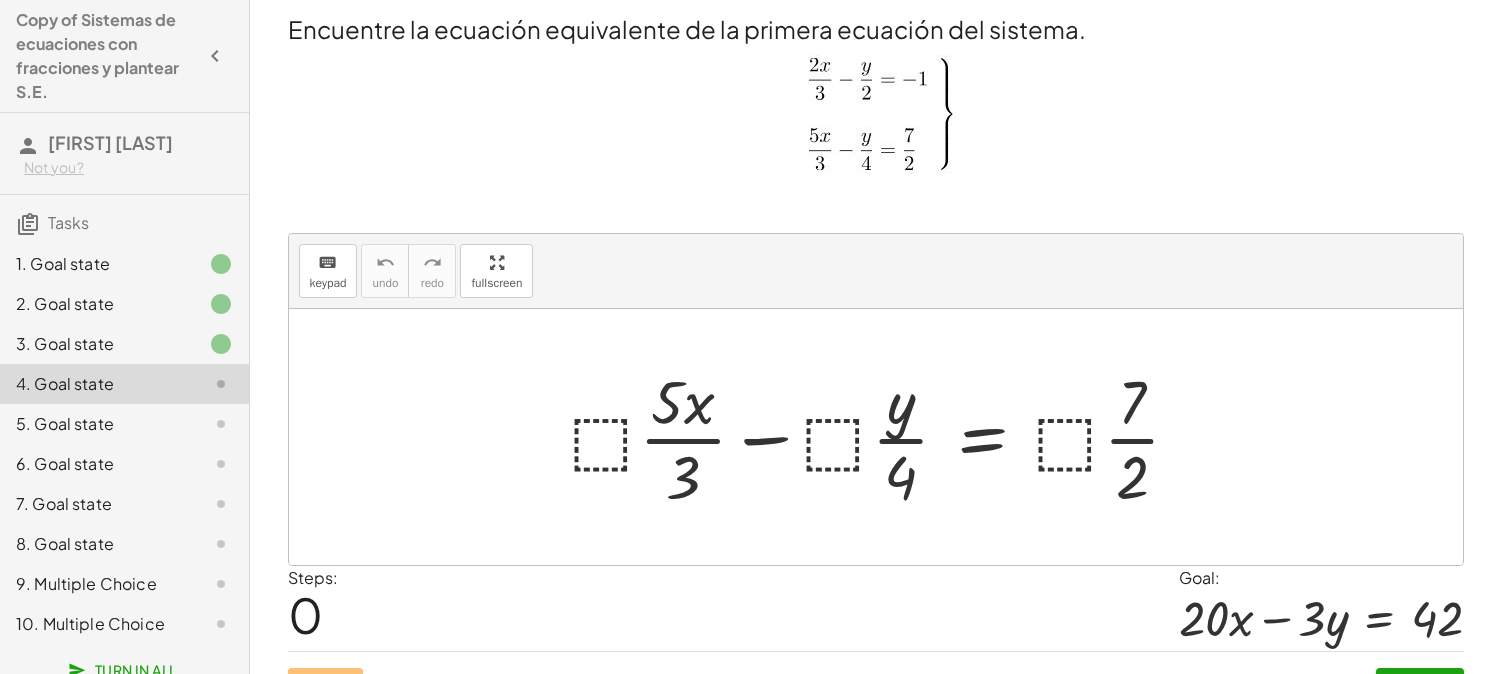 scroll, scrollTop: 0, scrollLeft: 0, axis: both 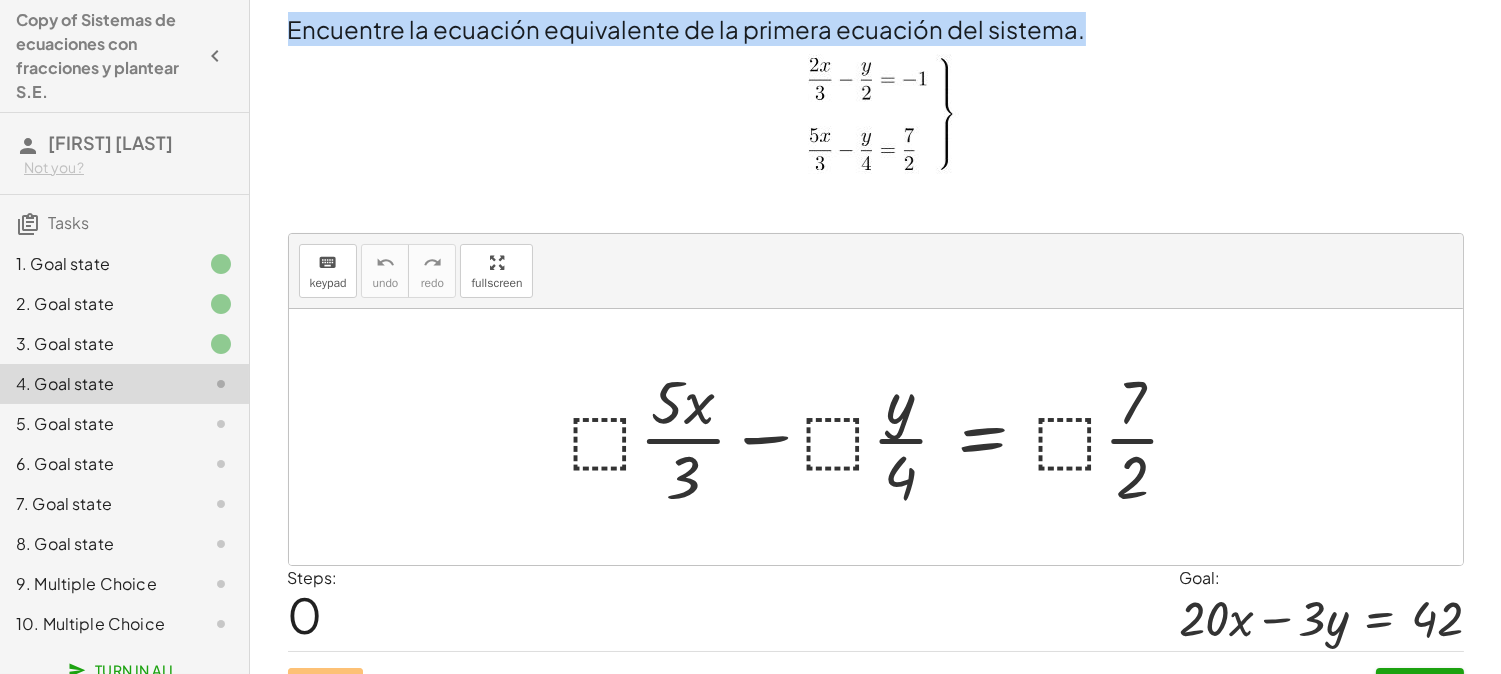 drag, startPoint x: 1163, startPoint y: 42, endPoint x: 283, endPoint y: 31, distance: 880.0687 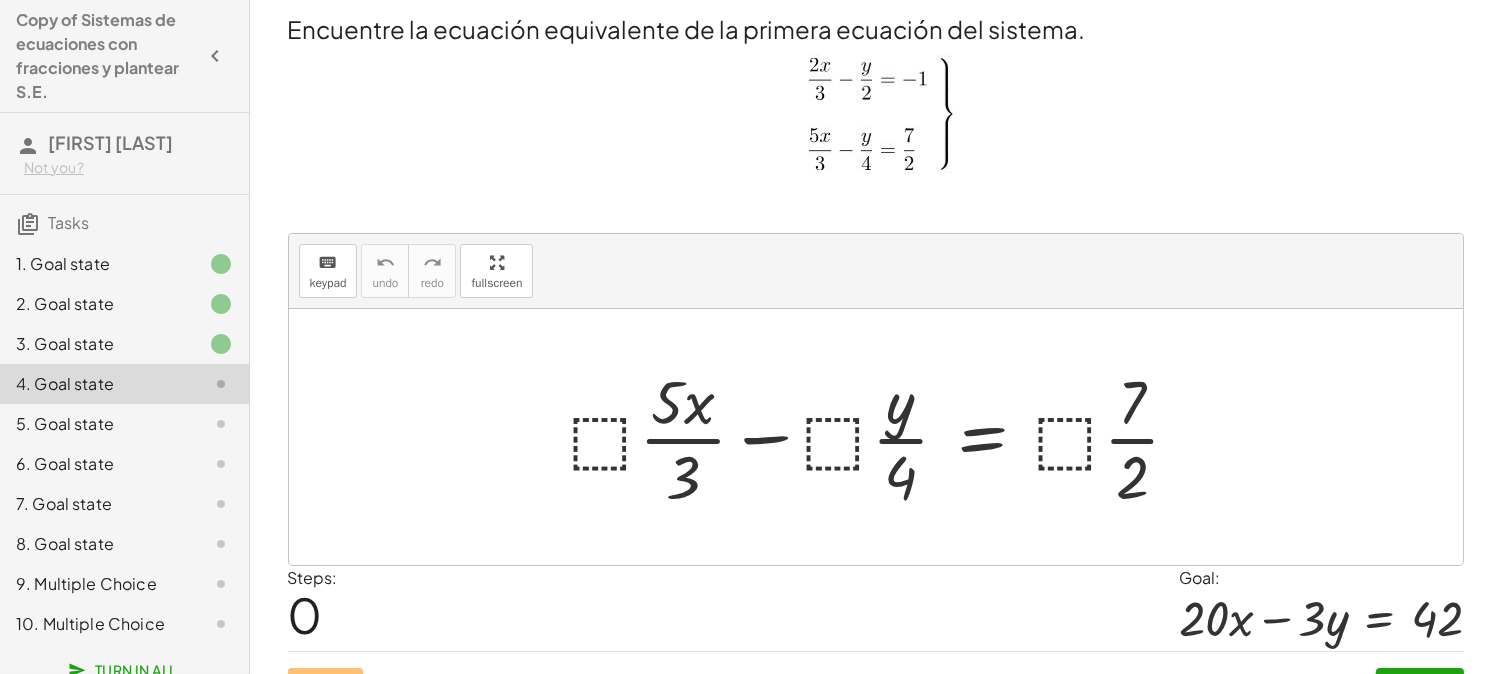 click at bounding box center [876, 120] 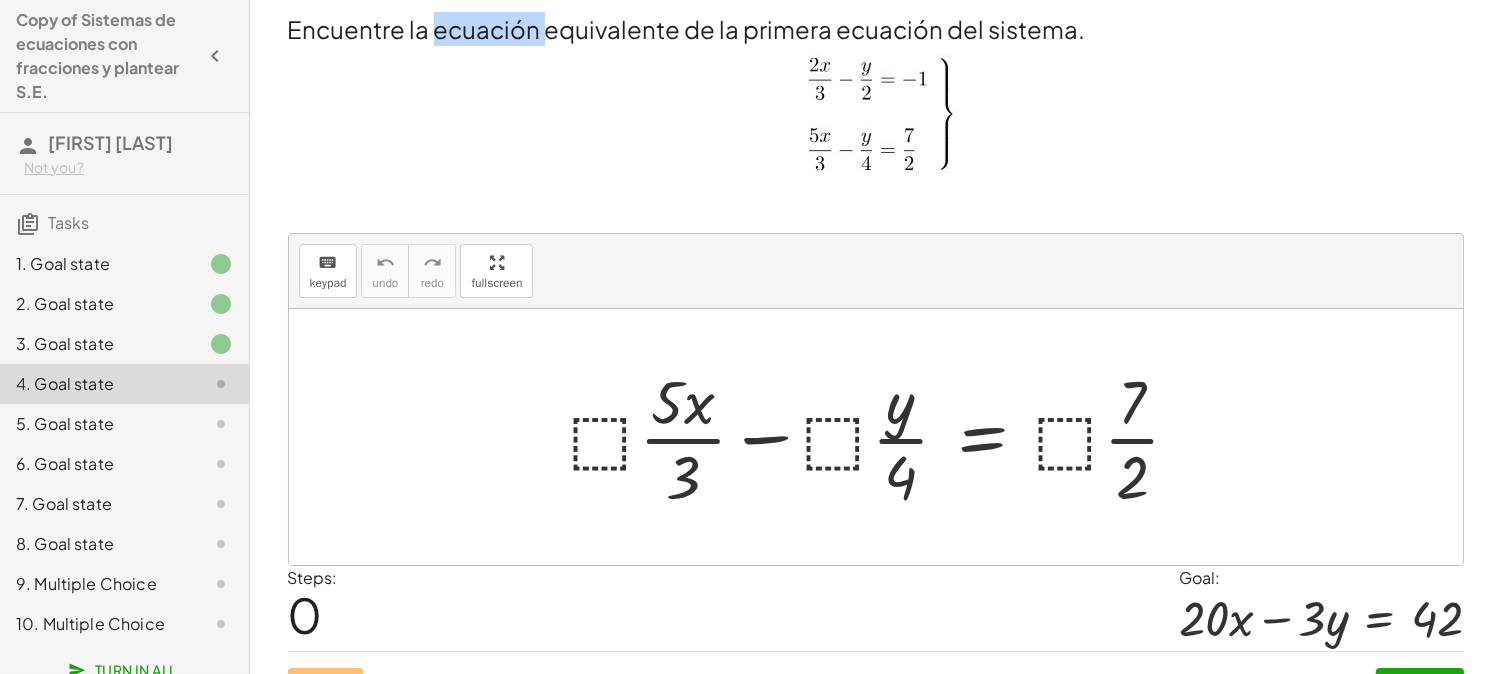 click on "Encuentre la ecuación equivalente de la primera ecuación del sistema." at bounding box center [876, 29] 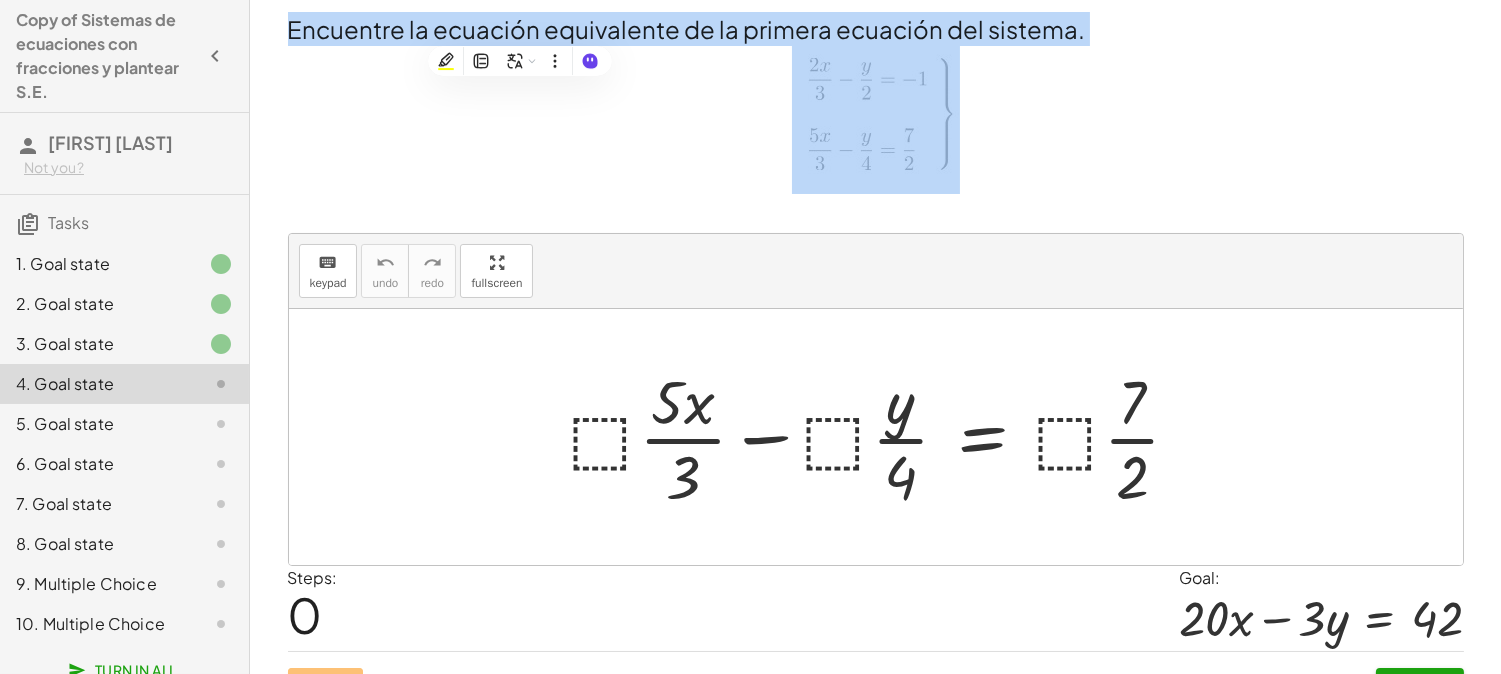 copy on "Encuentre la ecuación equivalente de la primera ecuación del sistema." 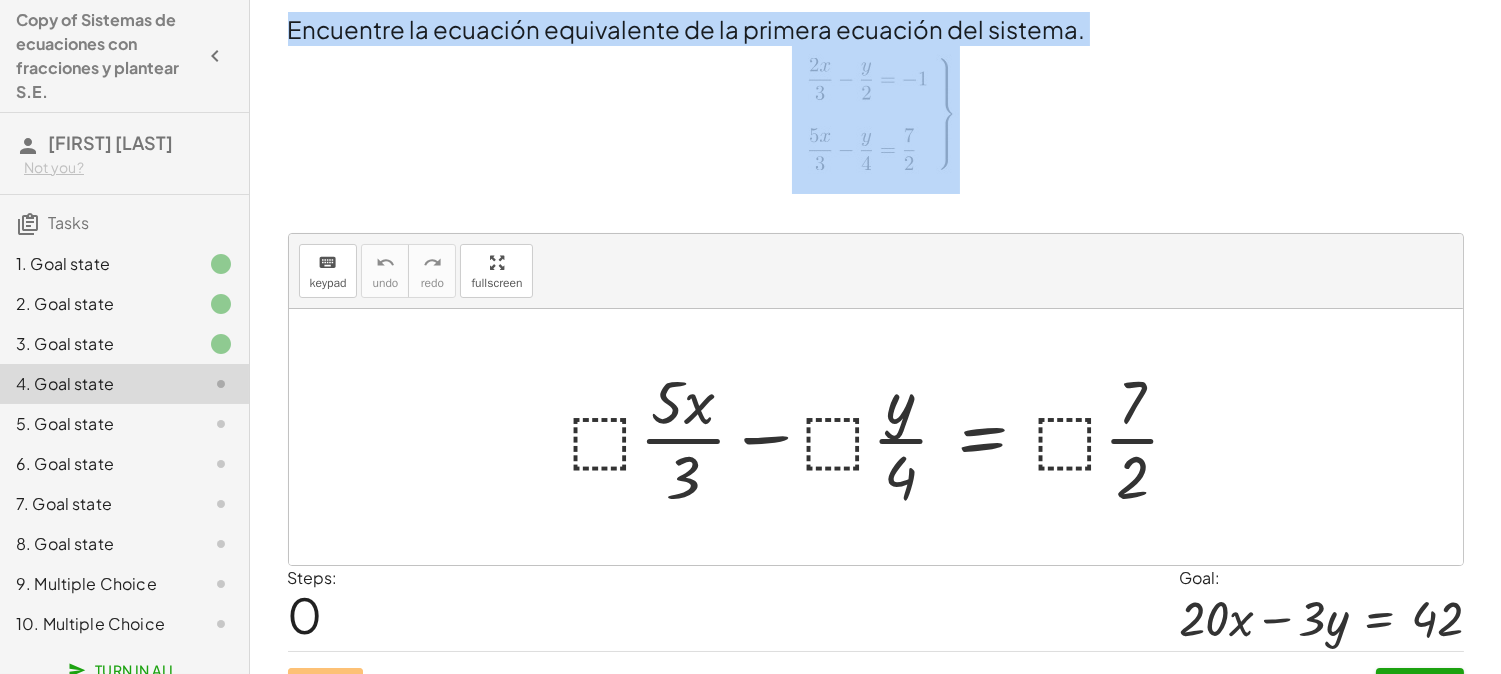 click at bounding box center (876, 120) 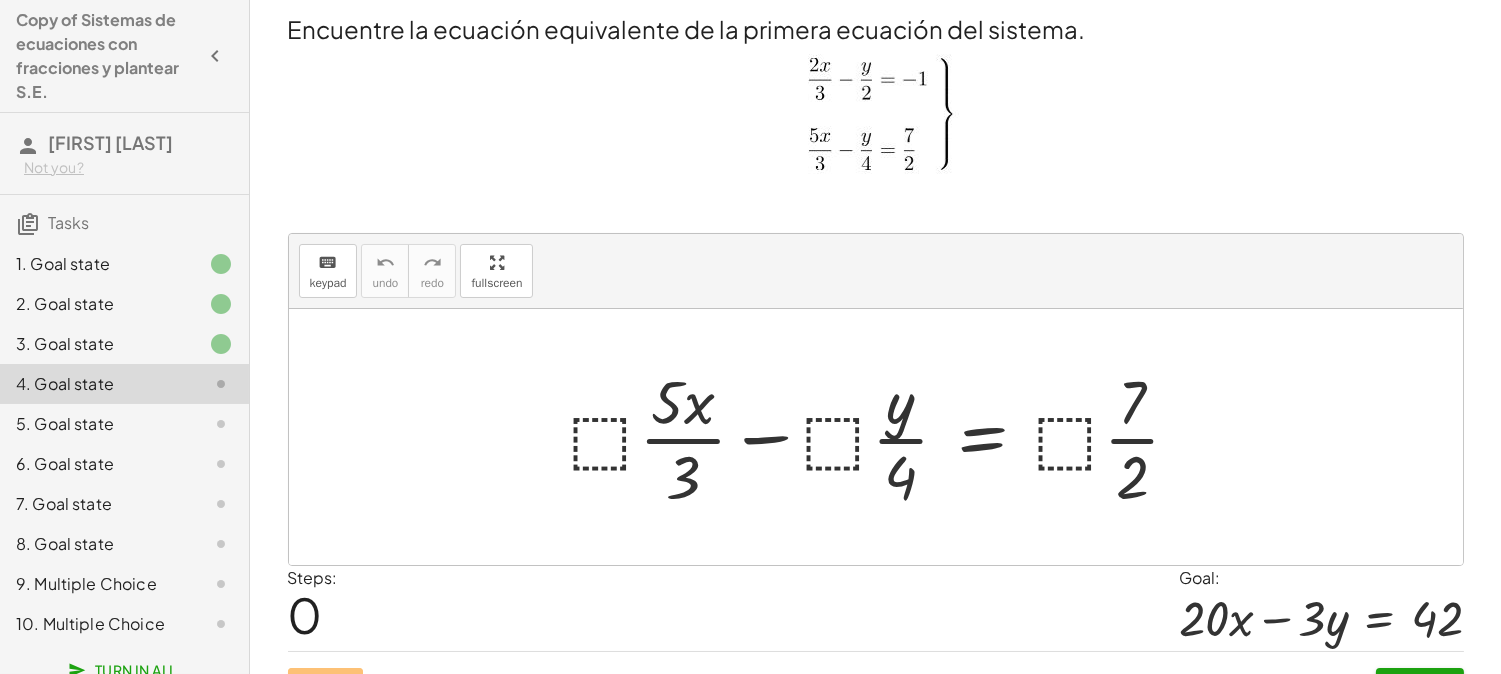 click at bounding box center (883, 437) 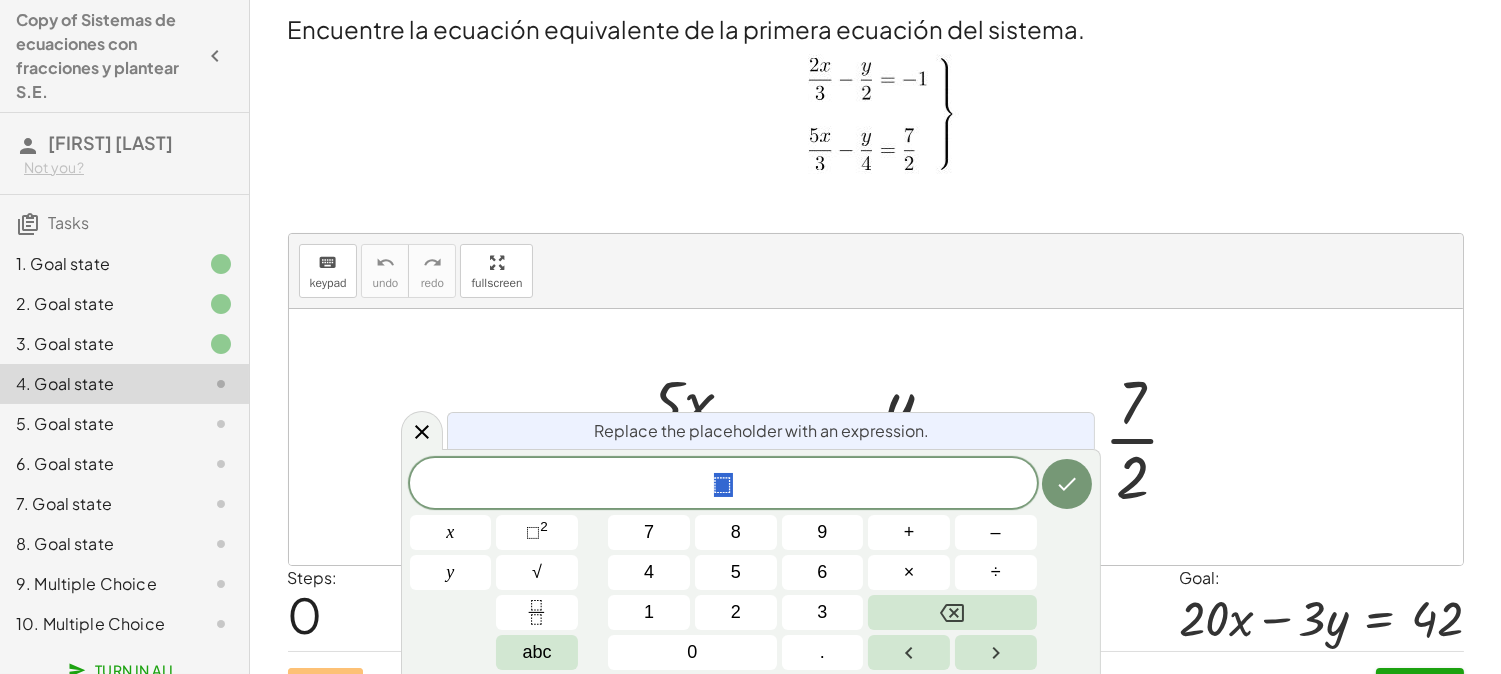 click on "⬚" 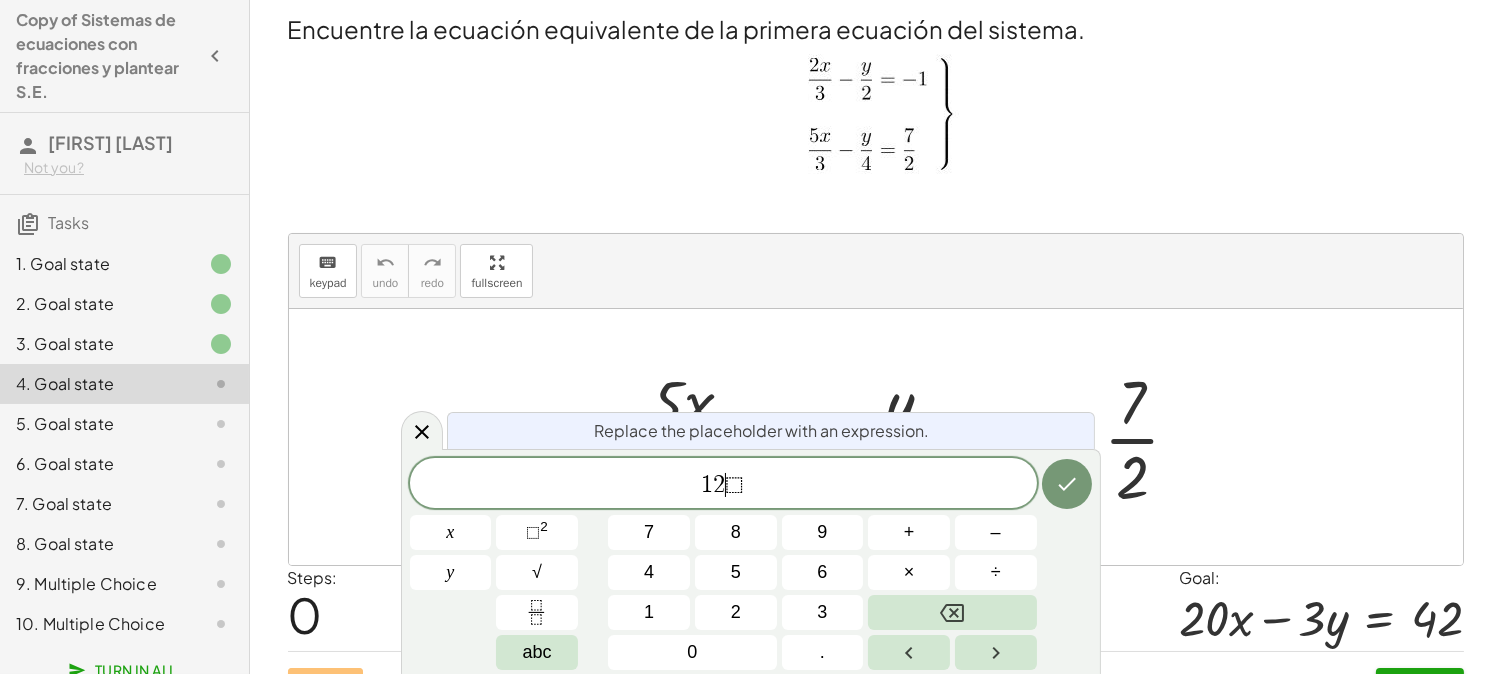 drag, startPoint x: 725, startPoint y: 487, endPoint x: 741, endPoint y: 487, distance: 16 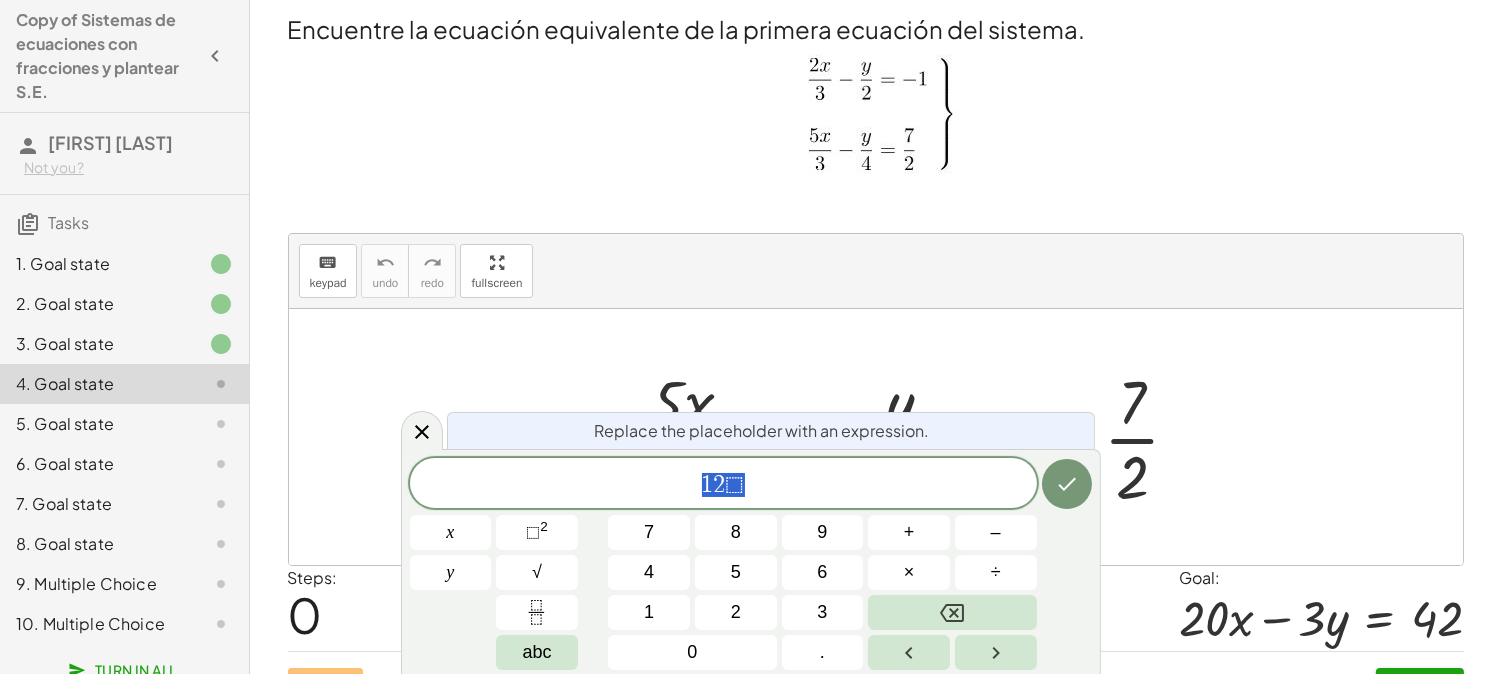 drag, startPoint x: 742, startPoint y: 484, endPoint x: 694, endPoint y: 476, distance: 48.6621 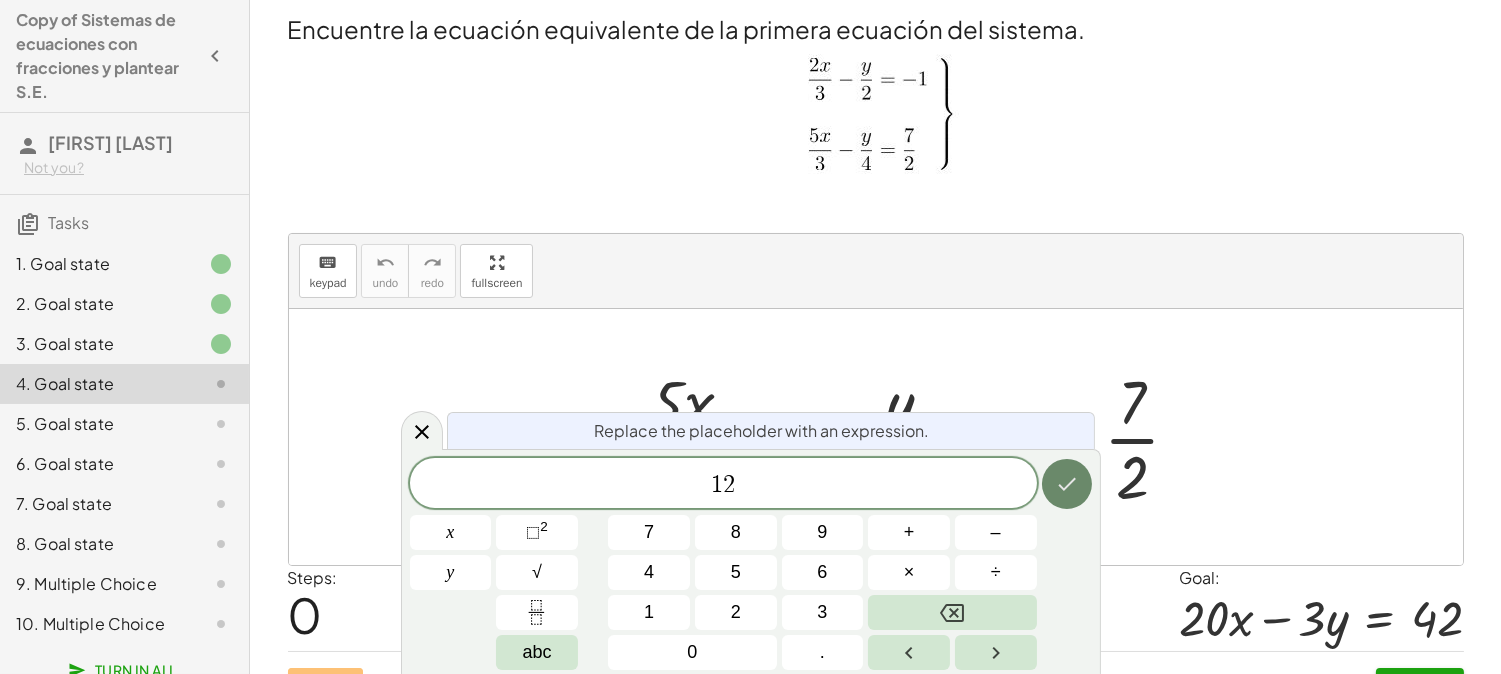 click 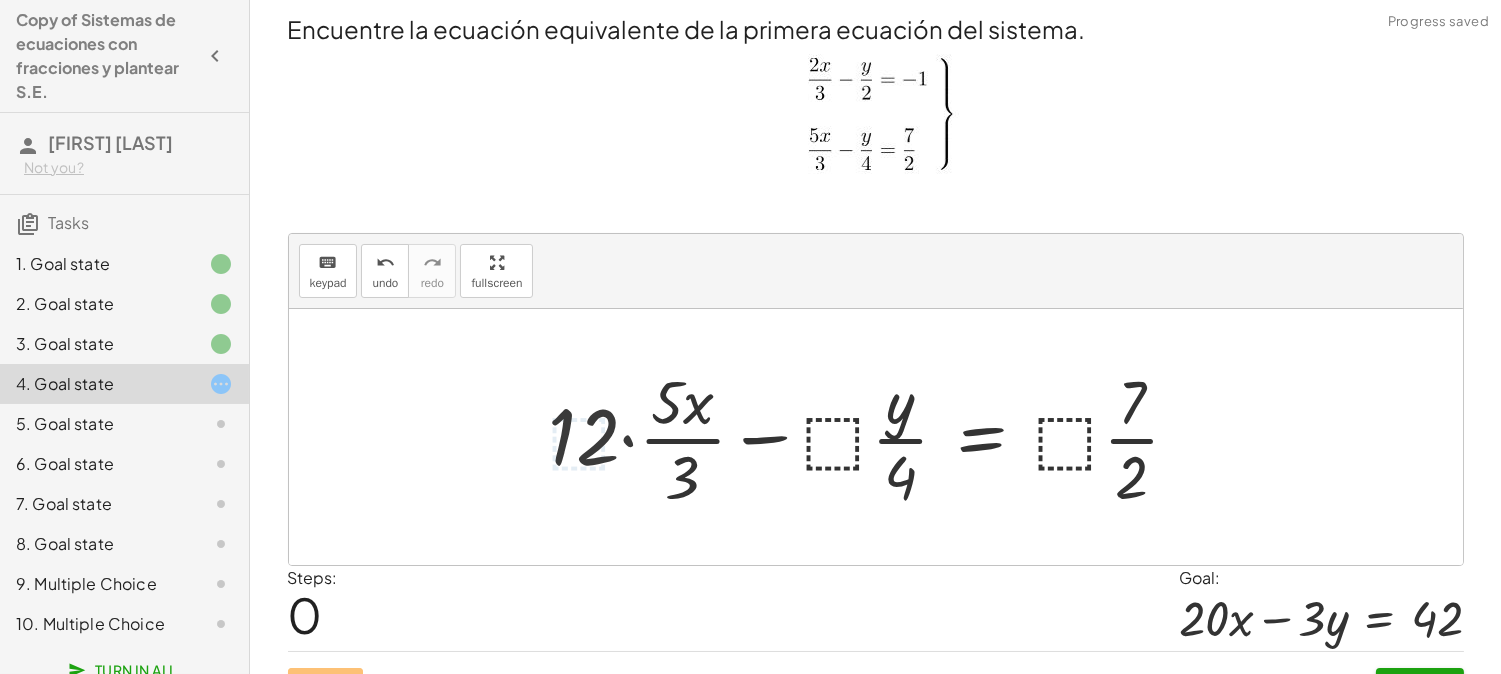 click at bounding box center (872, 437) 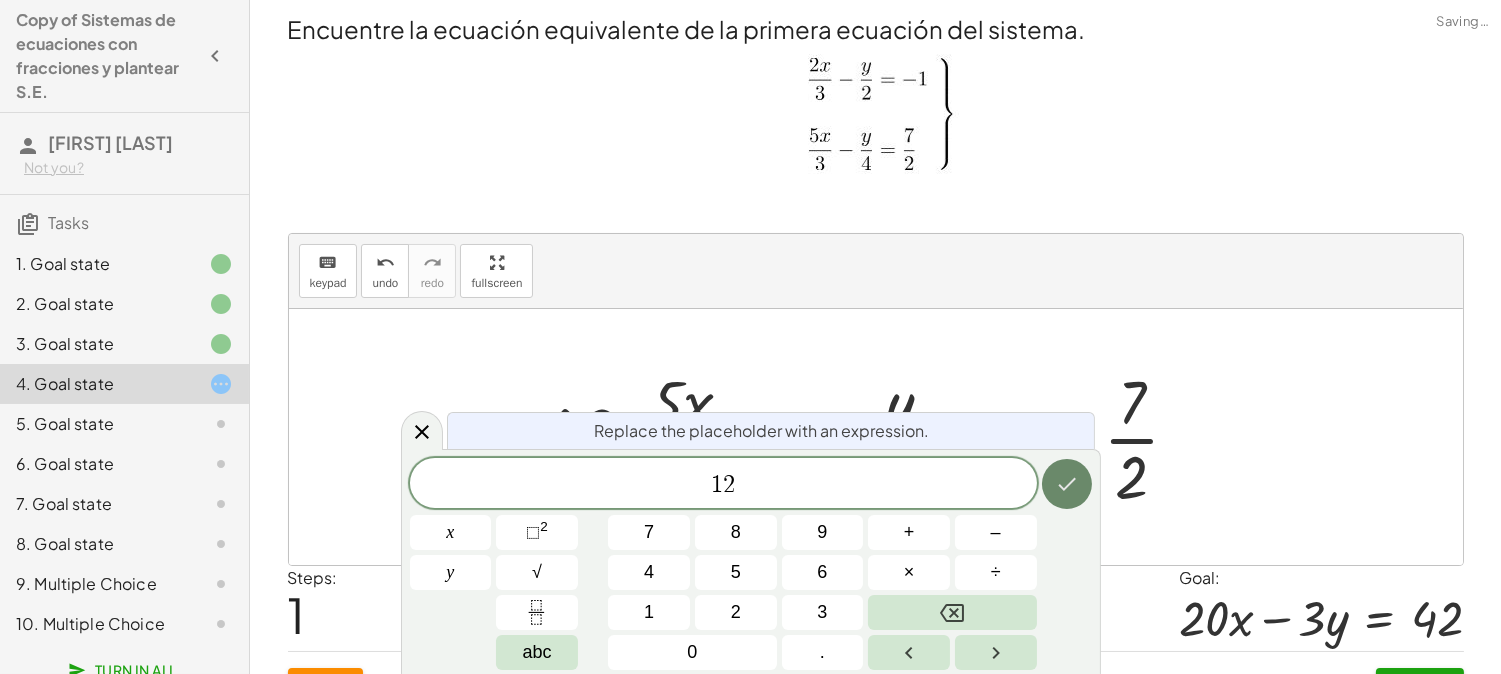 click 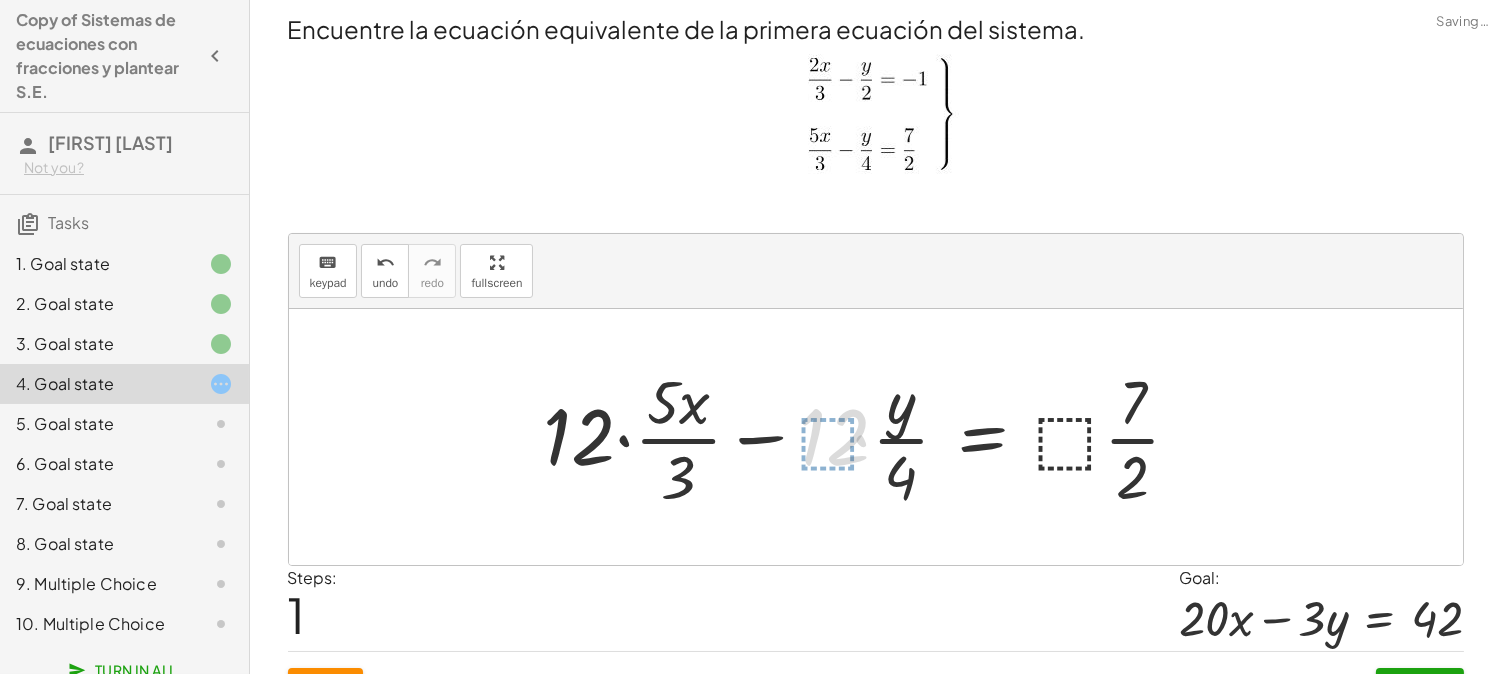 click at bounding box center [862, 437] 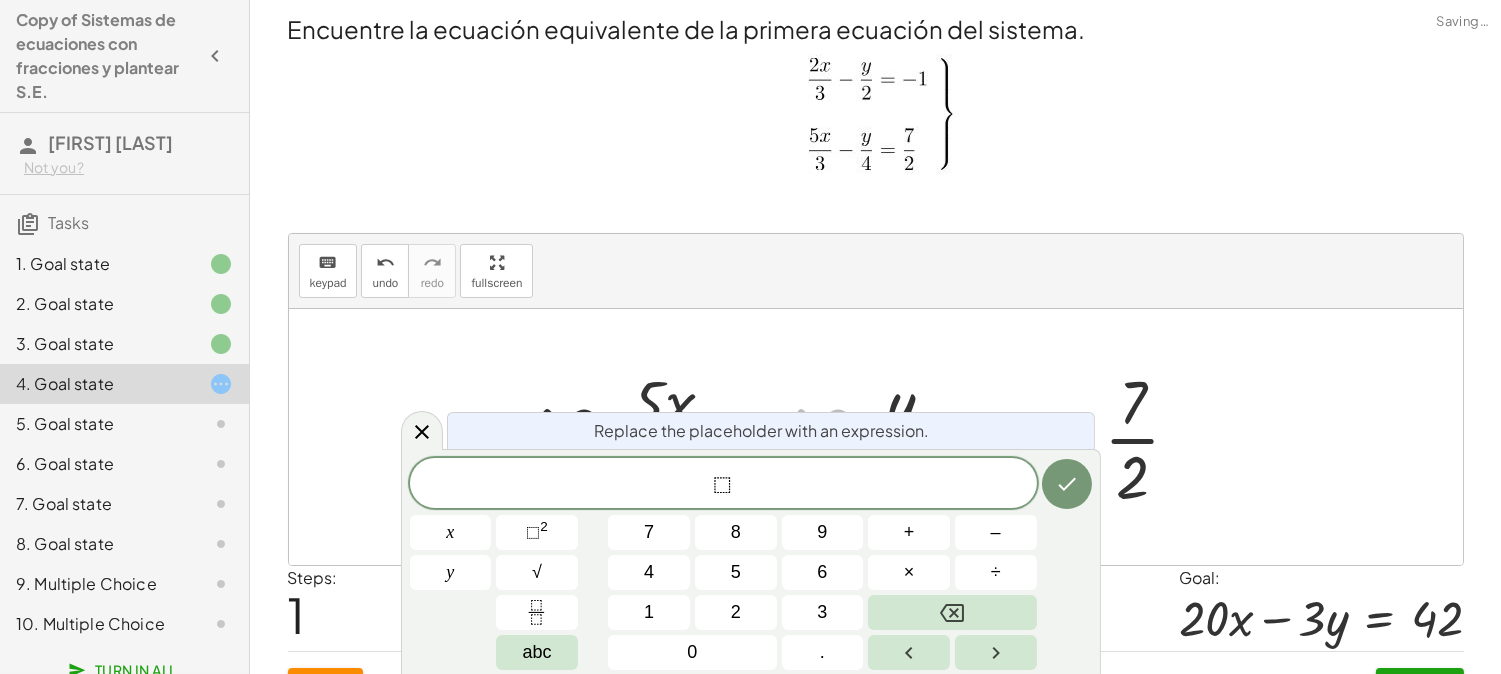 click on "Replace the placeholder with an expression. ⬚ x y 7 8 9 + – 4 5 6 × ÷ ⬚ 2 √ abc 1 2 3 0 ." at bounding box center [751, 561] 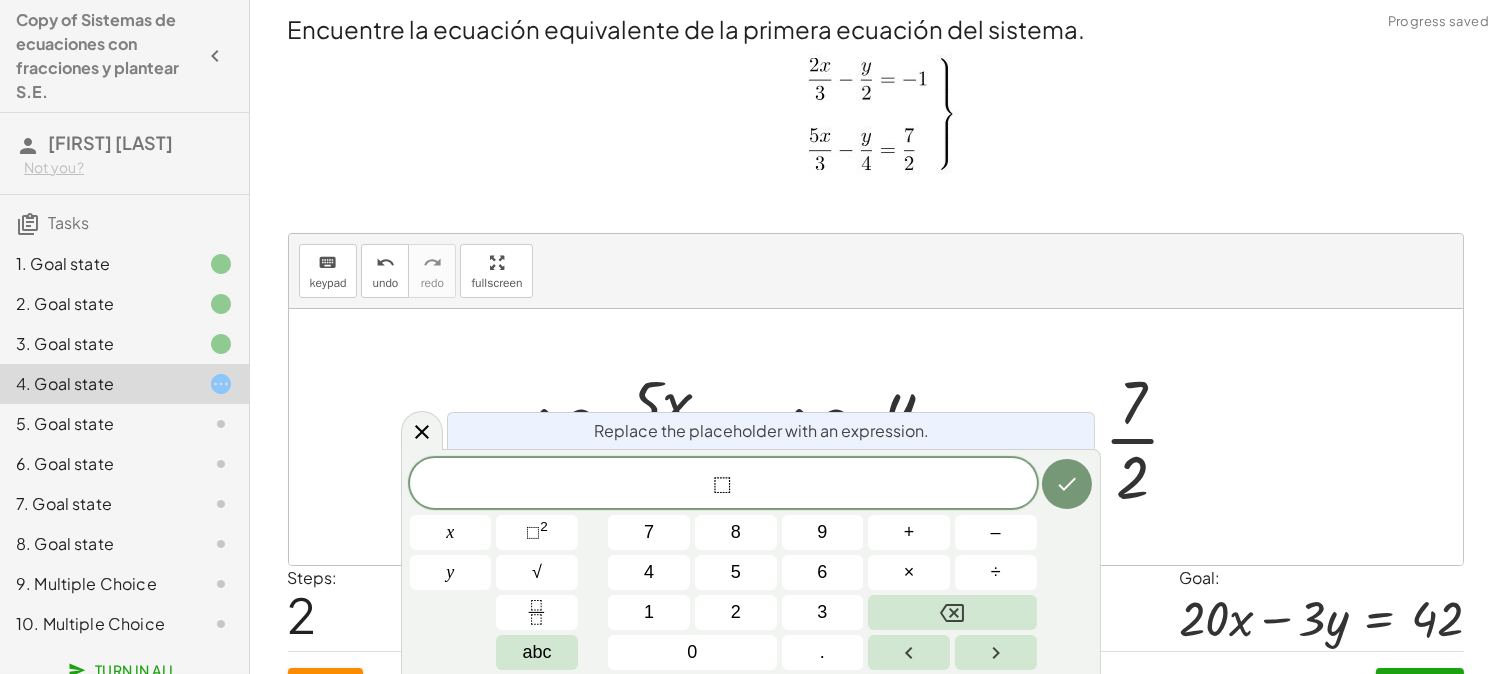 click on "⬚" 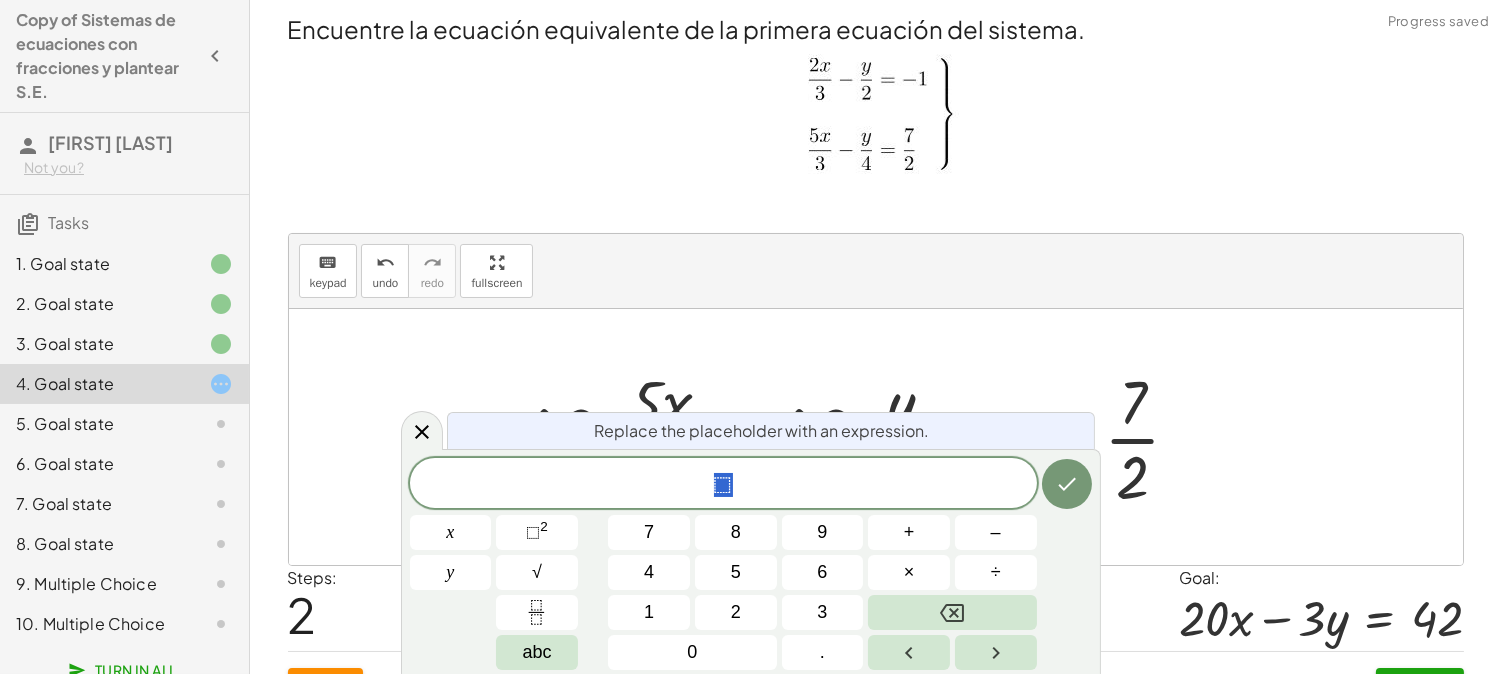 drag, startPoint x: 705, startPoint y: 501, endPoint x: 594, endPoint y: 482, distance: 112.61439 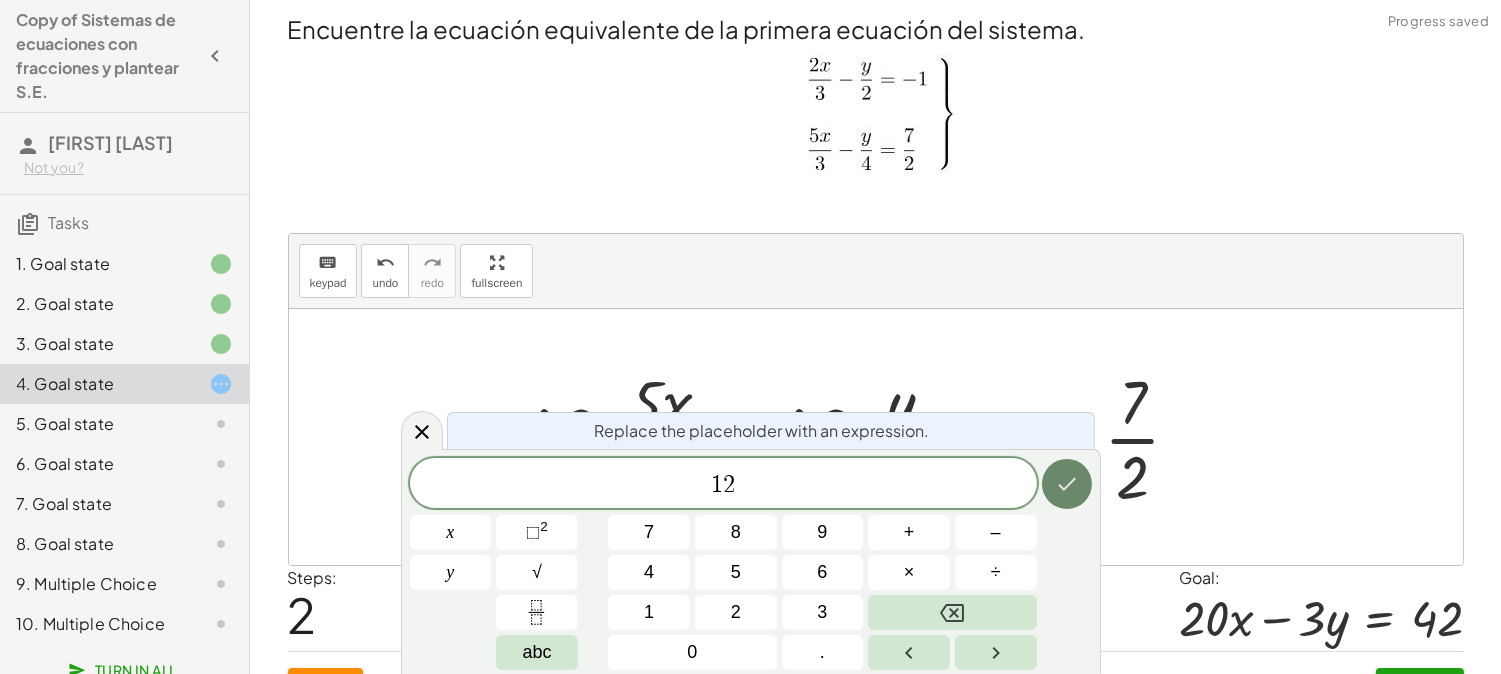 click 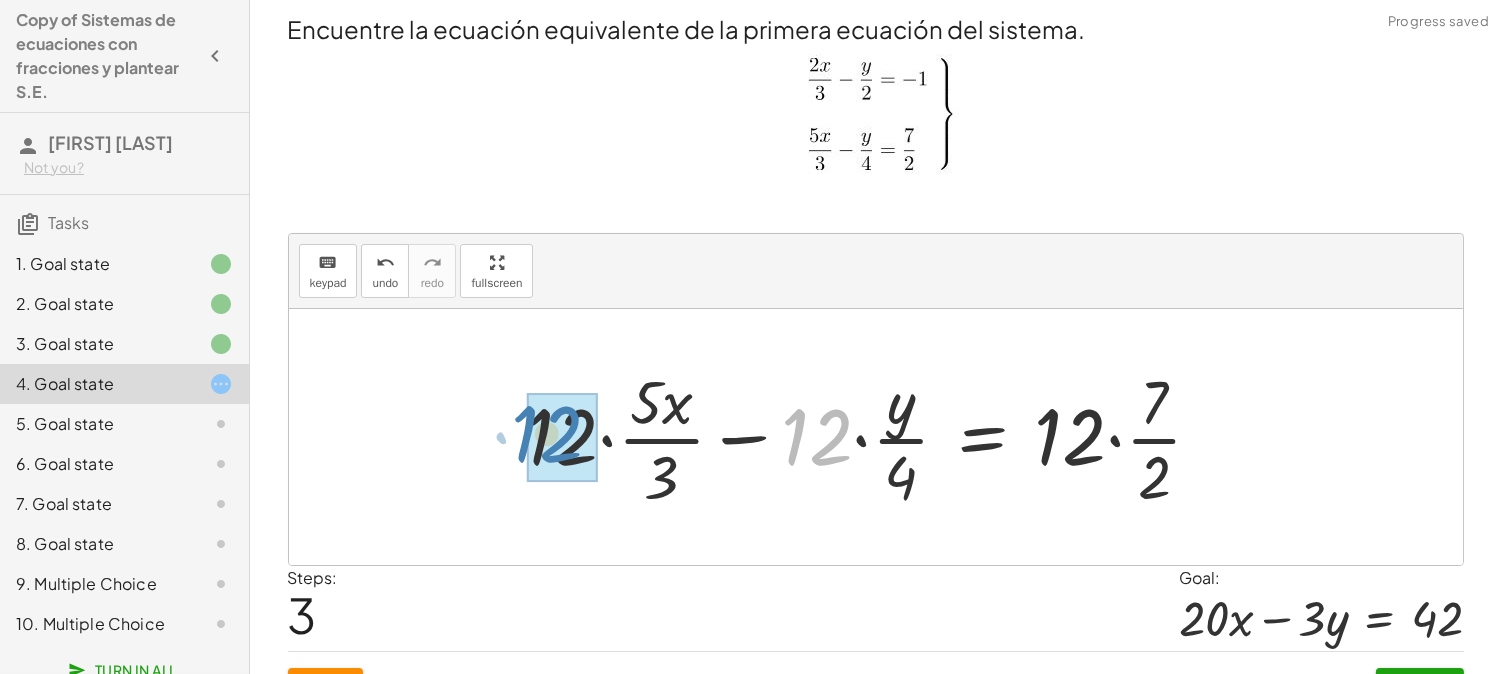 drag, startPoint x: 804, startPoint y: 421, endPoint x: 536, endPoint y: 418, distance: 268.01678 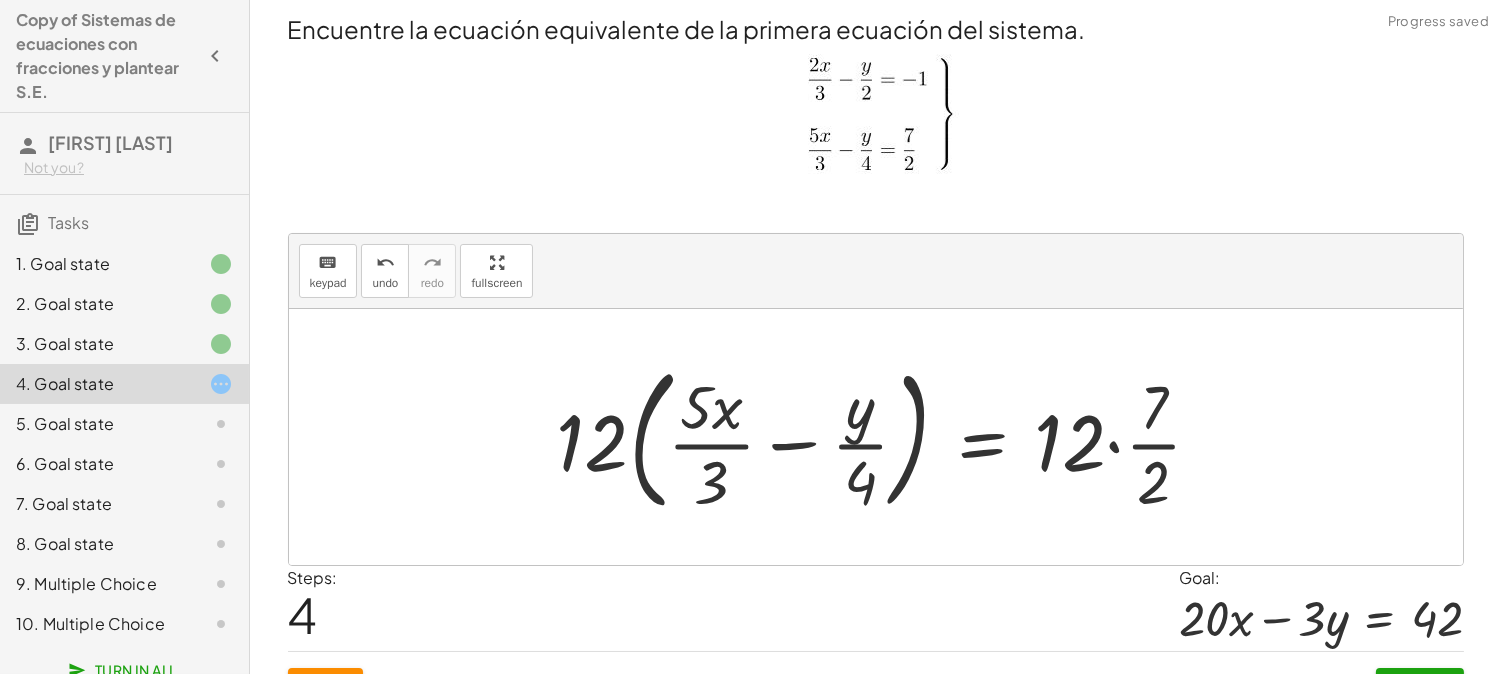 click at bounding box center [888, 437] 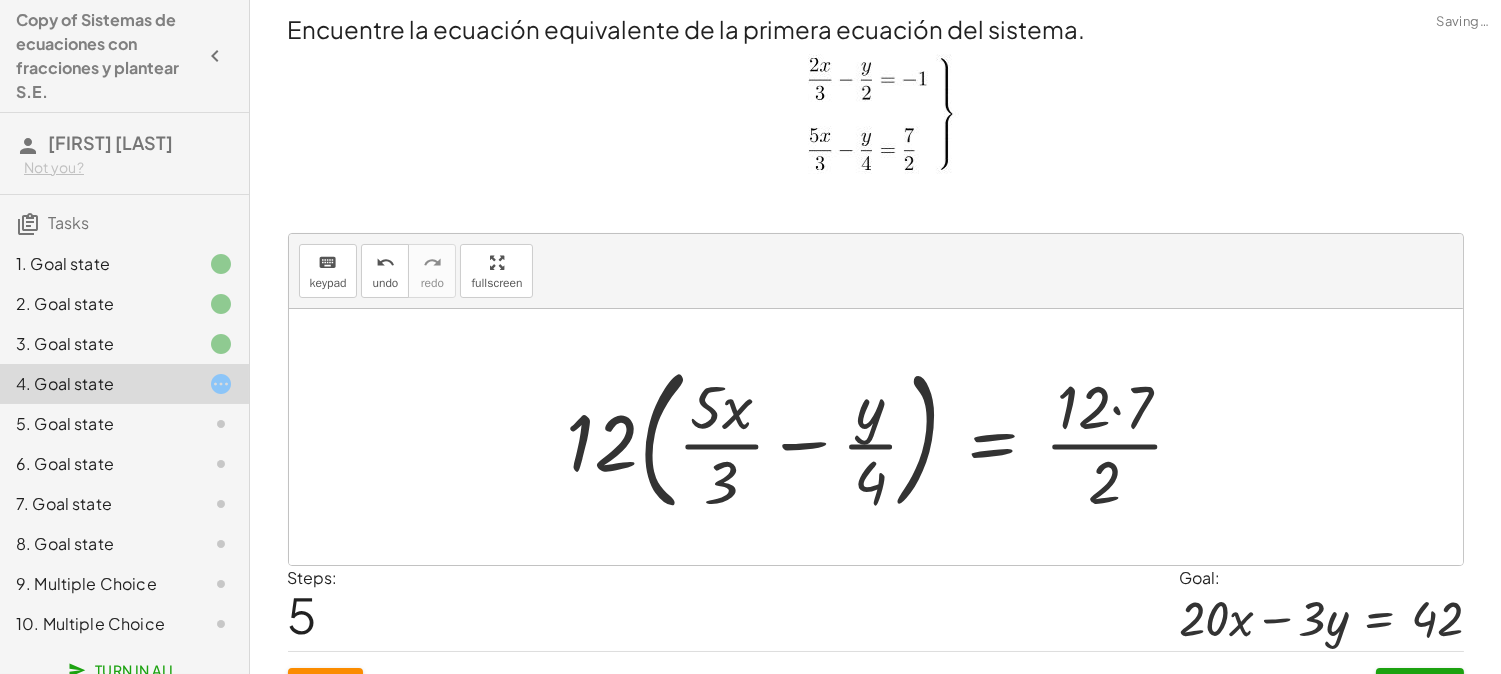 click at bounding box center [884, 437] 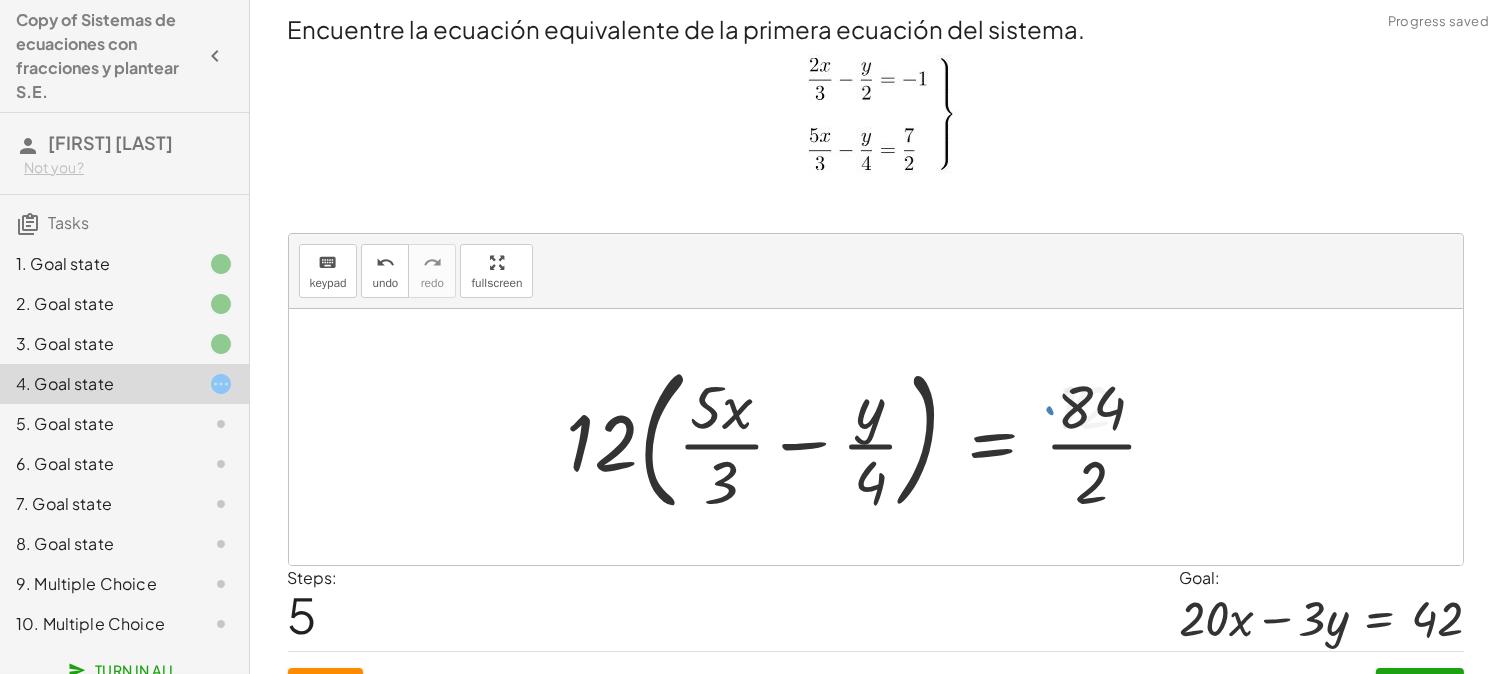 click at bounding box center [871, 437] 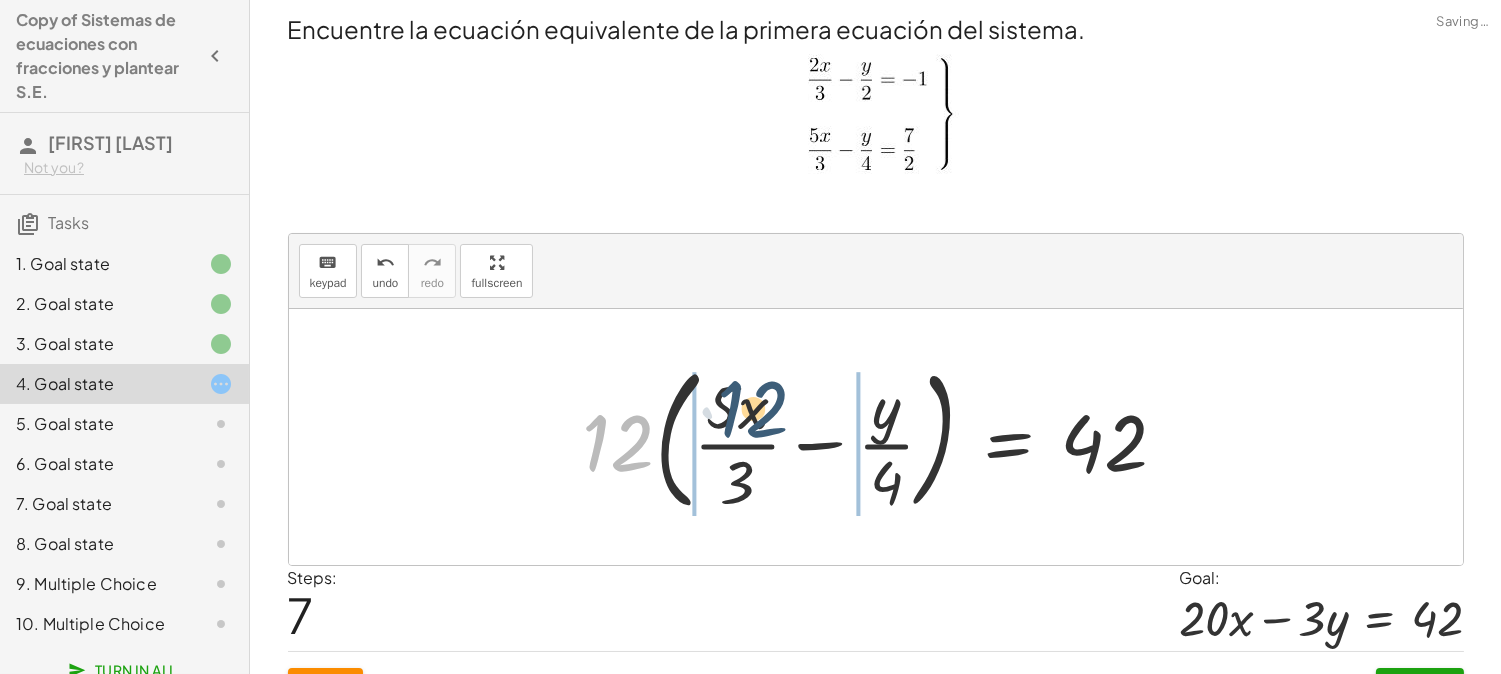 drag, startPoint x: 613, startPoint y: 451, endPoint x: 748, endPoint y: 416, distance: 139.46326 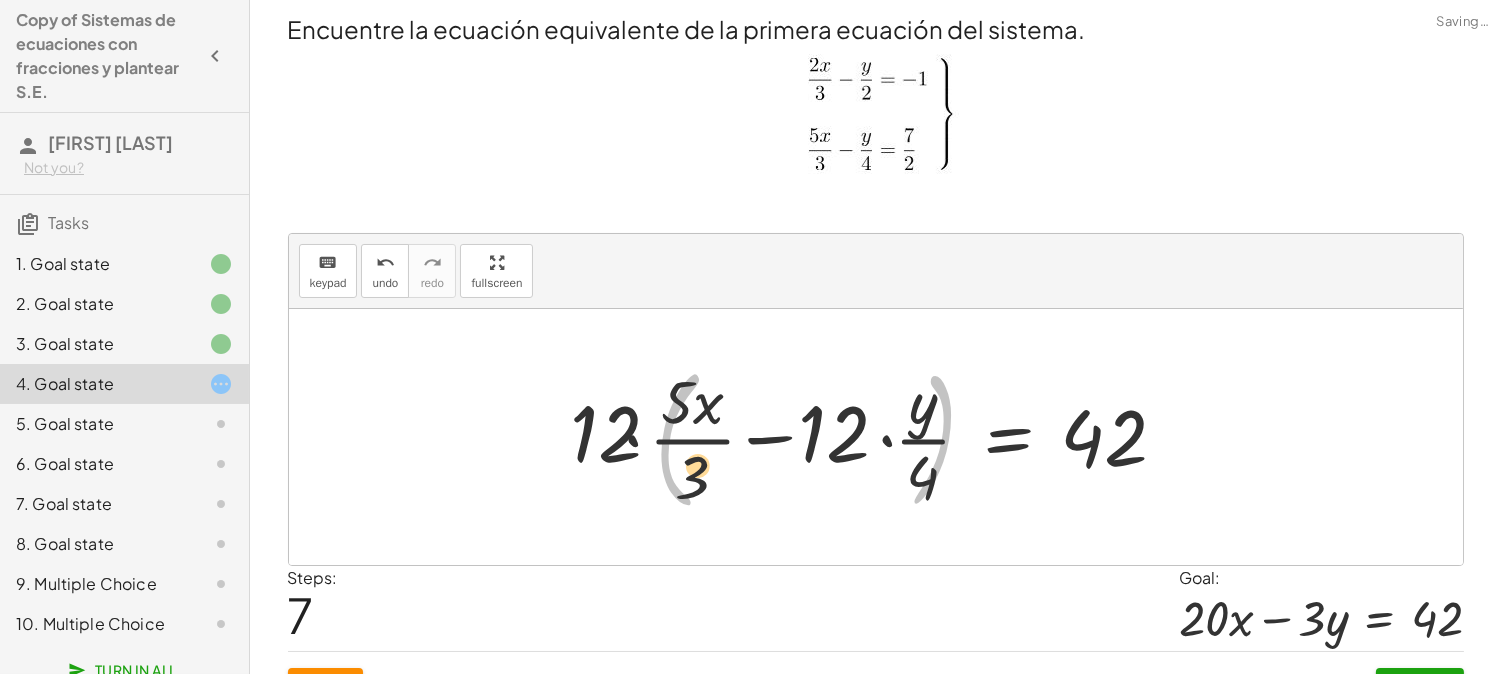 drag, startPoint x: 748, startPoint y: 416, endPoint x: 673, endPoint y: 446, distance: 80.77747 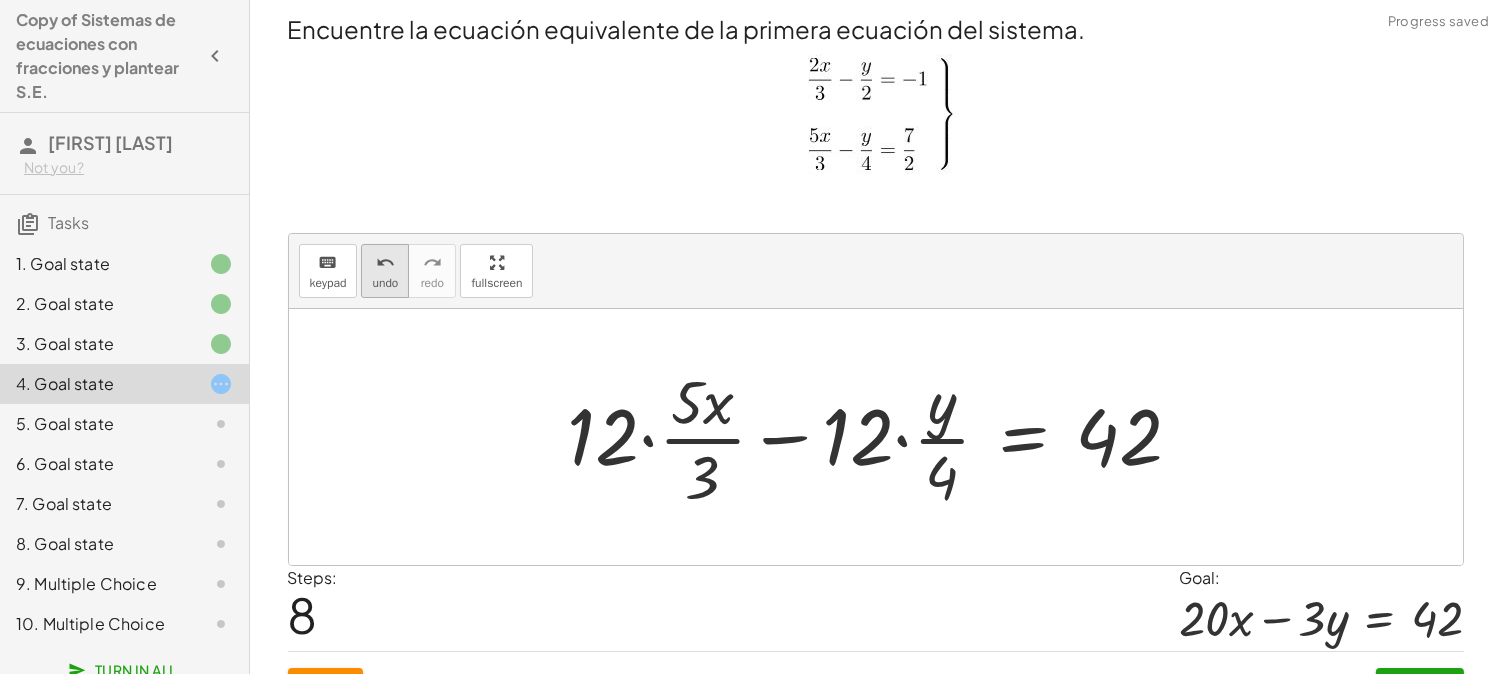 click on "undo" at bounding box center (385, 283) 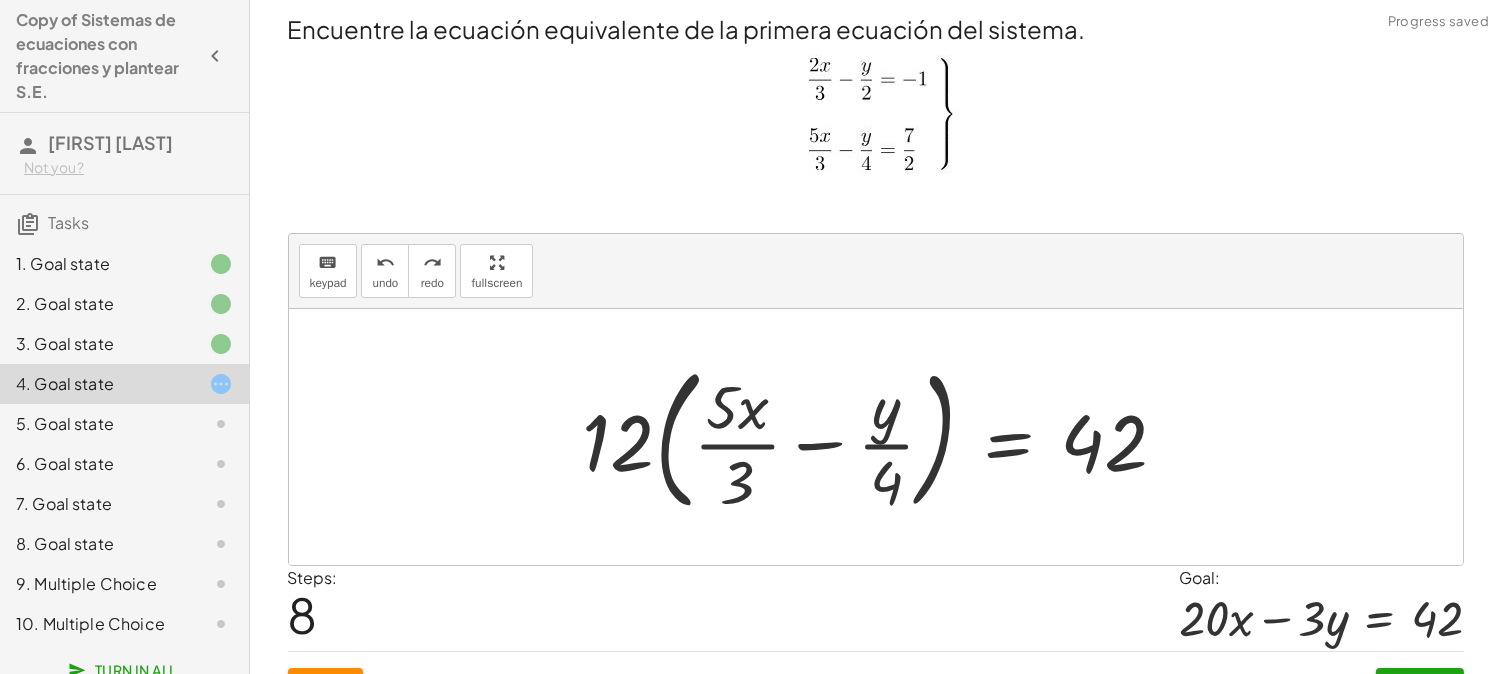 click at bounding box center [883, 437] 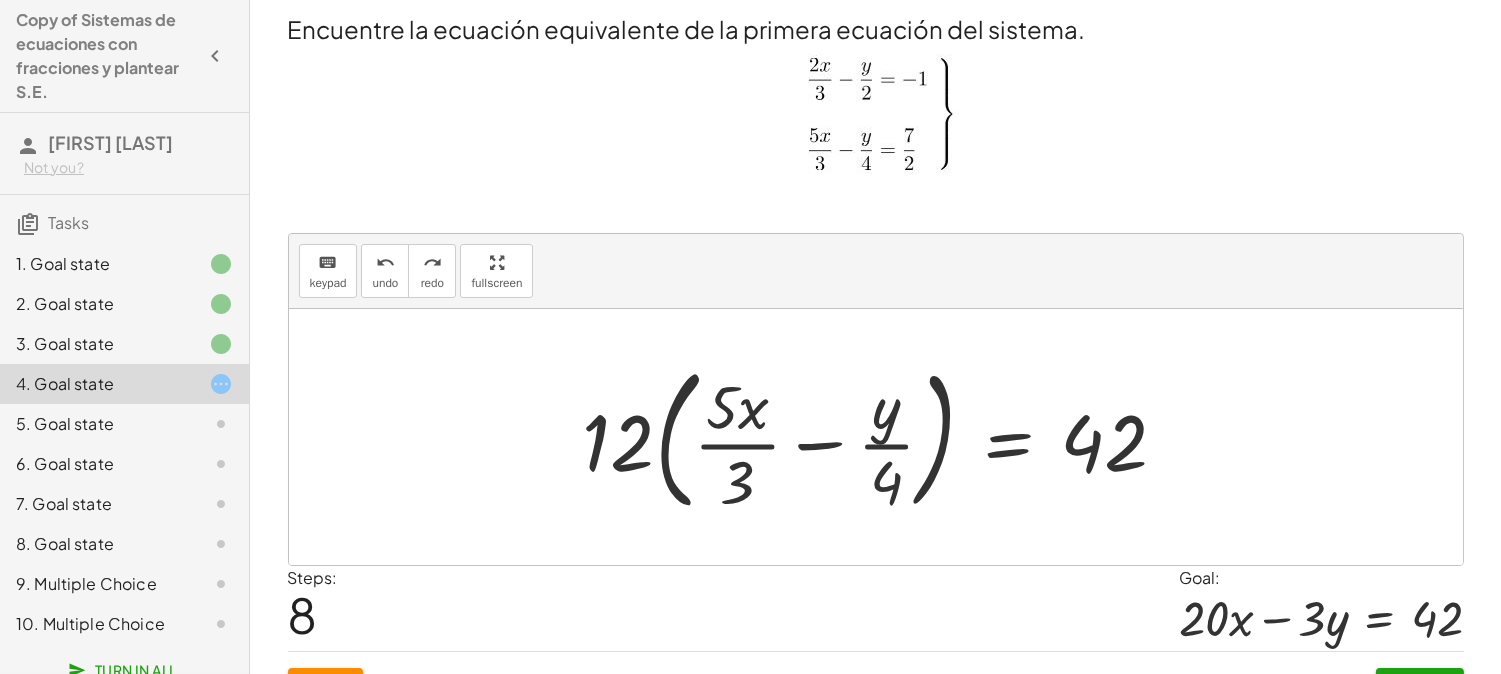 click at bounding box center [883, 437] 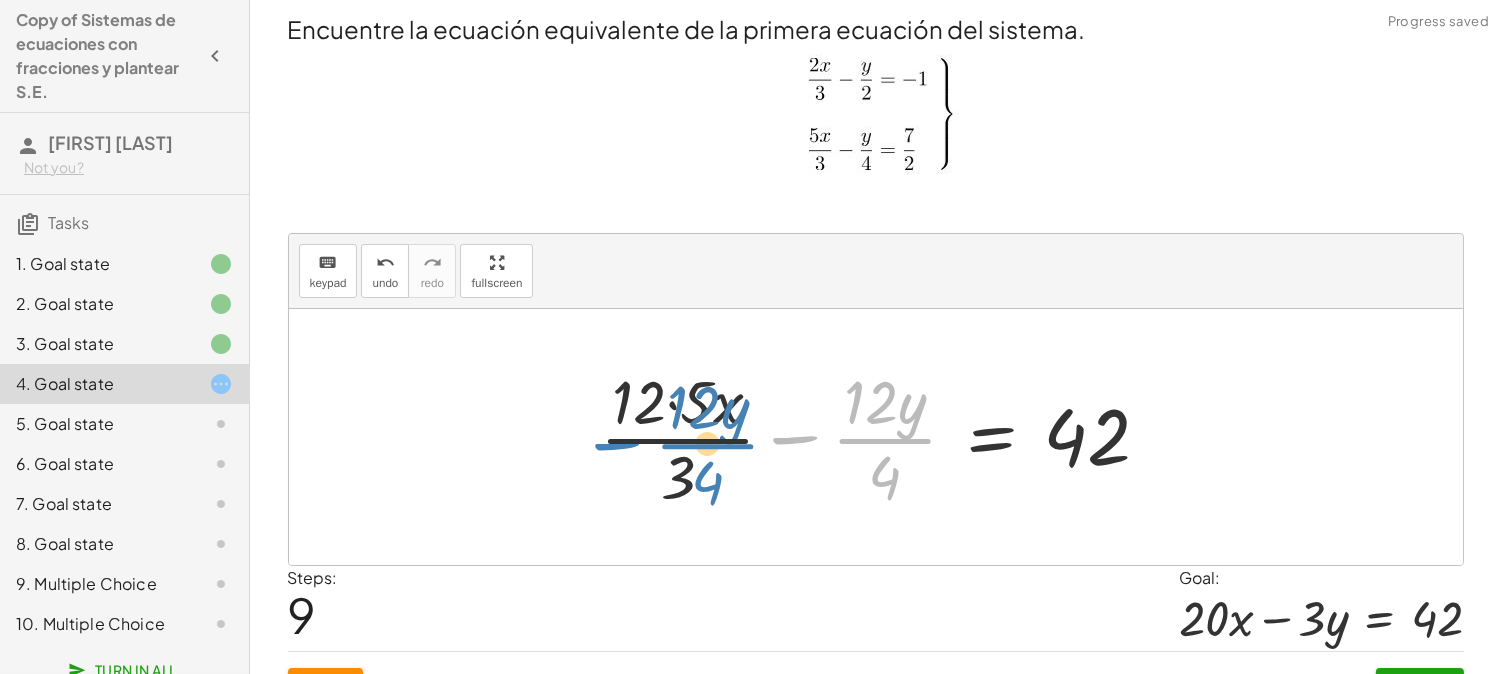 drag, startPoint x: 910, startPoint y: 436, endPoint x: 733, endPoint y: 441, distance: 177.0706 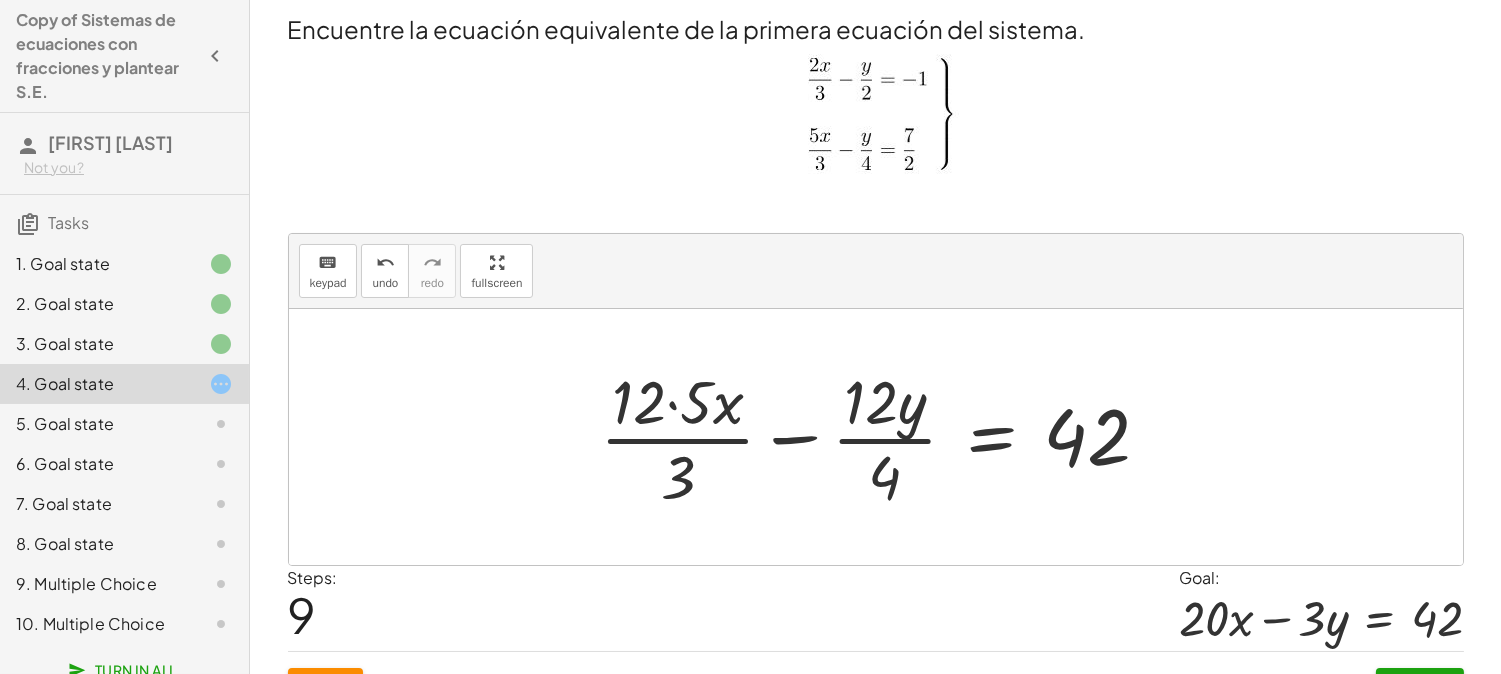 click on "keyboard keypad undo undo redo redo fullscreen" at bounding box center (876, 271) 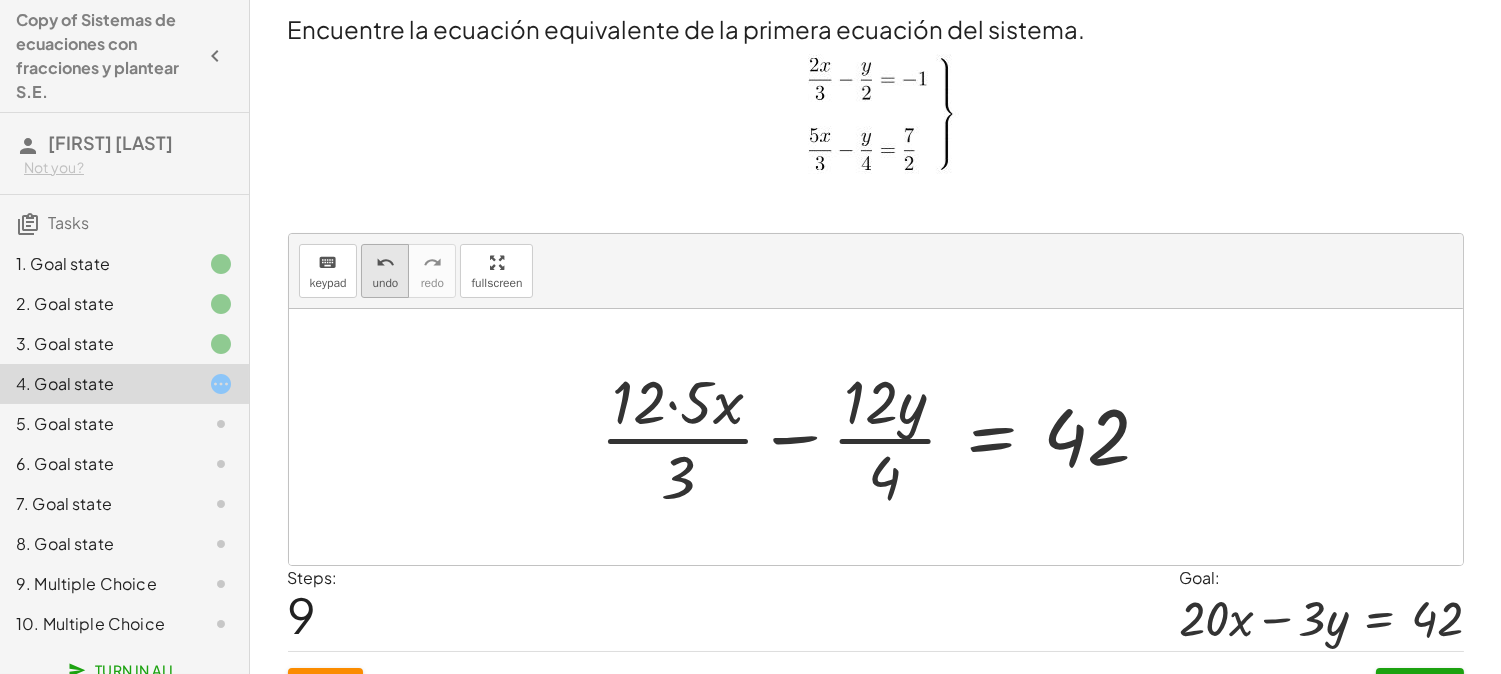 click on "undo undo" at bounding box center (385, 271) 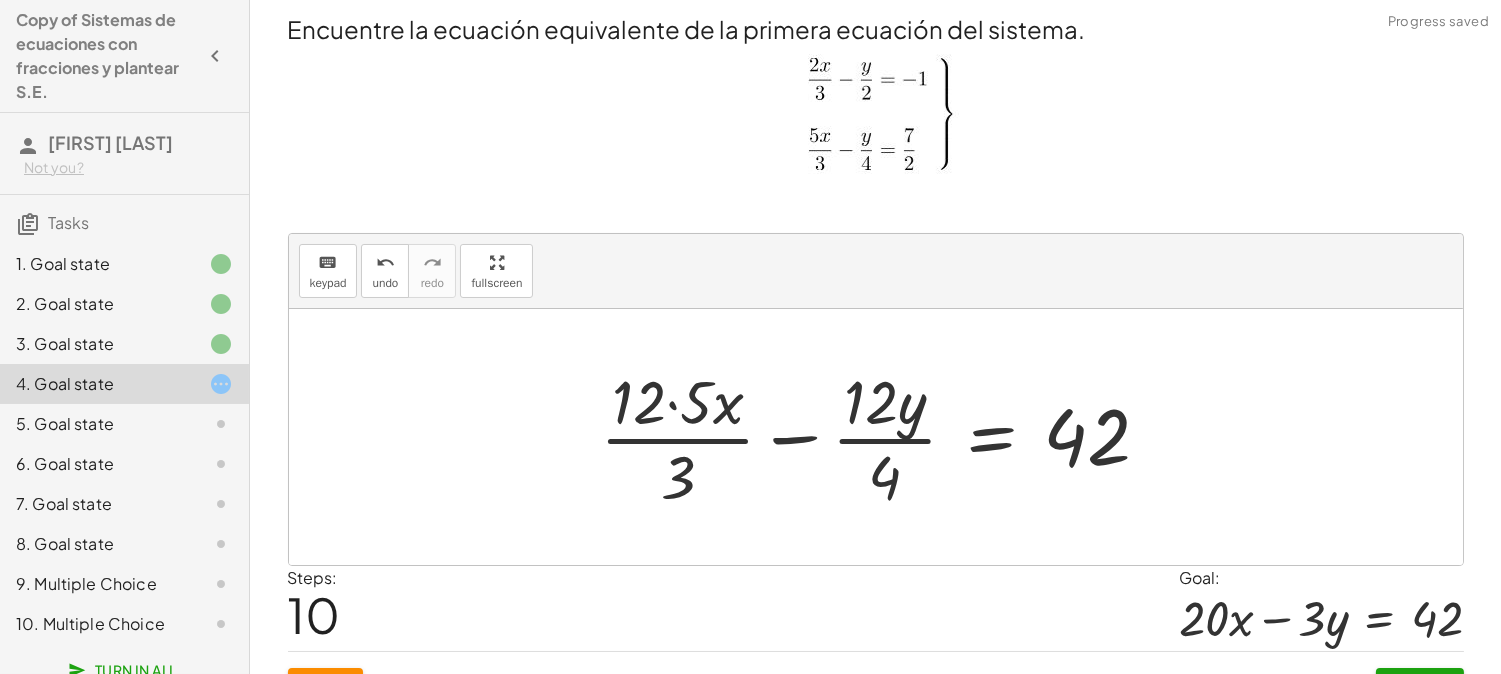 click at bounding box center (883, 437) 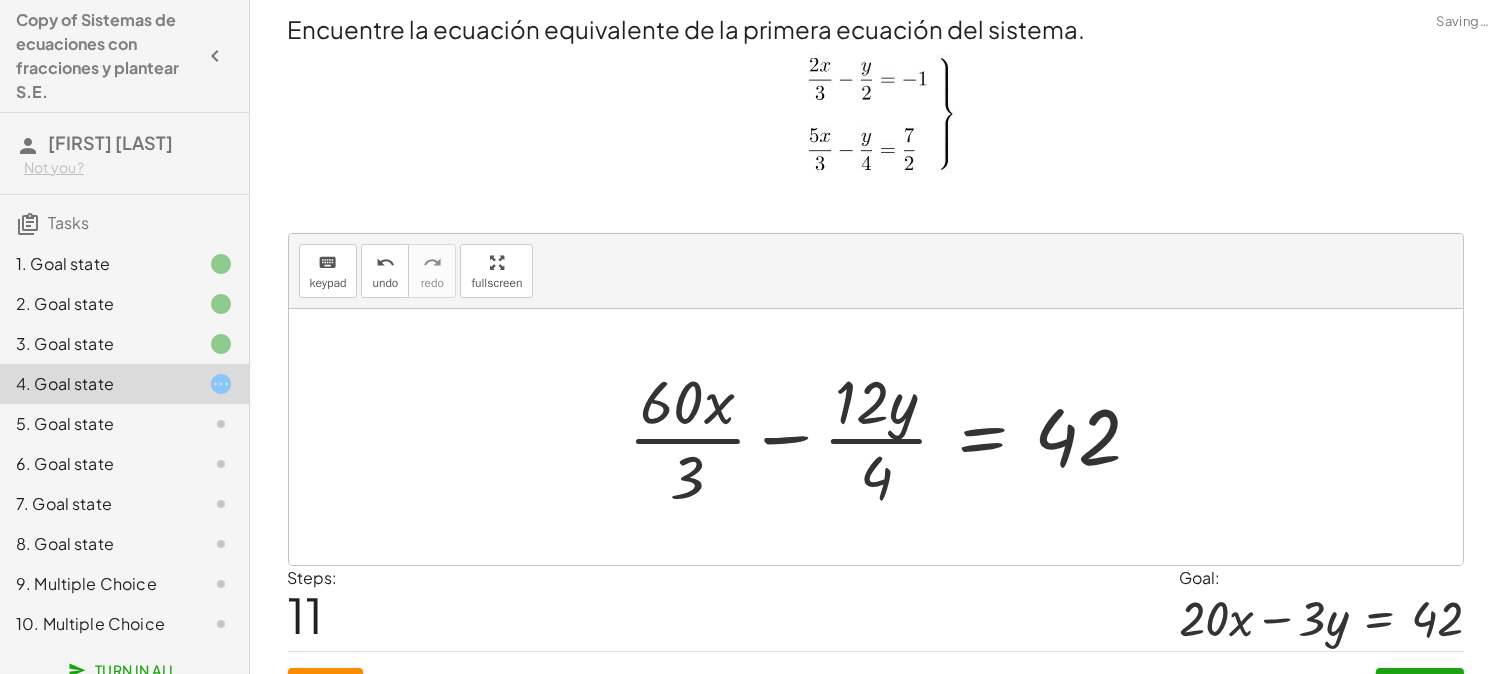 click at bounding box center (893, 437) 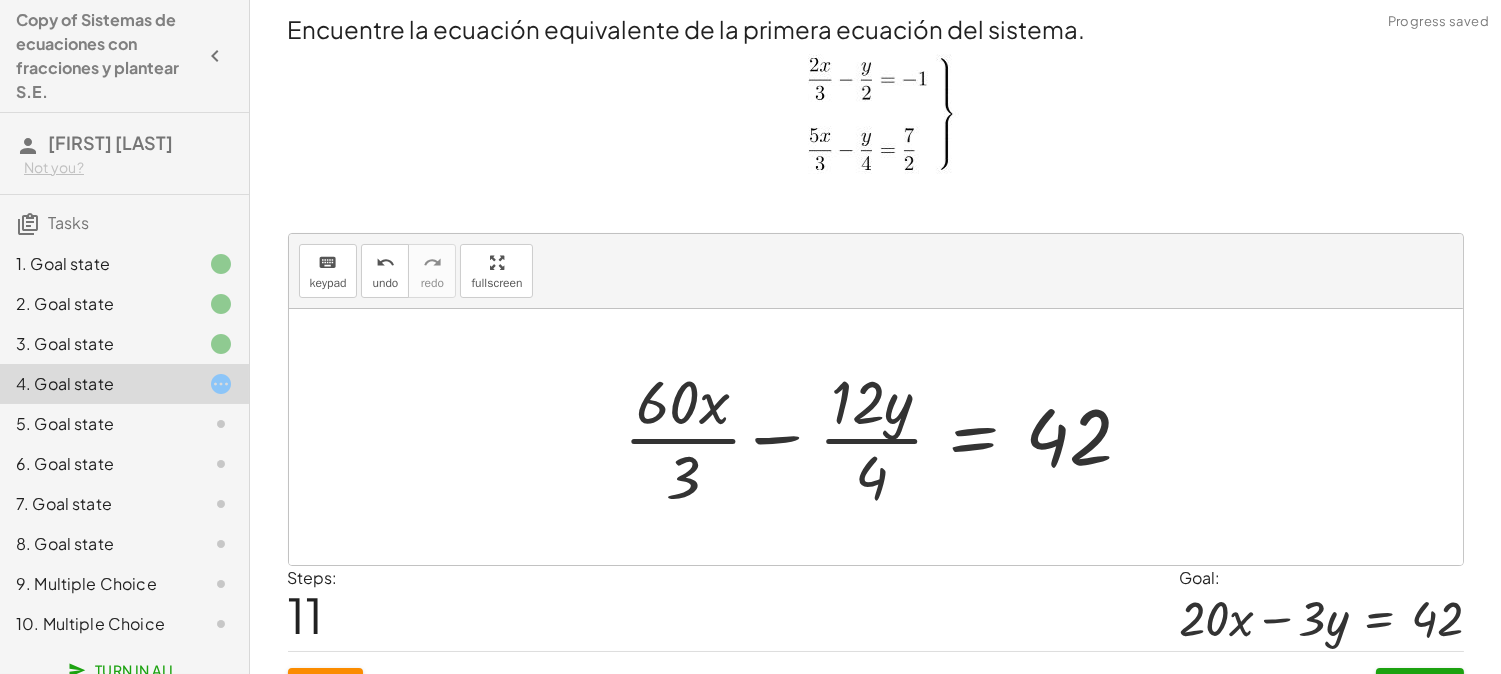 click at bounding box center [884, 437] 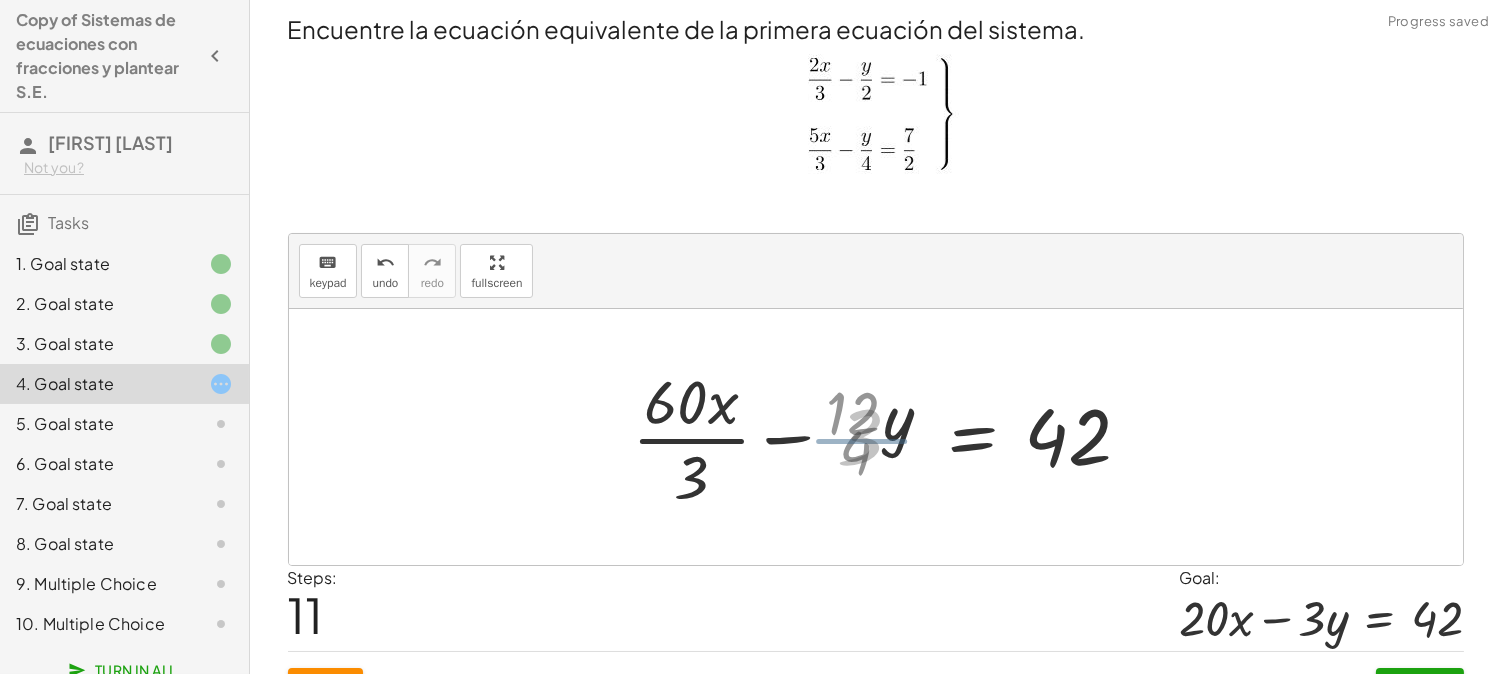 click at bounding box center [895, 437] 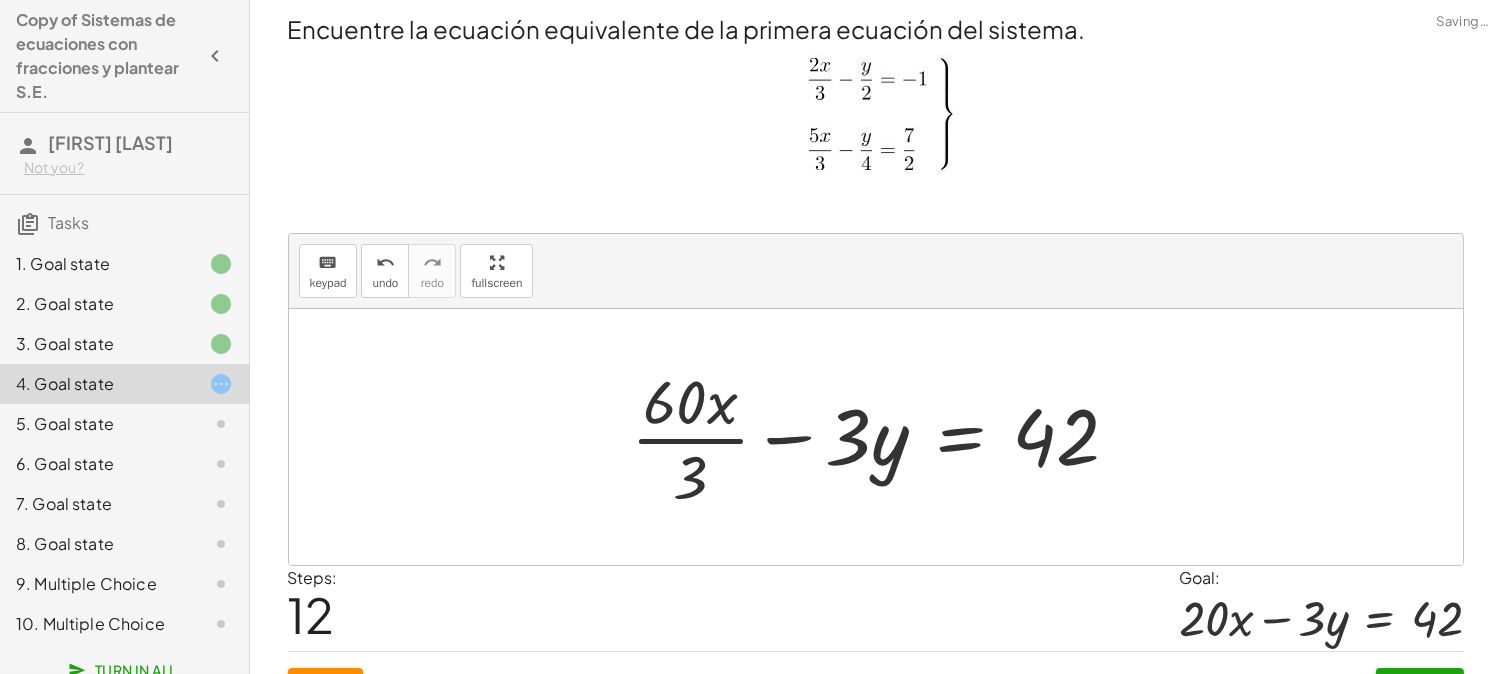 click at bounding box center (883, 437) 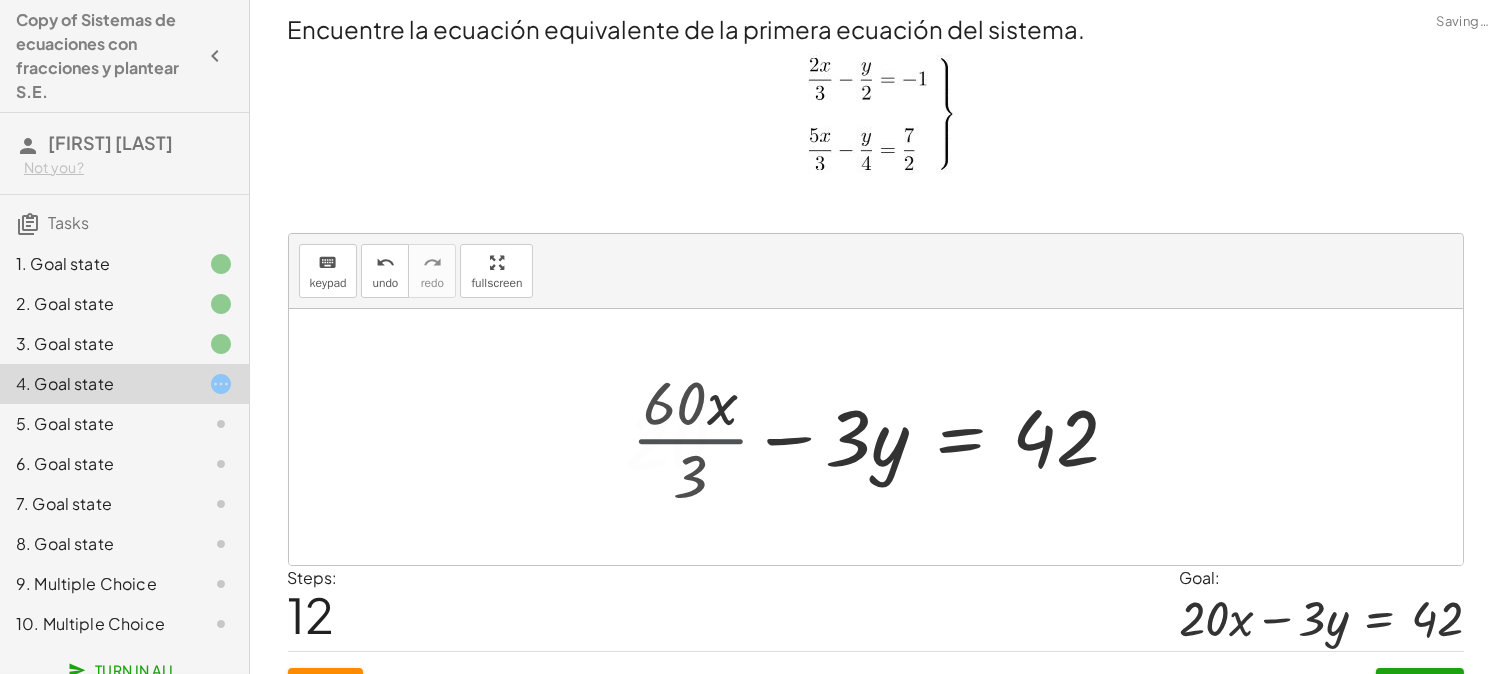 click at bounding box center (881, 437) 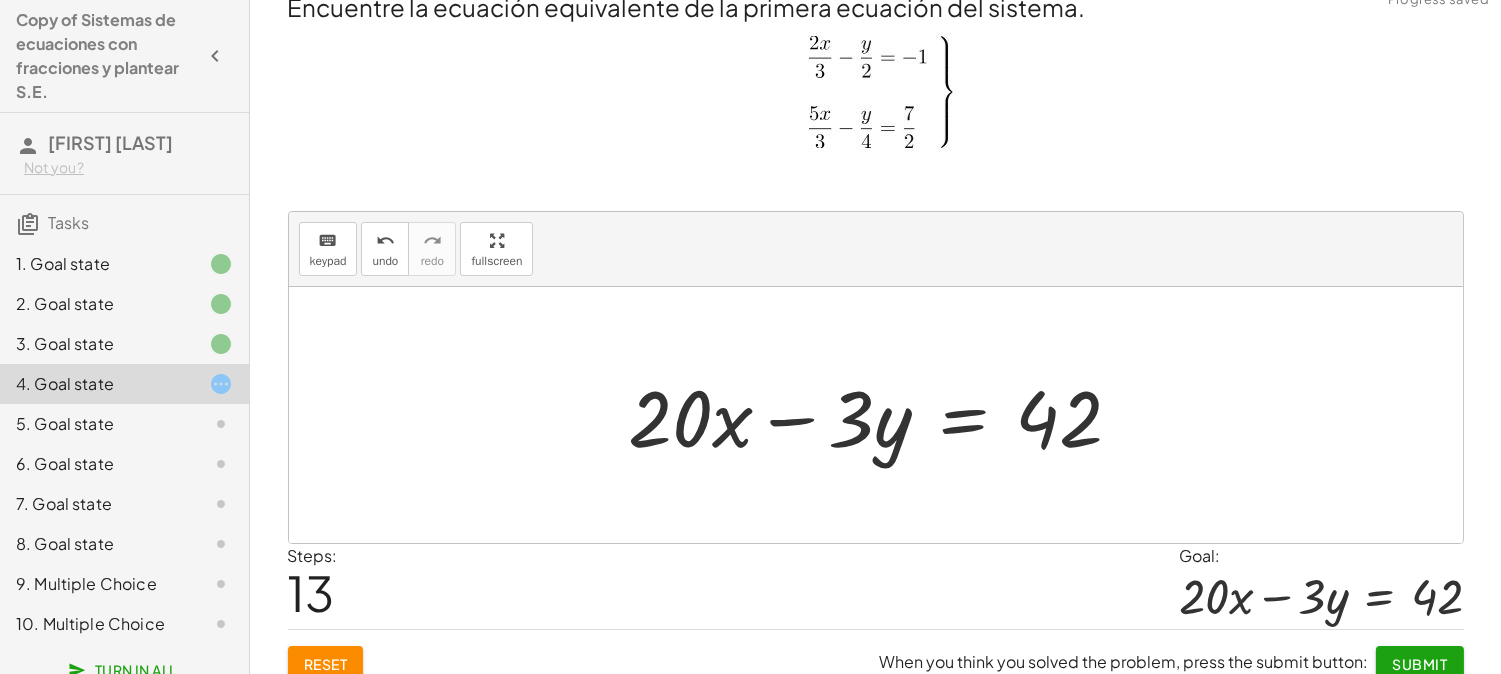 scroll, scrollTop: 42, scrollLeft: 0, axis: vertical 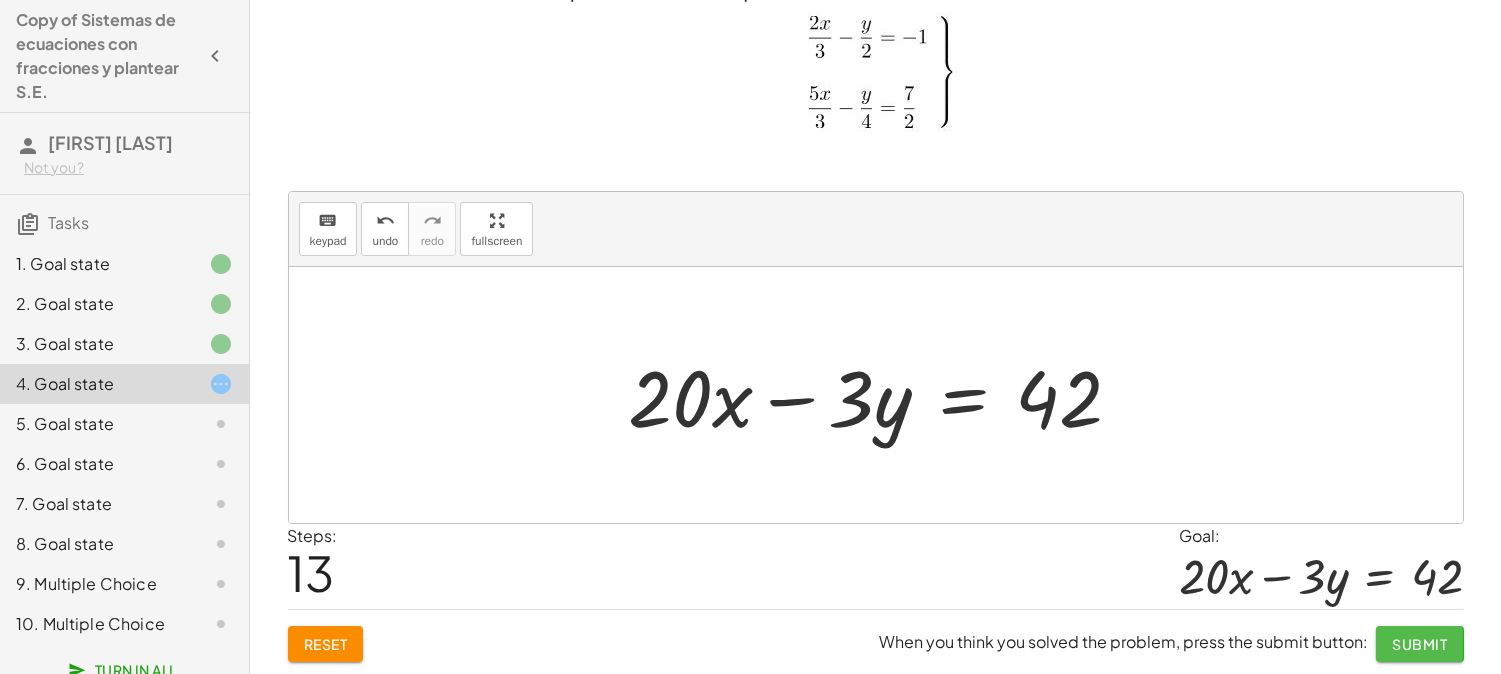 click on "Submit" at bounding box center (1419, 644) 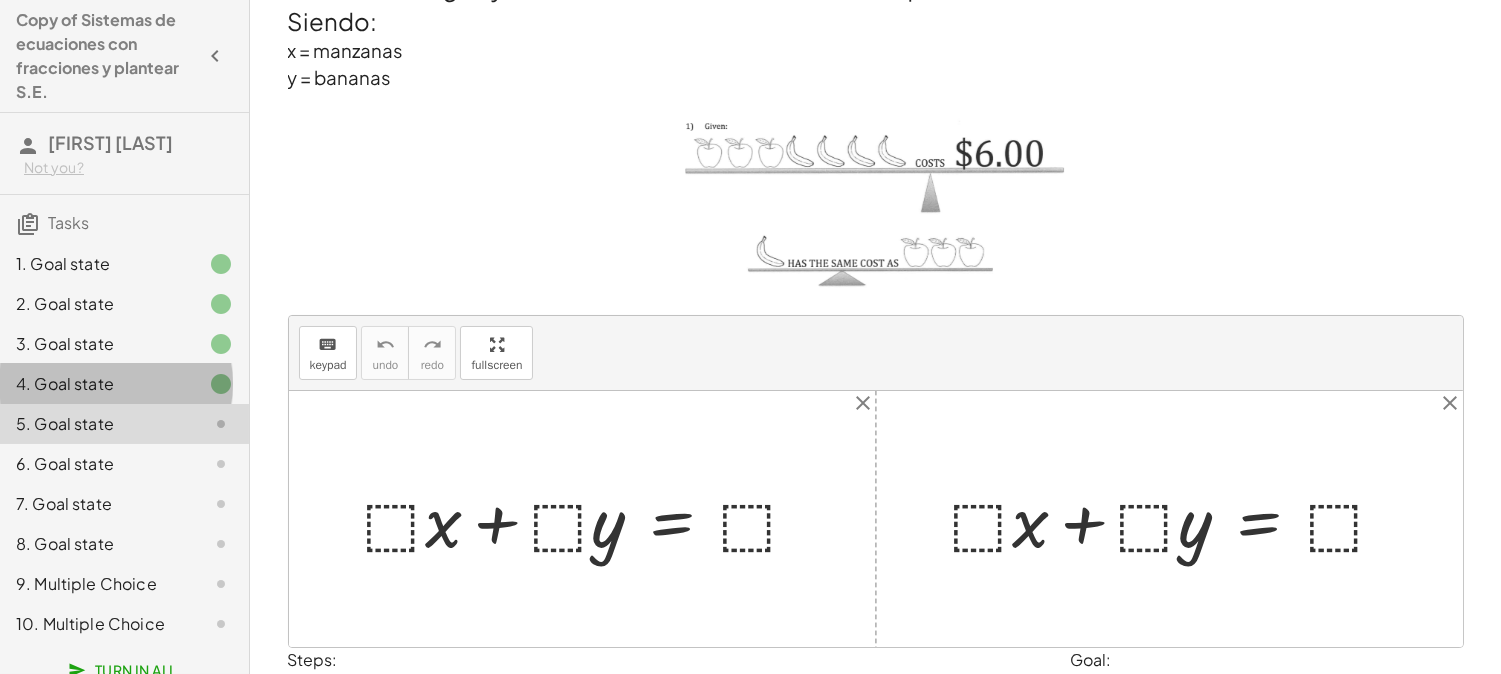 click on "4. Goal state" 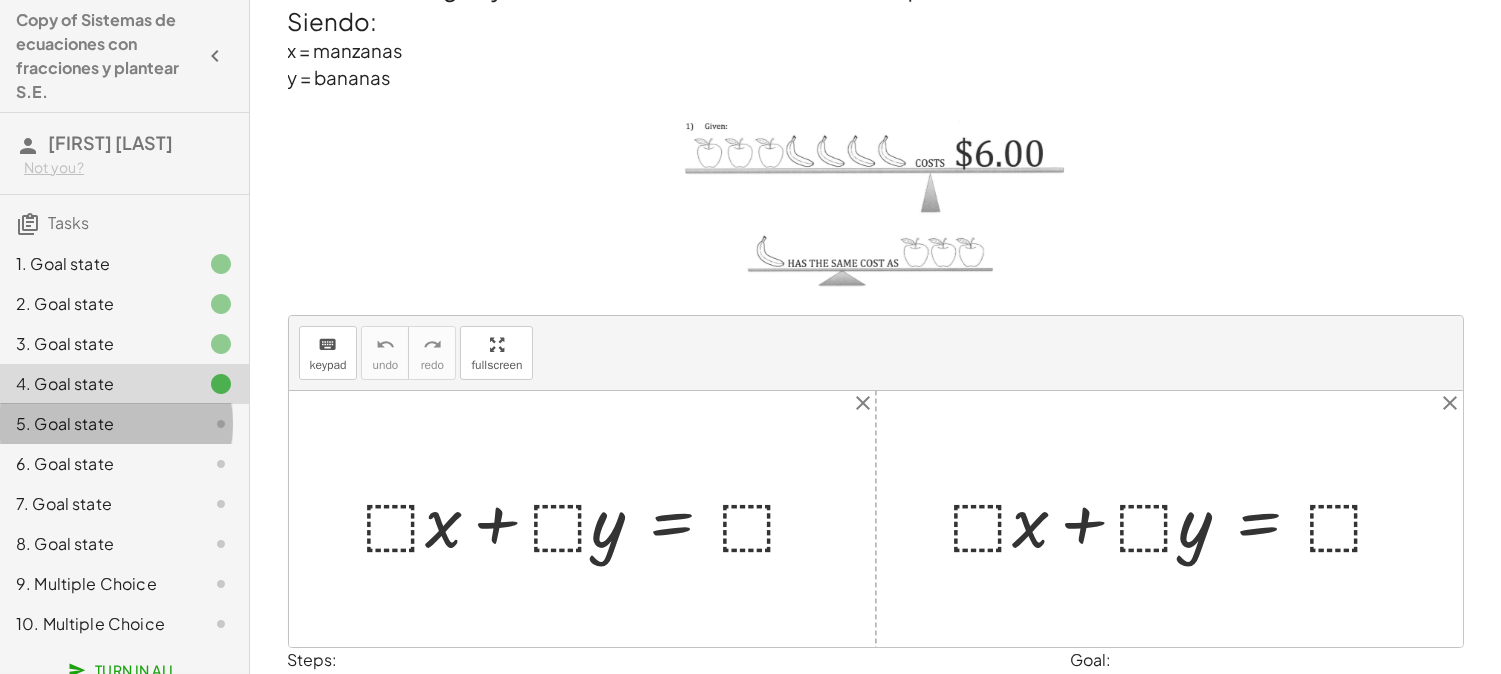 click on "5. Goal state" 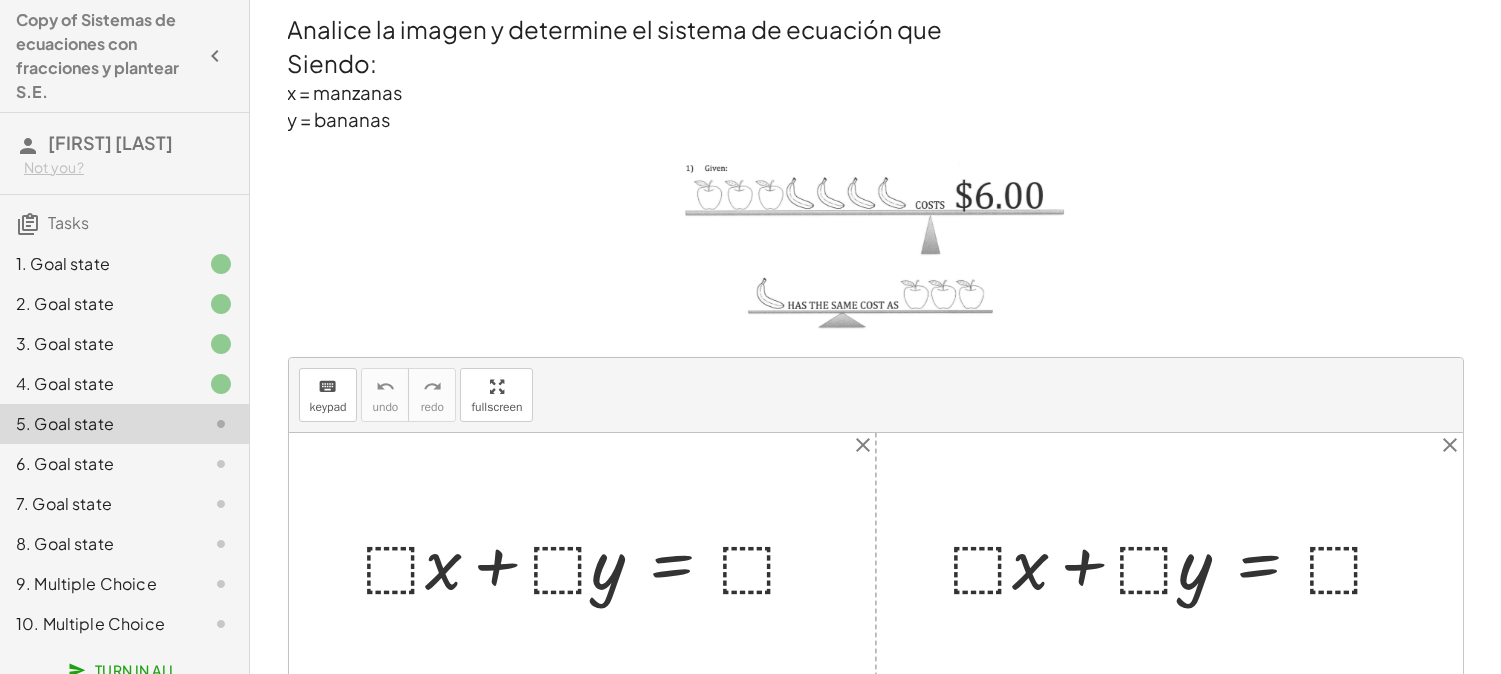 scroll, scrollTop: 172, scrollLeft: 0, axis: vertical 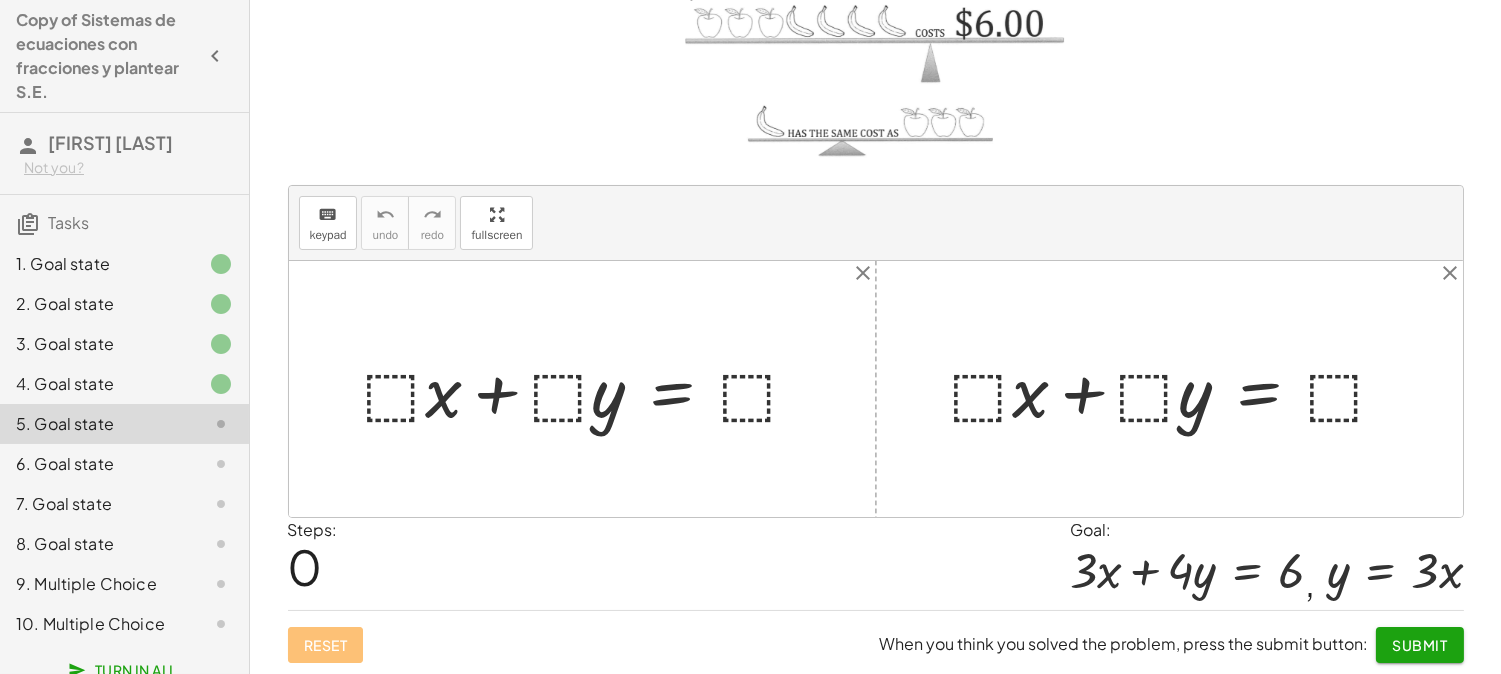 click at bounding box center (590, 388) 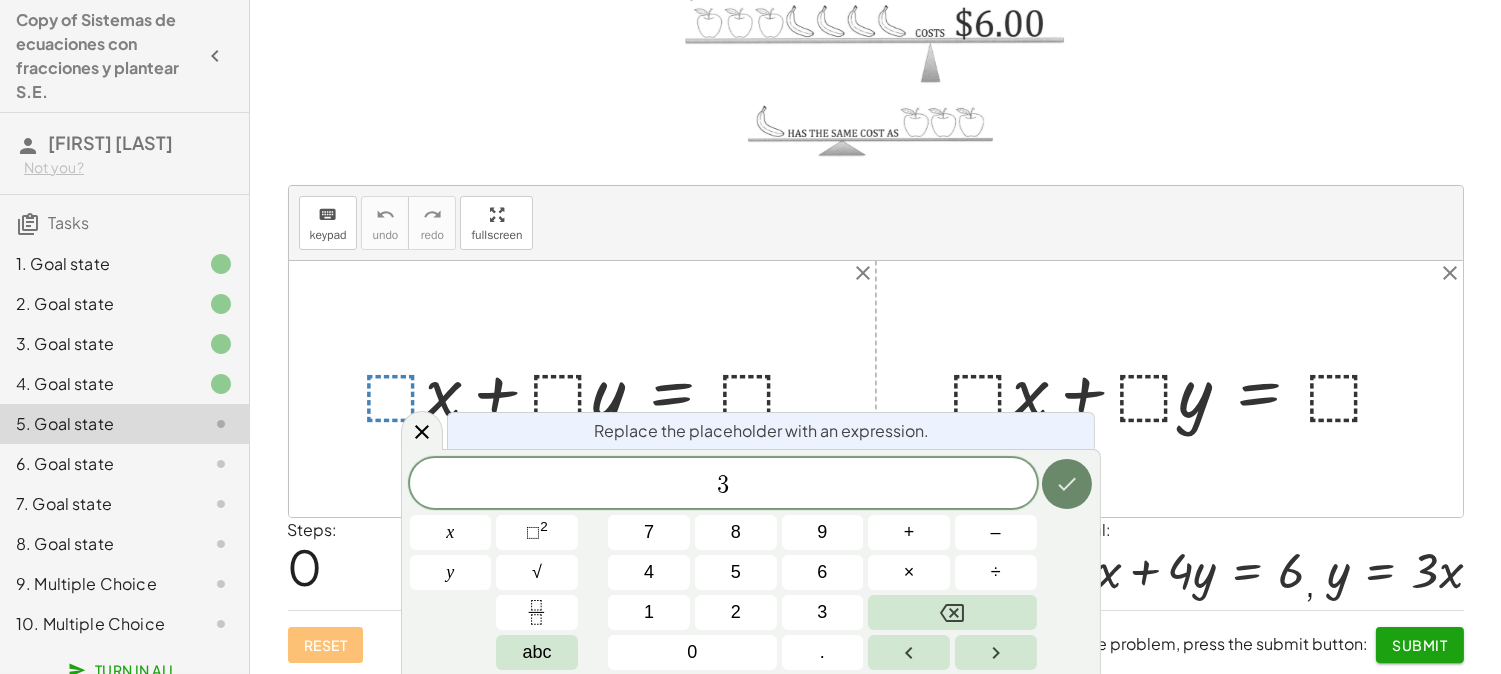 click 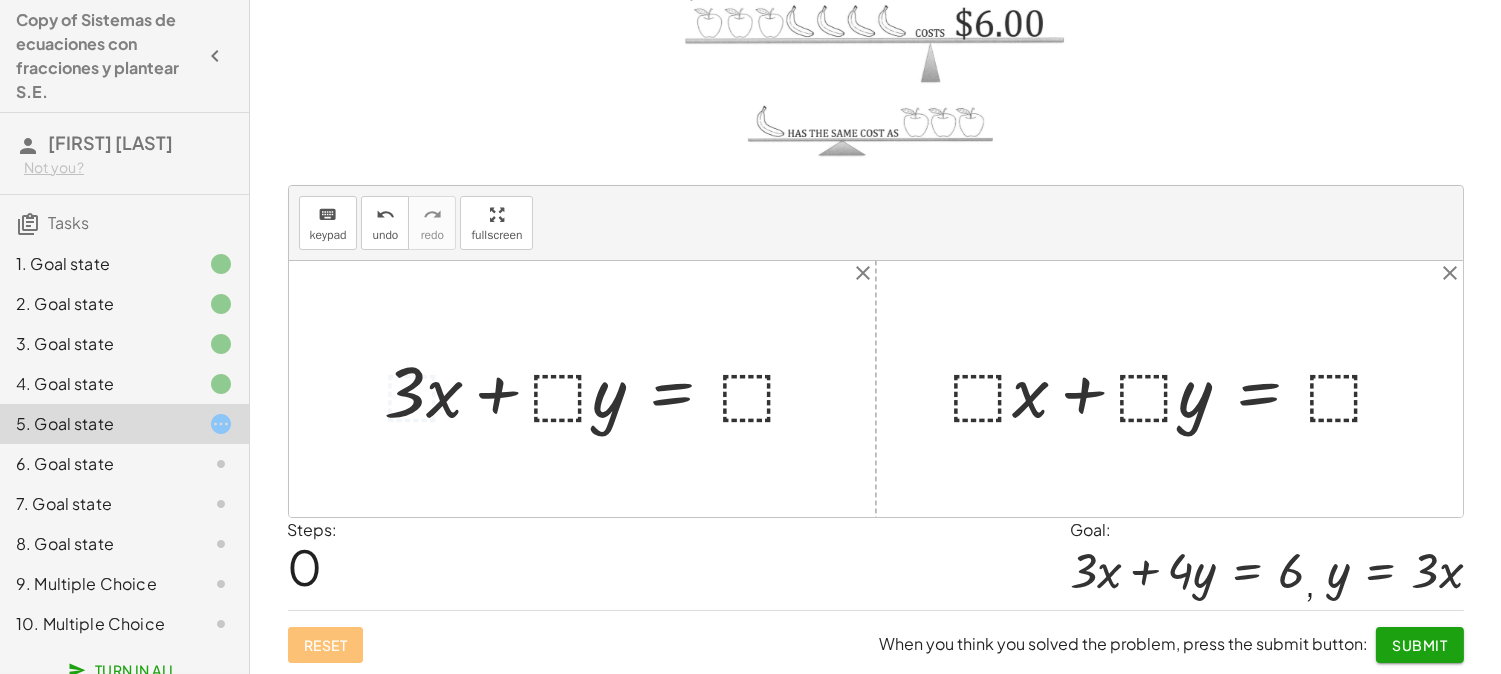 click at bounding box center [600, 388] 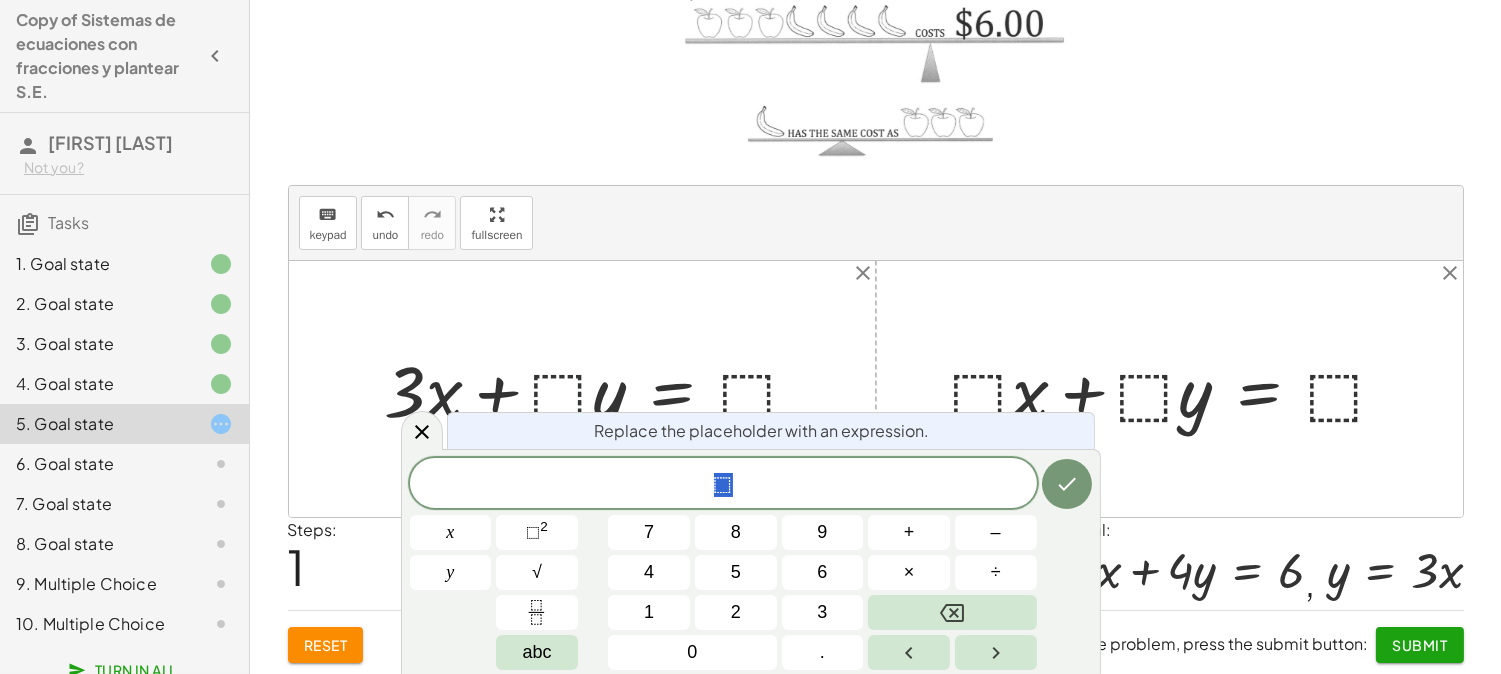click at bounding box center [600, 388] 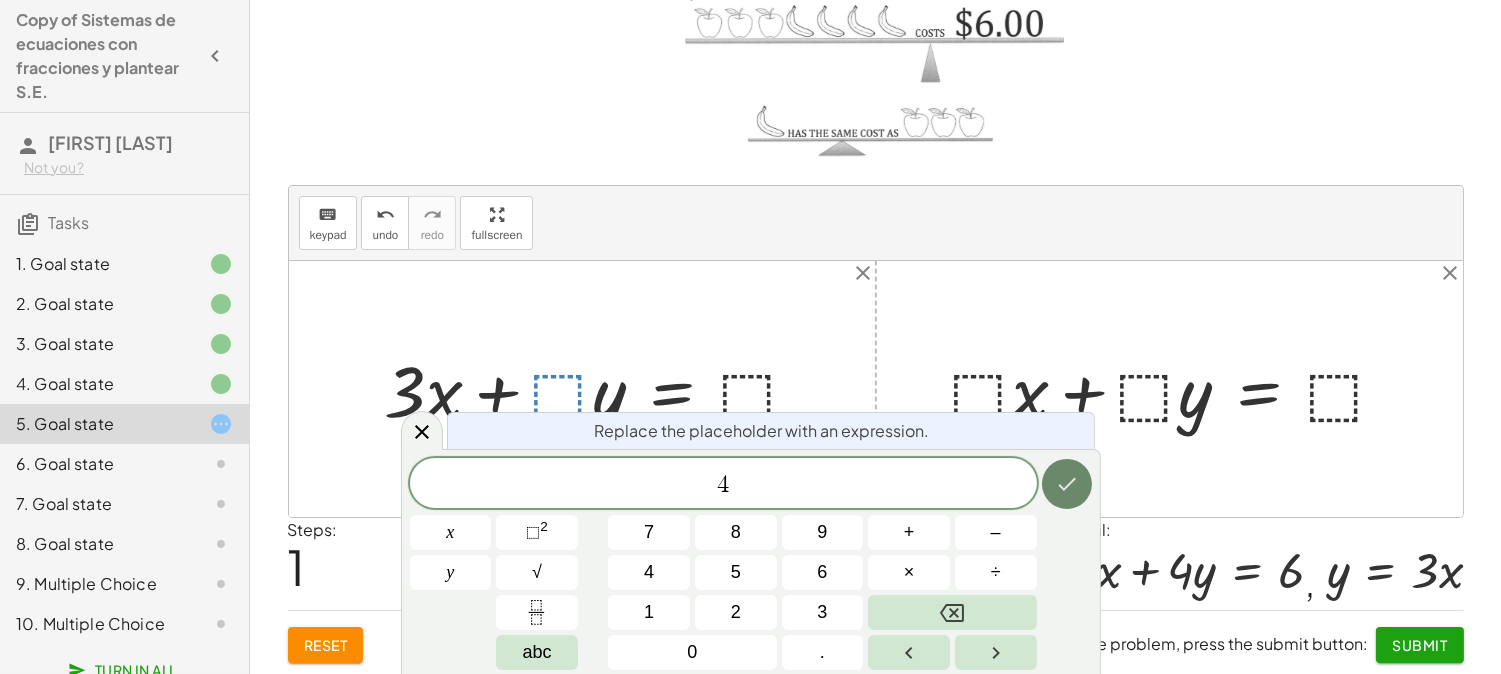 click at bounding box center [1067, 484] 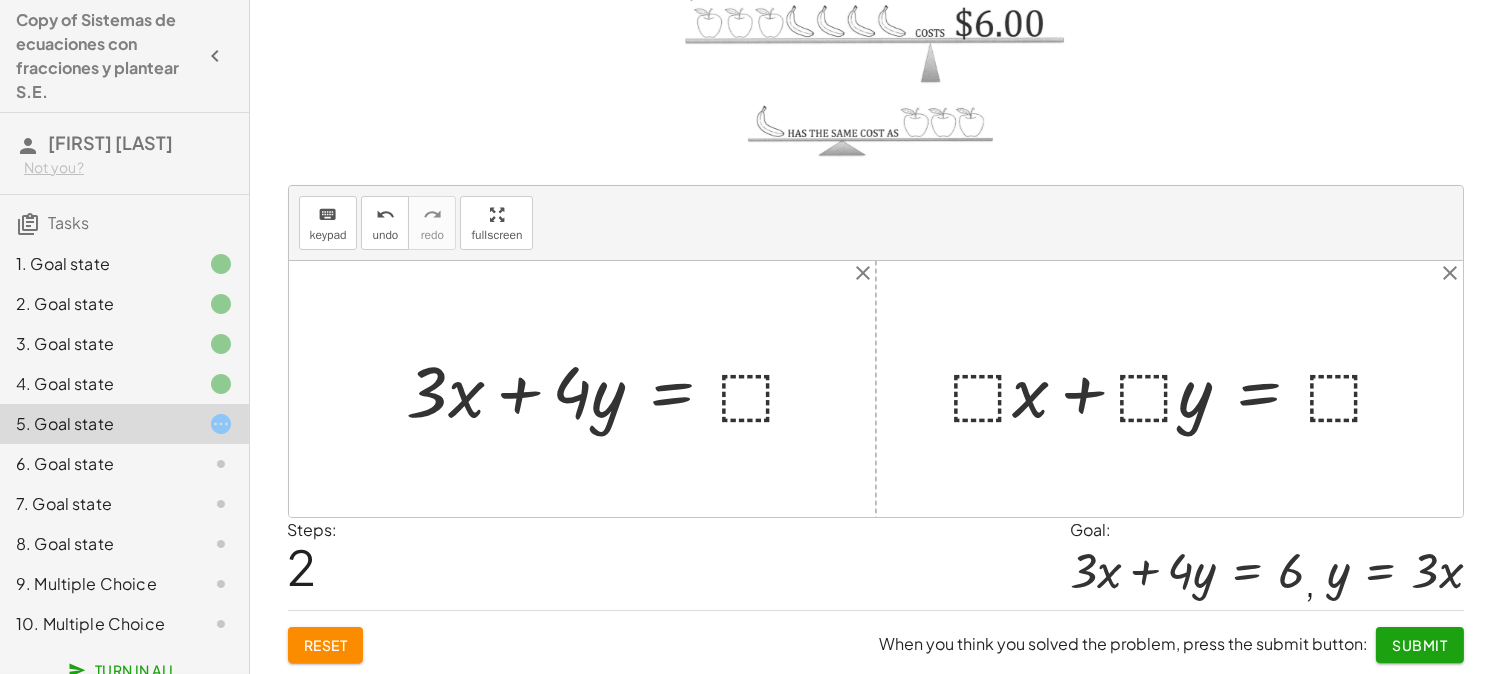 click at bounding box center (611, 388) 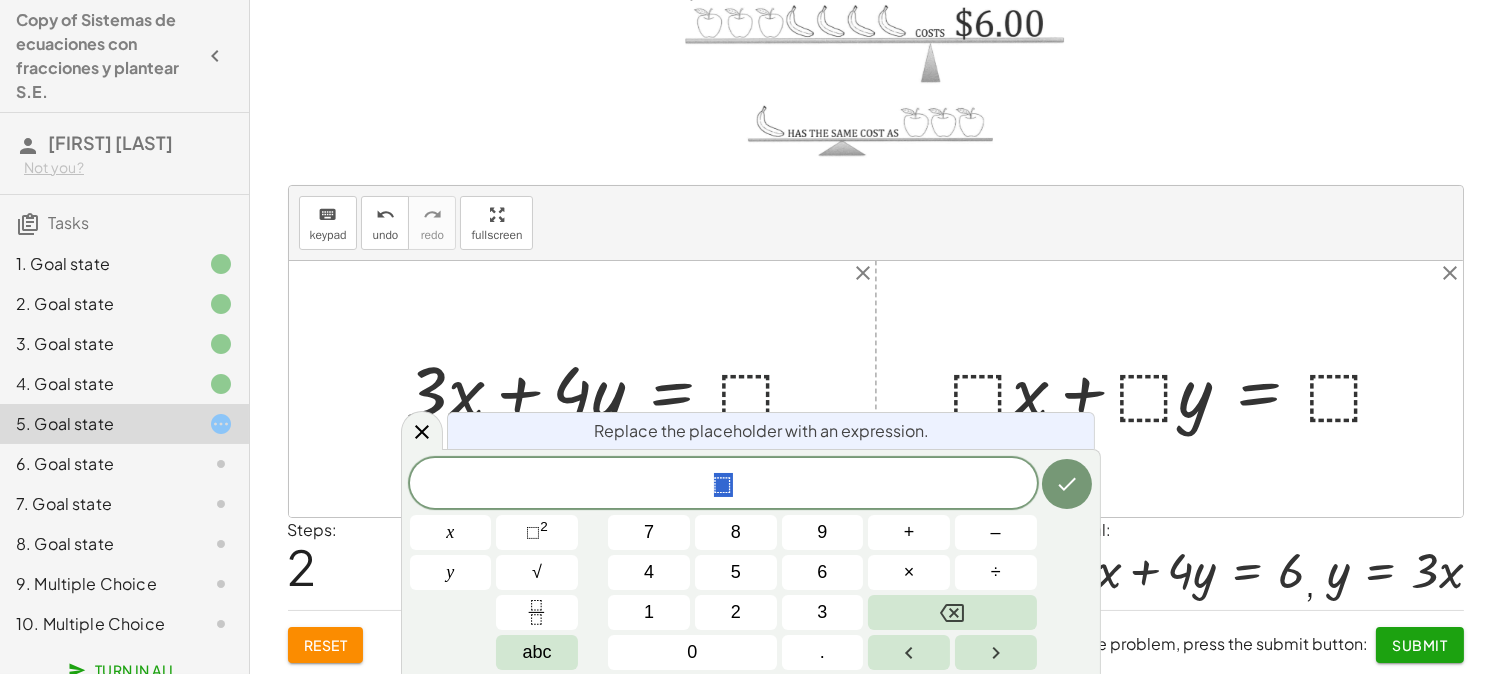 click at bounding box center (611, 388) 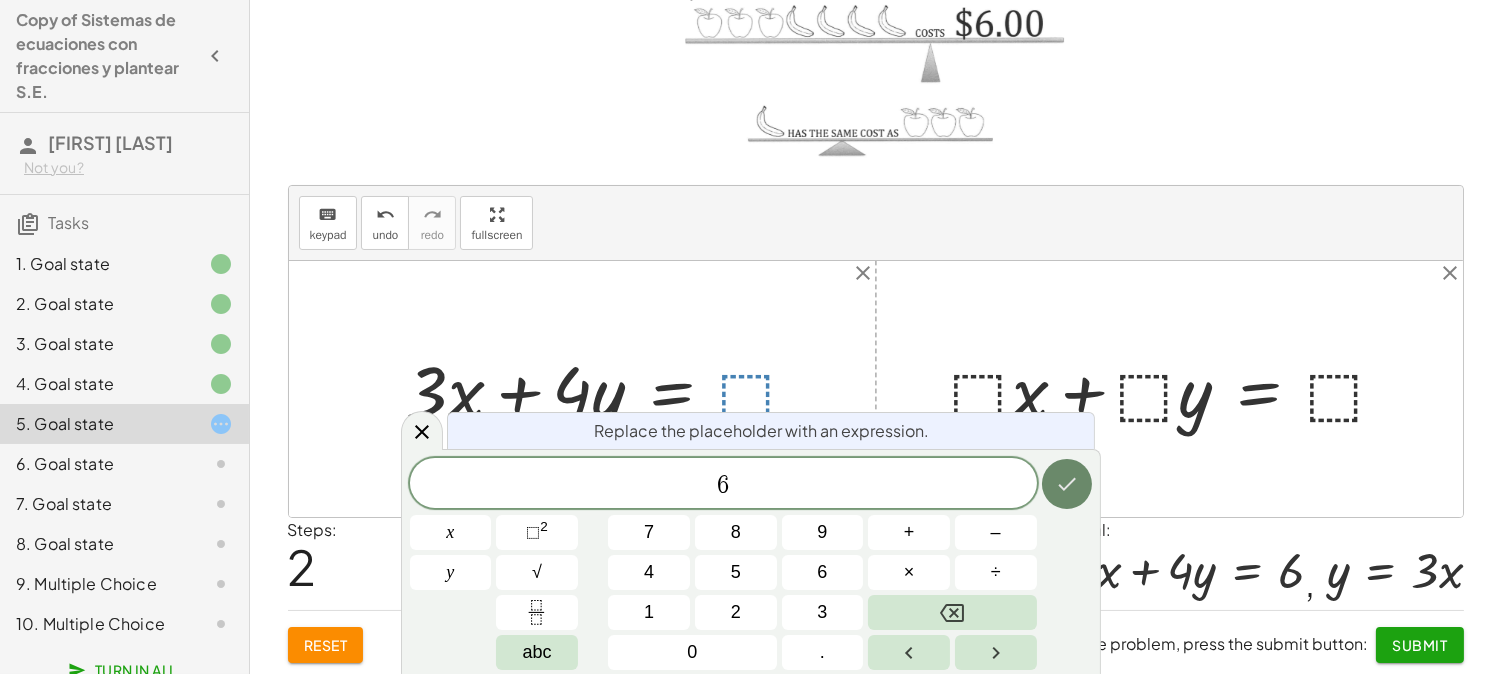 click 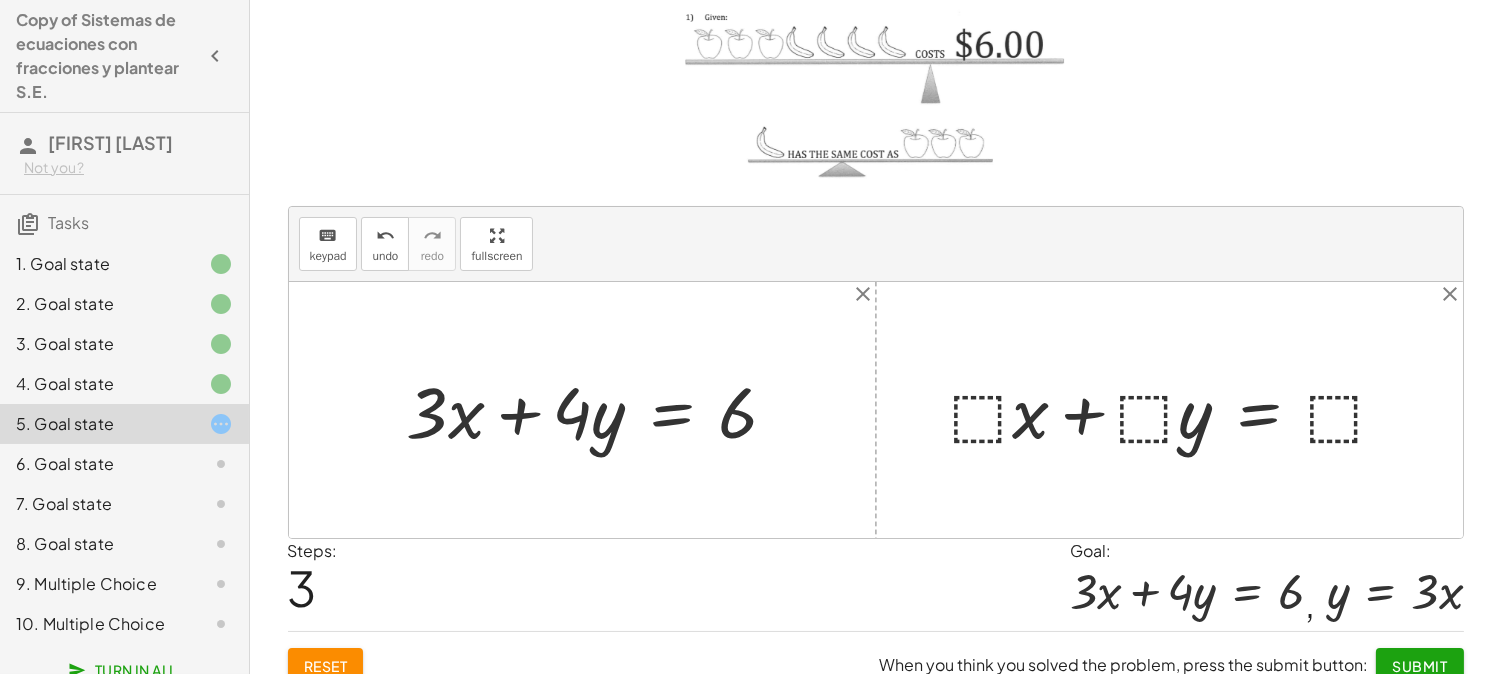 scroll, scrollTop: 172, scrollLeft: 0, axis: vertical 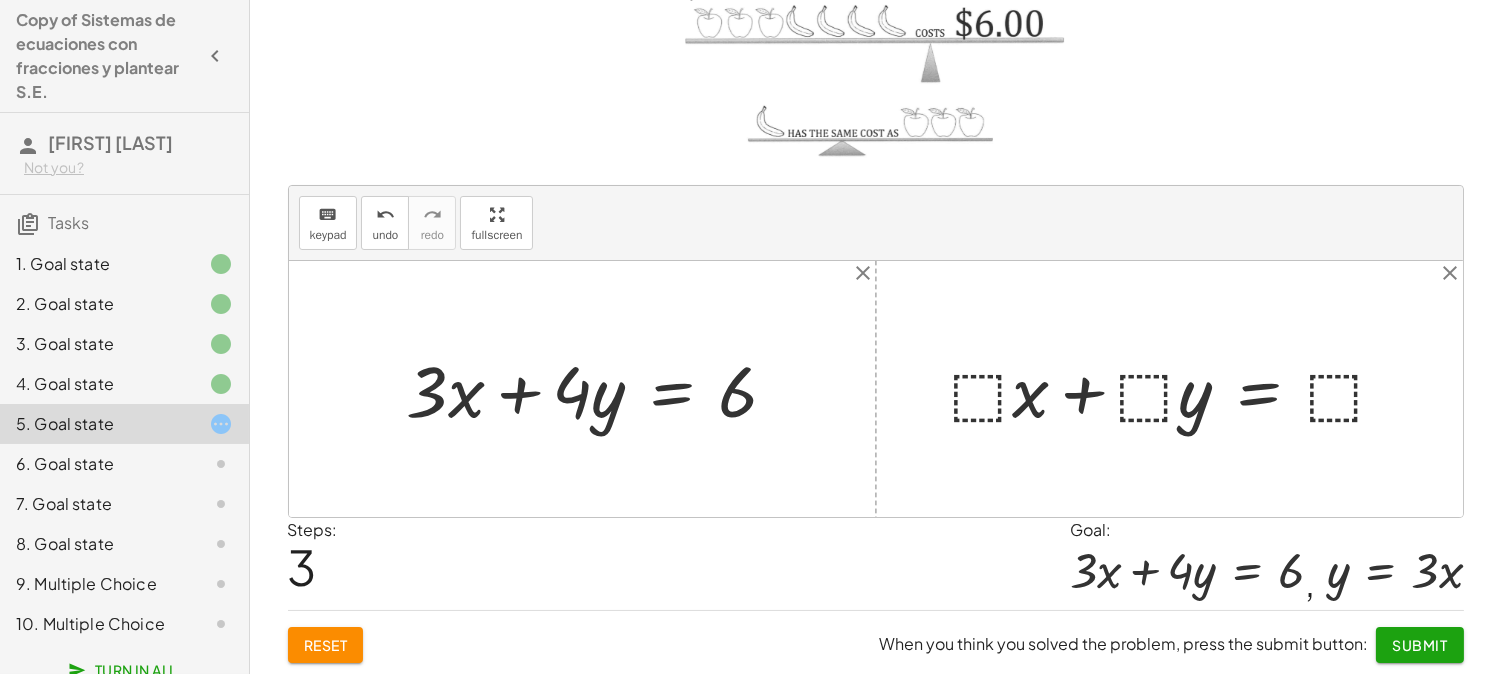 click at bounding box center [600, 388] 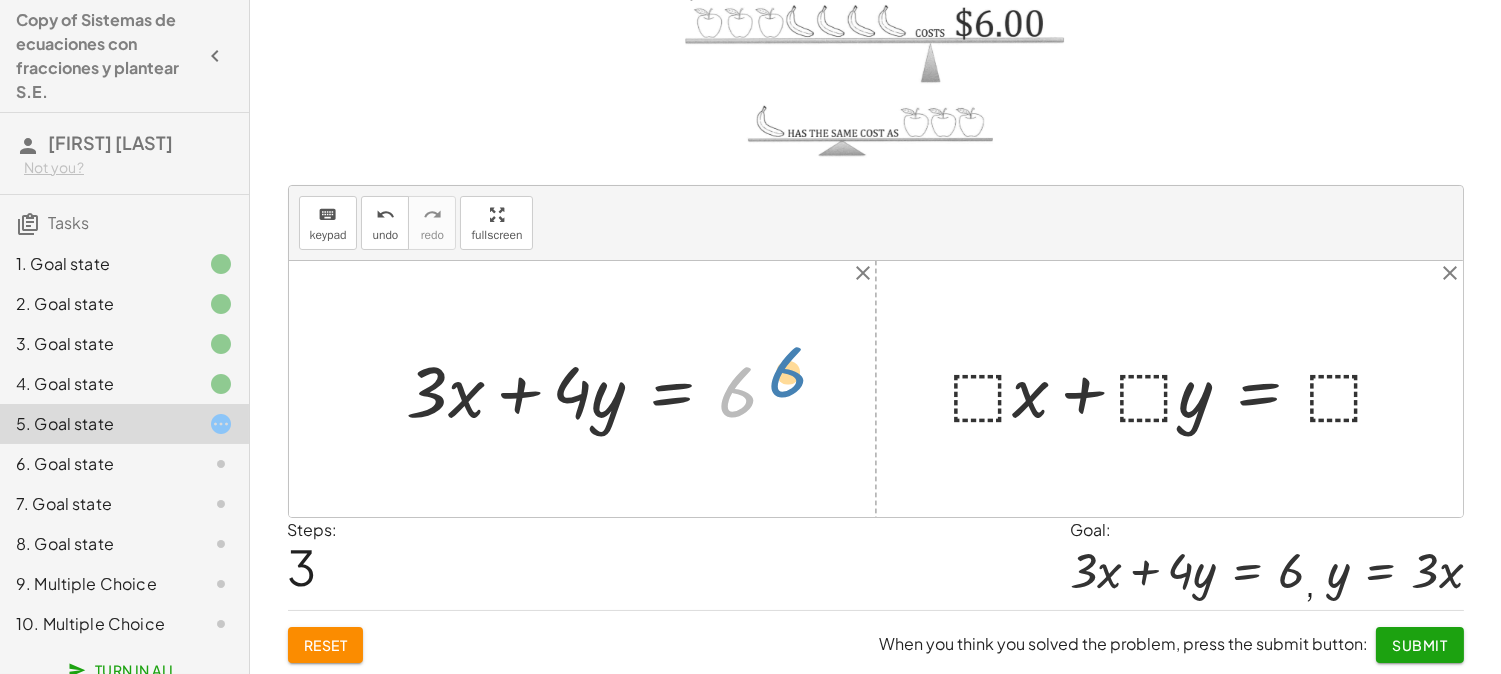 drag, startPoint x: 732, startPoint y: 404, endPoint x: 711, endPoint y: 428, distance: 31.890438 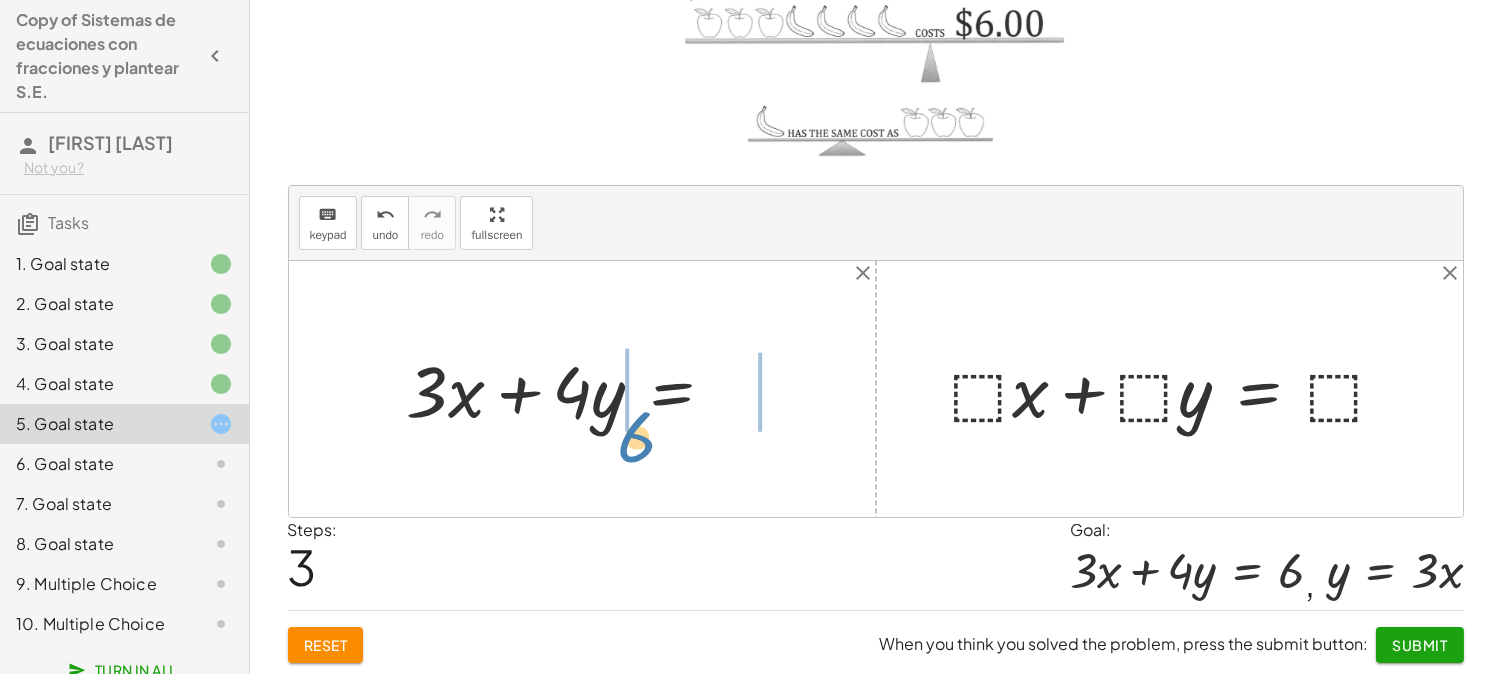 drag, startPoint x: 711, startPoint y: 428, endPoint x: 671, endPoint y: 438, distance: 41.231056 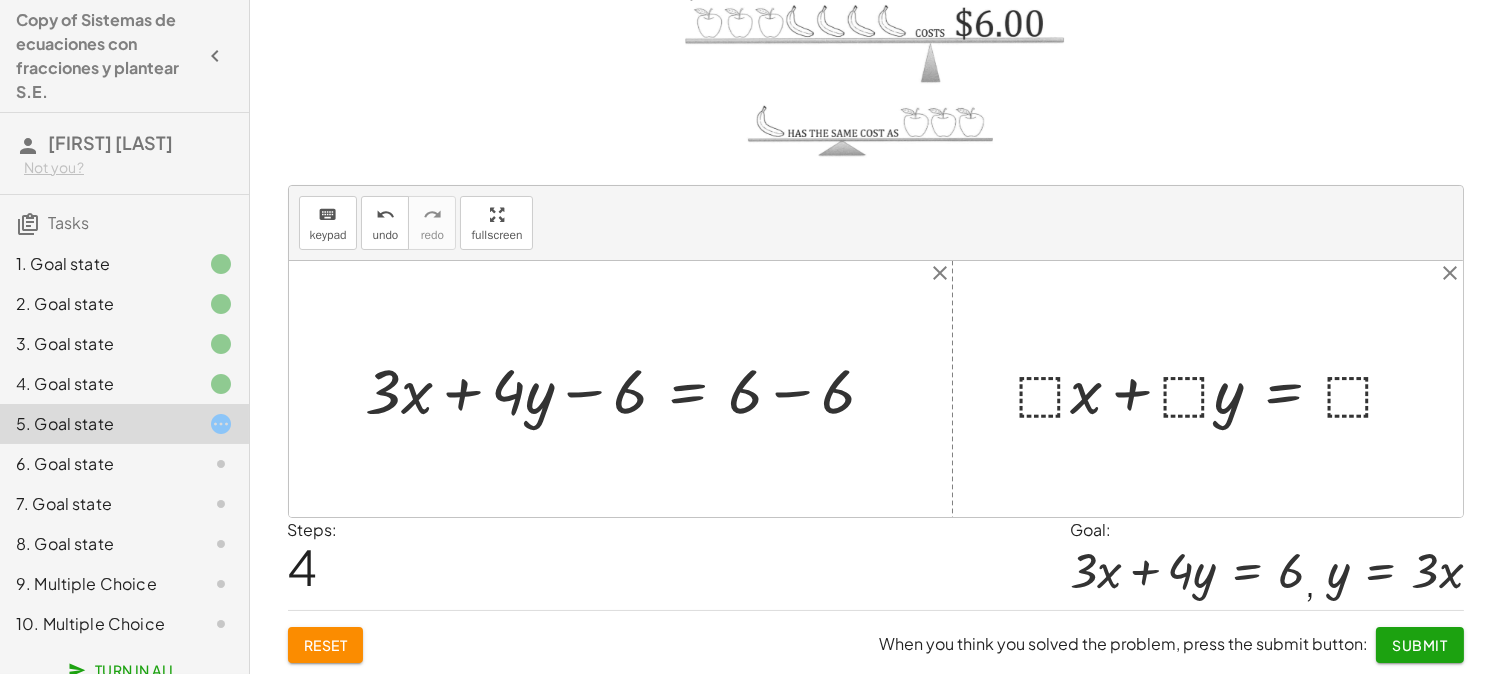 click on "Reset" 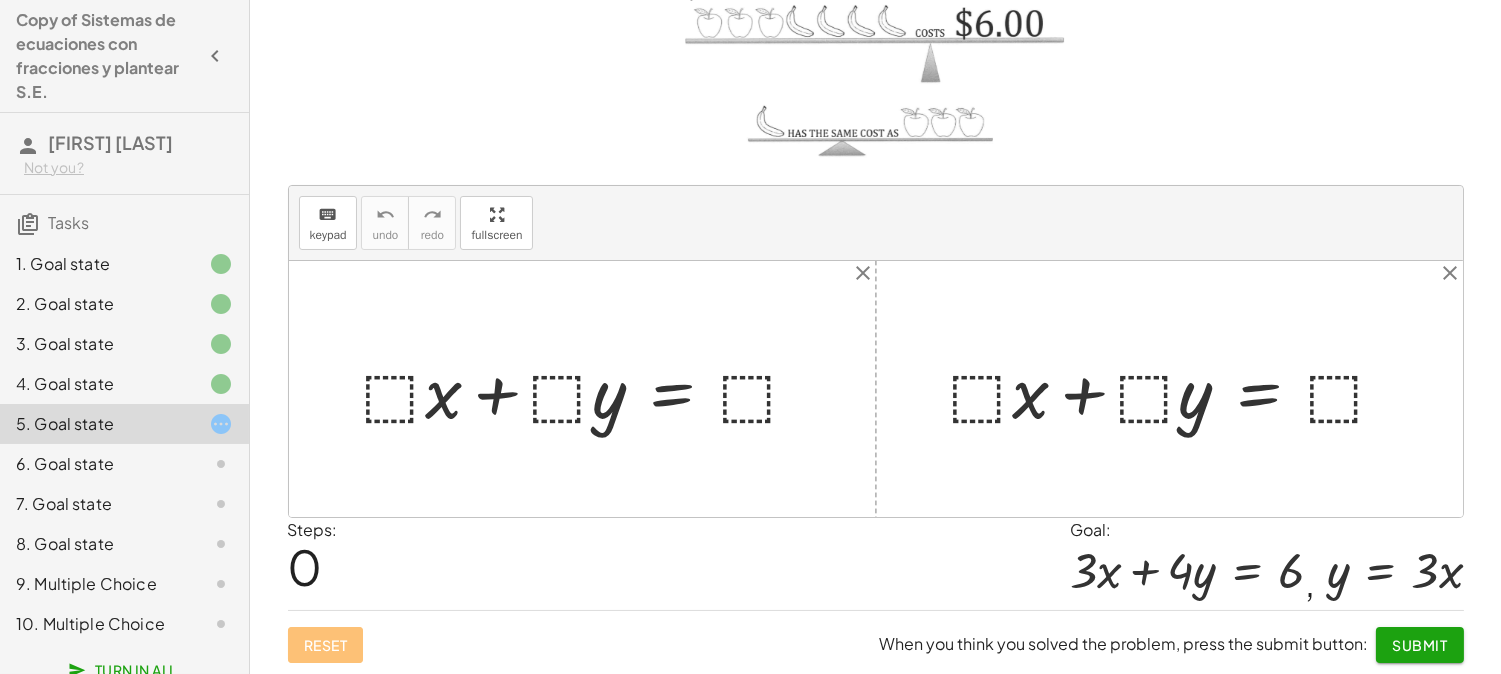 click on "keyboard keypad undo undo redo redo fullscreen" at bounding box center (876, 223) 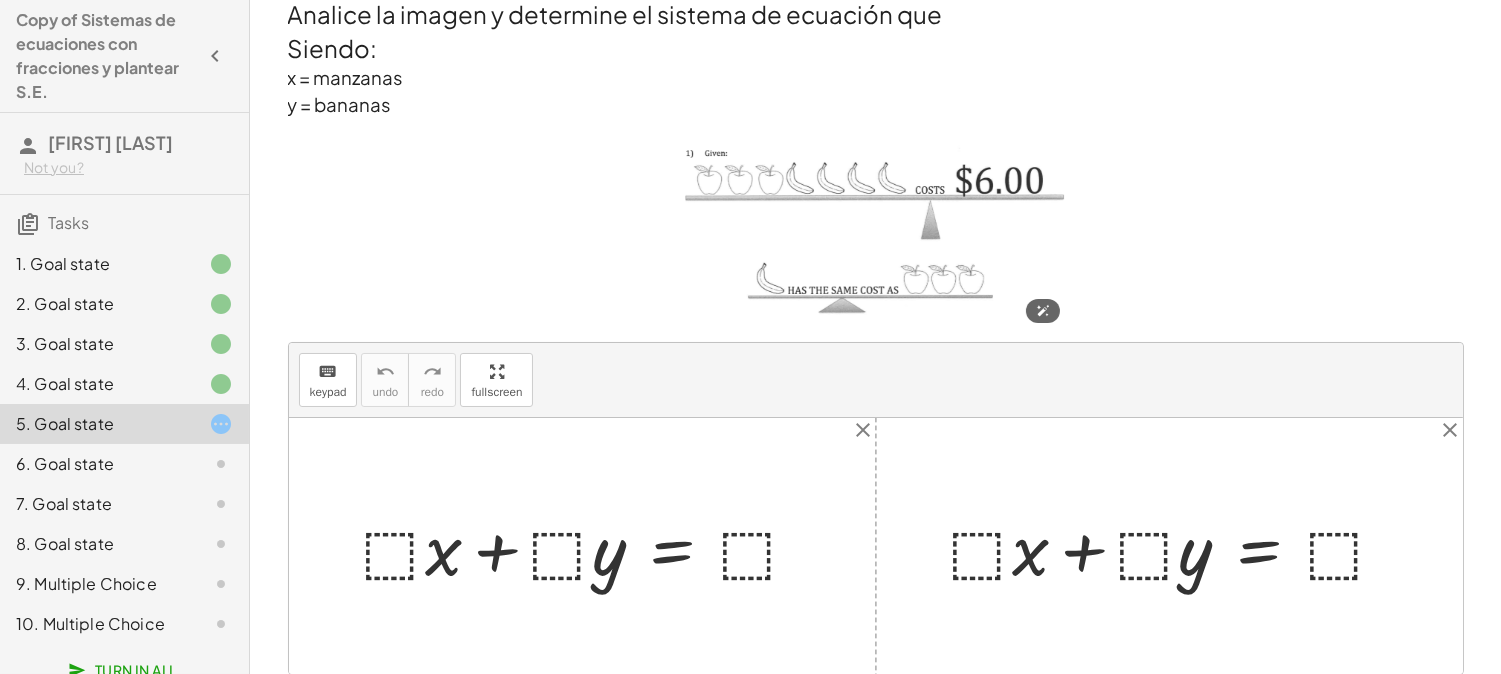 scroll, scrollTop: 172, scrollLeft: 0, axis: vertical 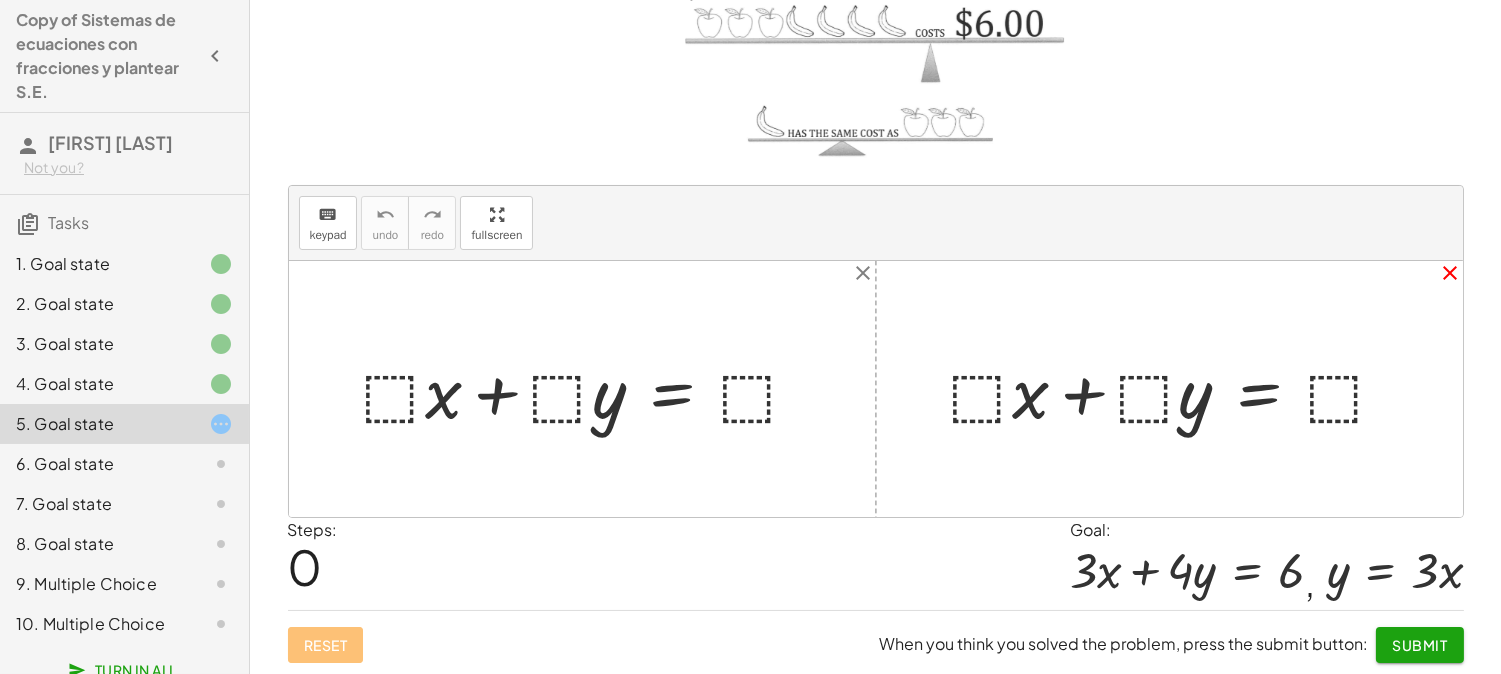 click on "close" at bounding box center [1451, 273] 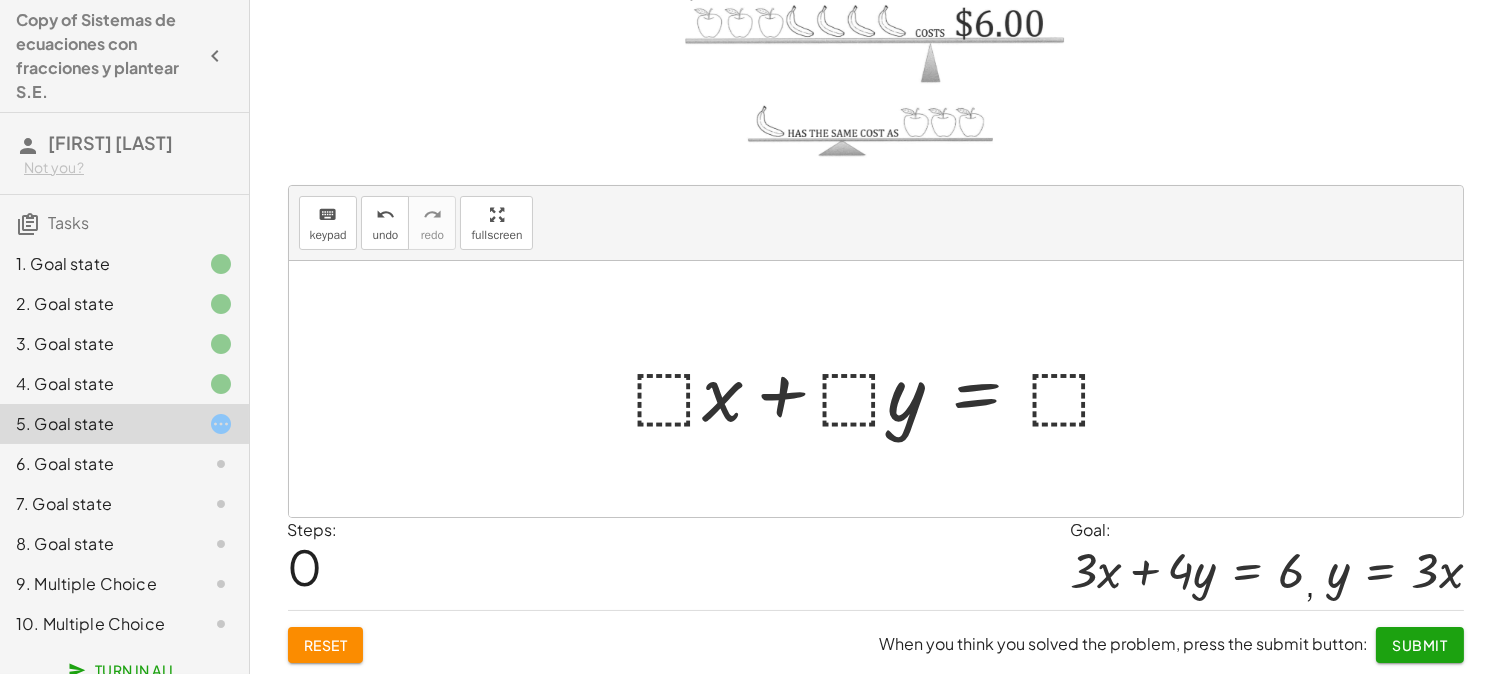 click at bounding box center (883, 389) 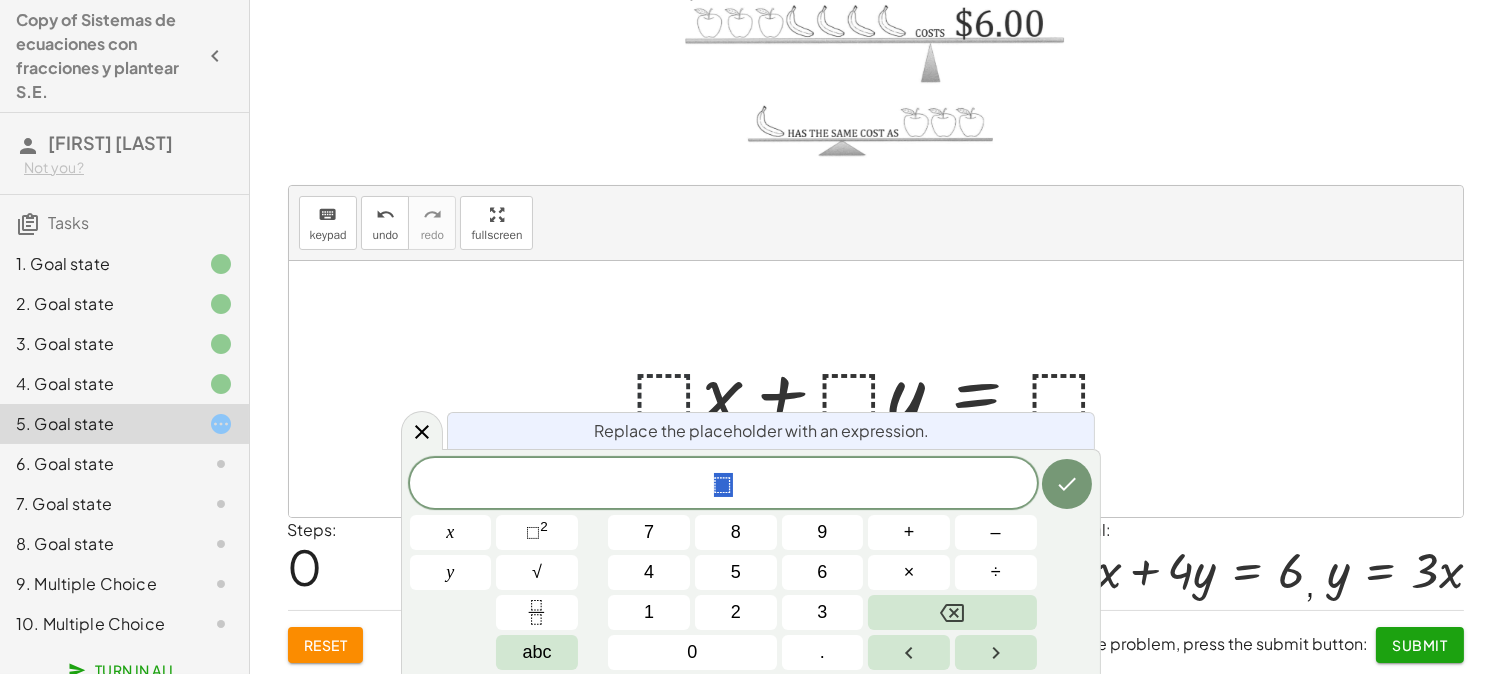 click at bounding box center (883, 389) 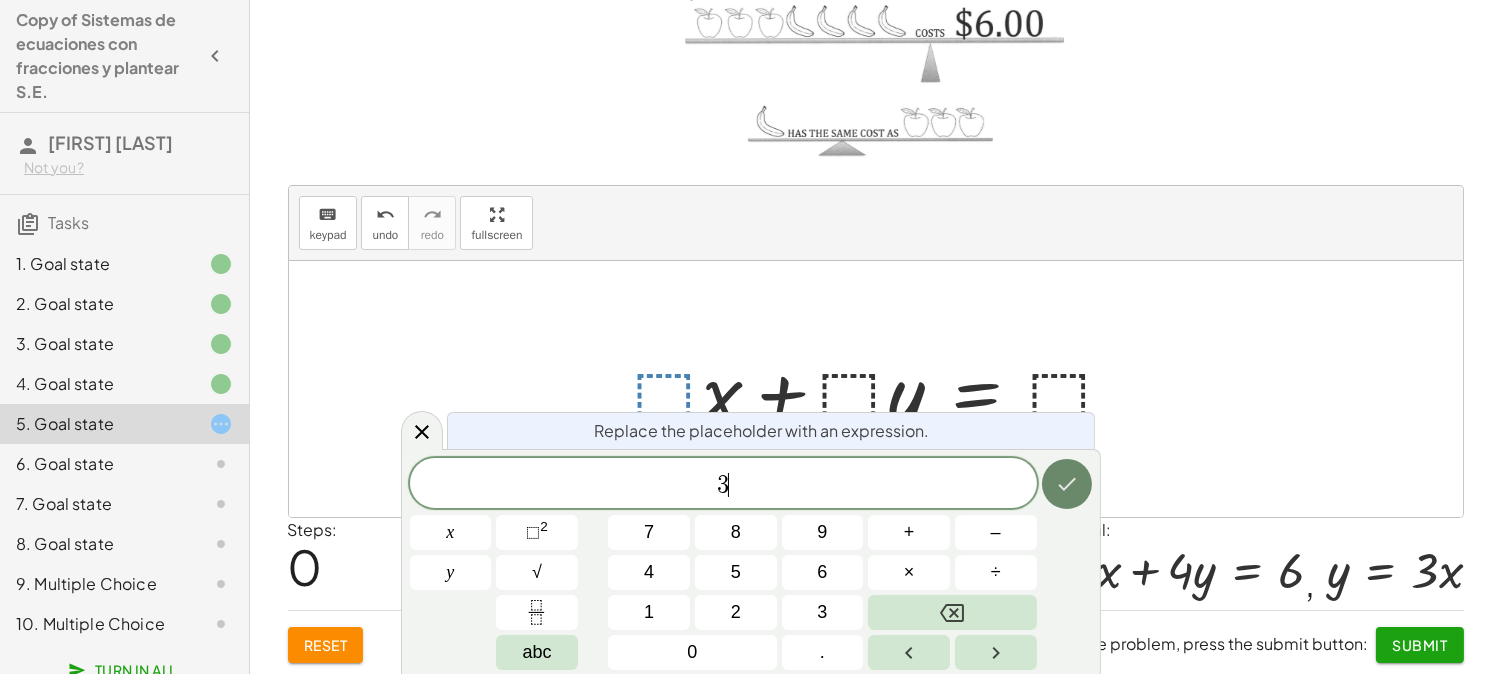 click 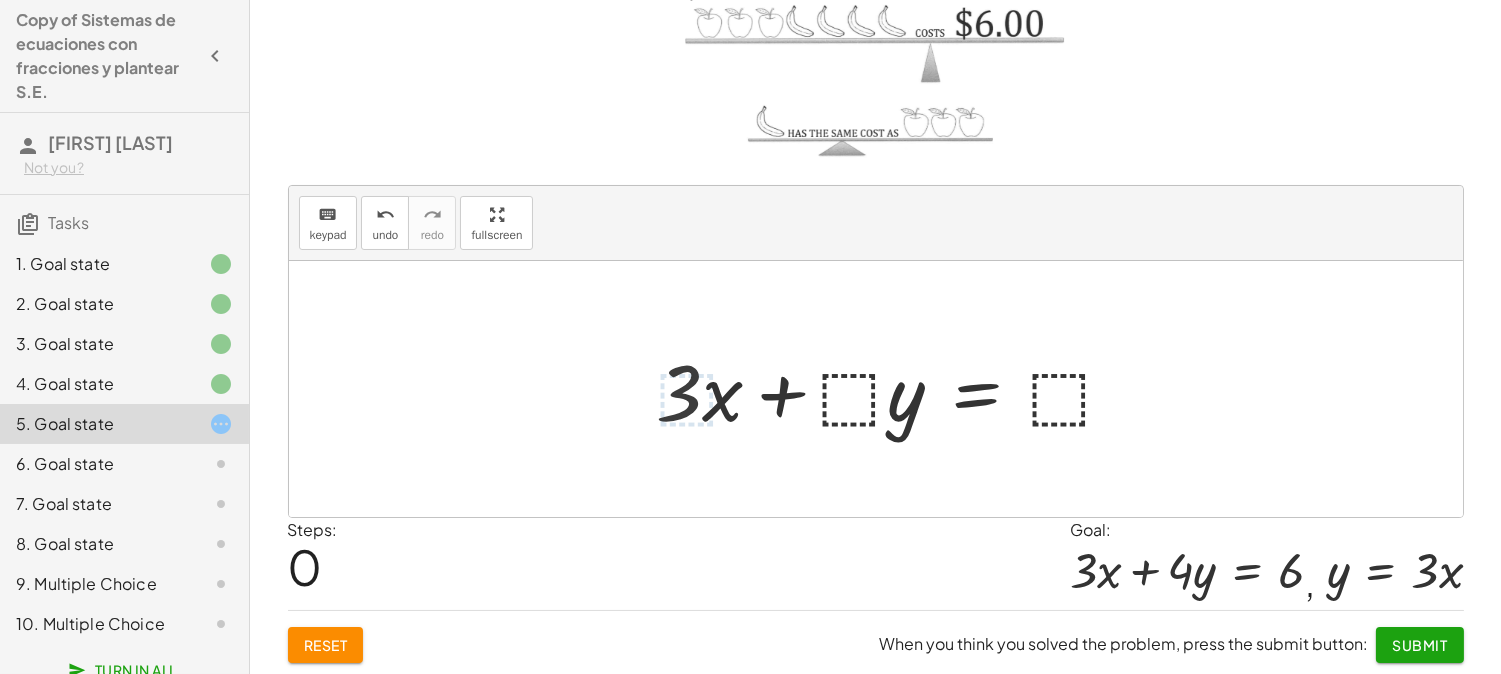 click at bounding box center [895, 389] 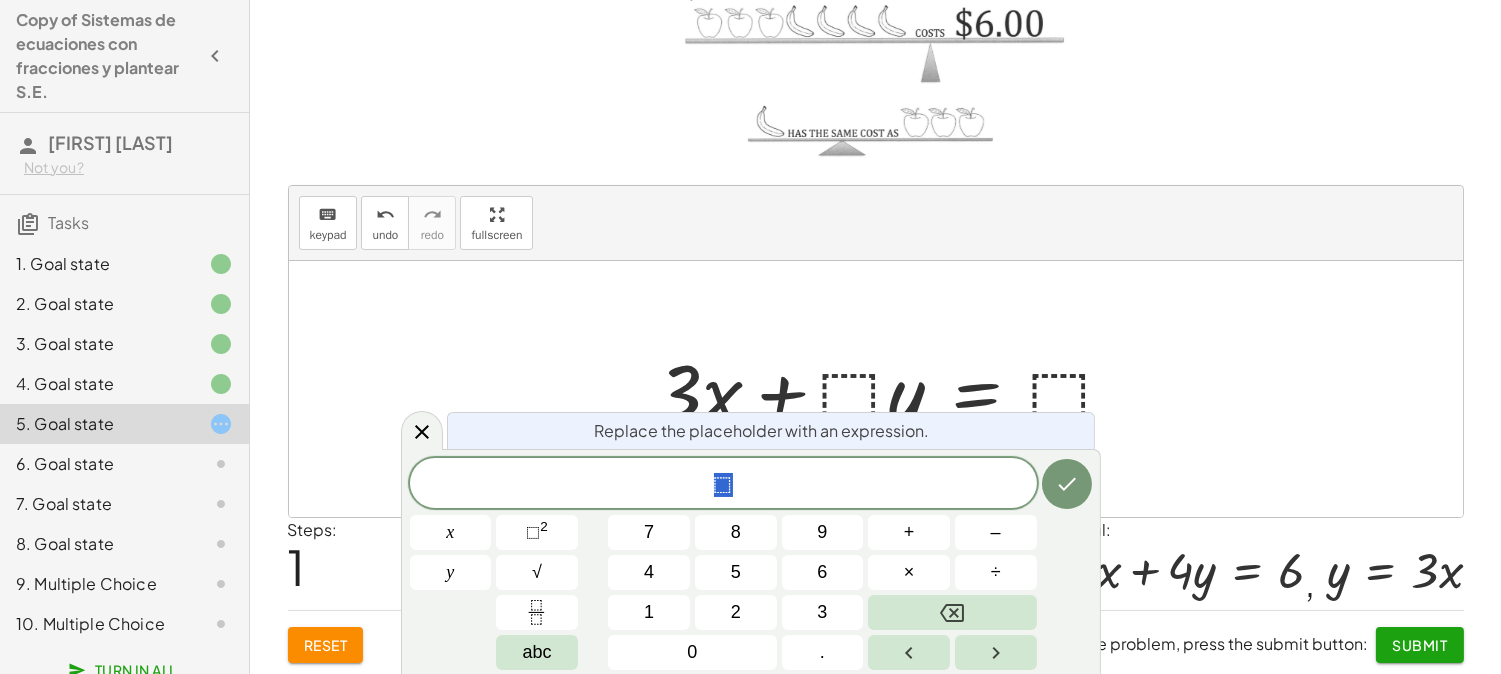 click at bounding box center (895, 389) 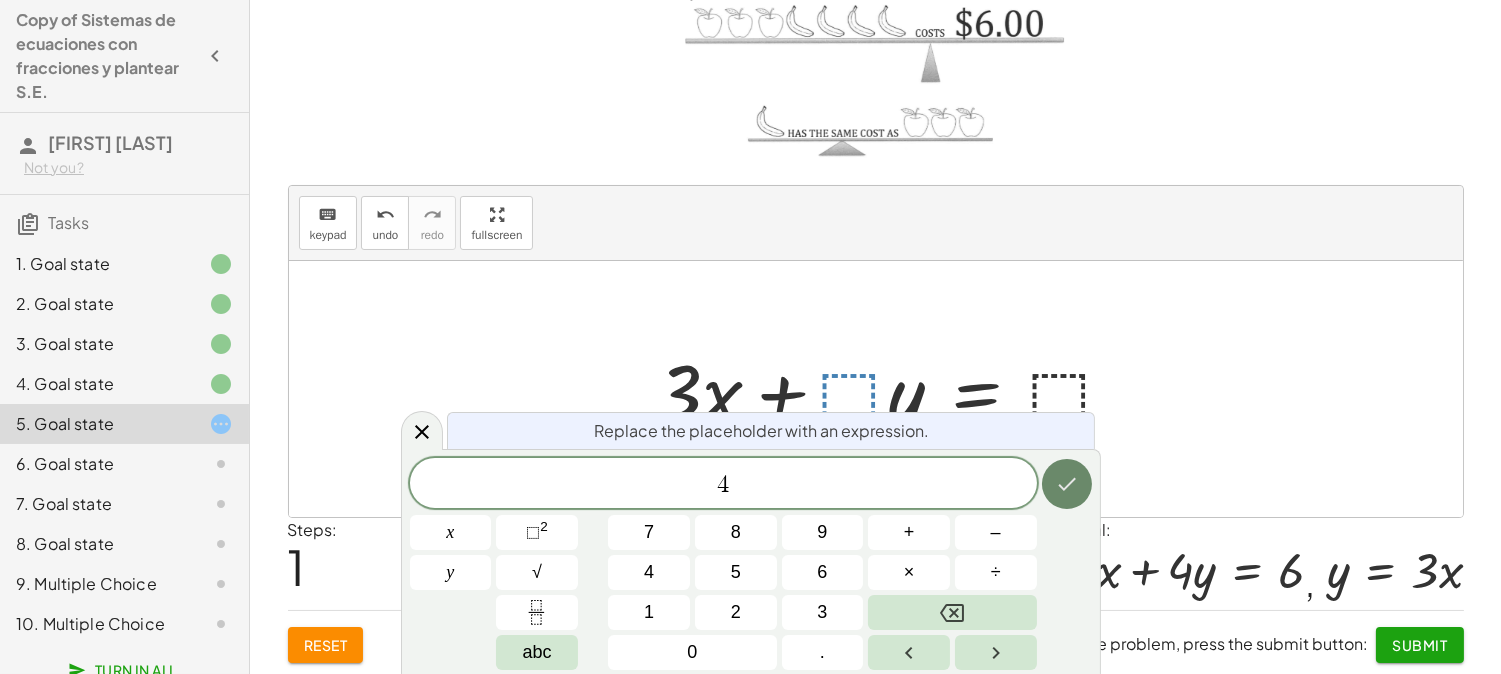 click 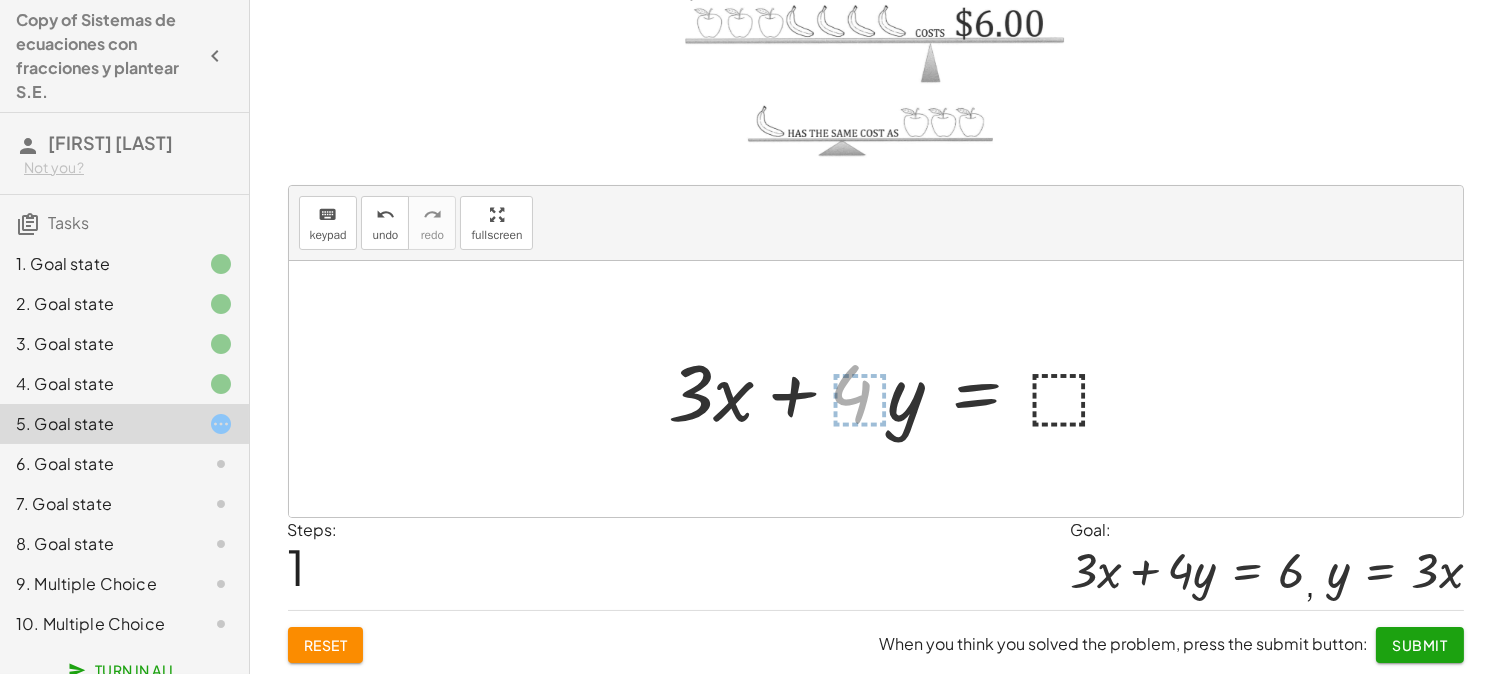 click at bounding box center [907, 389] 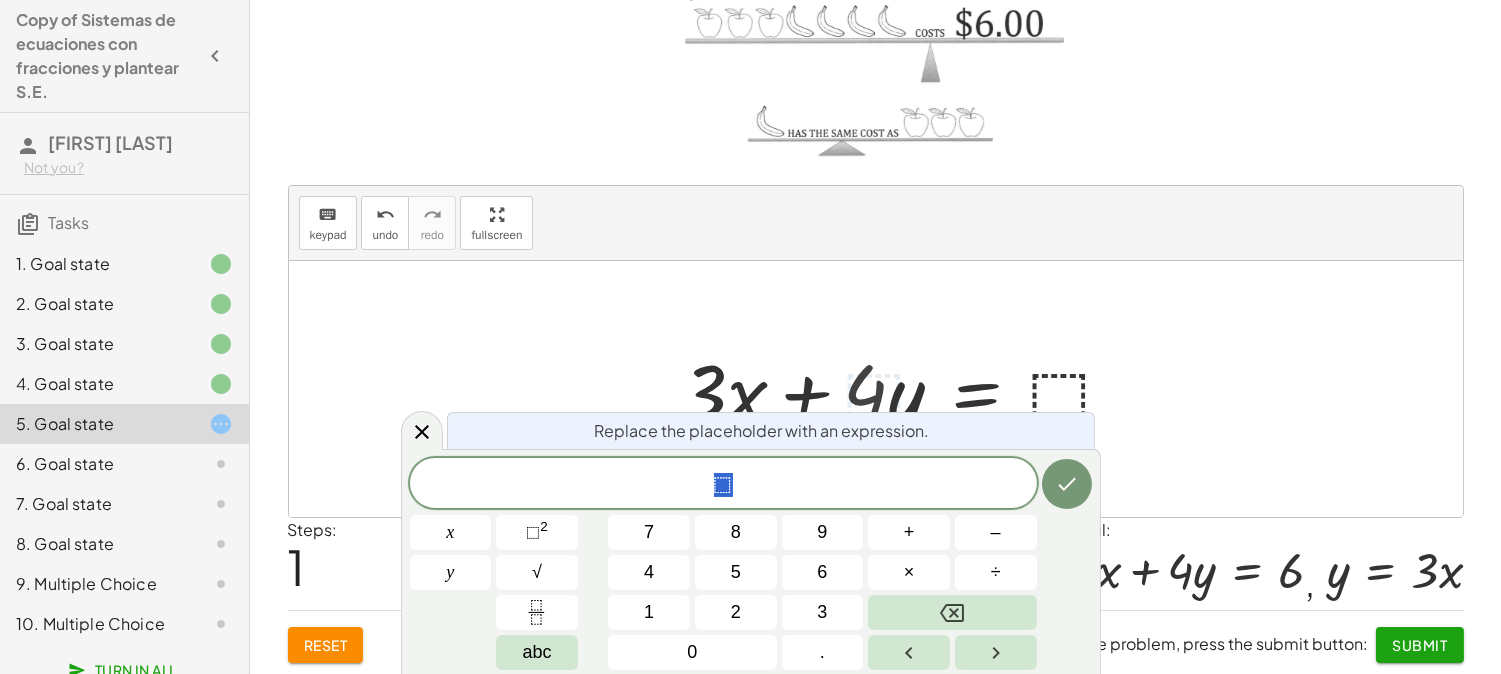 click at bounding box center (907, 389) 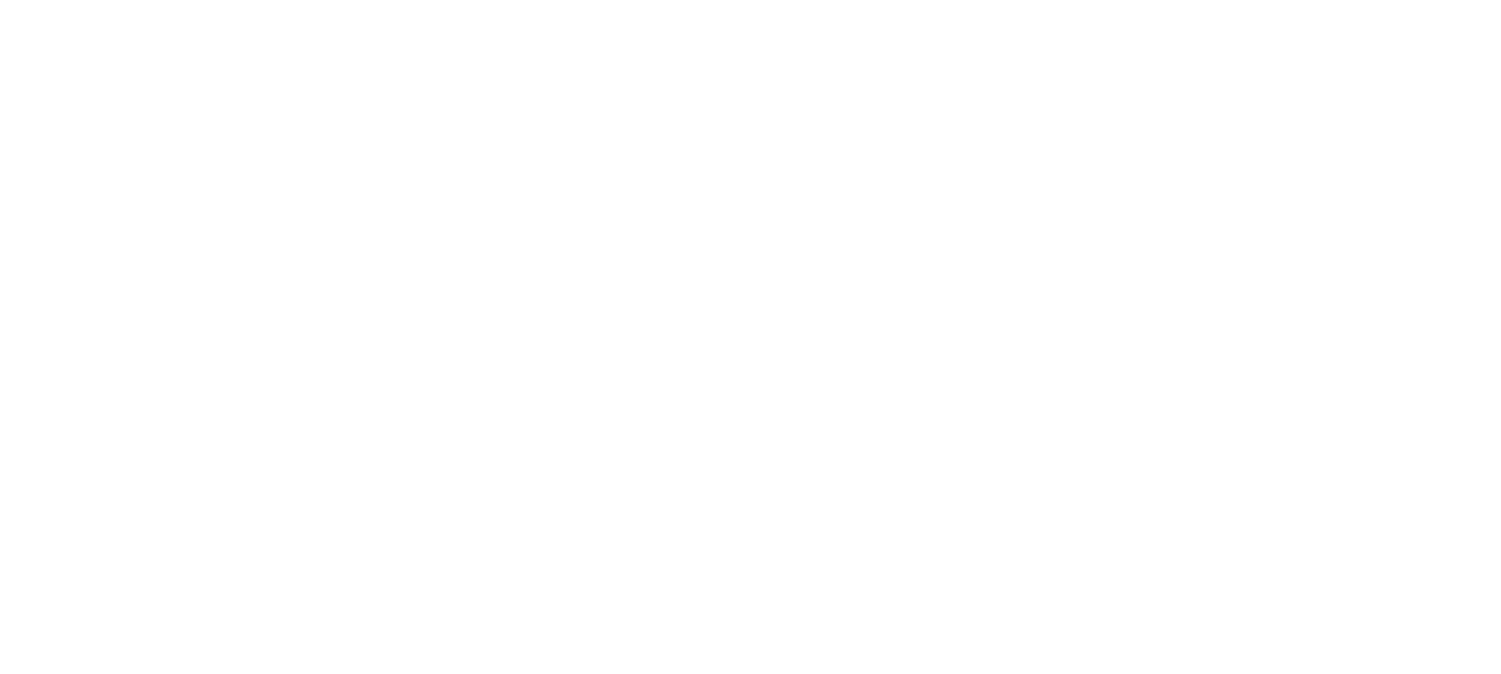 scroll, scrollTop: 0, scrollLeft: 0, axis: both 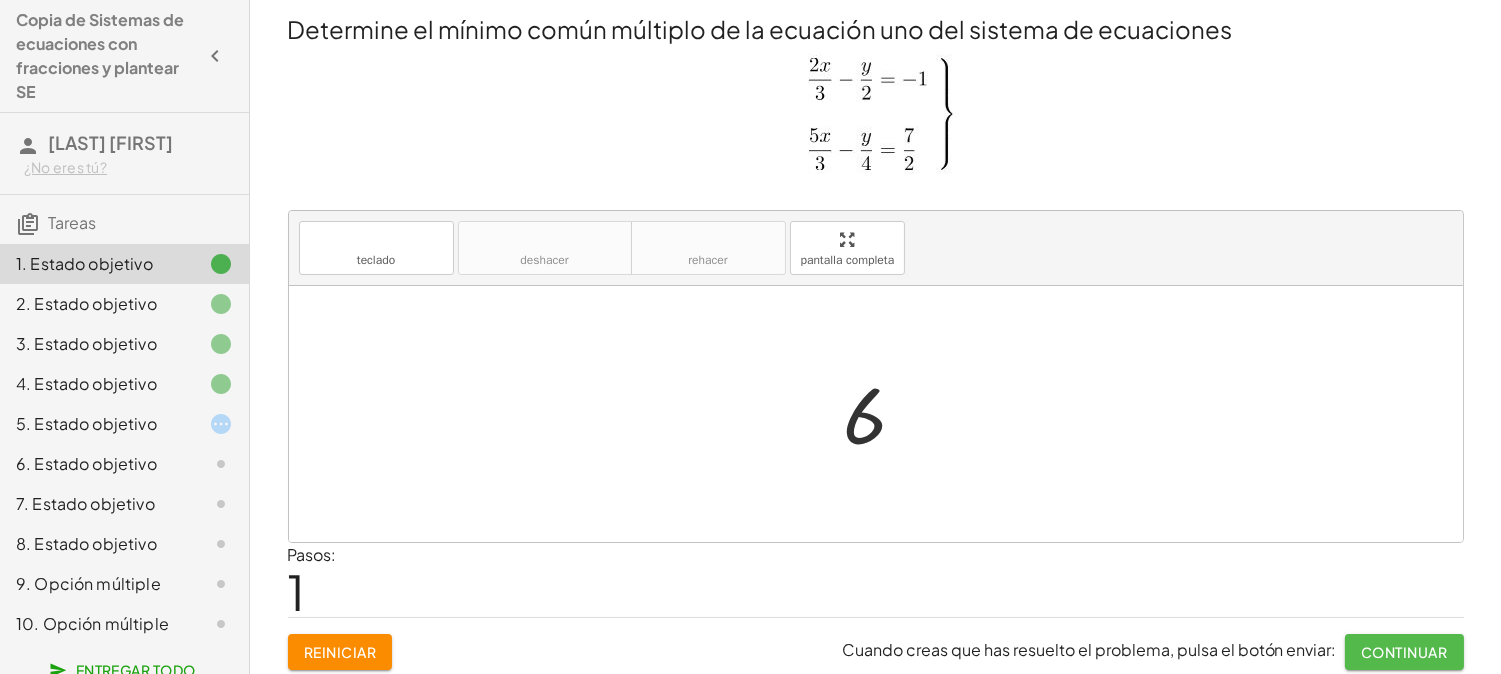 click on "Continuar" at bounding box center [1404, 652] 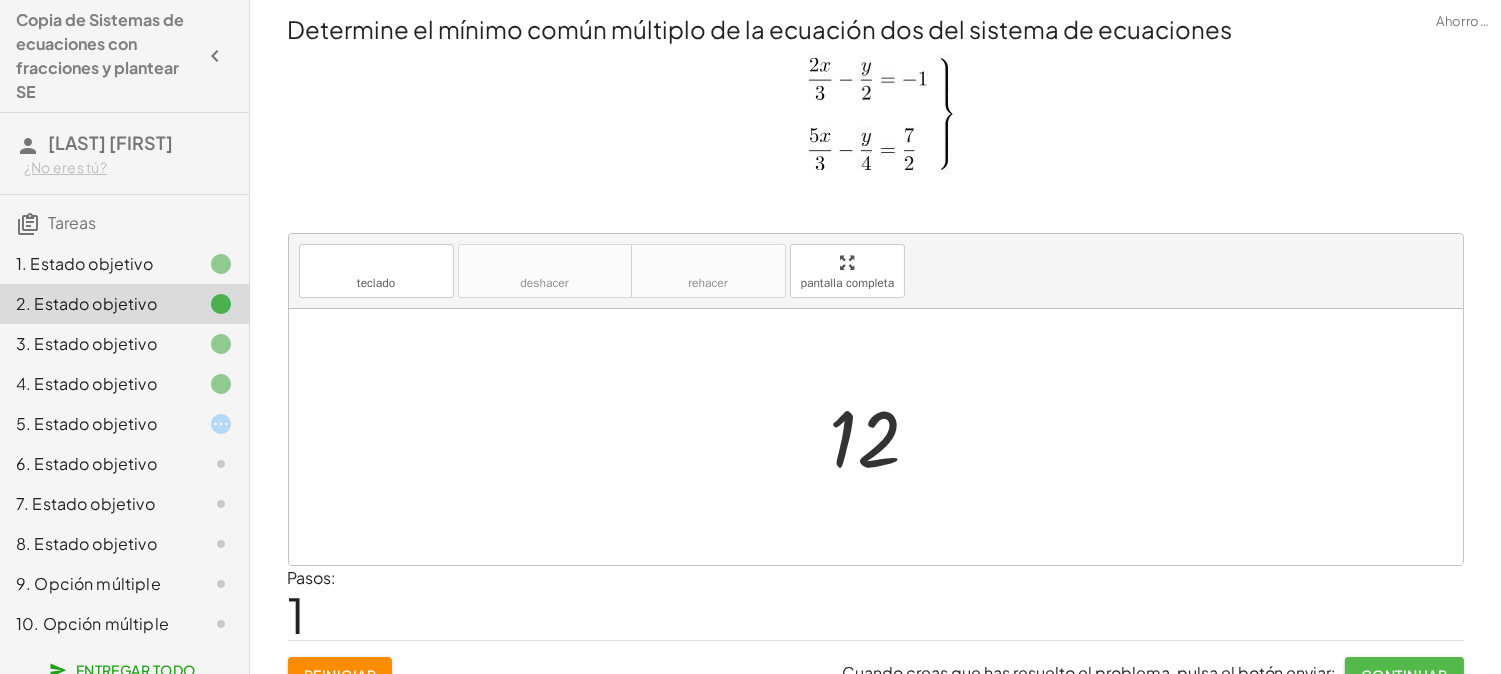 click on "Continuar" at bounding box center [1404, 675] 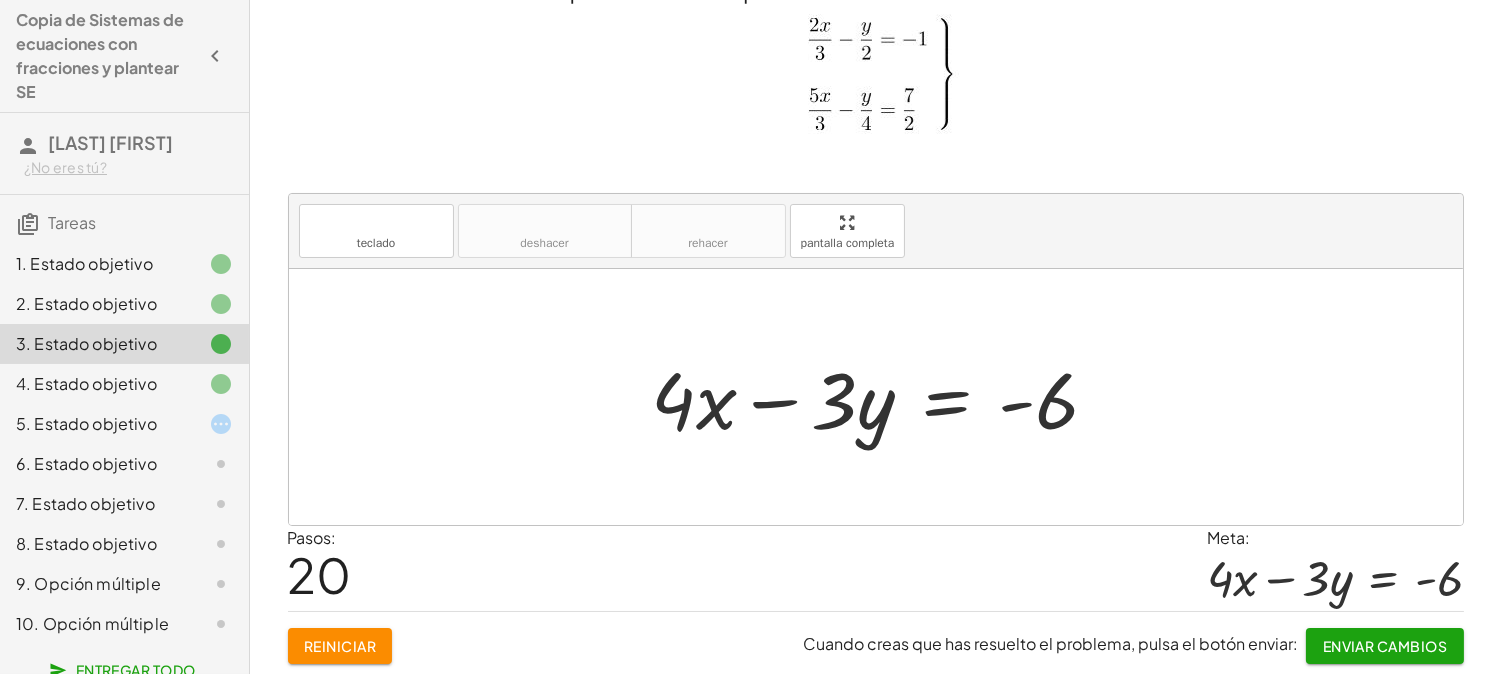 scroll, scrollTop: 42, scrollLeft: 0, axis: vertical 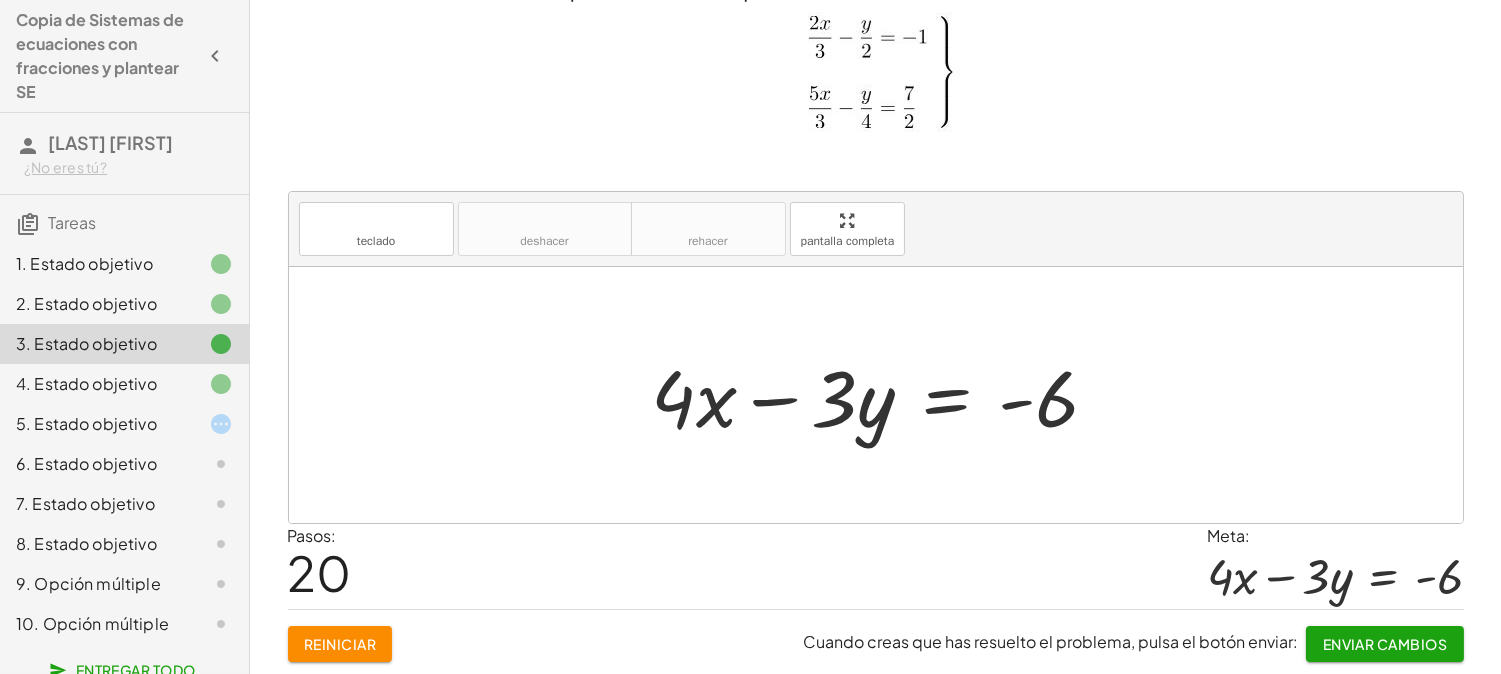 click on "Enviar cambios" at bounding box center [1385, 644] 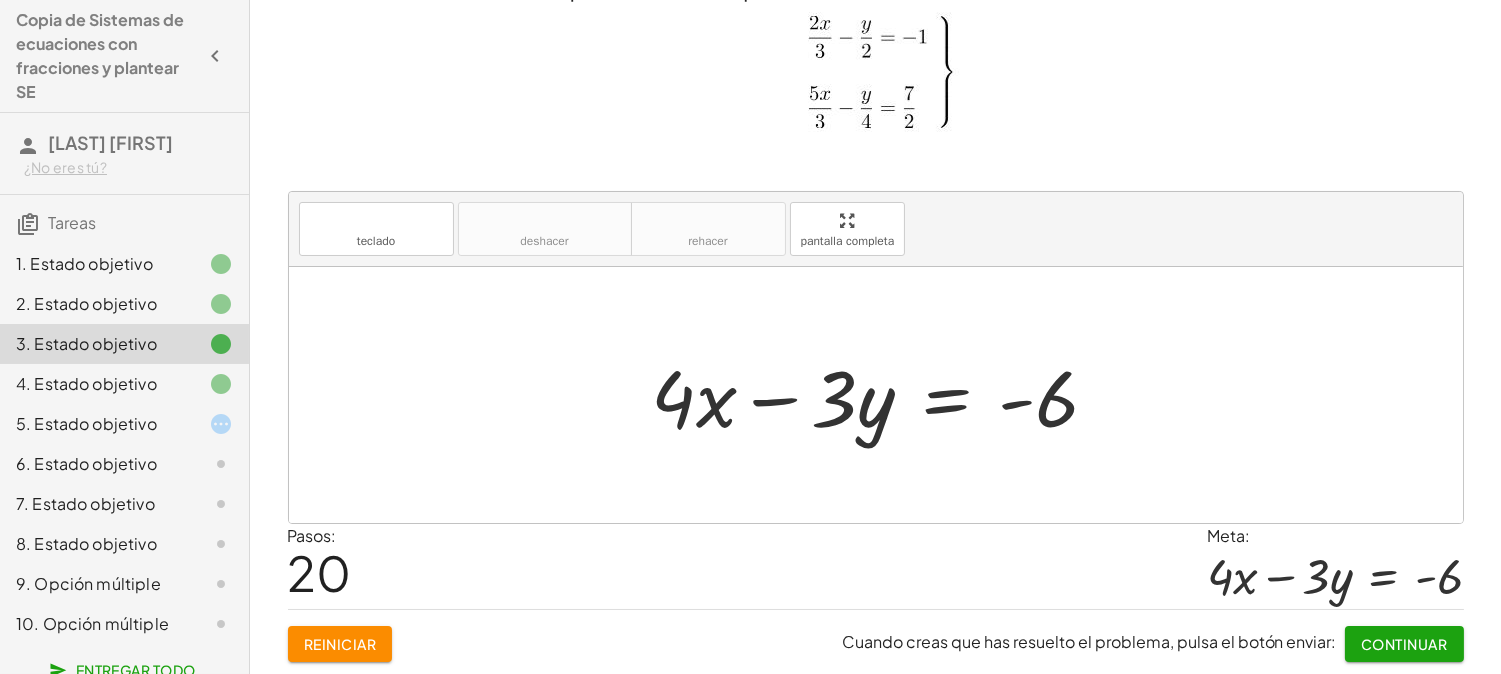 click on "Continuar" at bounding box center [1404, 644] 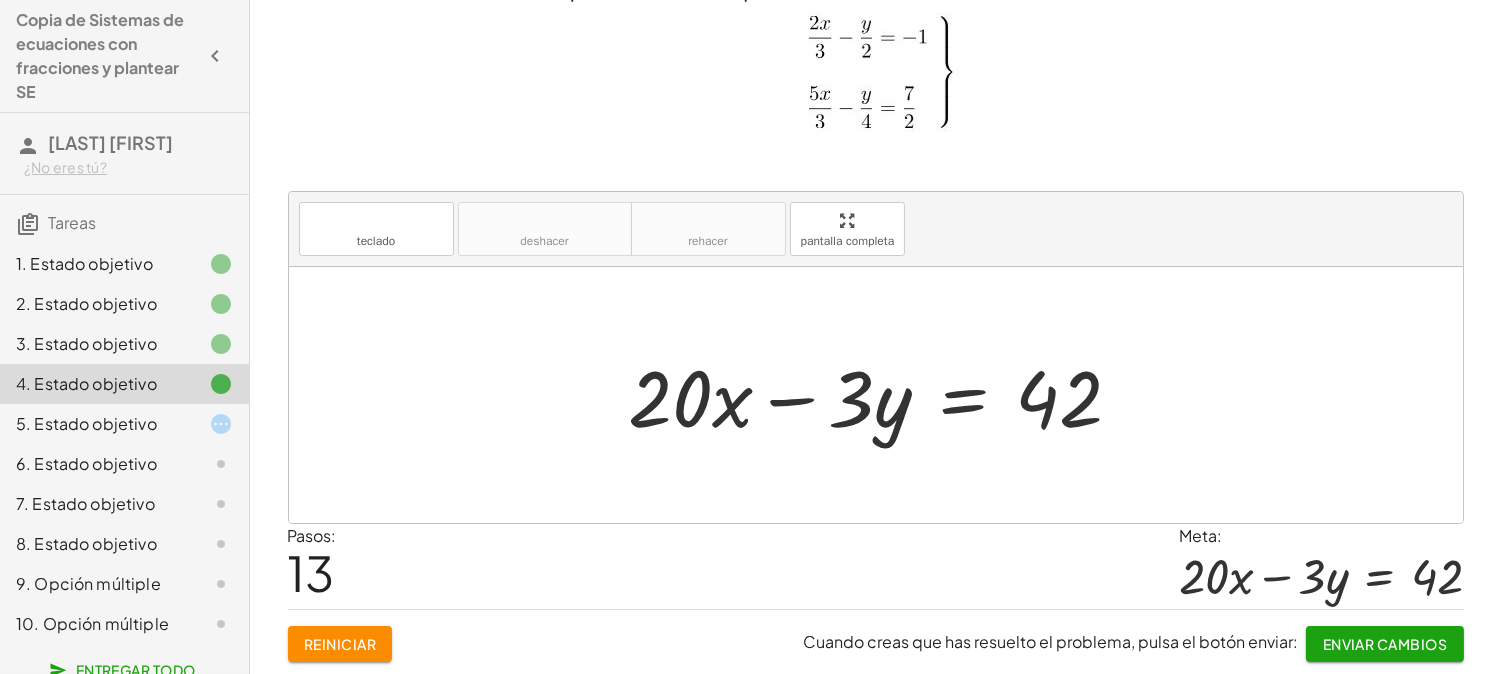 click on "Enviar cambios" at bounding box center (1385, 644) 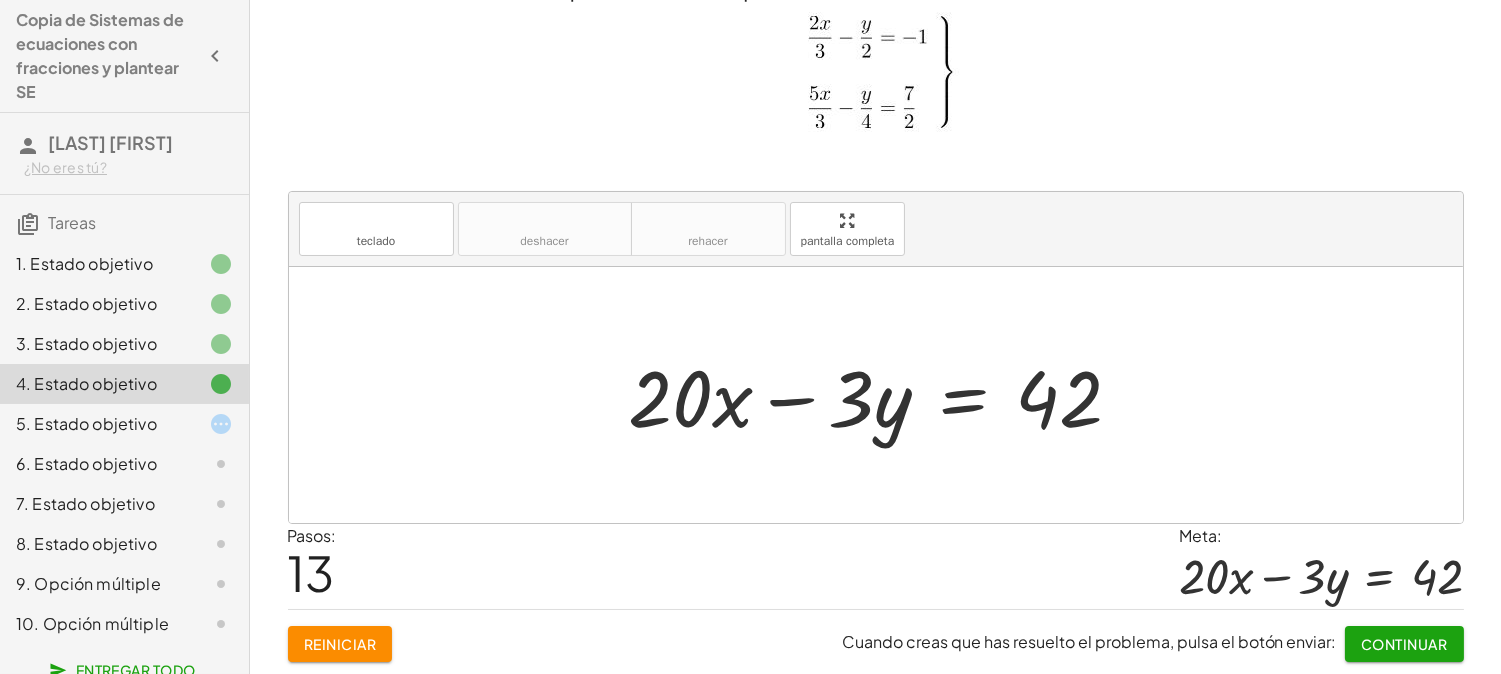 click on "Continuar" at bounding box center [1404, 644] 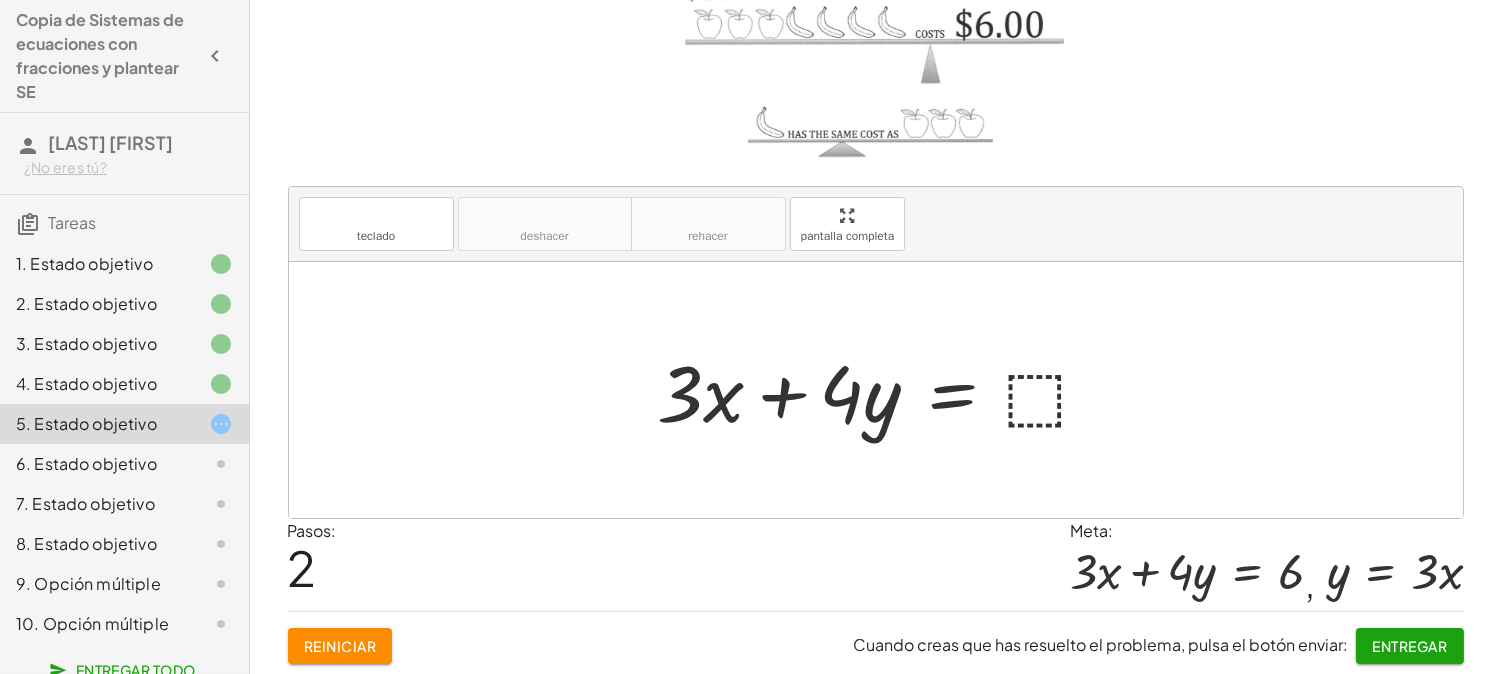 scroll, scrollTop: 172, scrollLeft: 0, axis: vertical 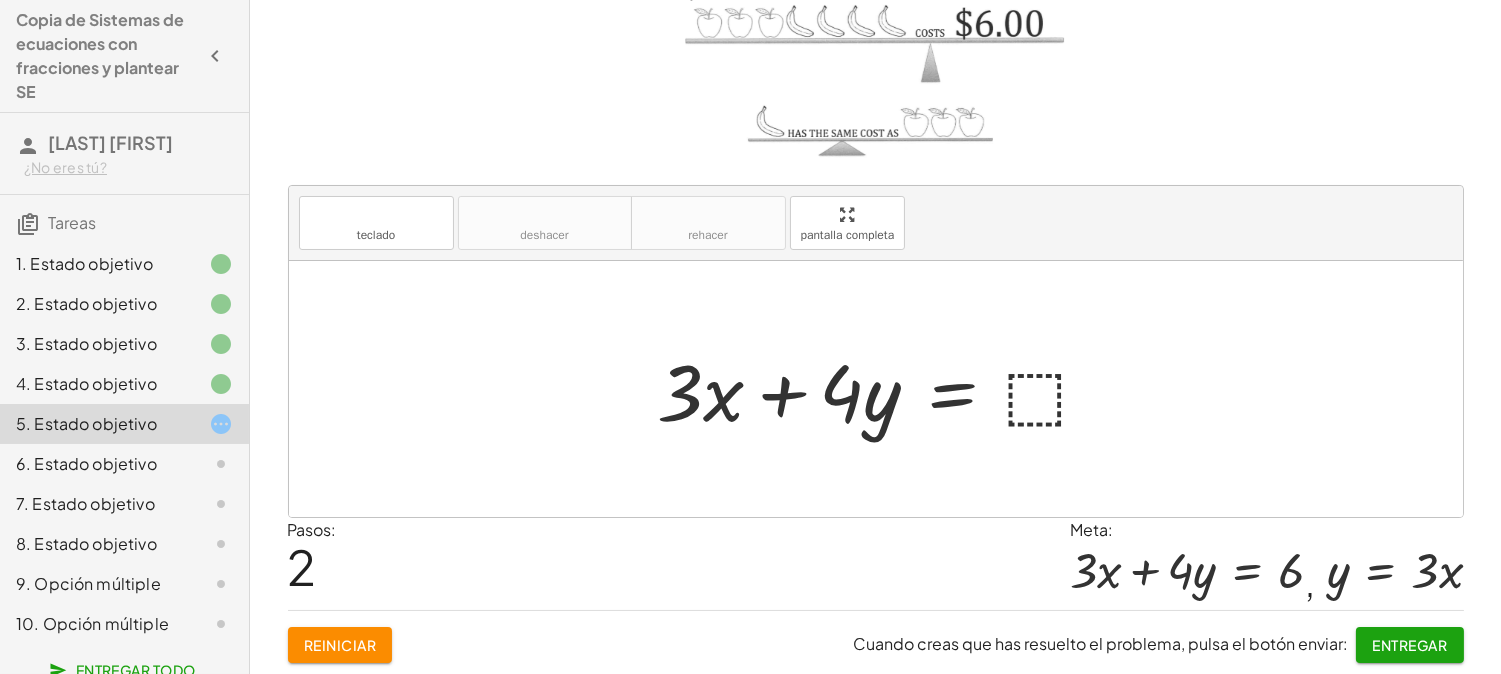 click at bounding box center [883, 389] 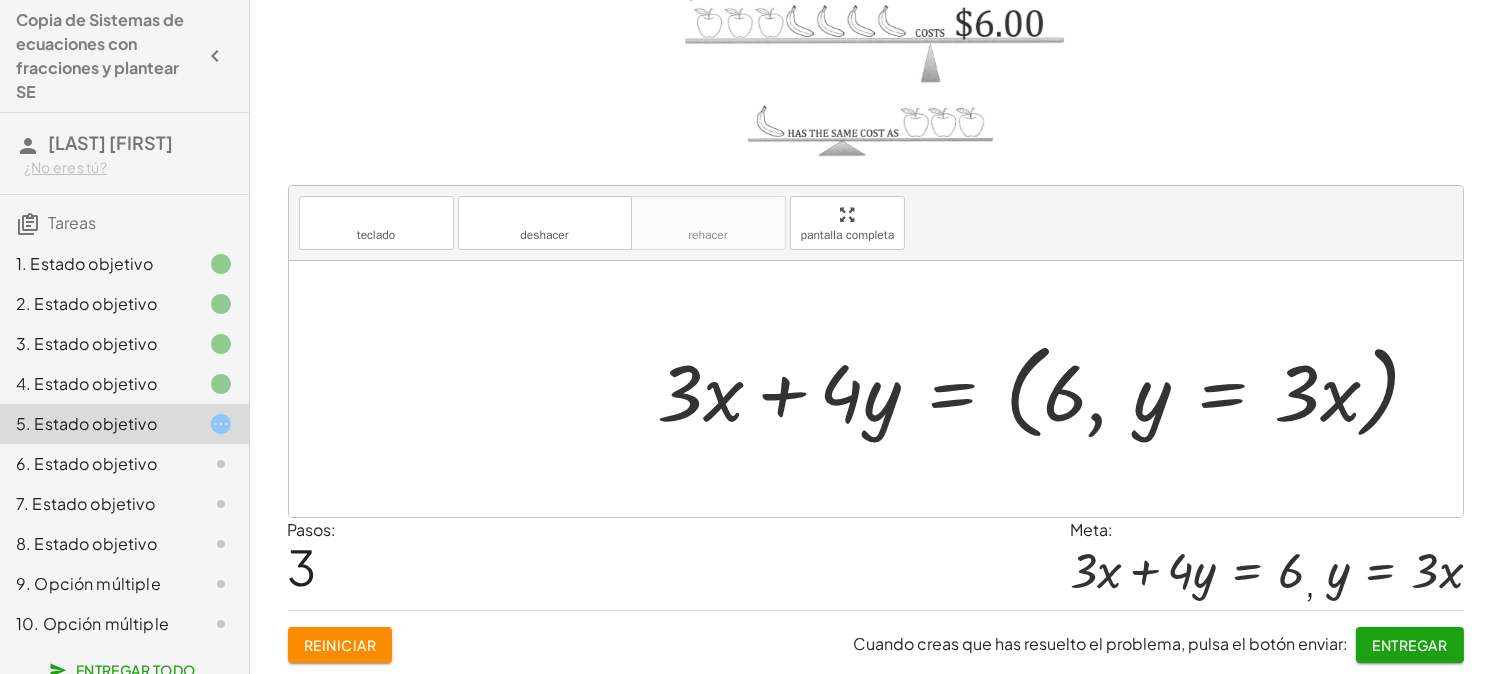 click at bounding box center [1047, 389] 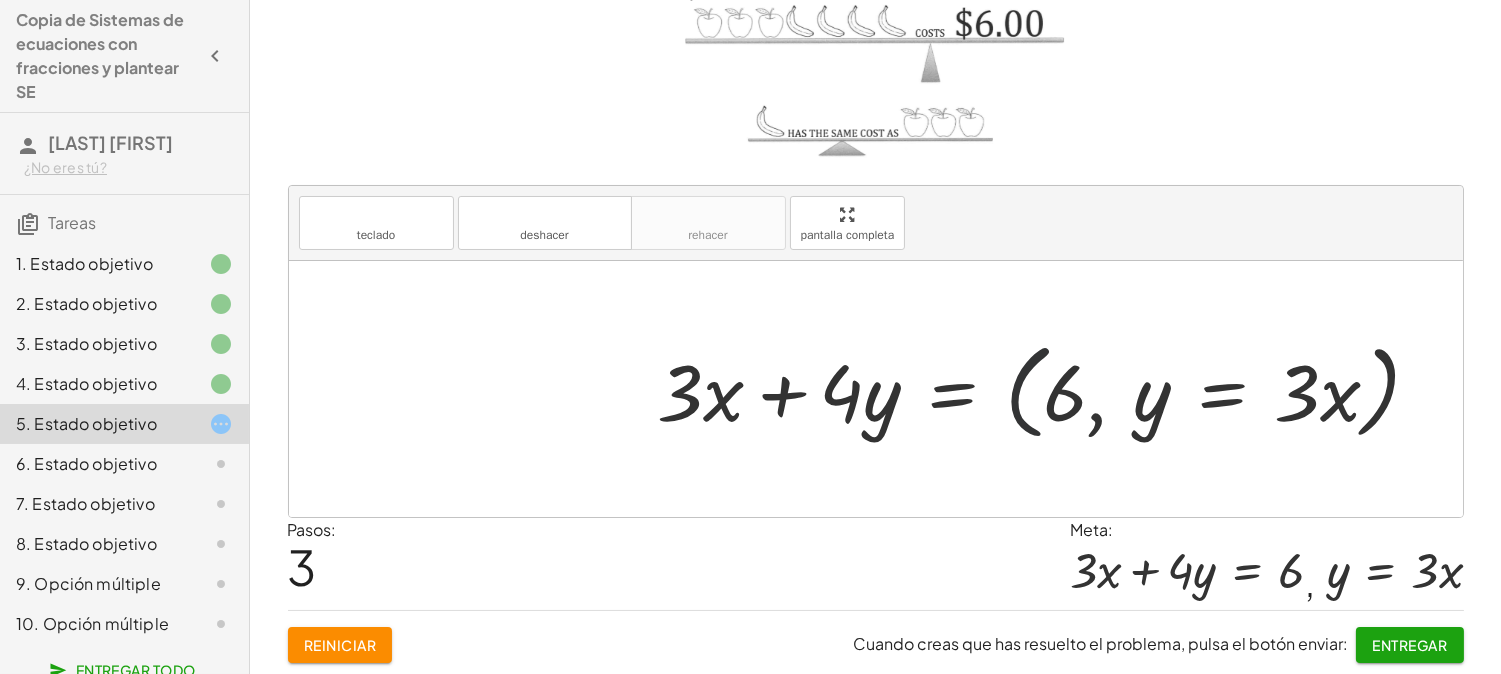 click at bounding box center (1047, 389) 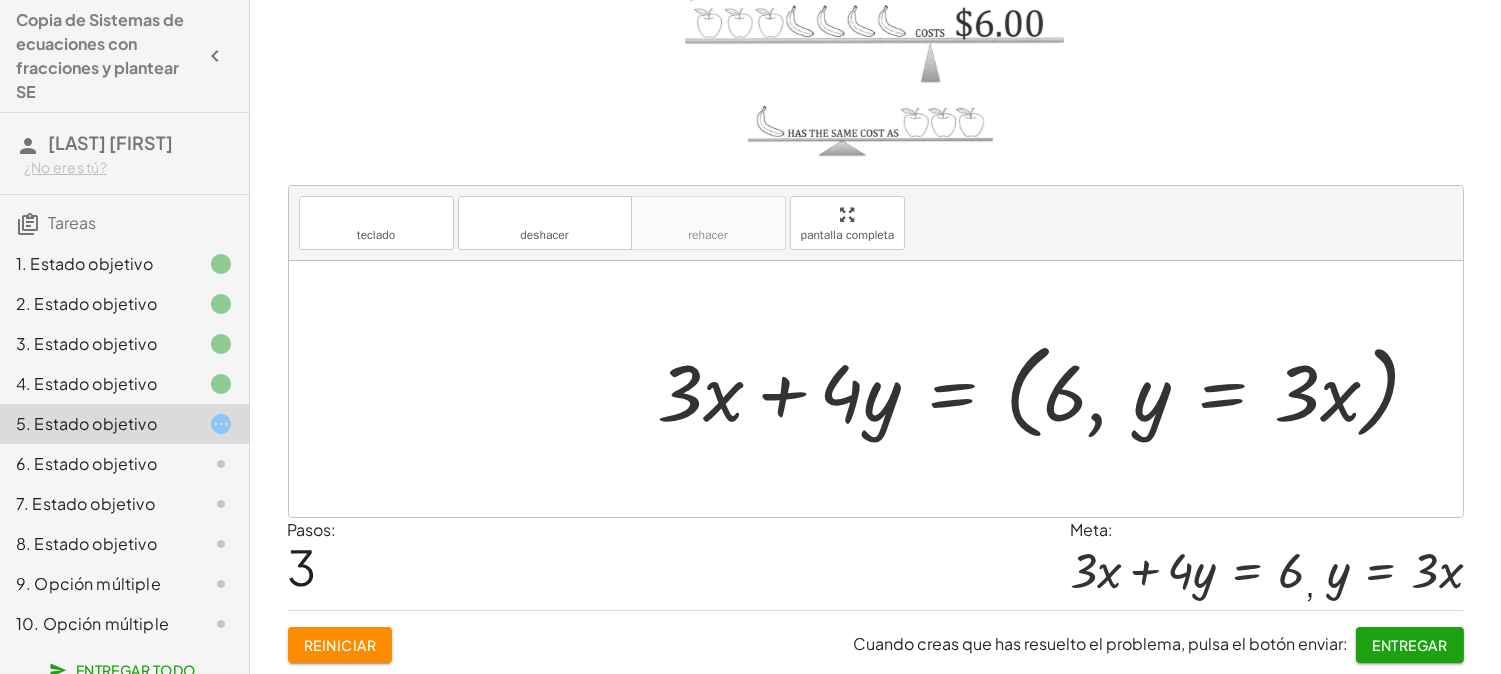 click at bounding box center (1047, 389) 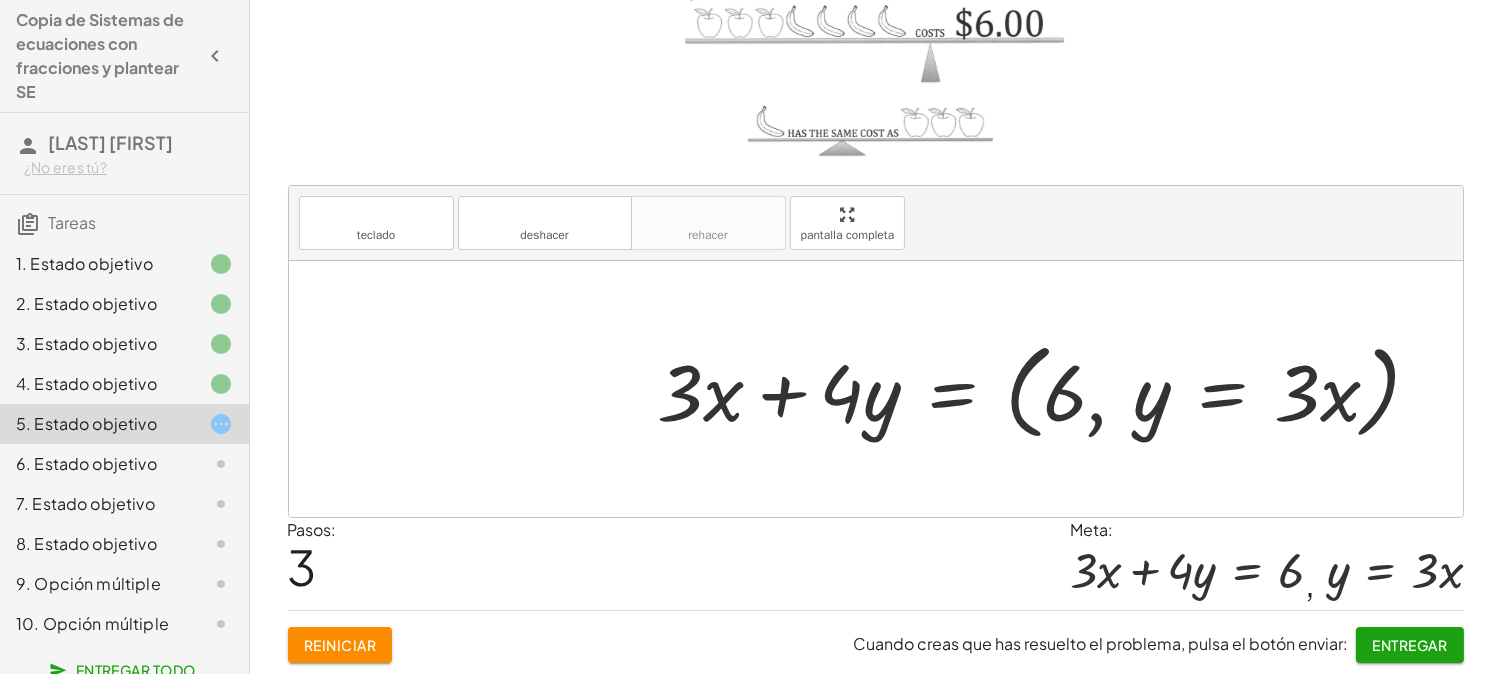 click at bounding box center (1047, 389) 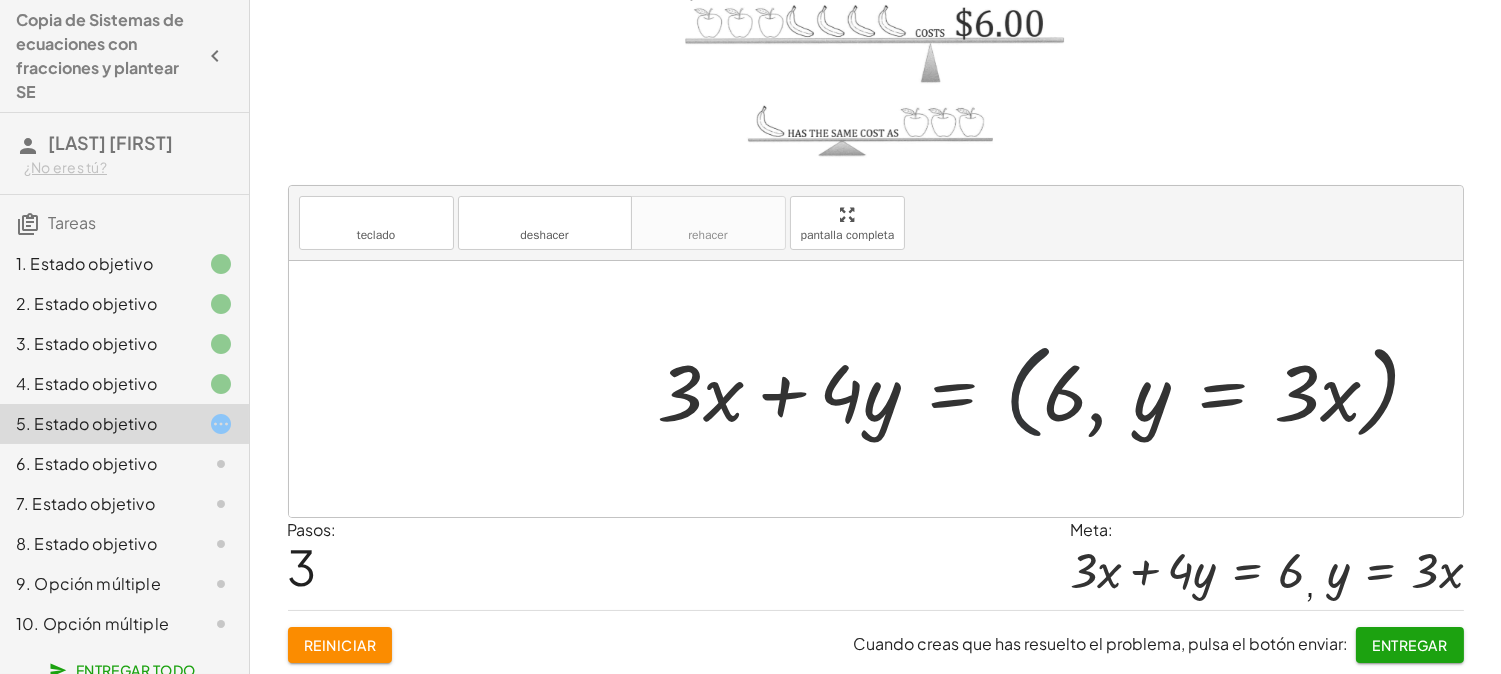 click at bounding box center [1047, 389] 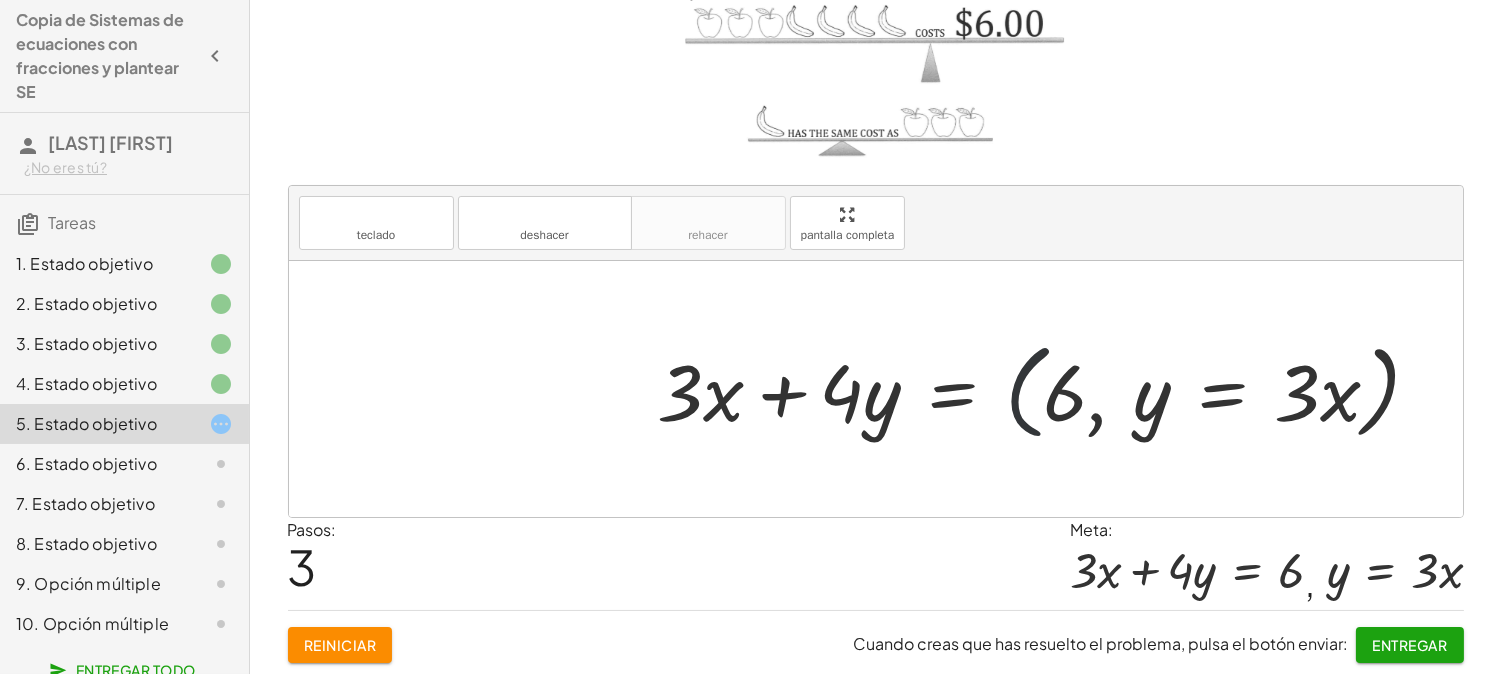 click at bounding box center [1047, 389] 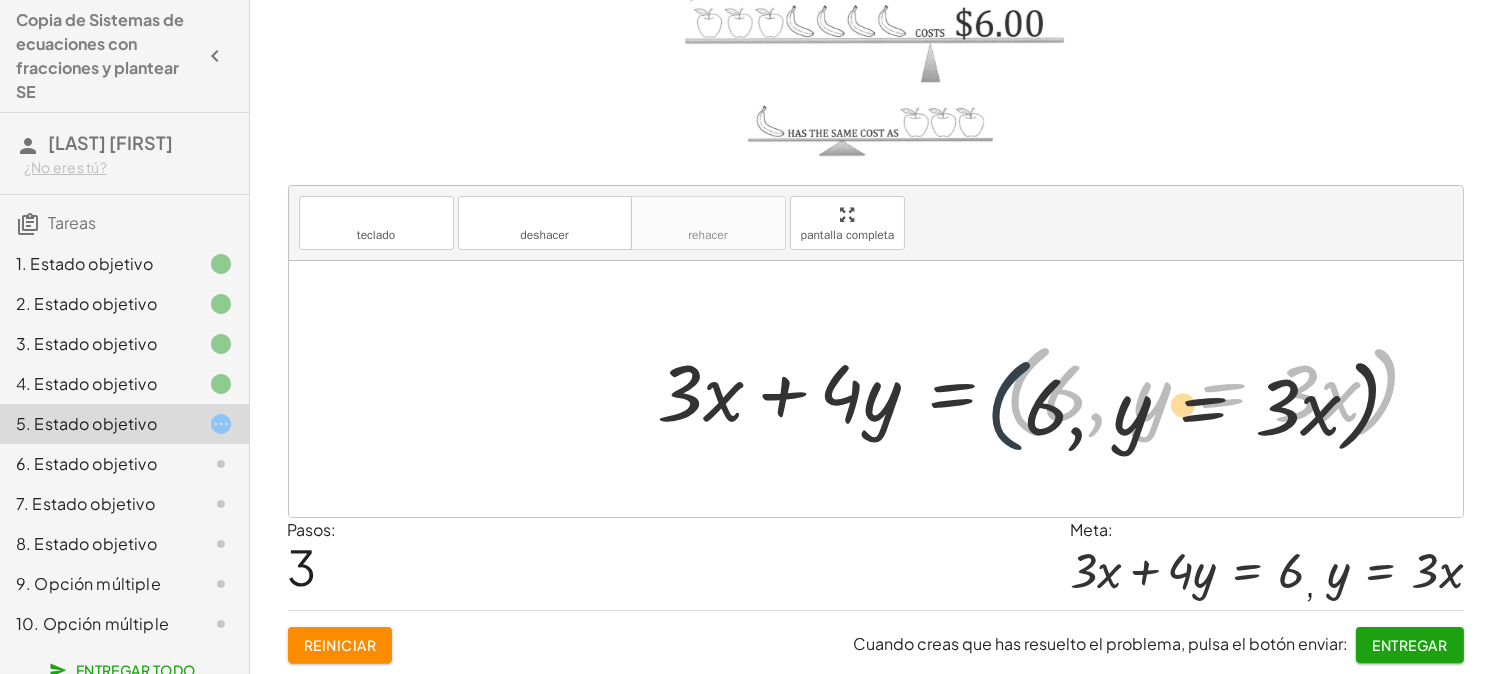 drag, startPoint x: 1022, startPoint y: 365, endPoint x: 974, endPoint y: 404, distance: 61.846584 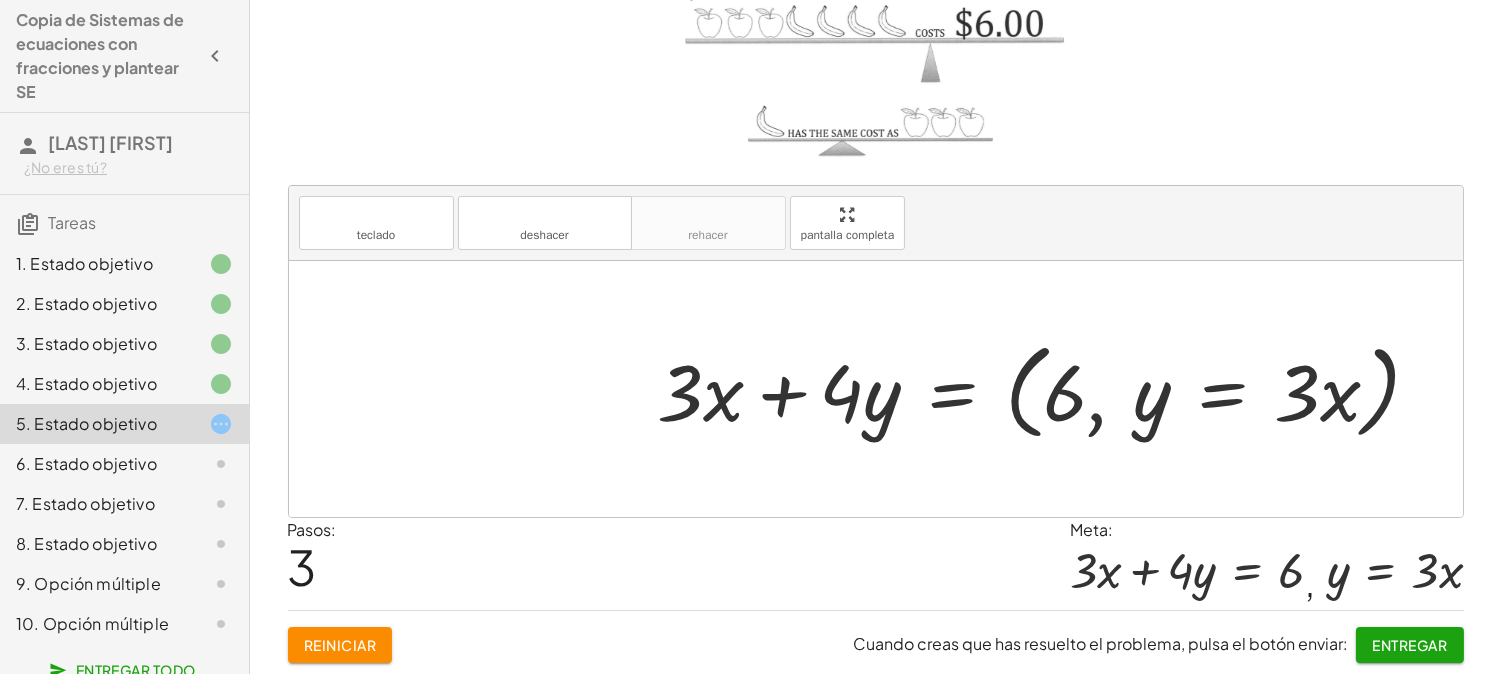 click at bounding box center [1047, 389] 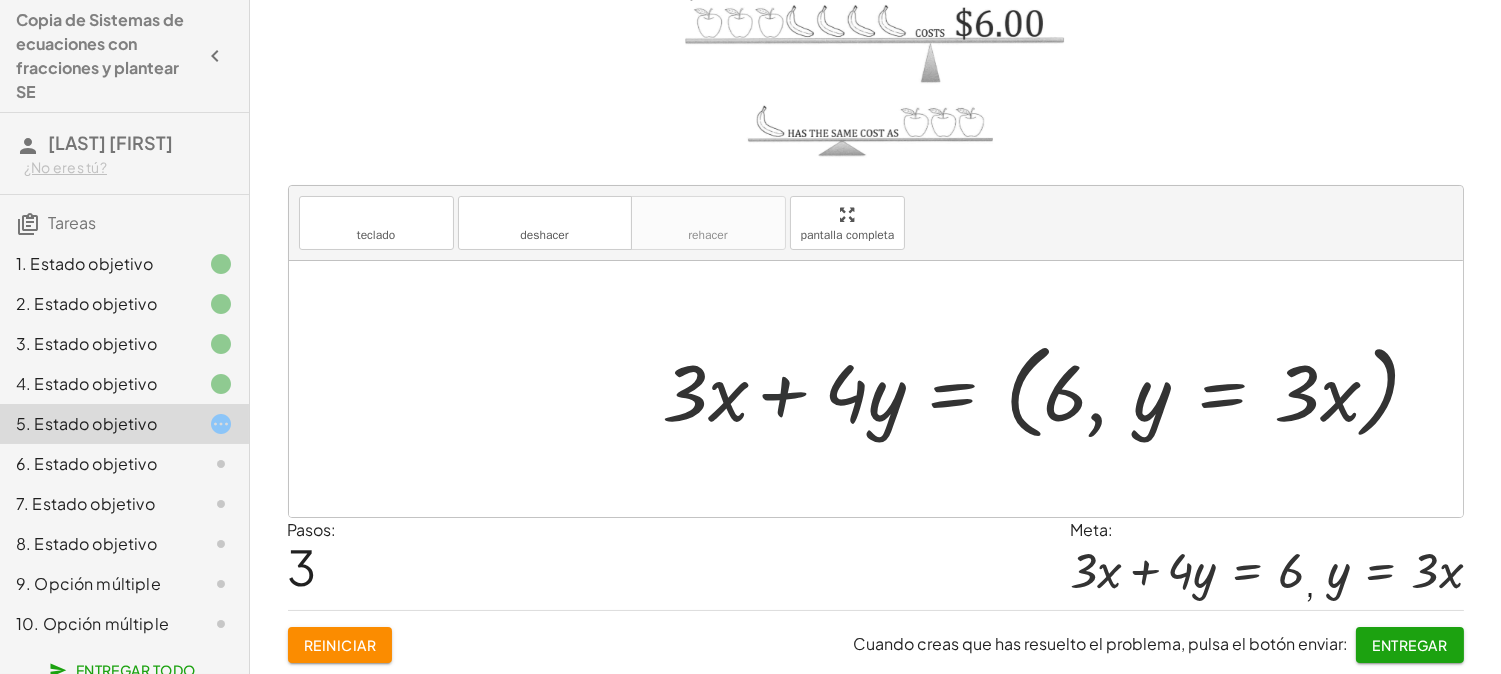 click at bounding box center (1047, 389) 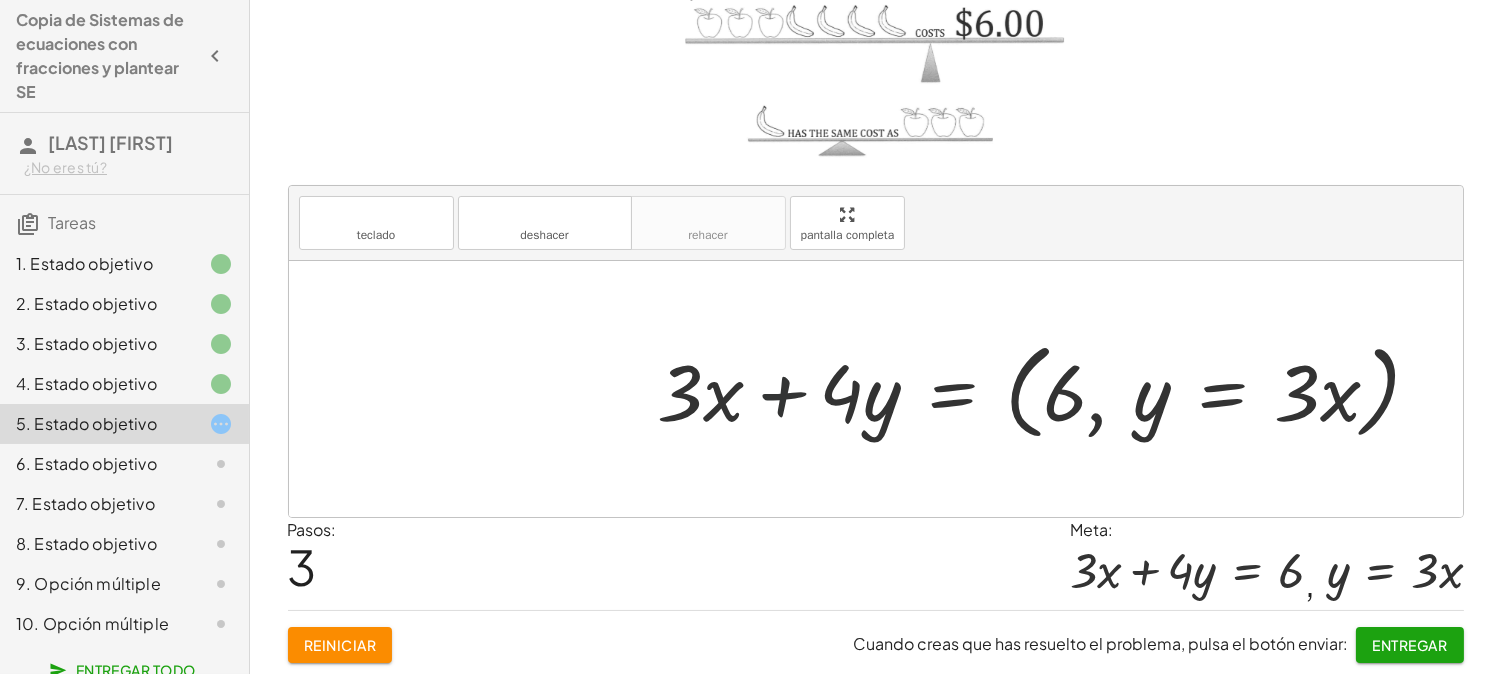 click at bounding box center (1047, 389) 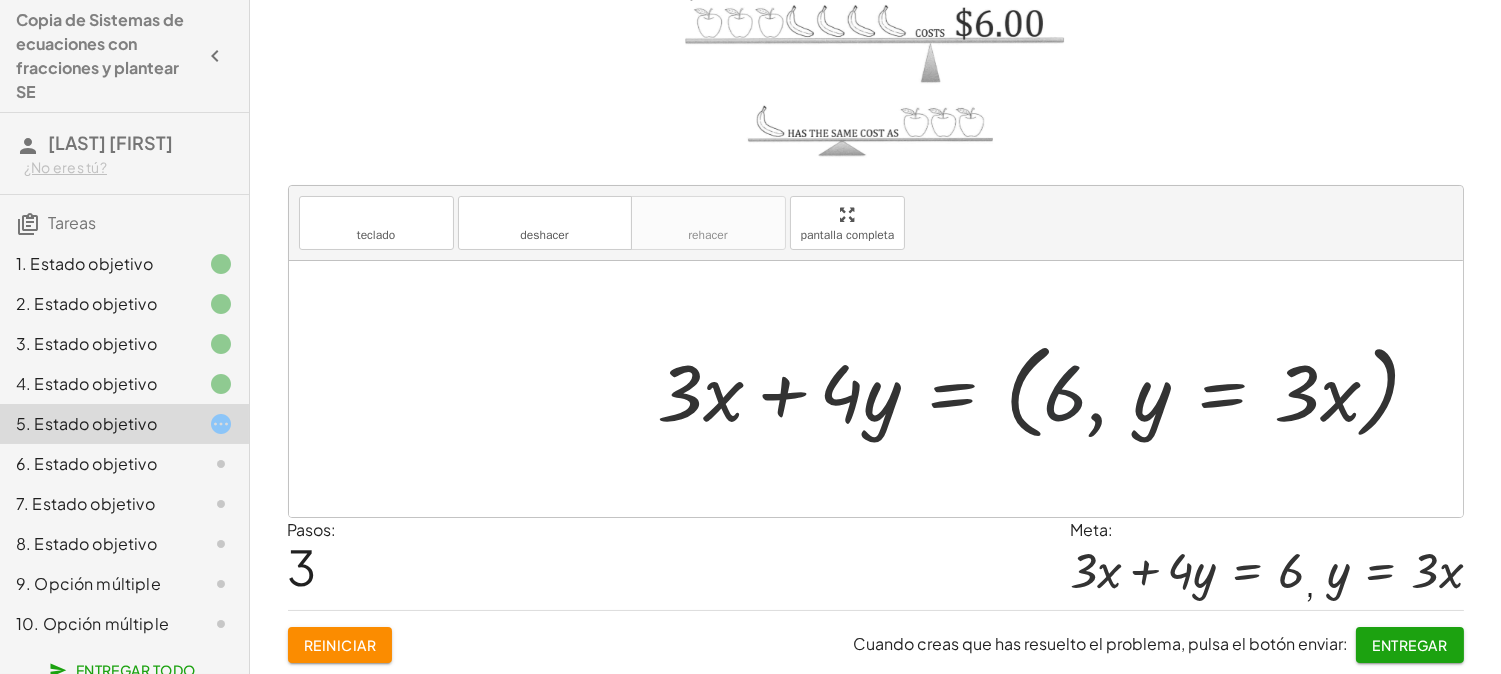 click at bounding box center [1047, 389] 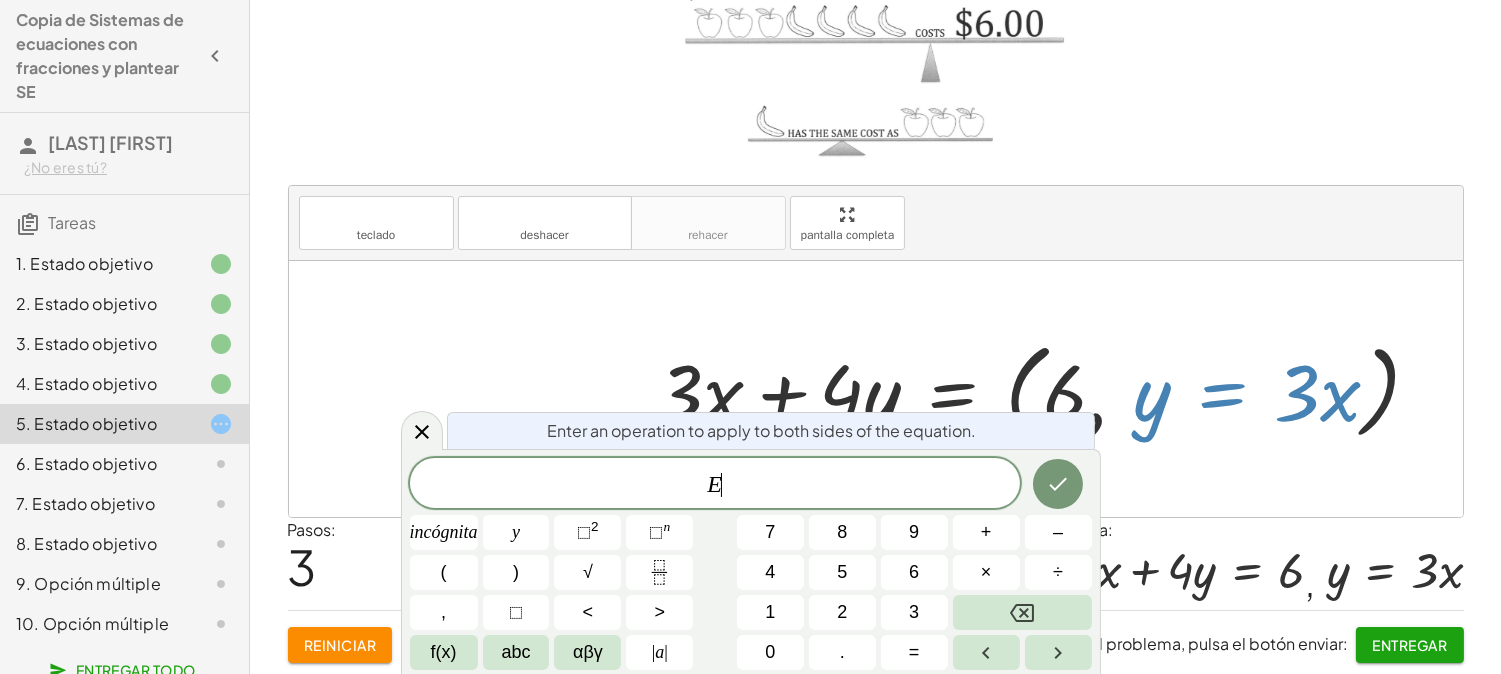 click at bounding box center (1047, 389) 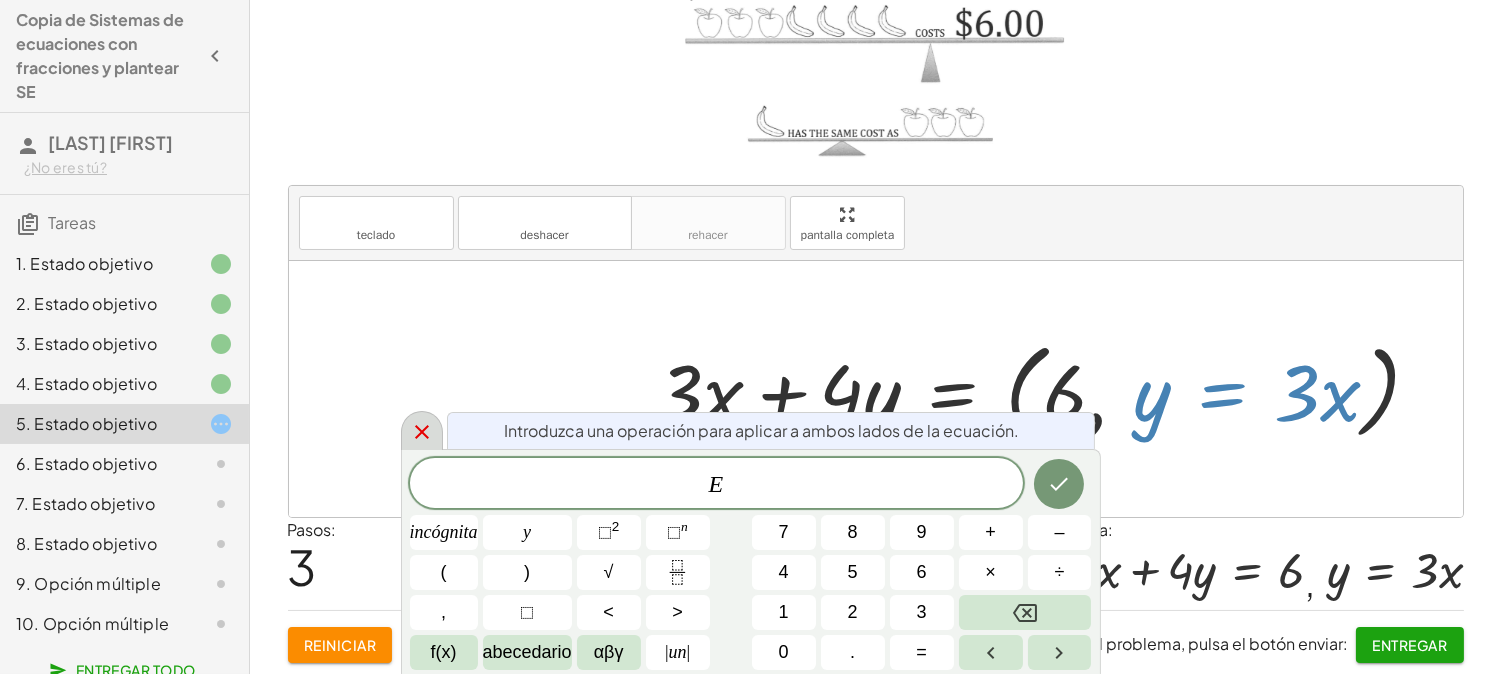 click 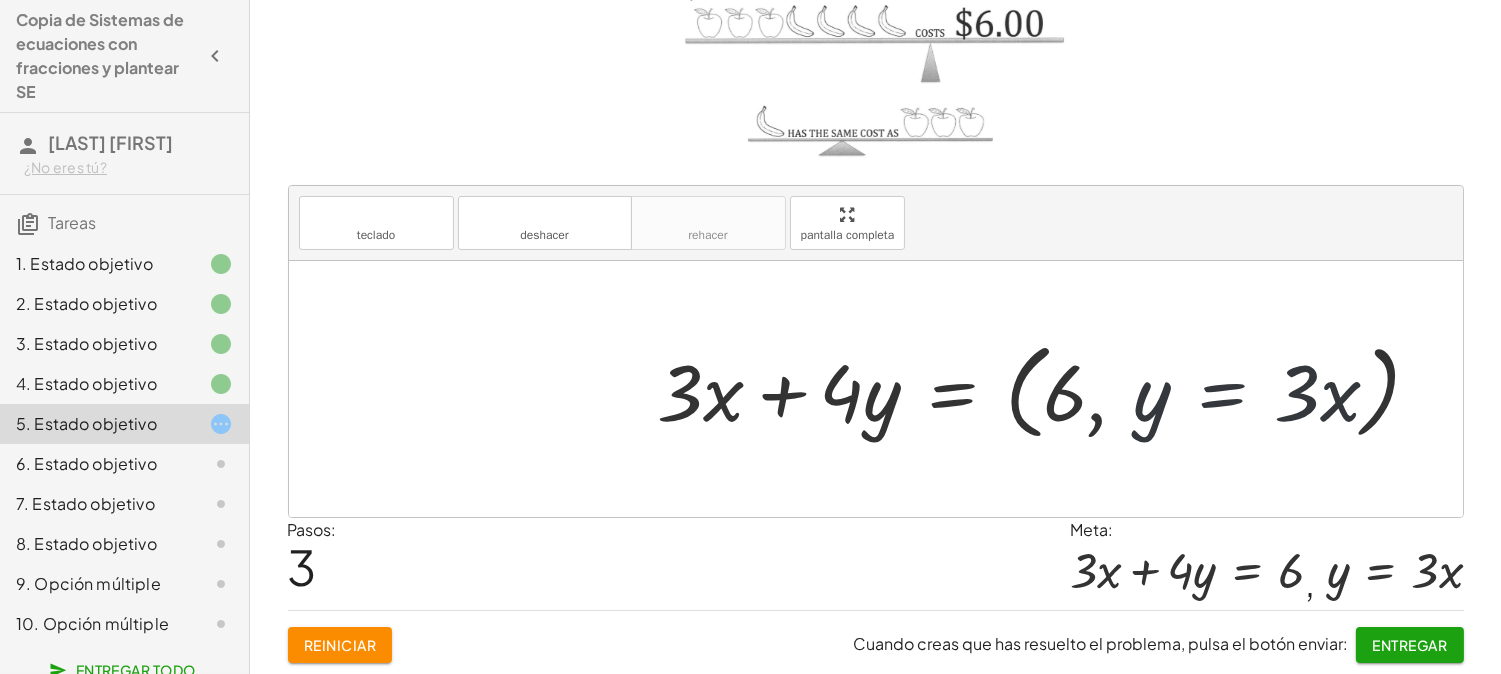 click at bounding box center (1047, 389) 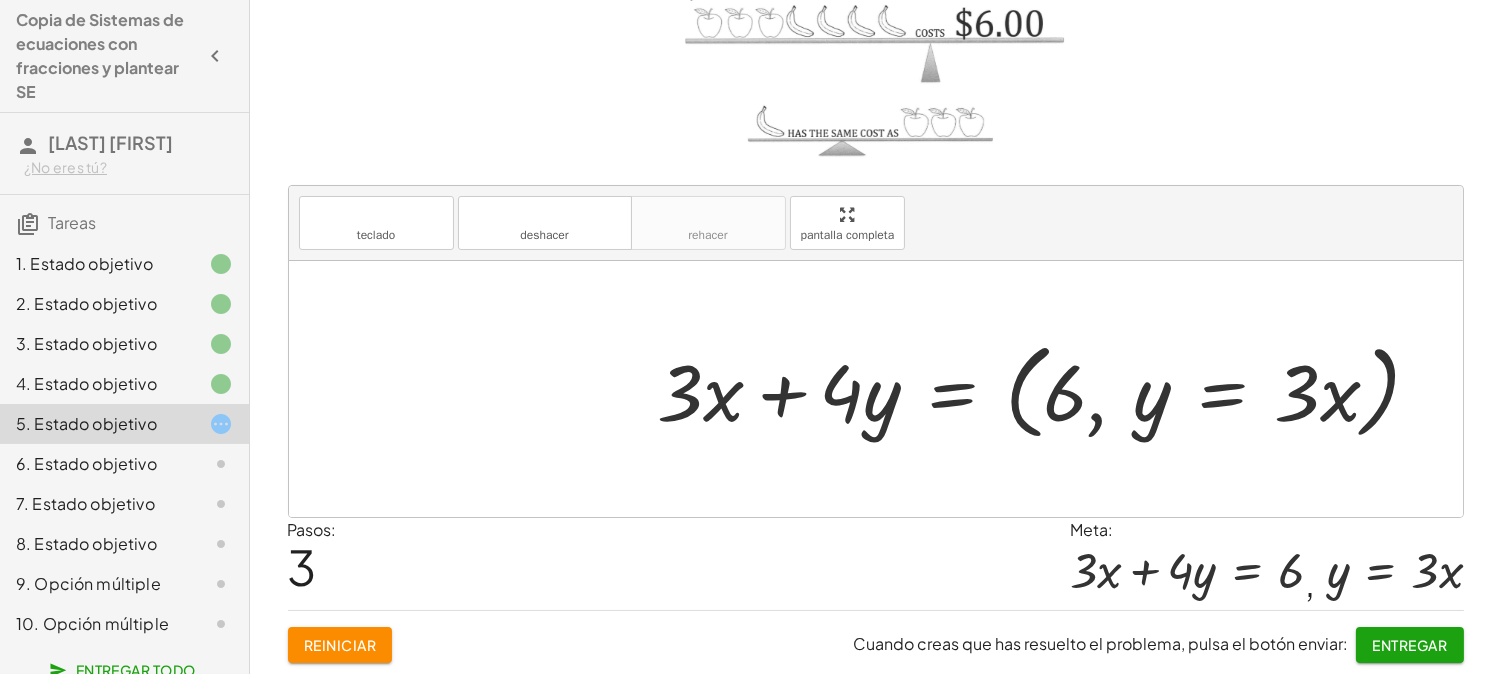 click at bounding box center [1047, 389] 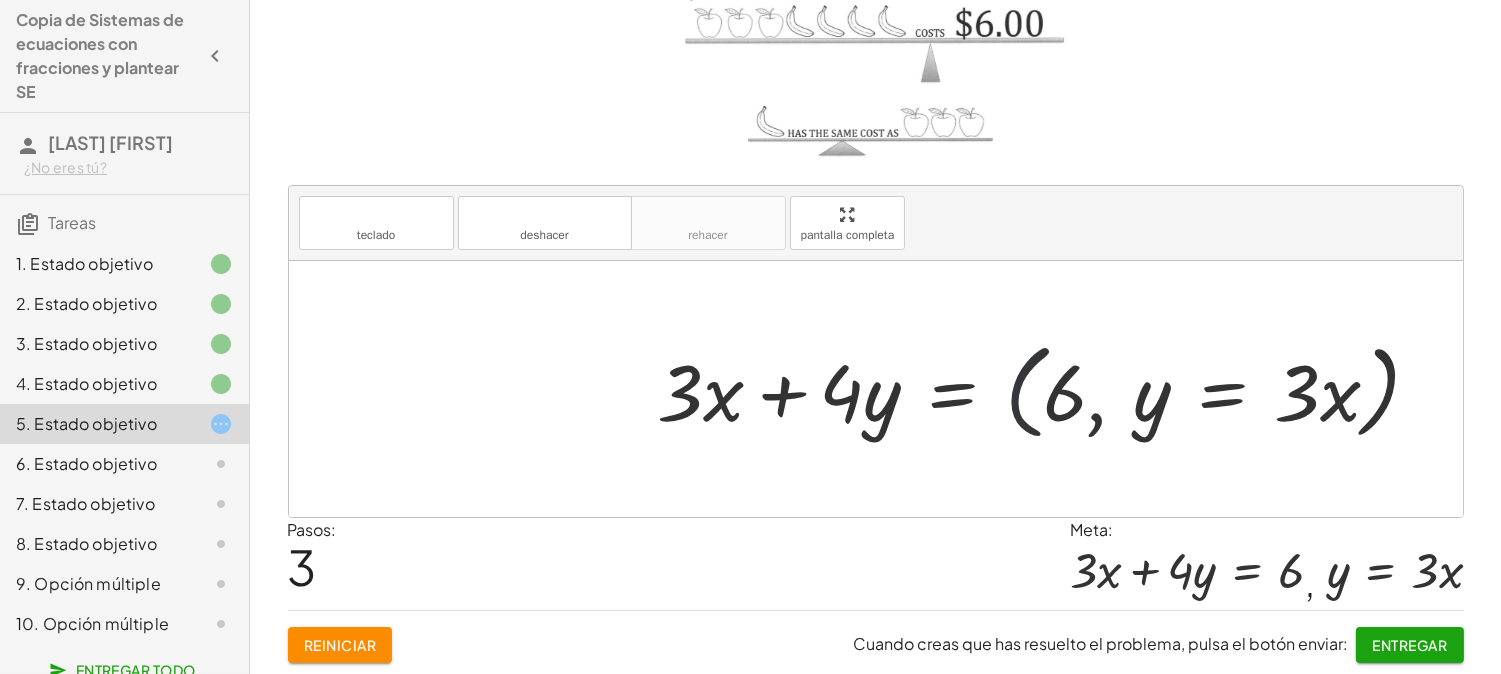 click at bounding box center [1047, 389] 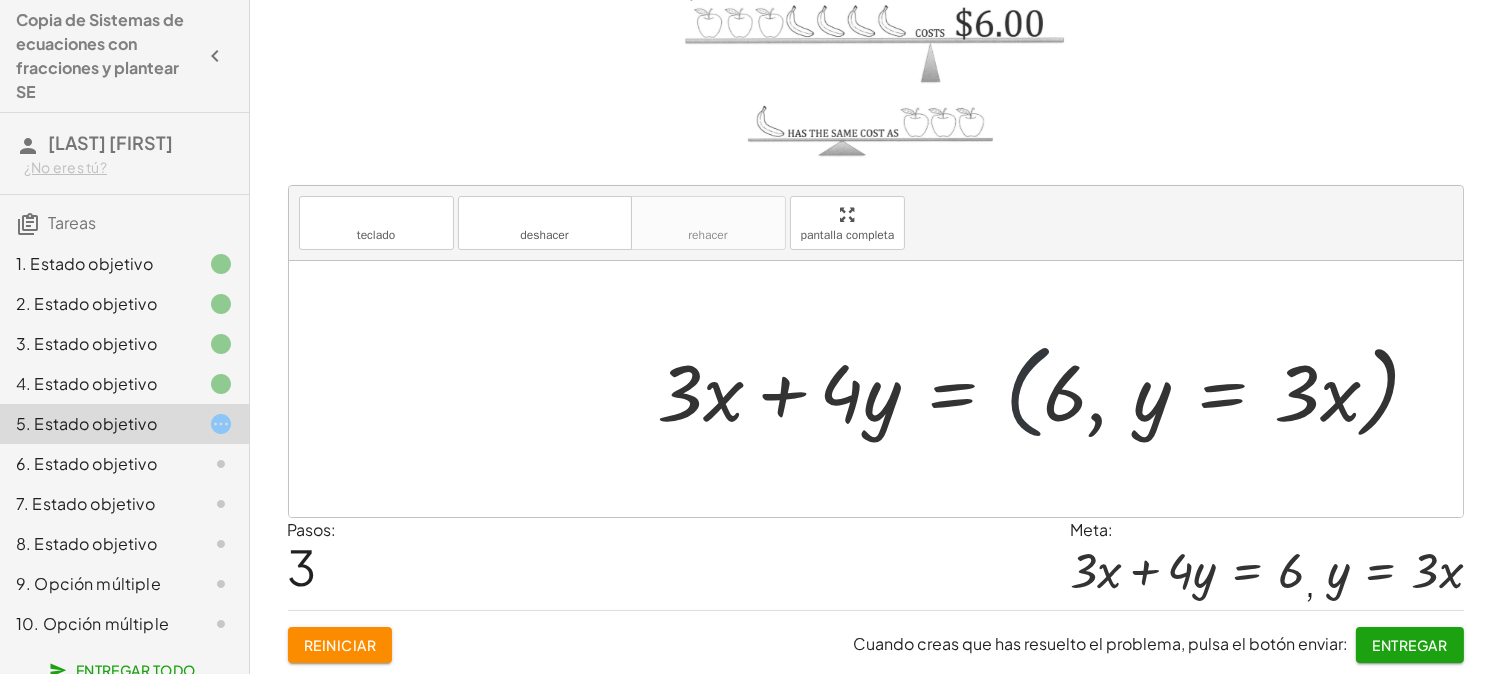 click at bounding box center [1047, 389] 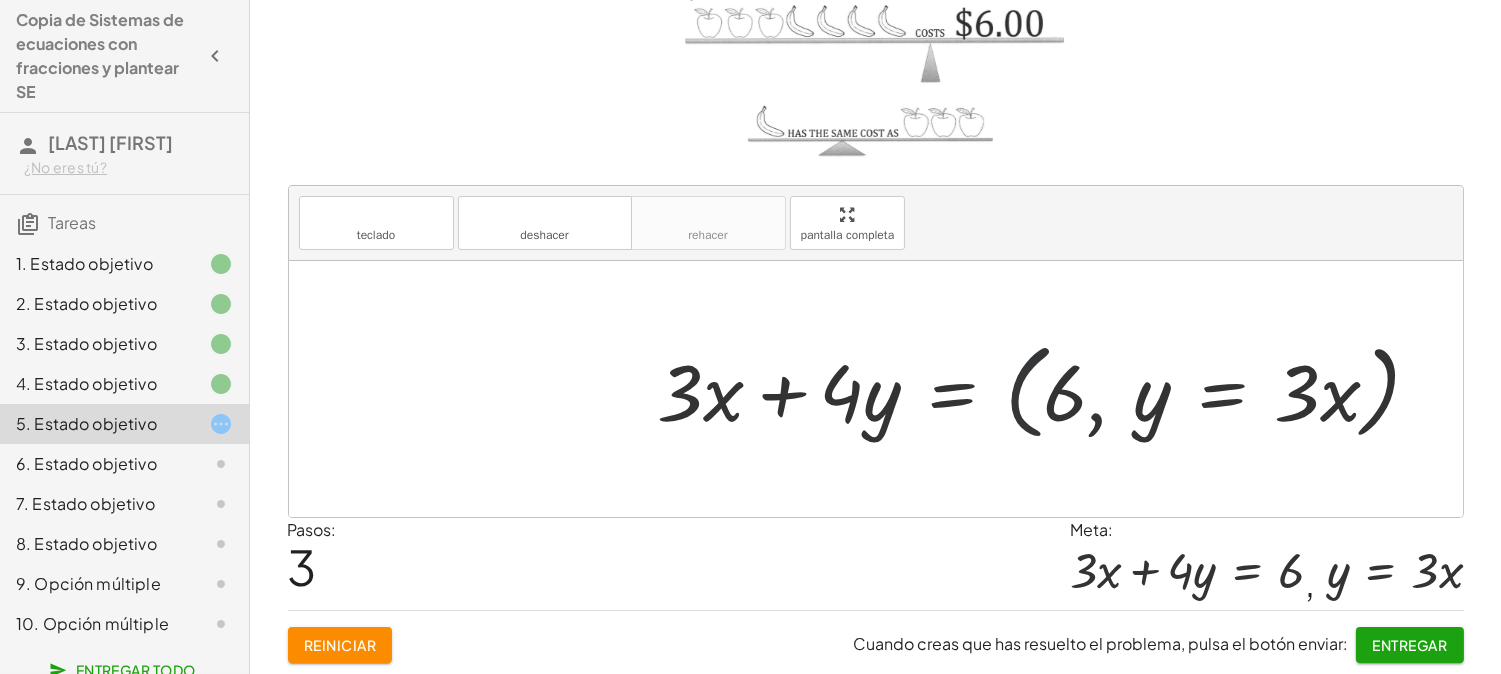 click at bounding box center [1047, 389] 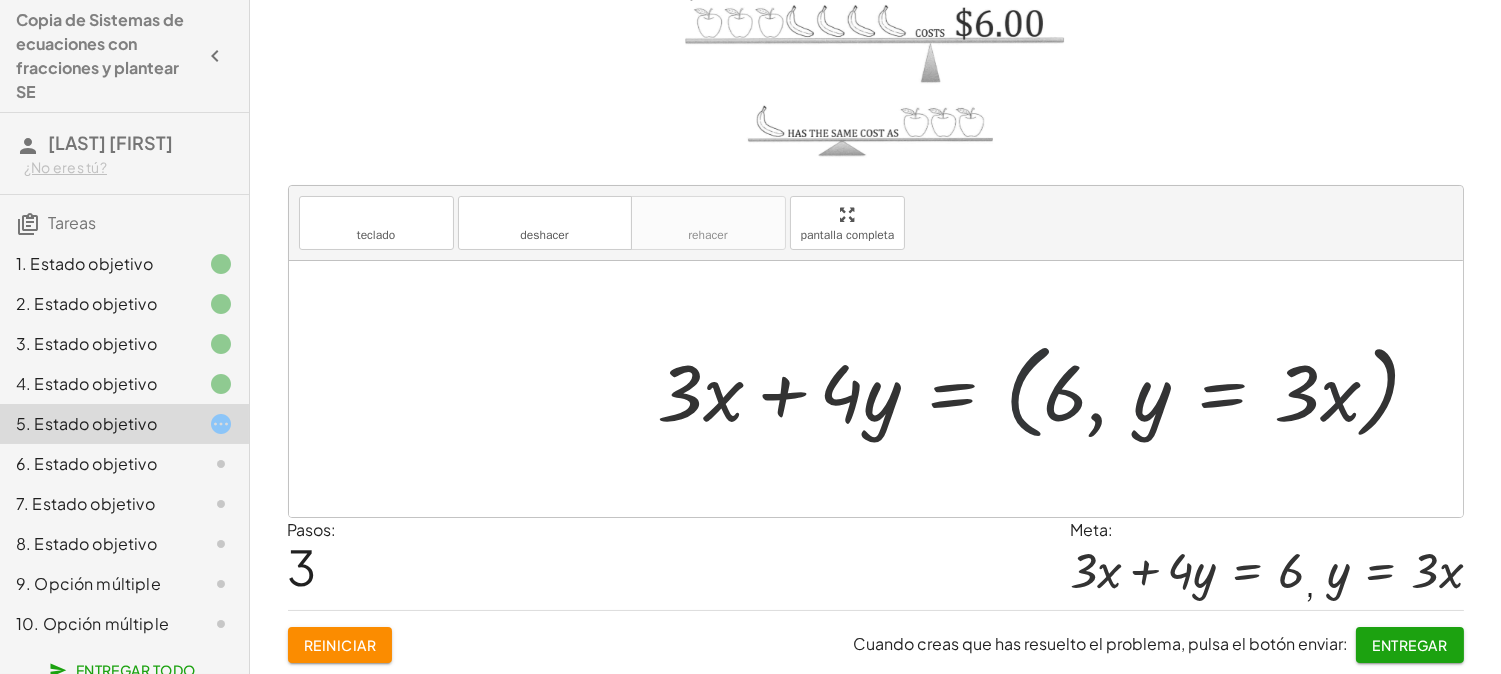 click at bounding box center [1047, 389] 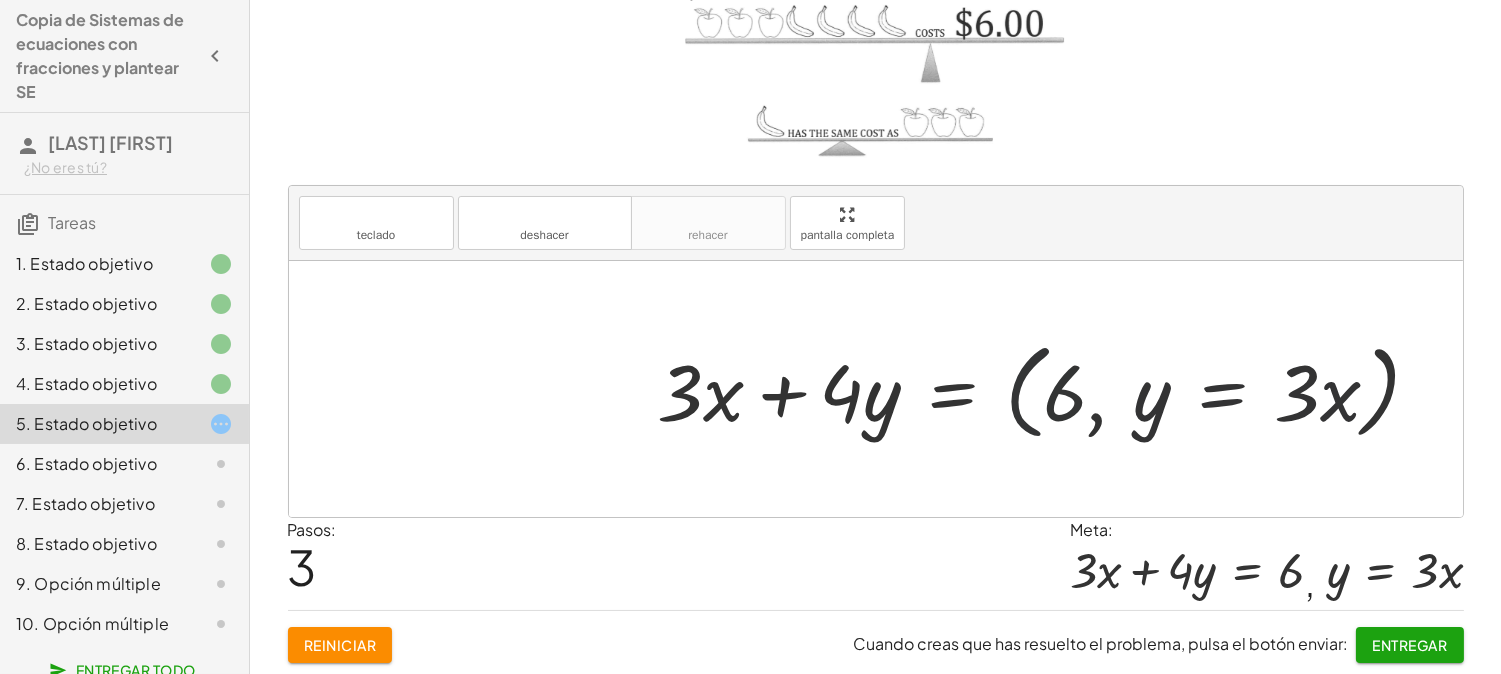 click at bounding box center [1047, 389] 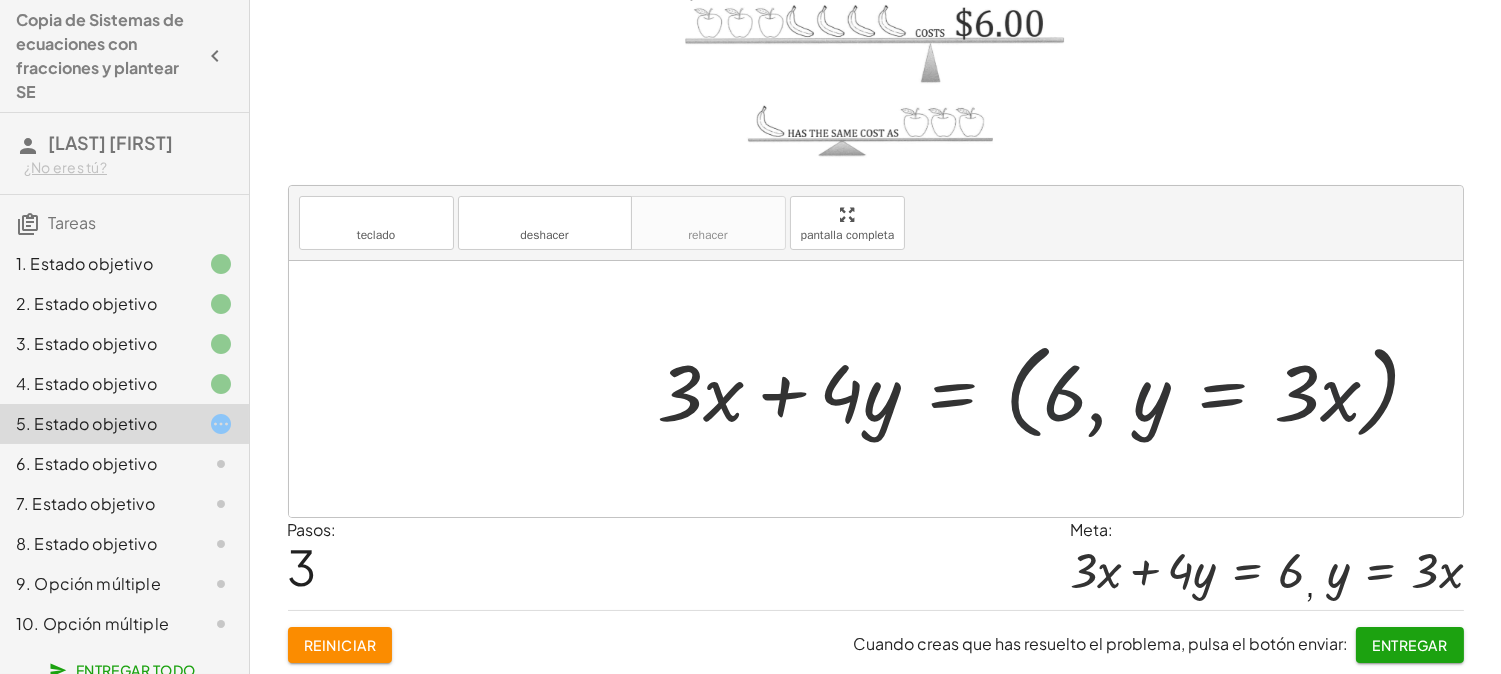 click at bounding box center (1047, 389) 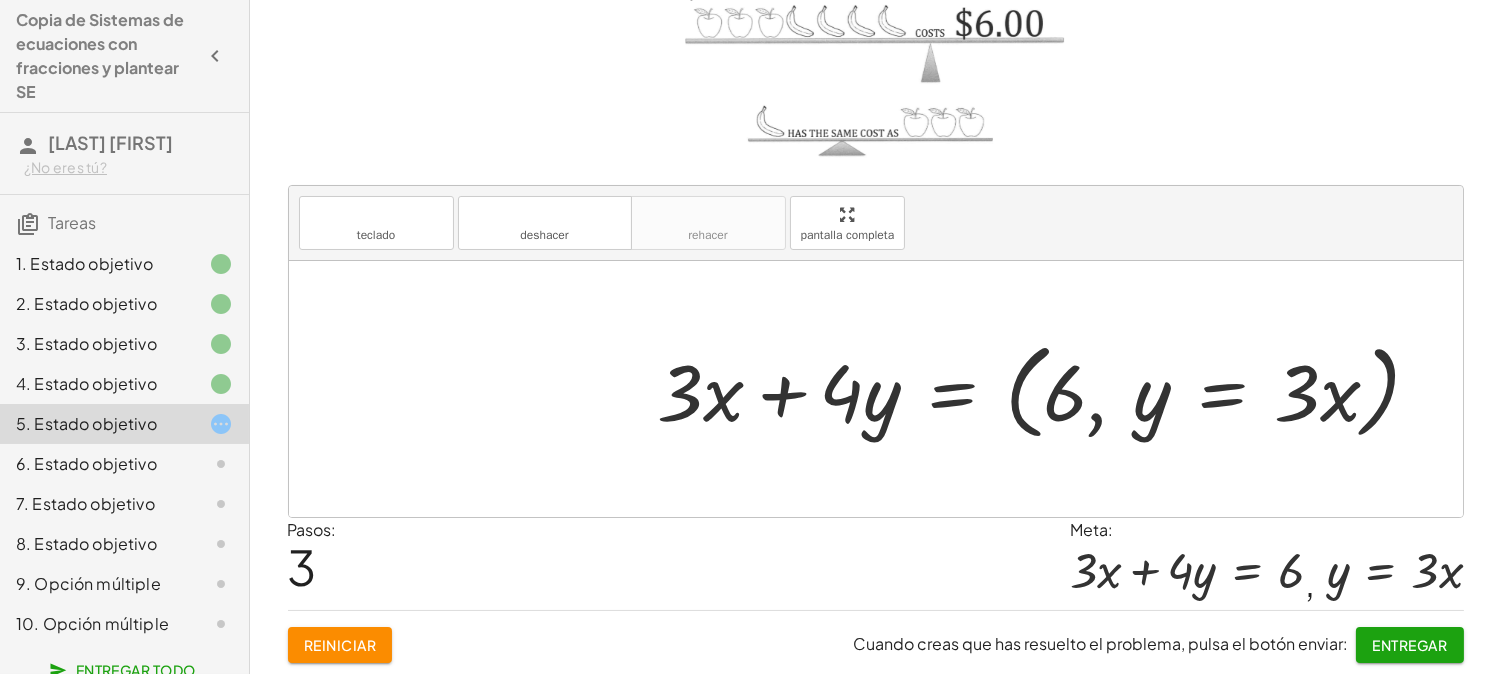 click on "teclado" at bounding box center [376, 214] 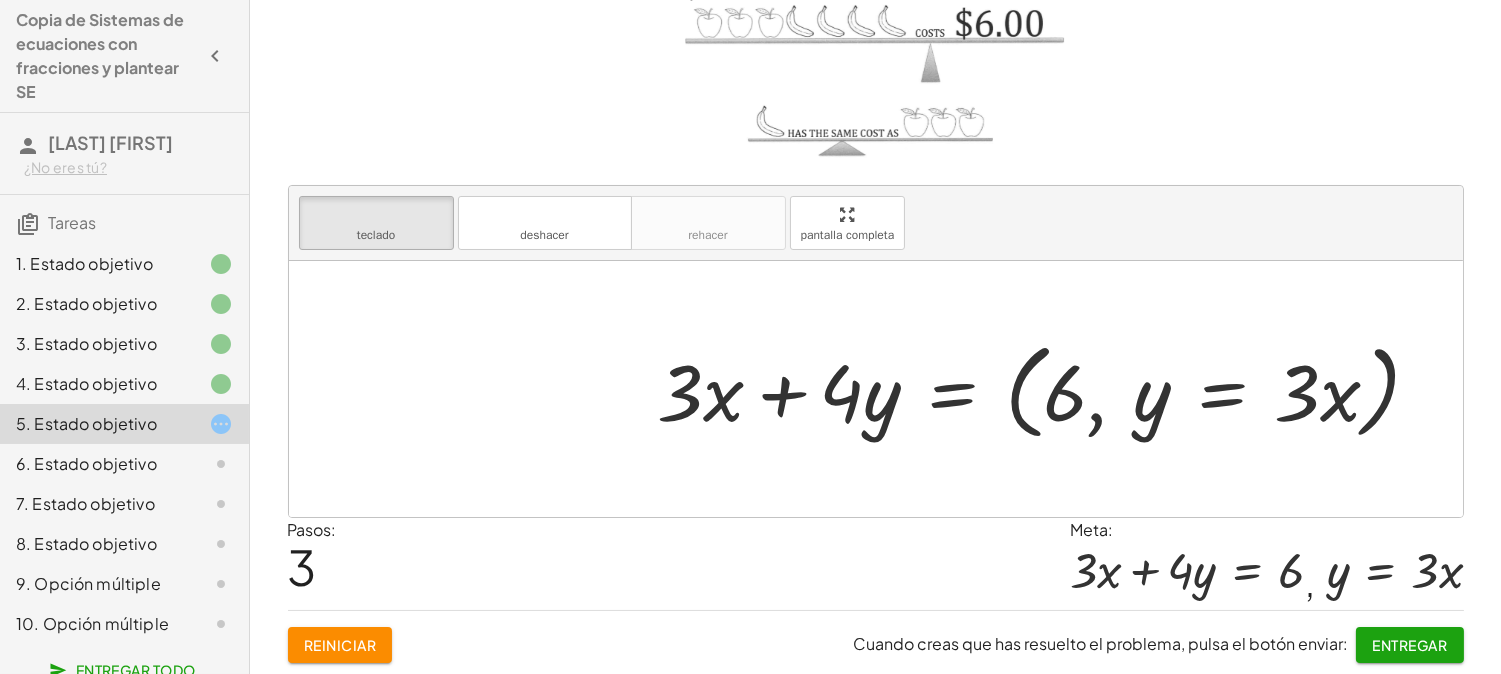 click at bounding box center [1047, 389] 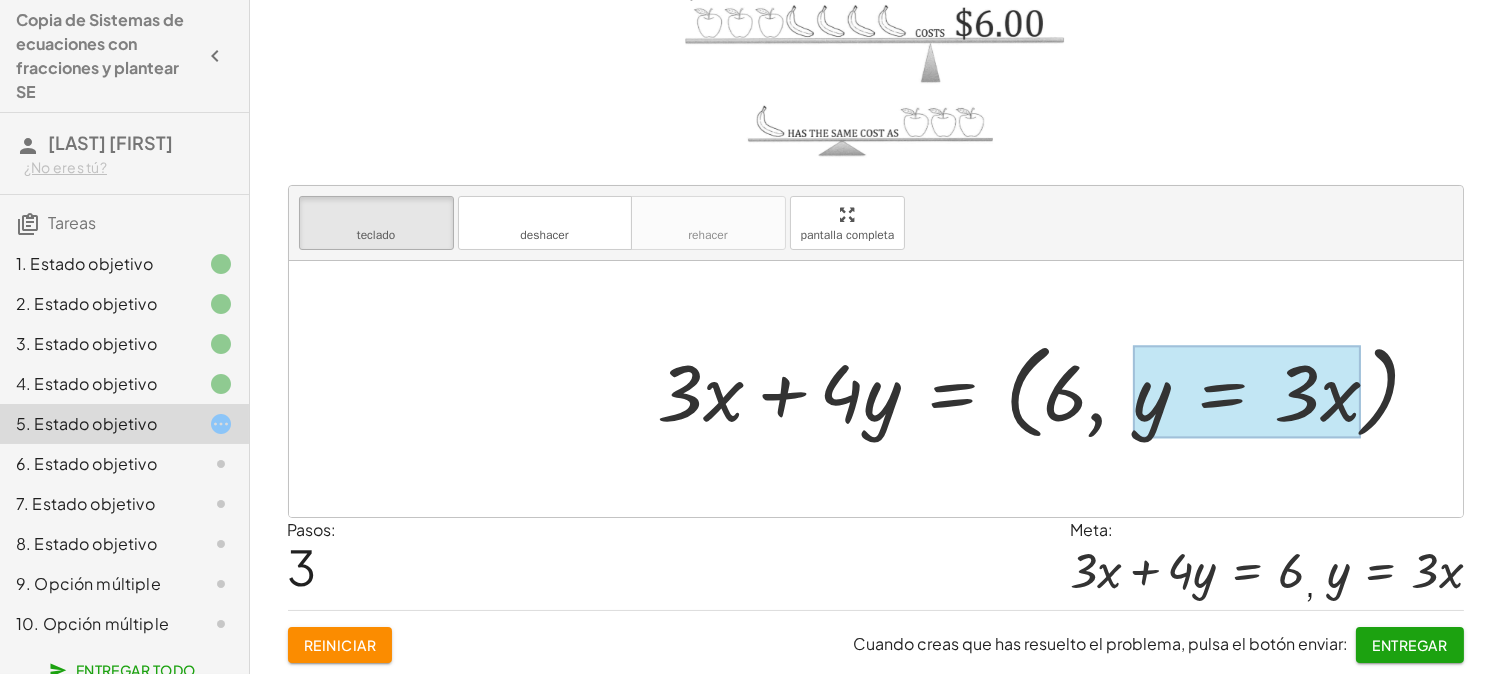 click at bounding box center (1247, 391) 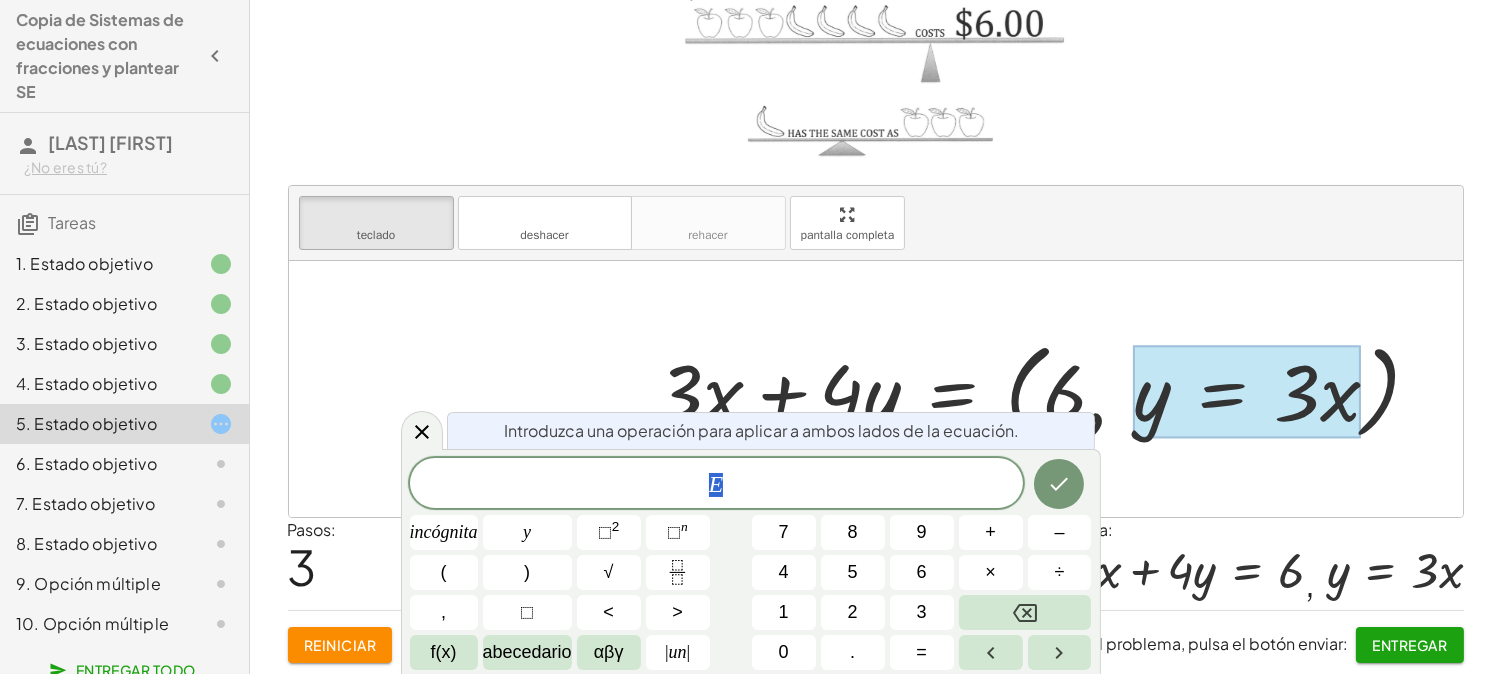drag, startPoint x: 953, startPoint y: 487, endPoint x: 598, endPoint y: 490, distance: 355.01266 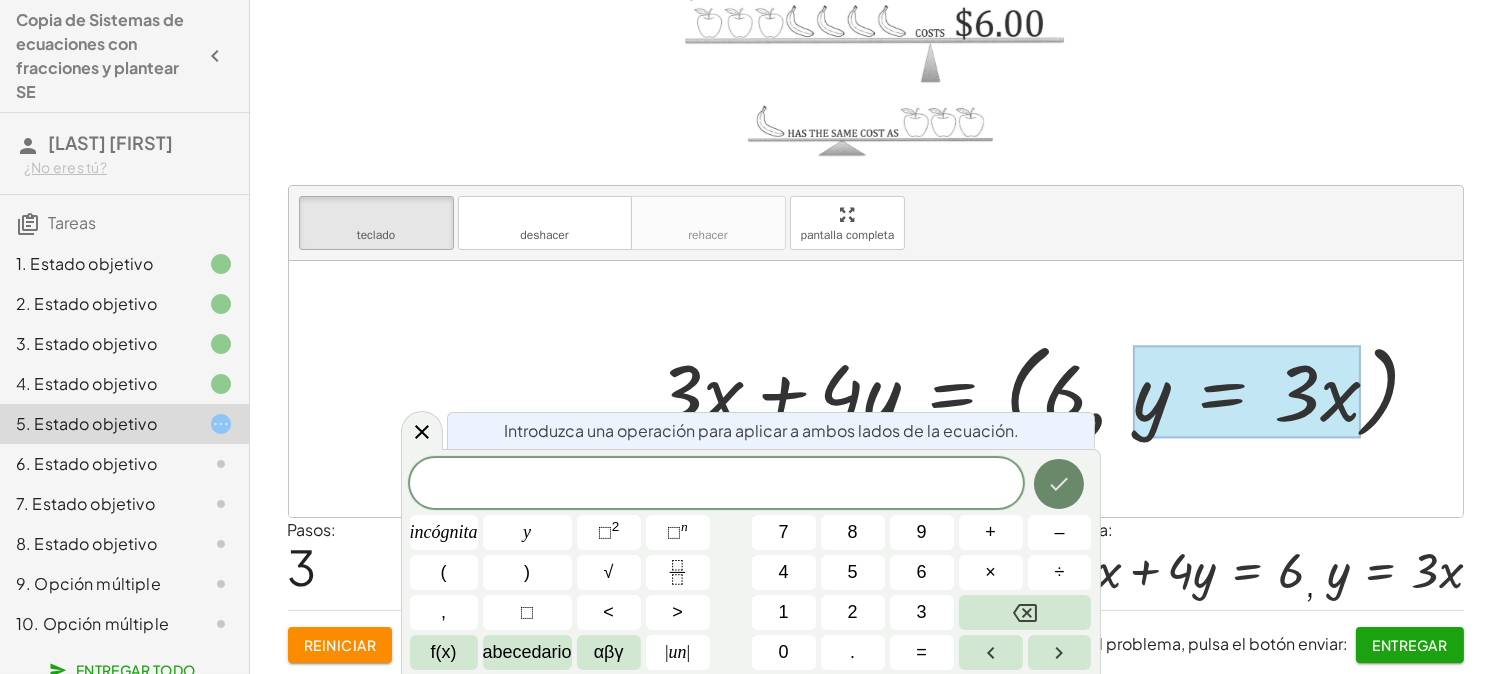click 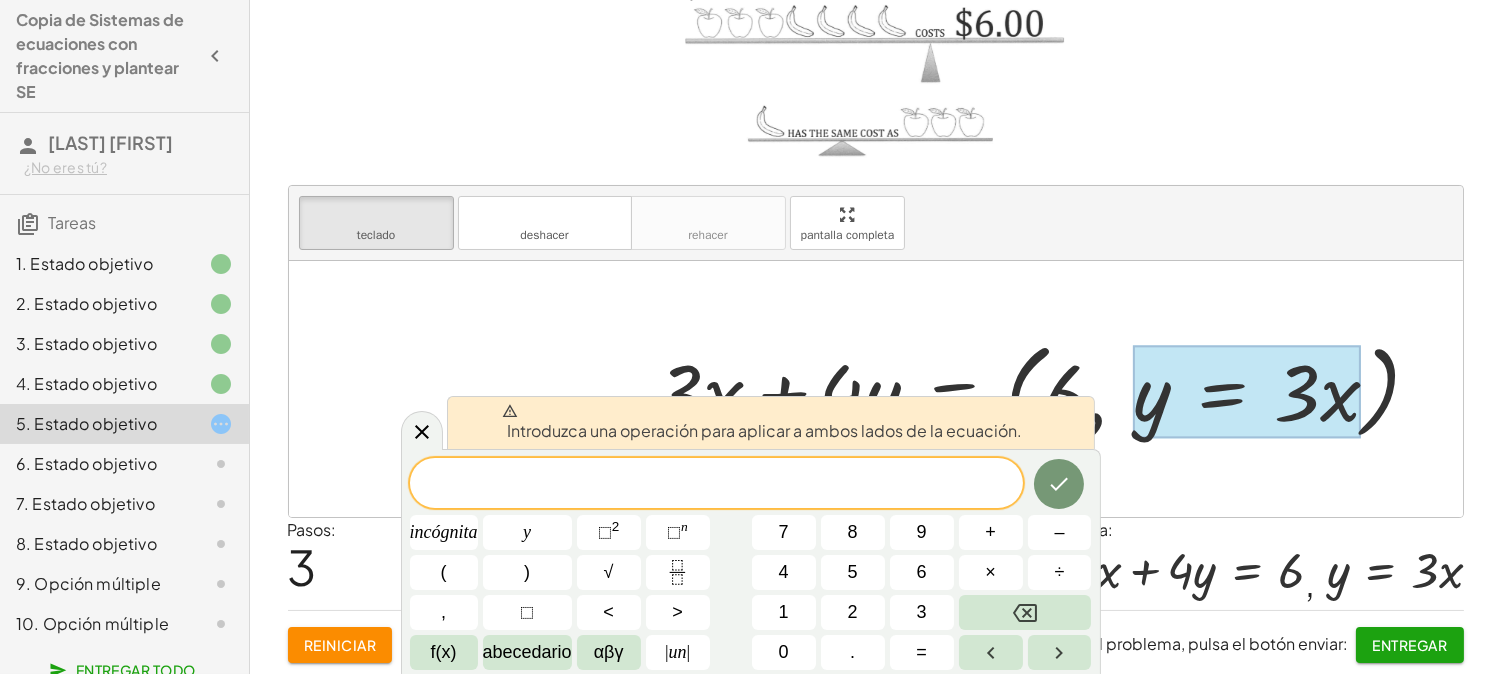 click 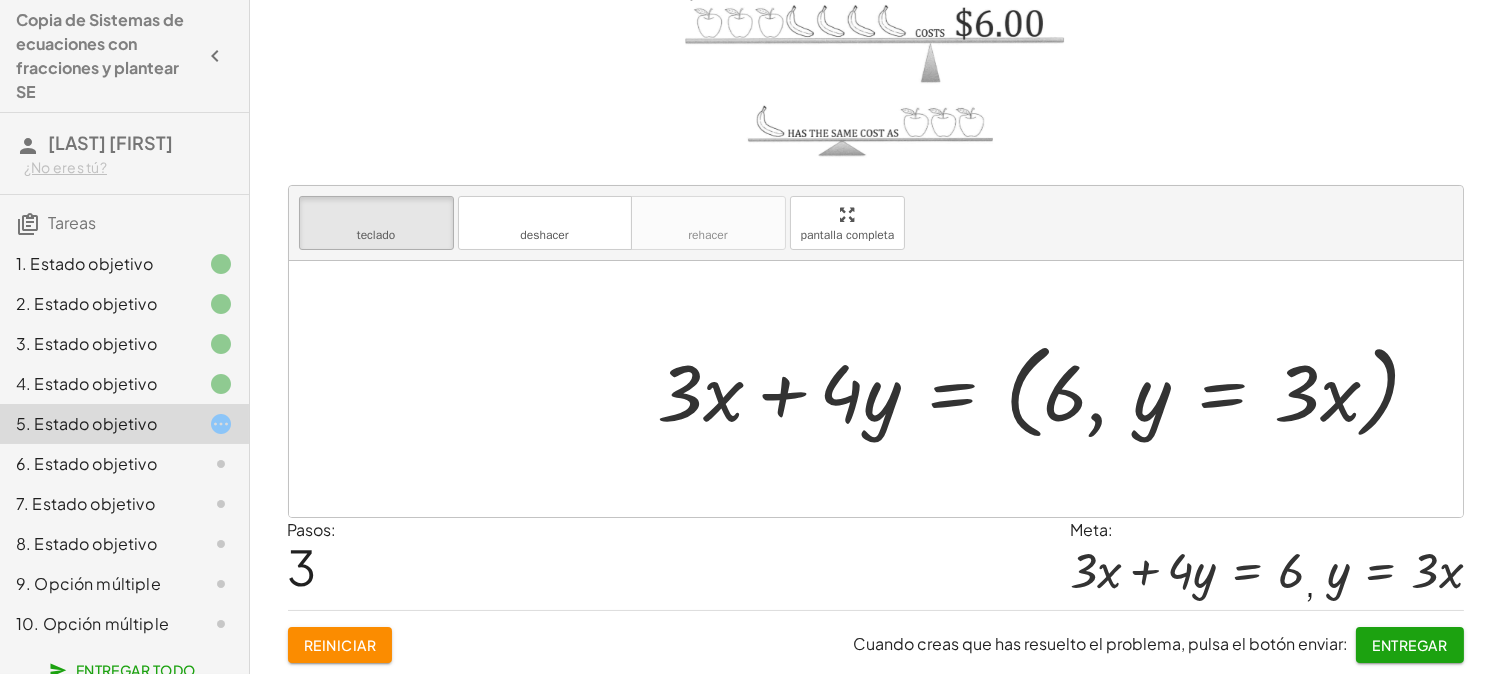 click at bounding box center [1047, 389] 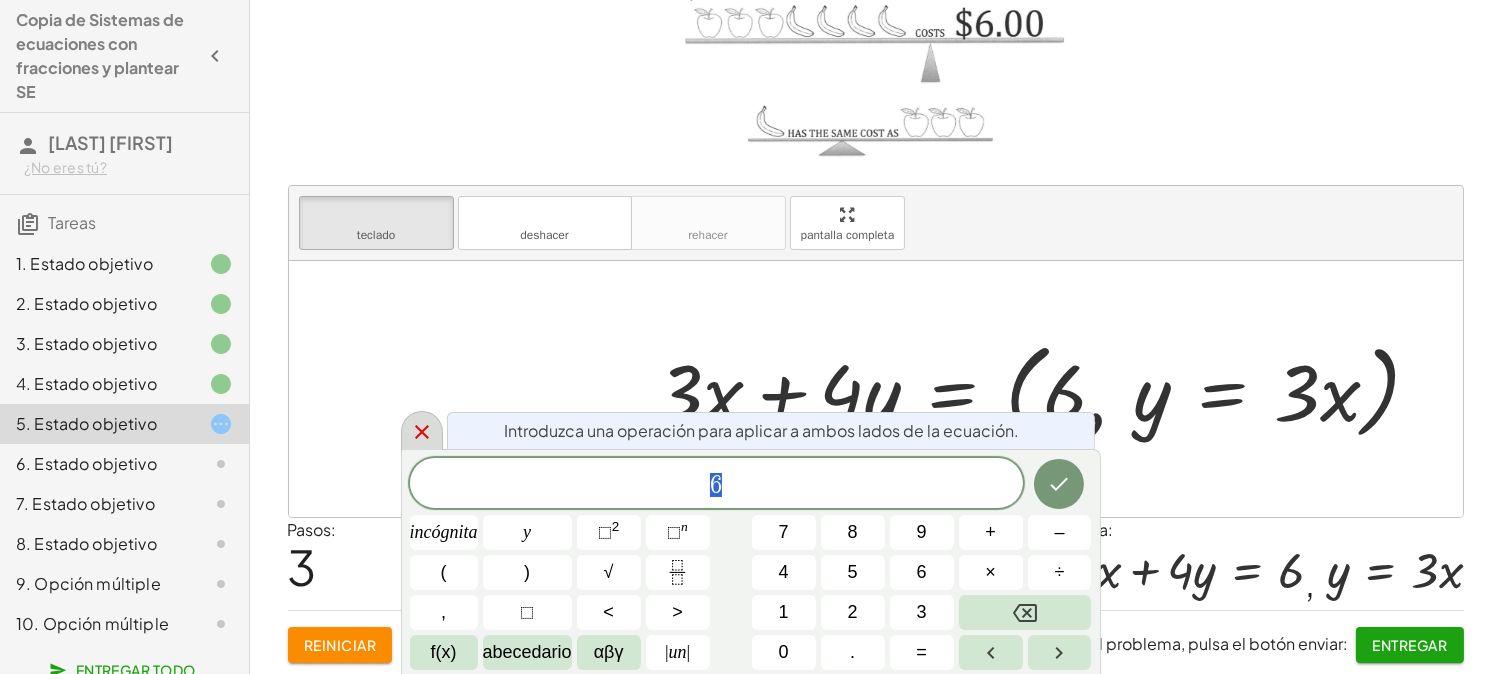 click 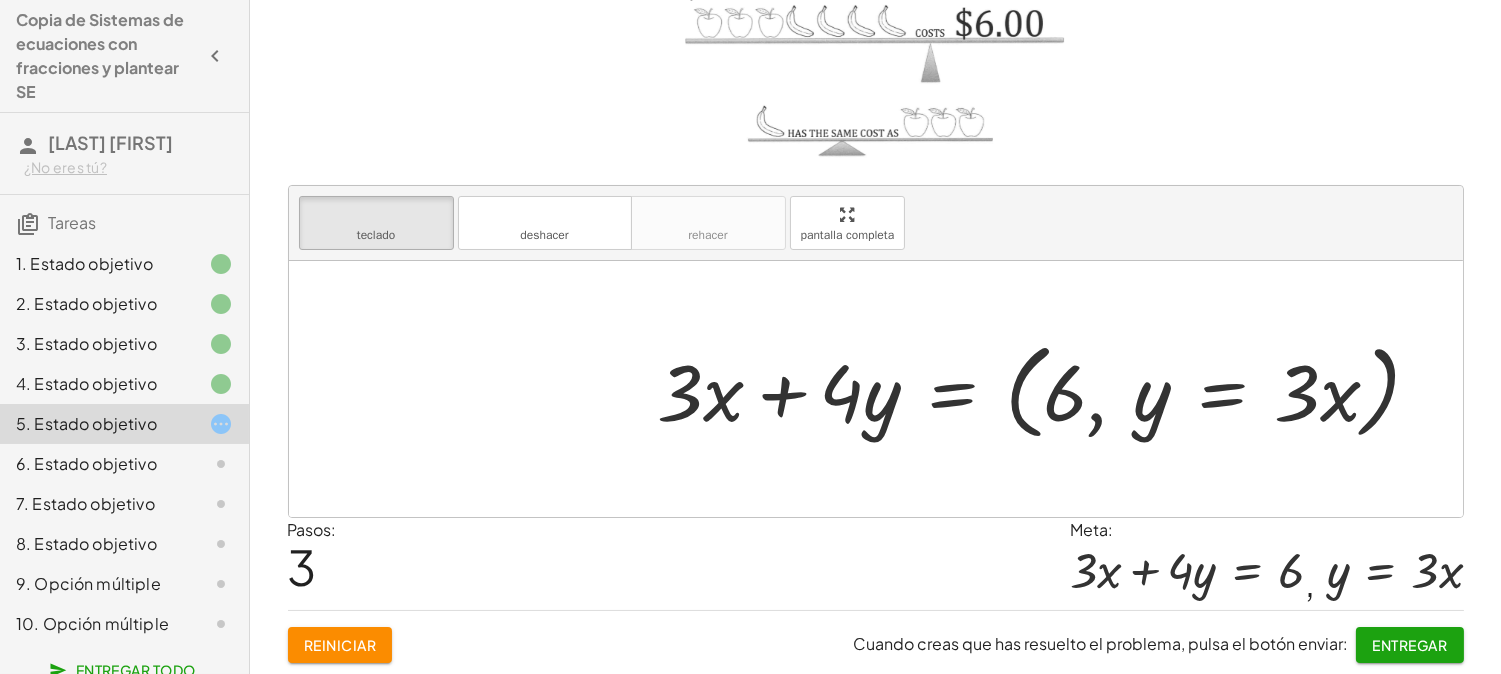 click on "Reiniciar" at bounding box center (340, 645) 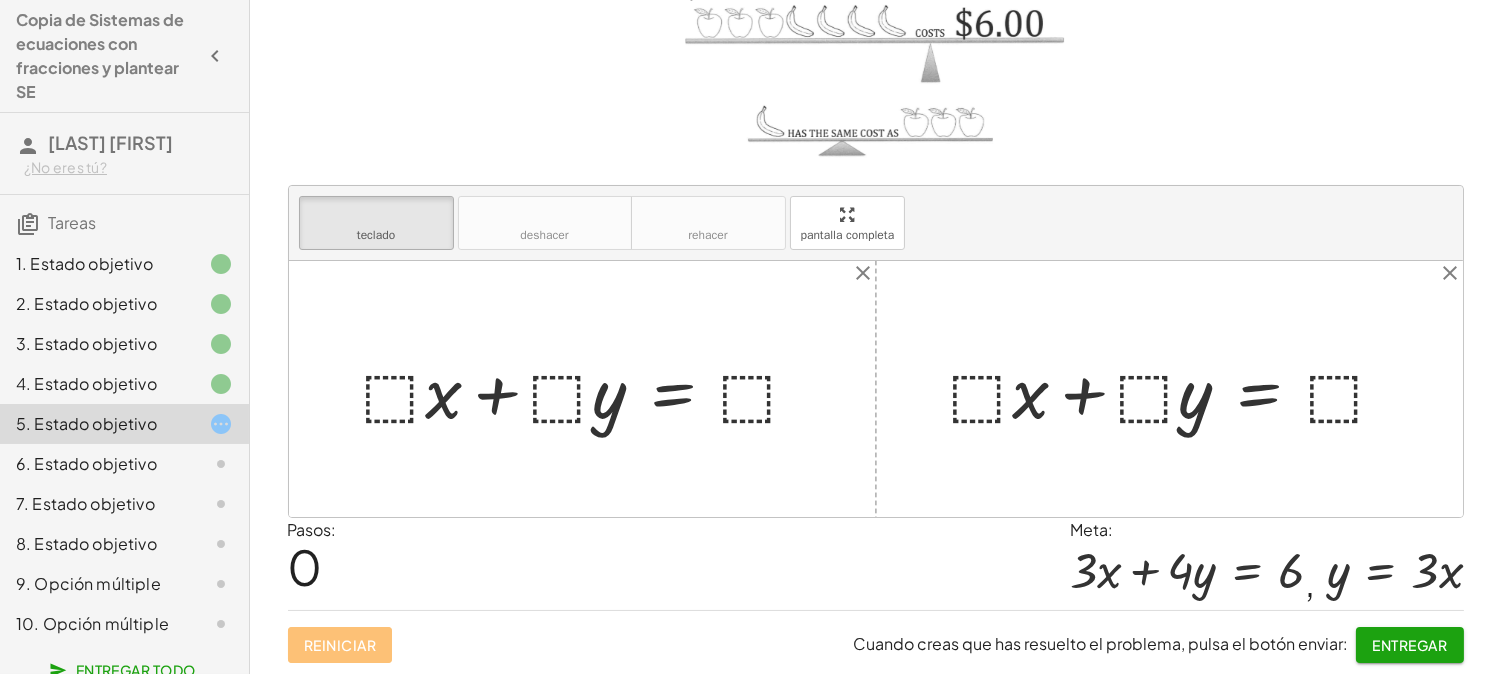 click at bounding box center (590, 389) 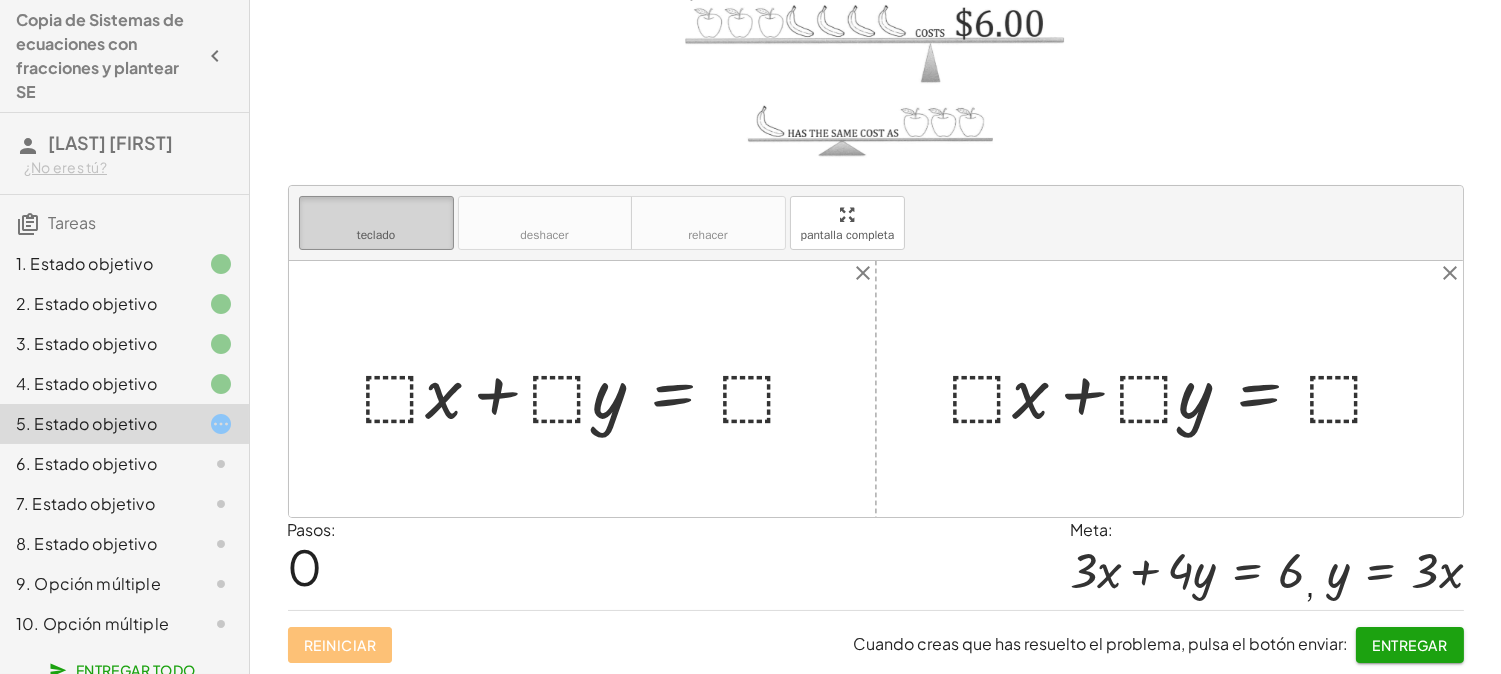 click on "teclado" at bounding box center [376, 214] 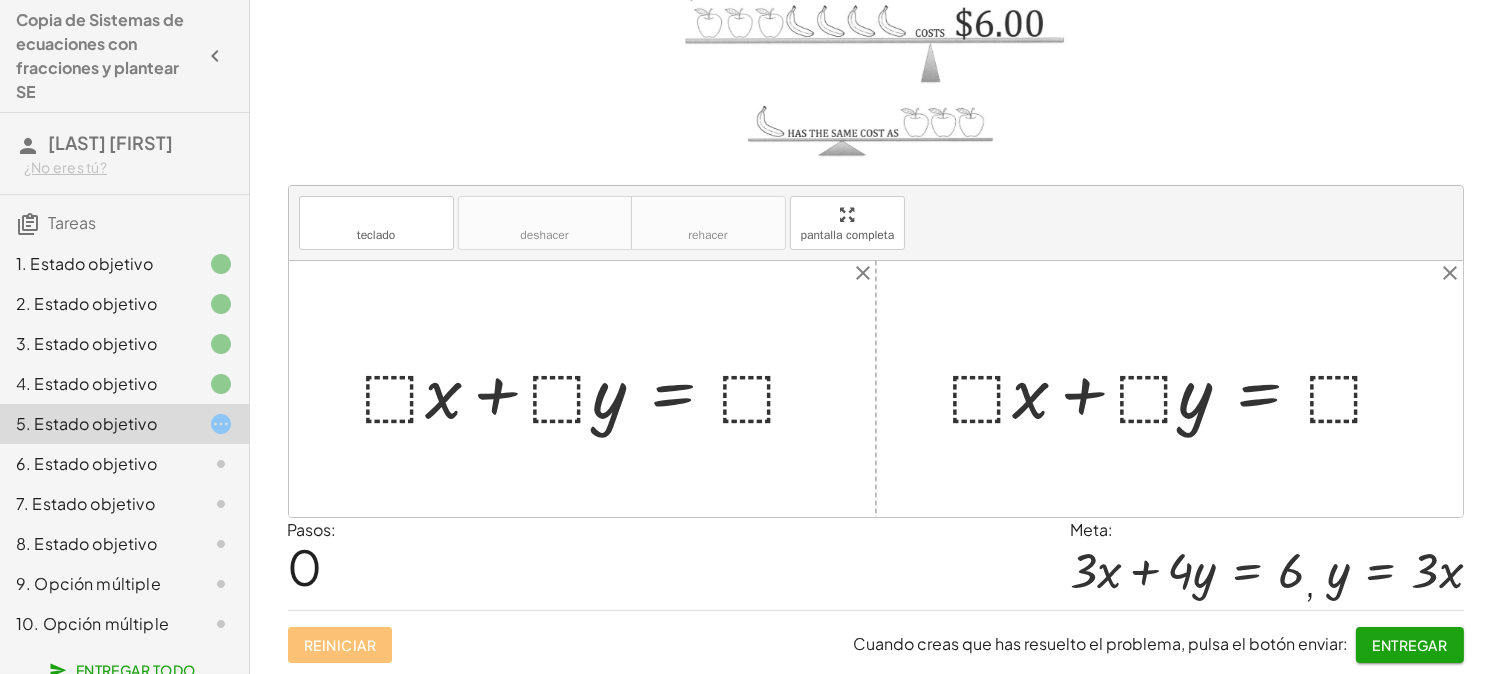 click at bounding box center [590, 389] 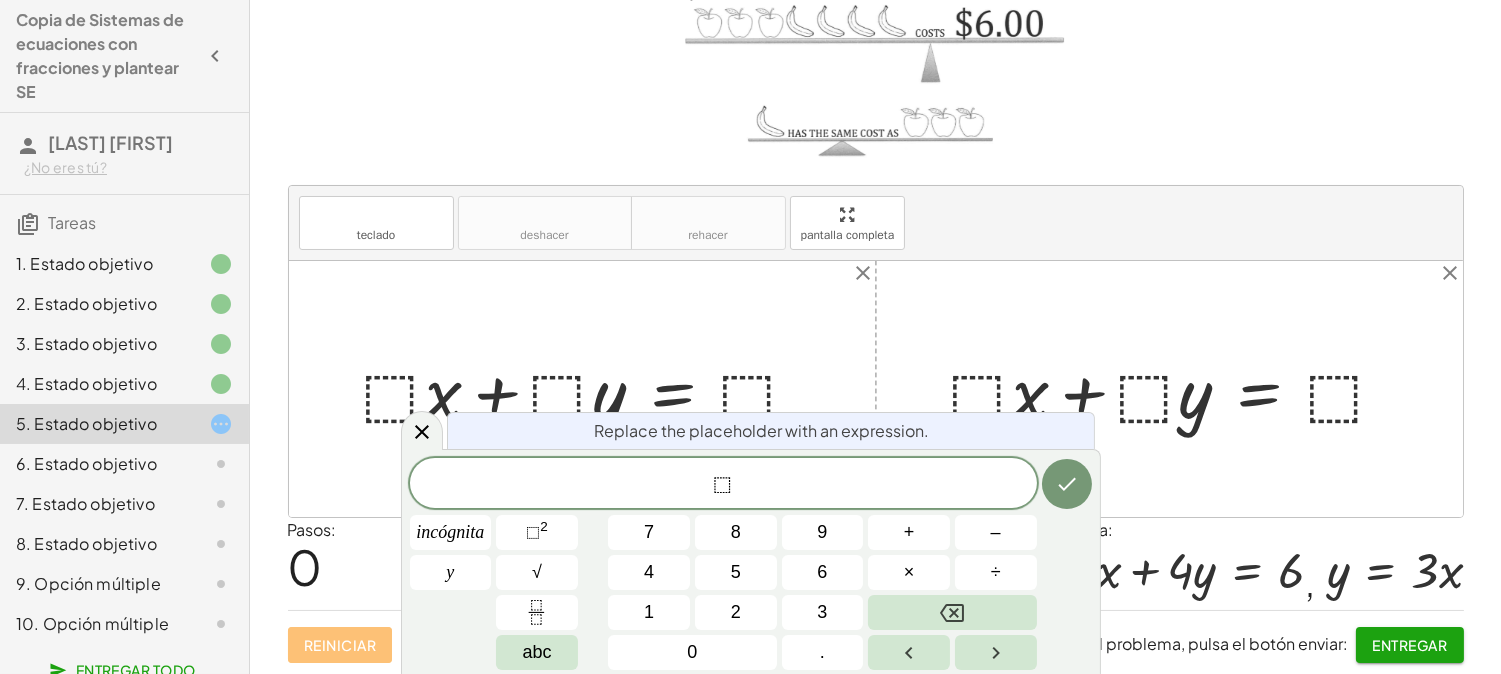 click at bounding box center [590, 389] 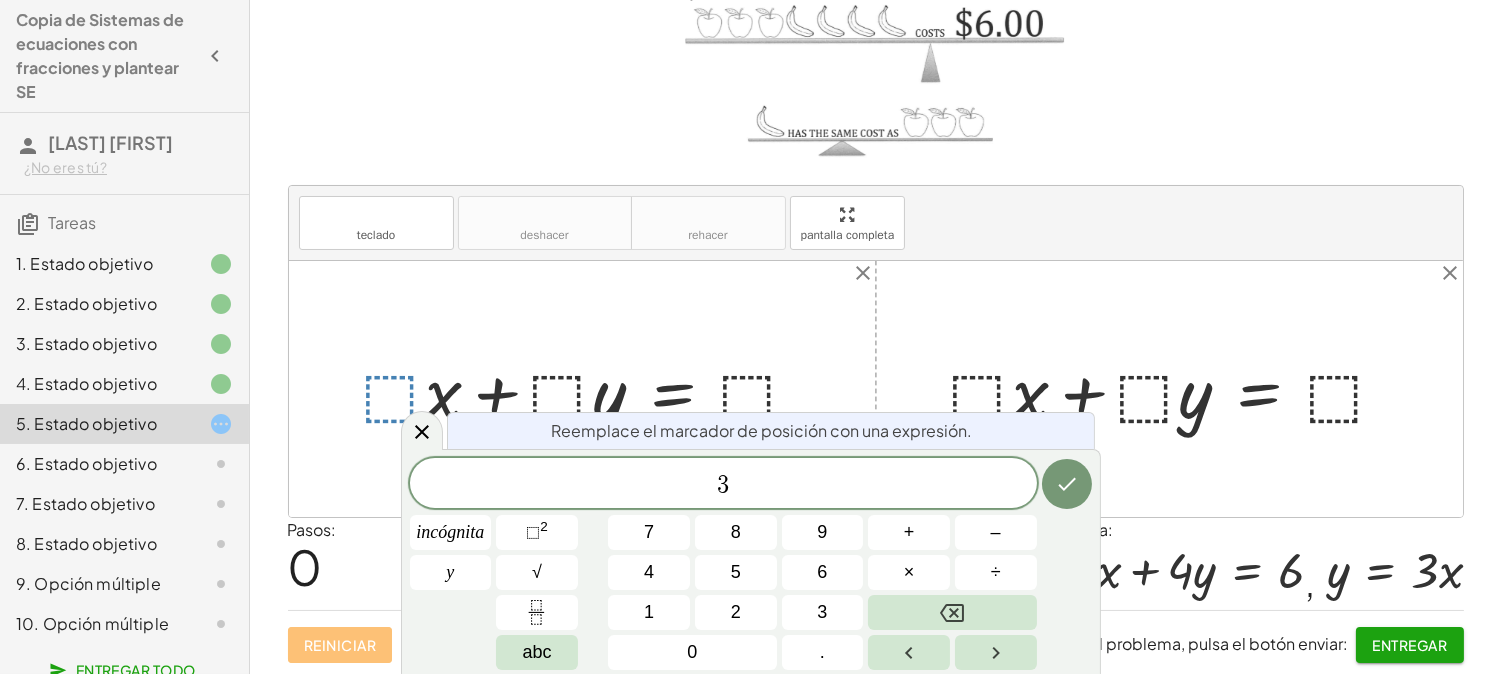 click on "3 ​" at bounding box center (723, 485) 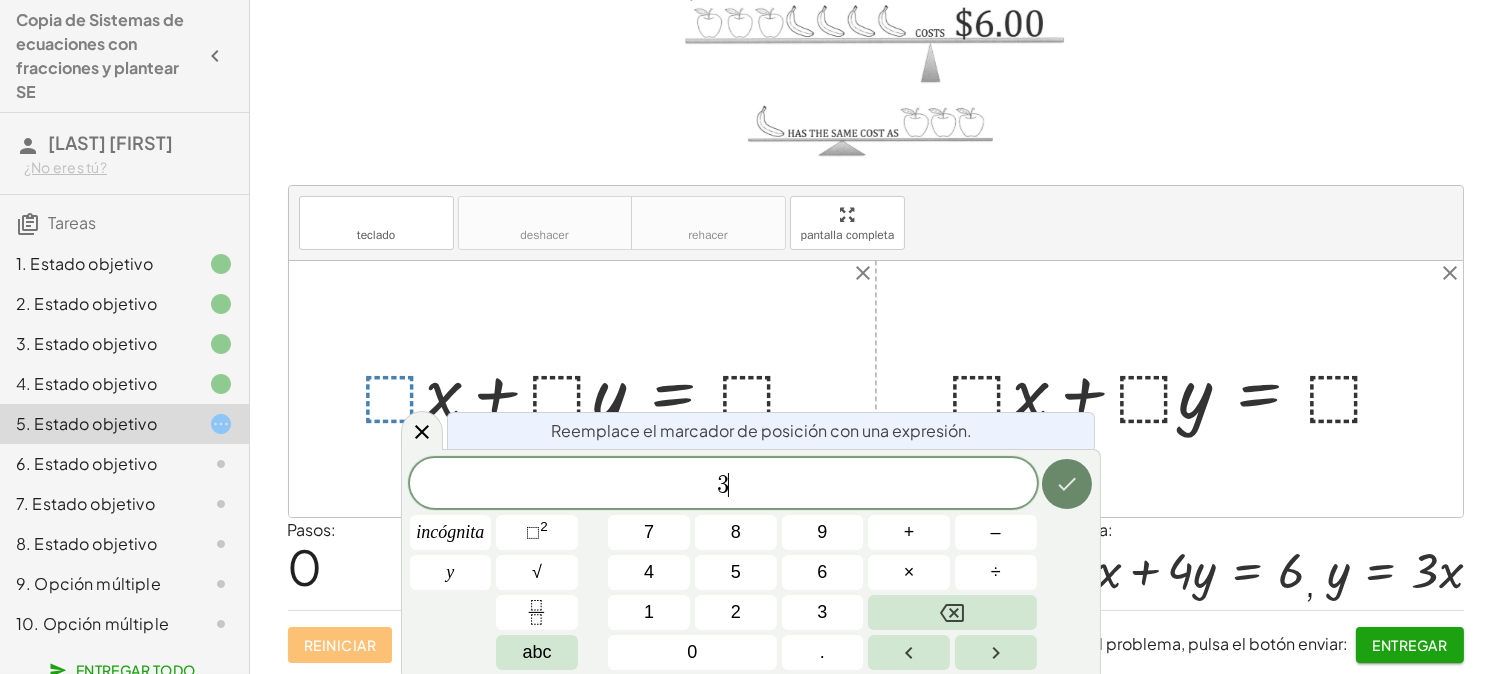 click at bounding box center (1067, 484) 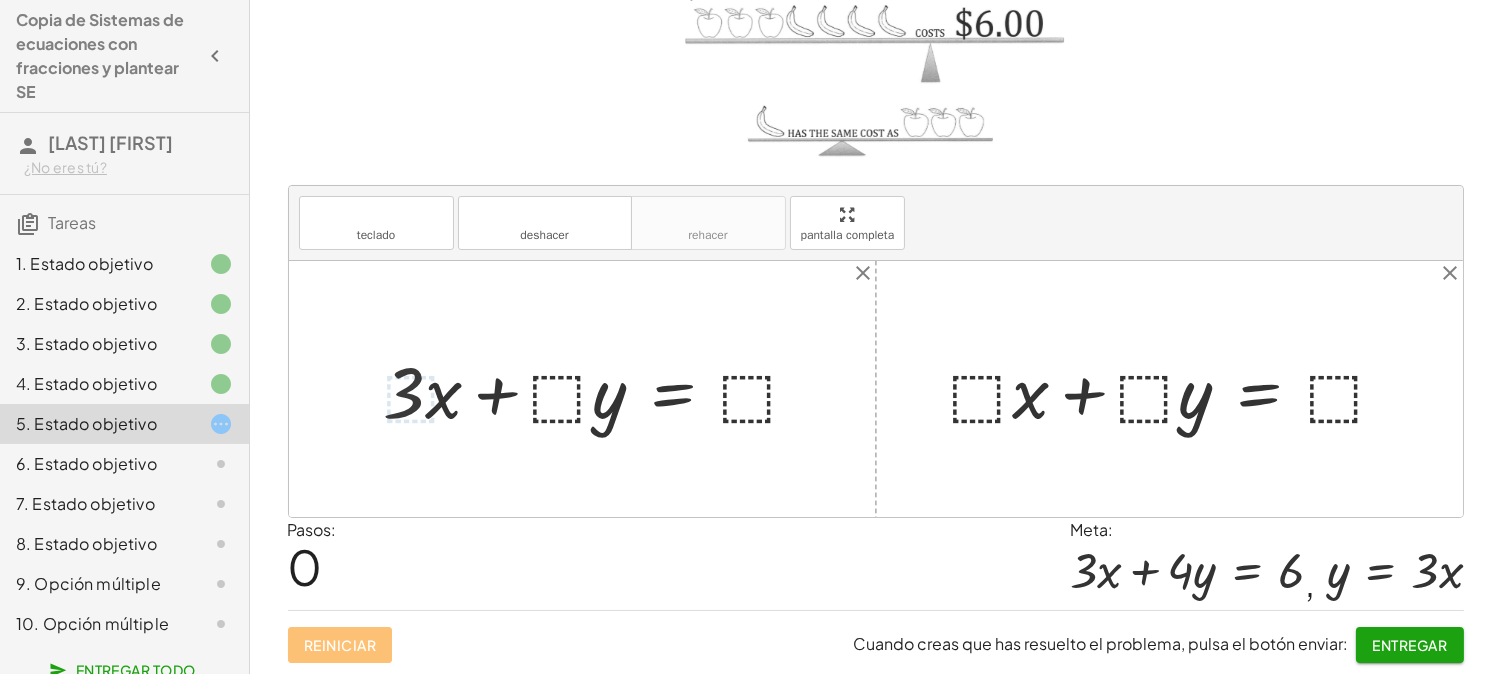 click at bounding box center (600, 389) 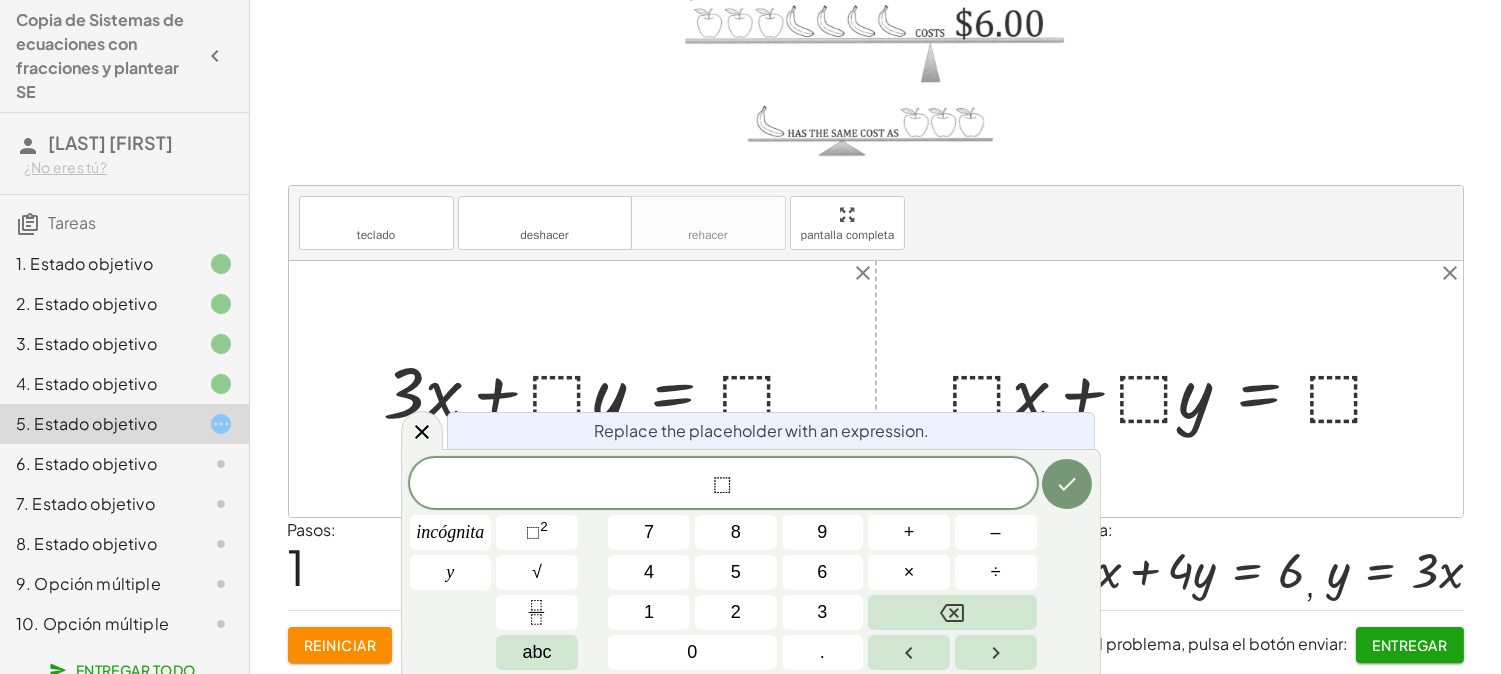 click at bounding box center (600, 389) 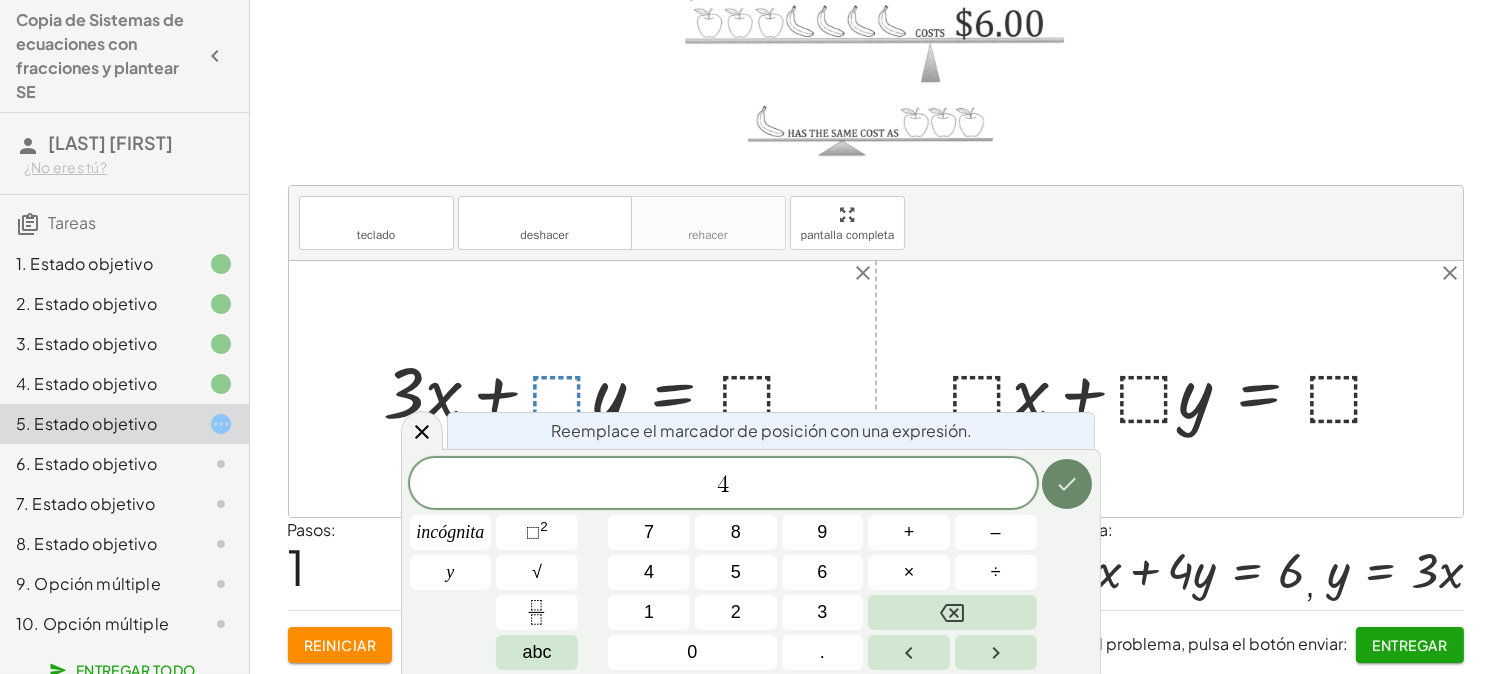 click at bounding box center (1067, 484) 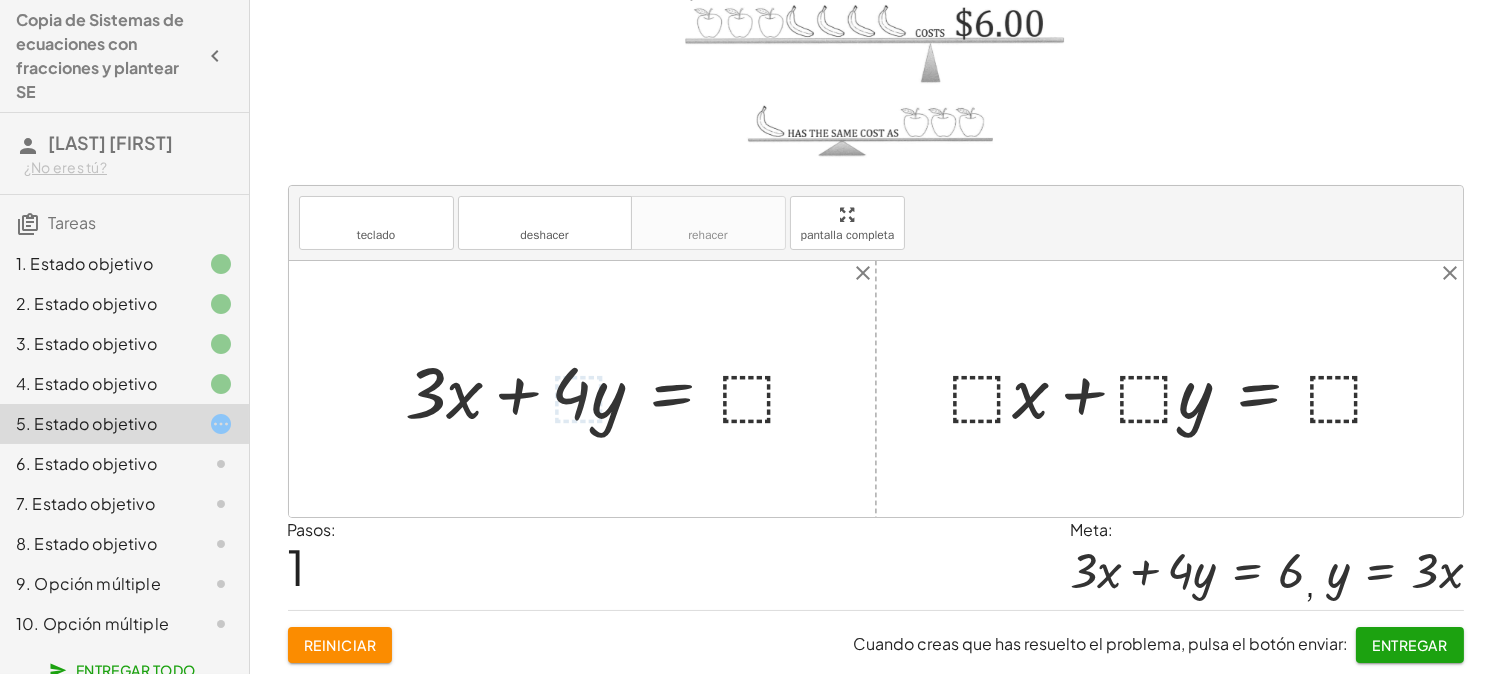 click at bounding box center (611, 389) 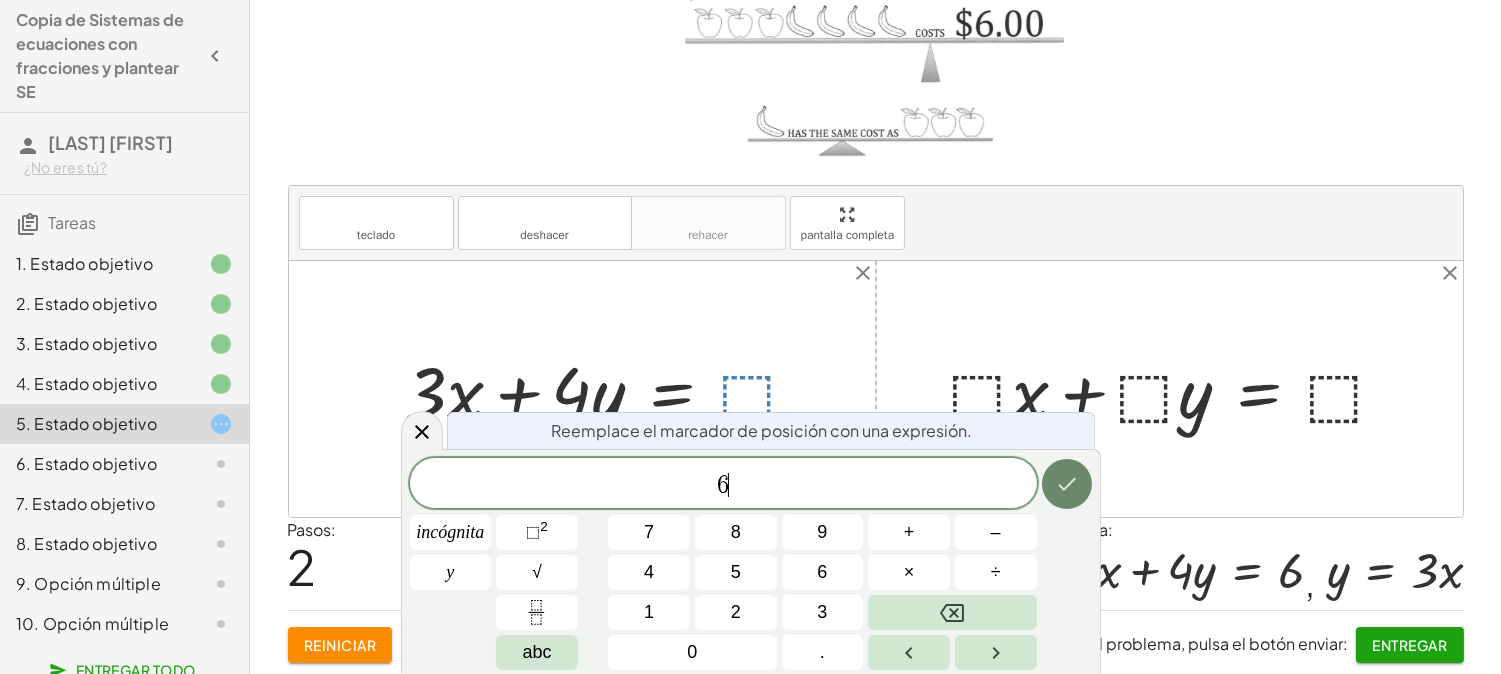 click 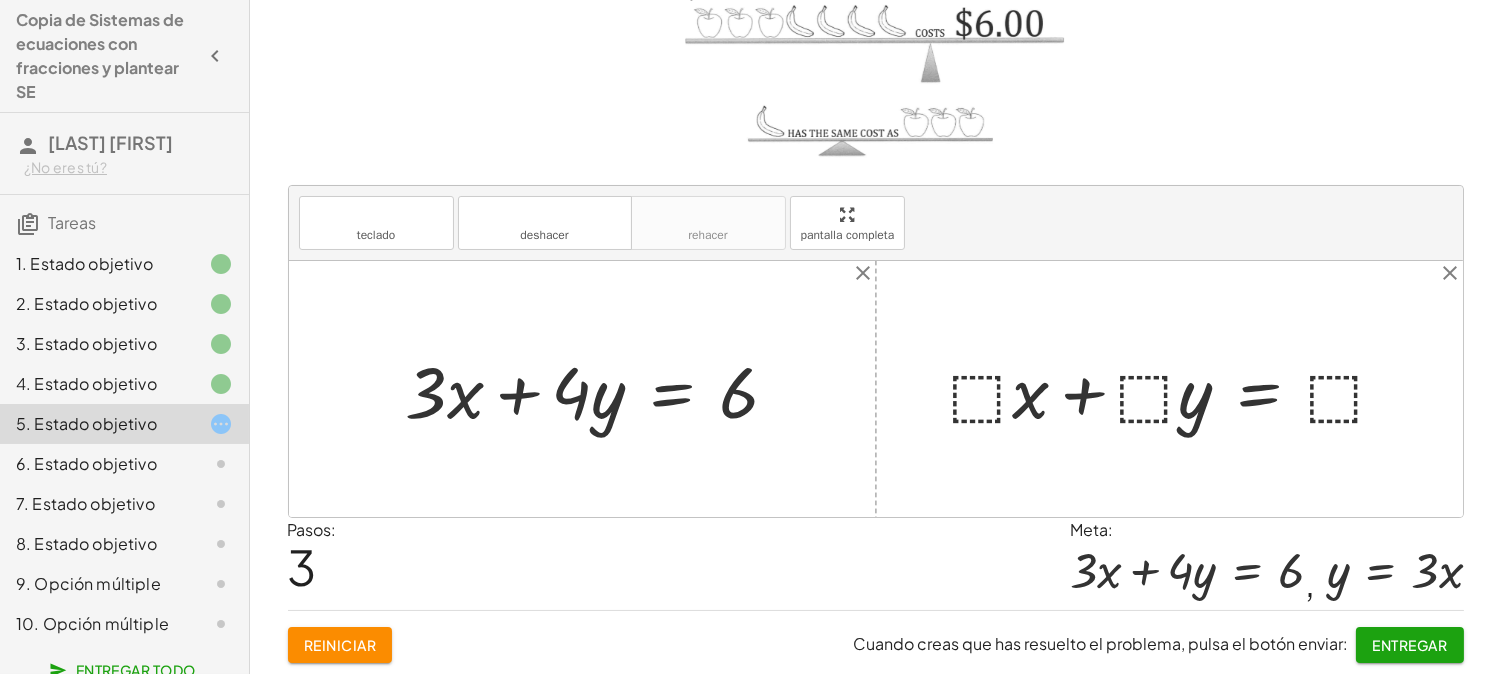 click at bounding box center [1177, 389] 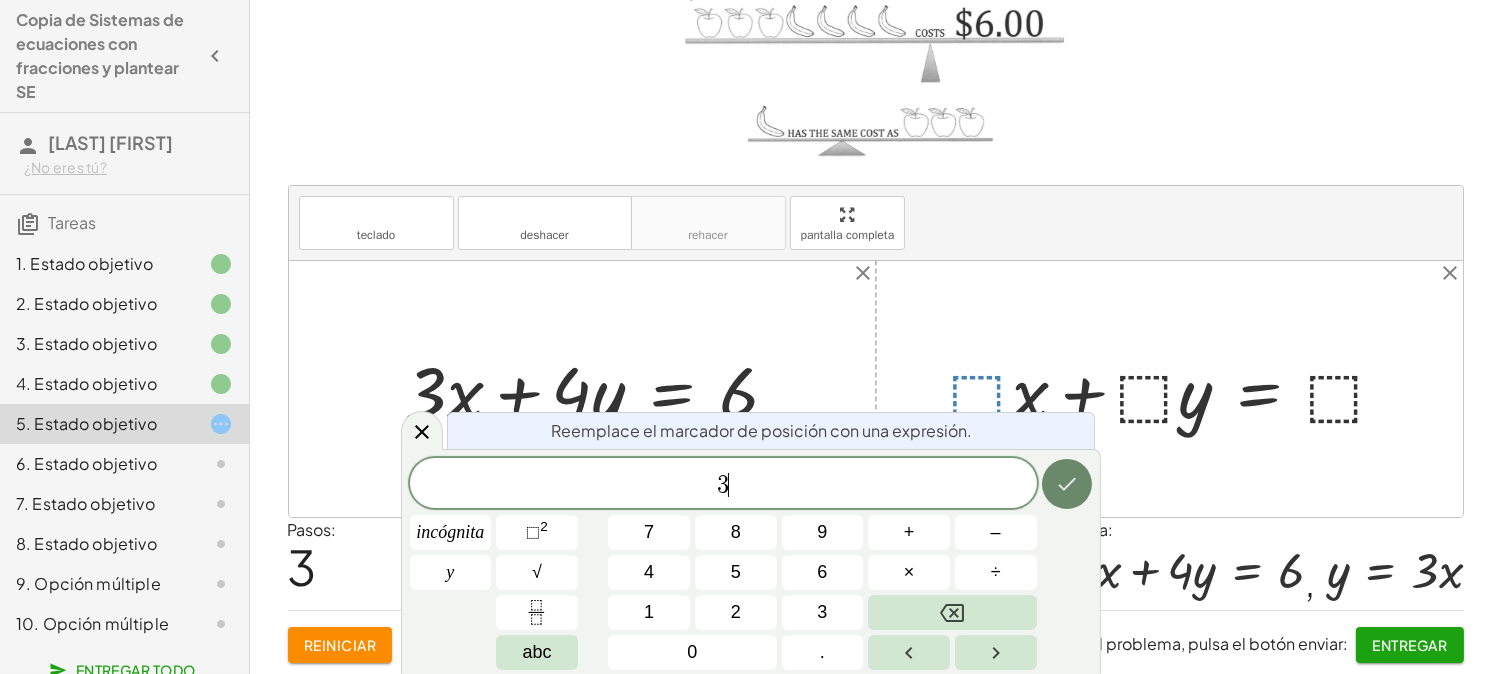 click 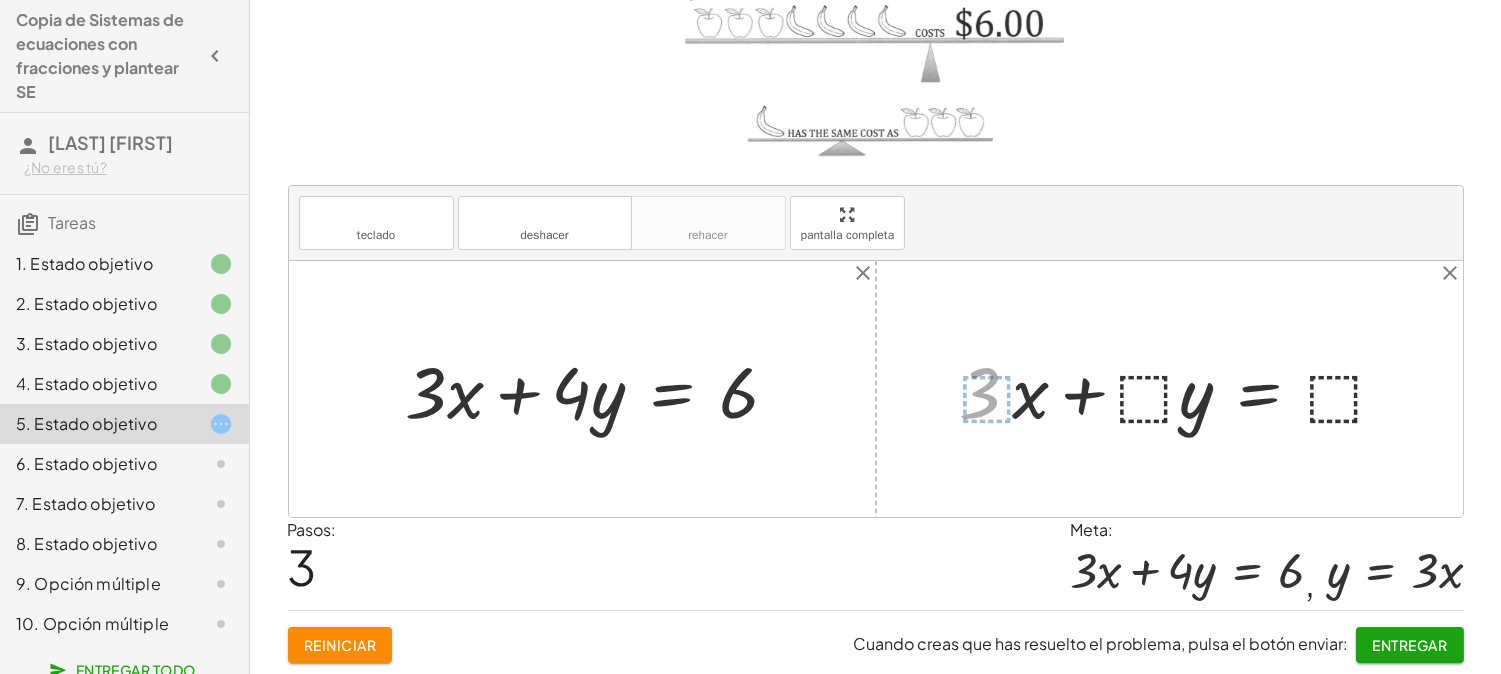 click at bounding box center (1187, 389) 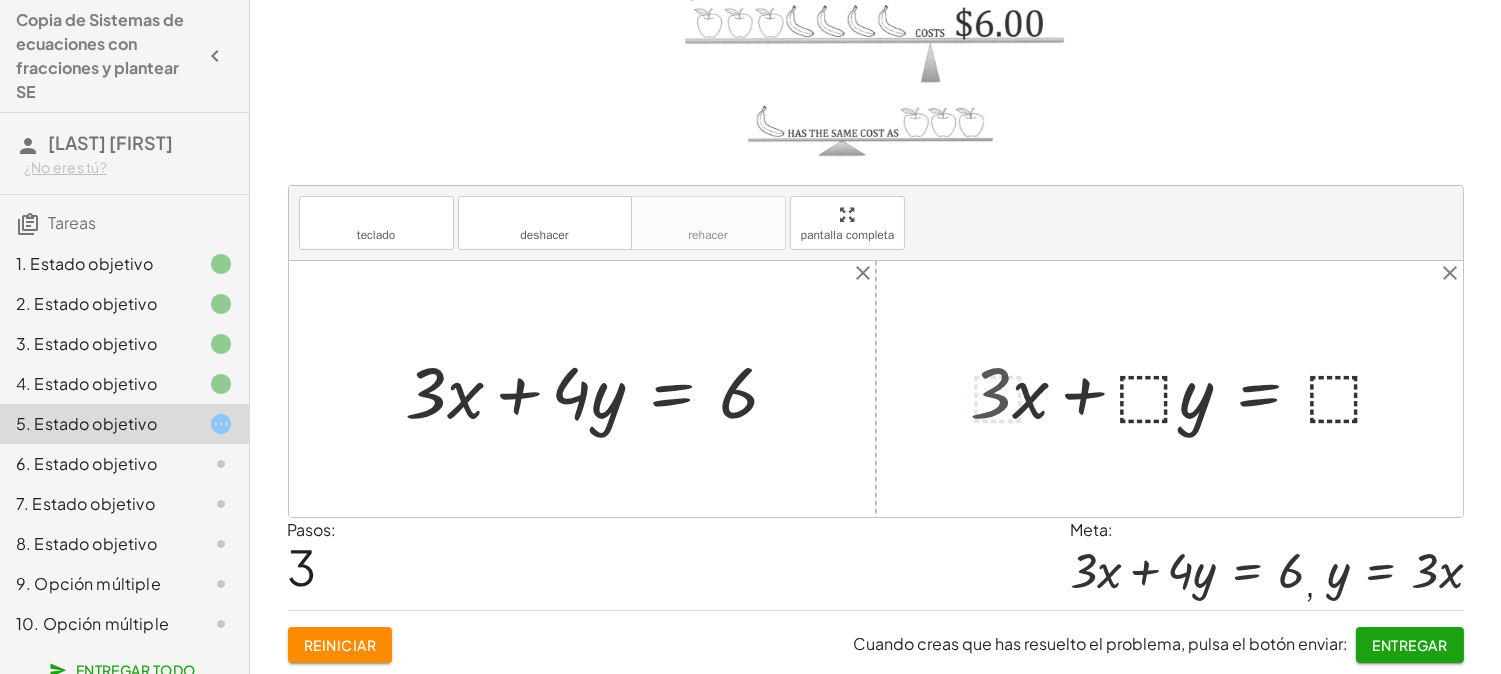 click at bounding box center [1187, 389] 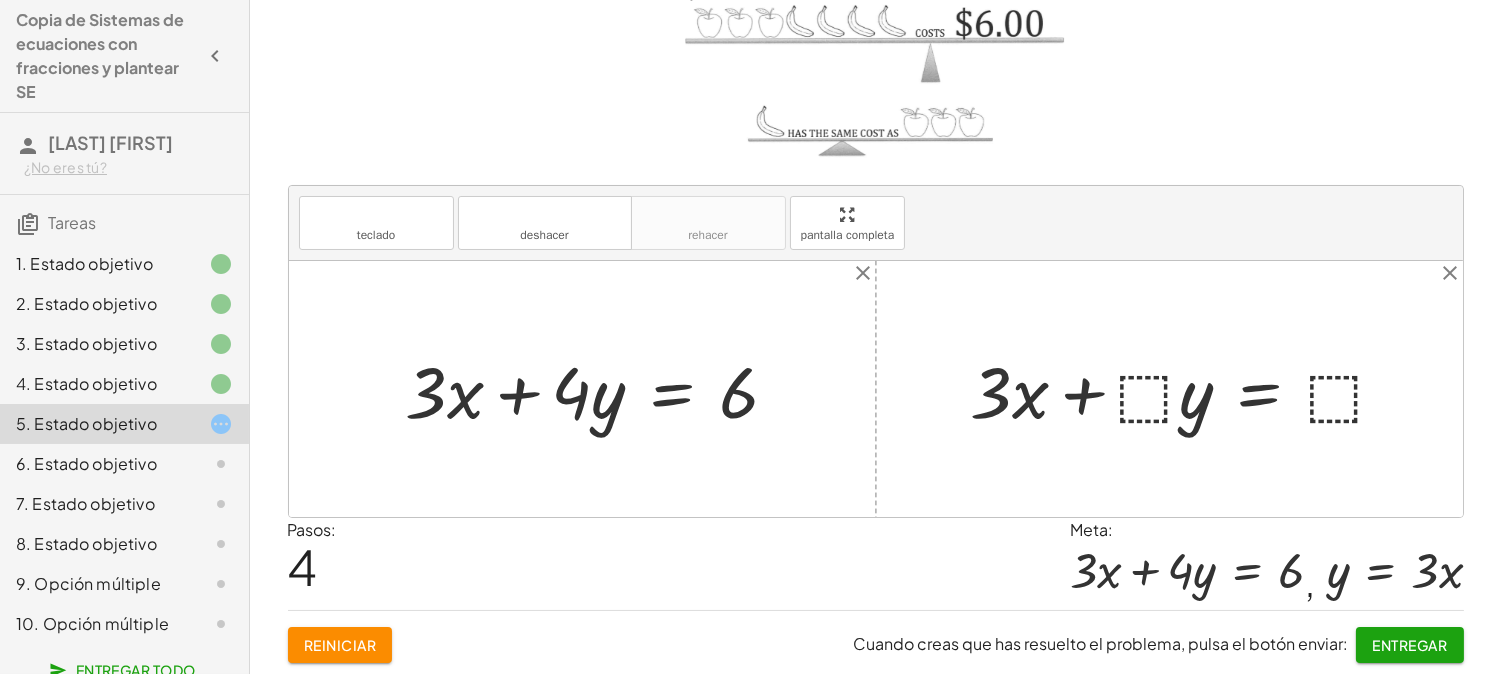 click at bounding box center [1187, 389] 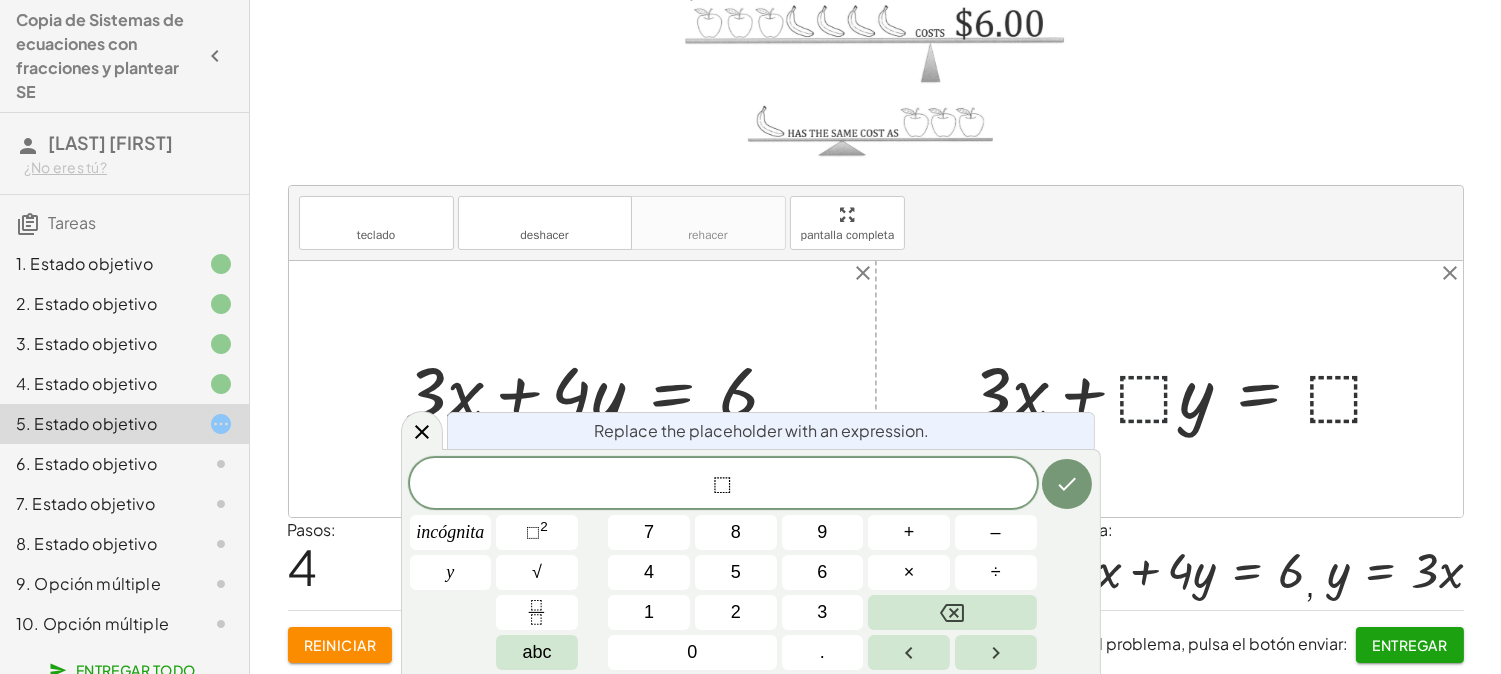 click at bounding box center (1187, 389) 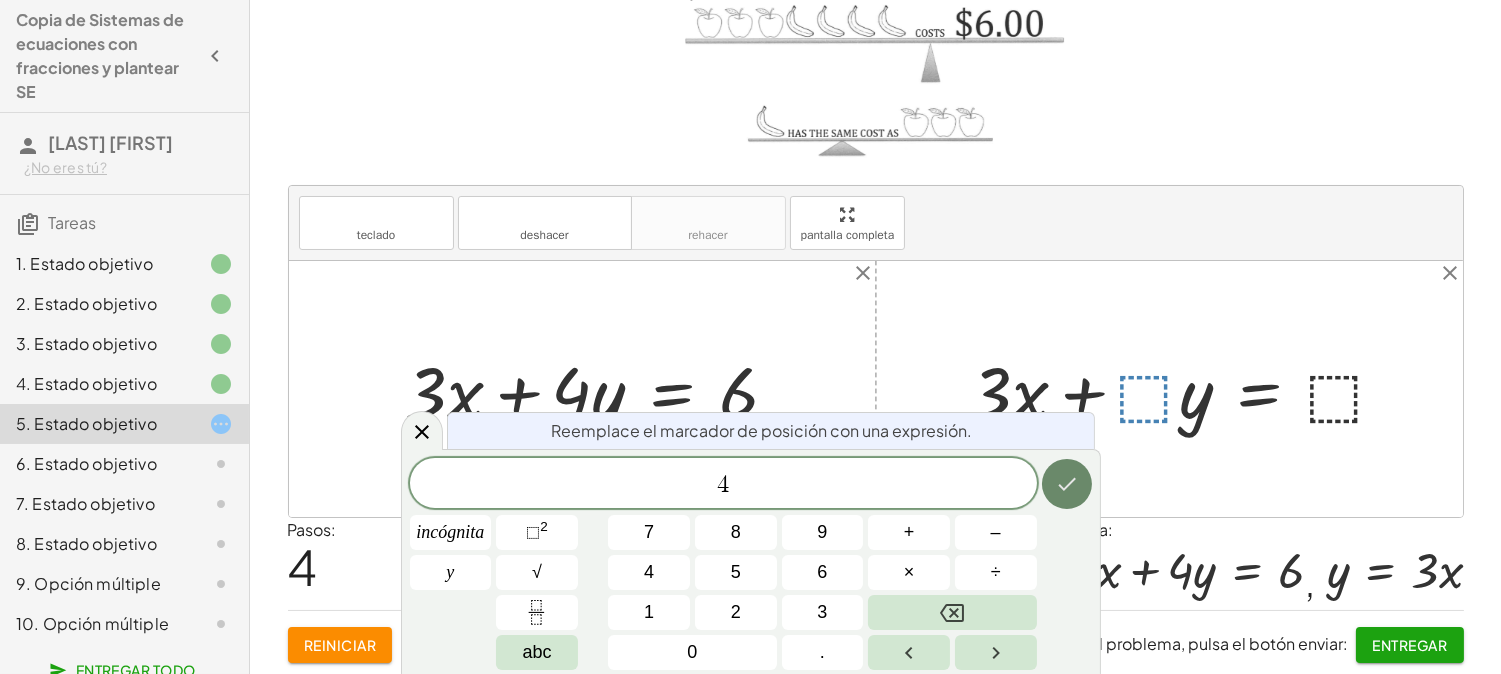 click 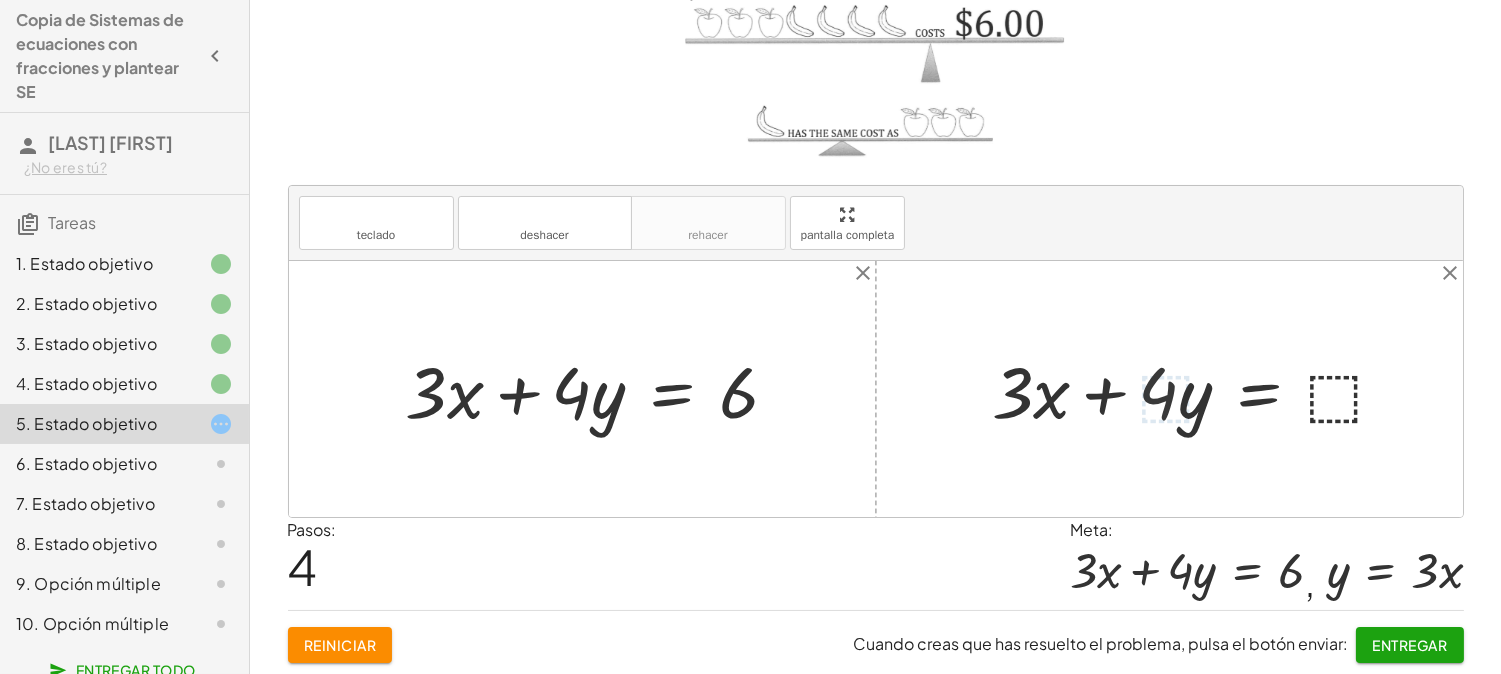 click at bounding box center (1198, 389) 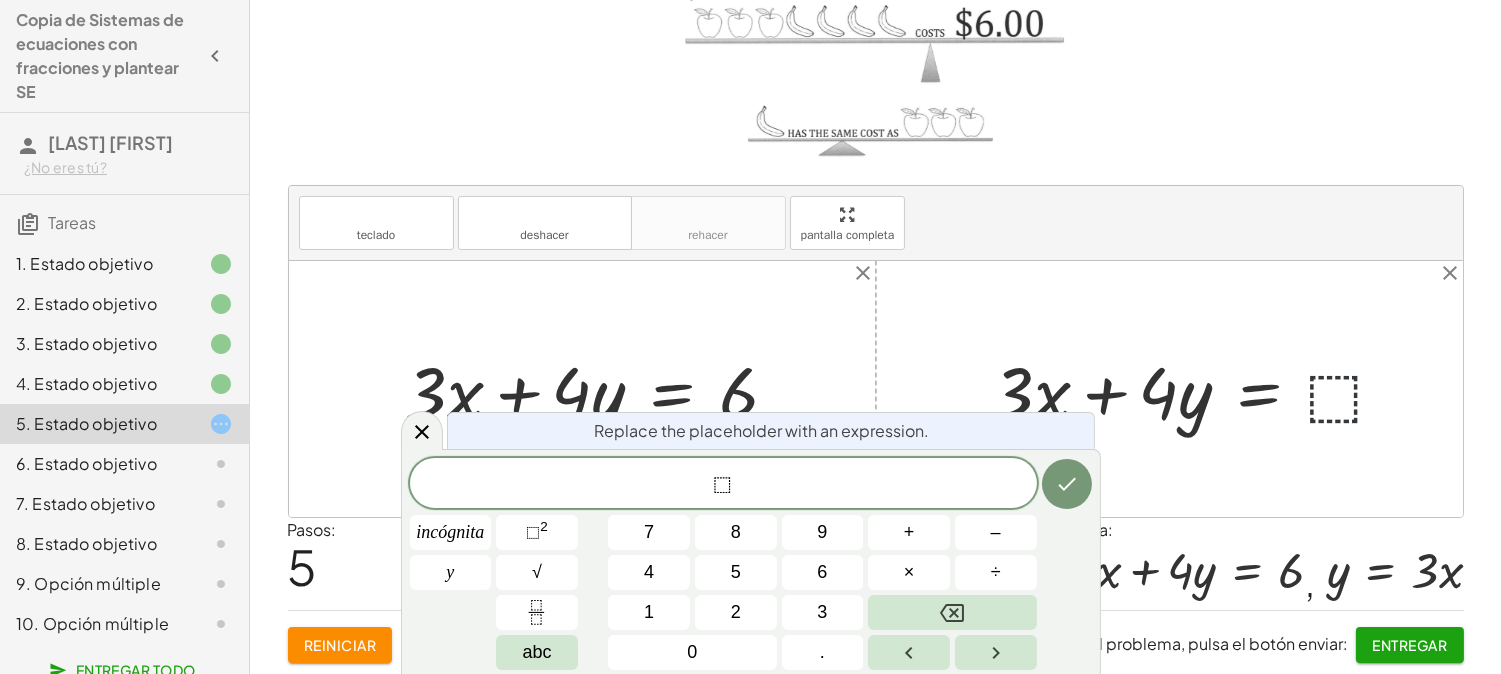 click at bounding box center (1198, 389) 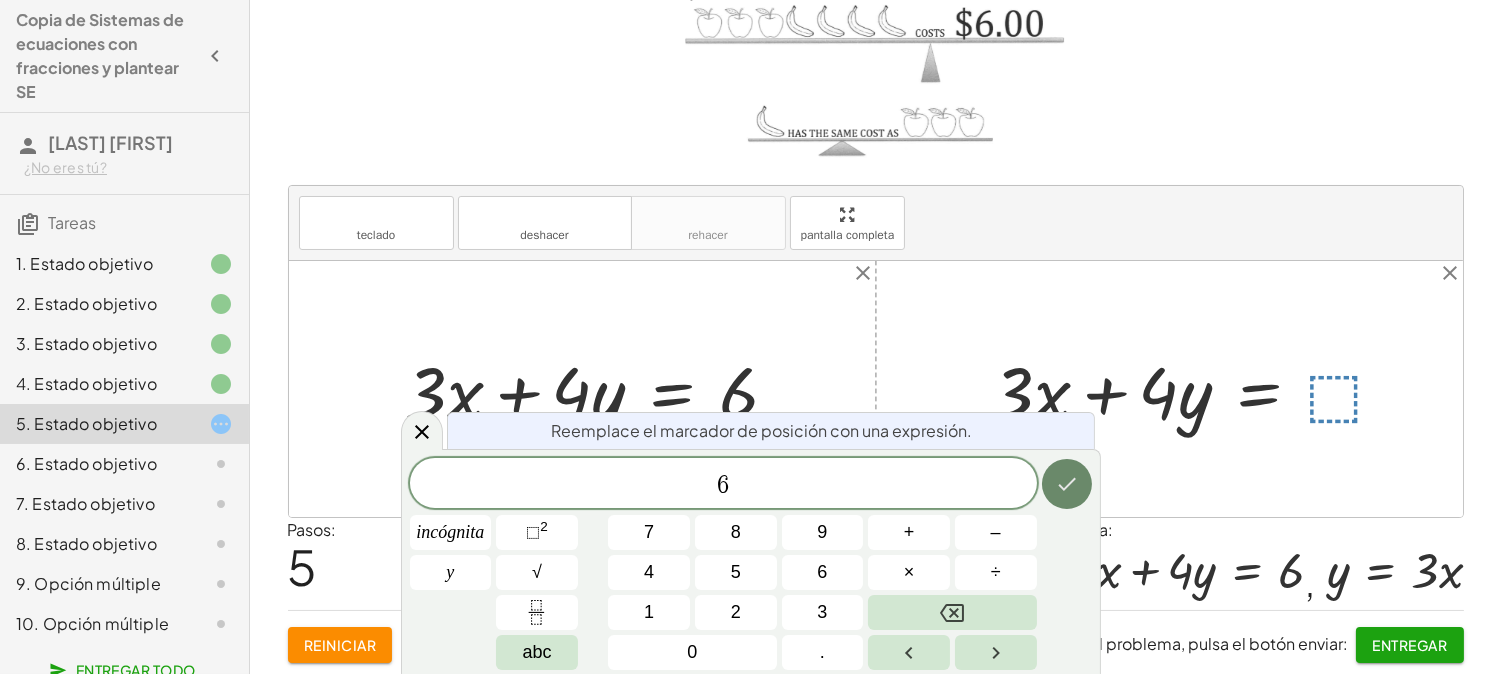 click 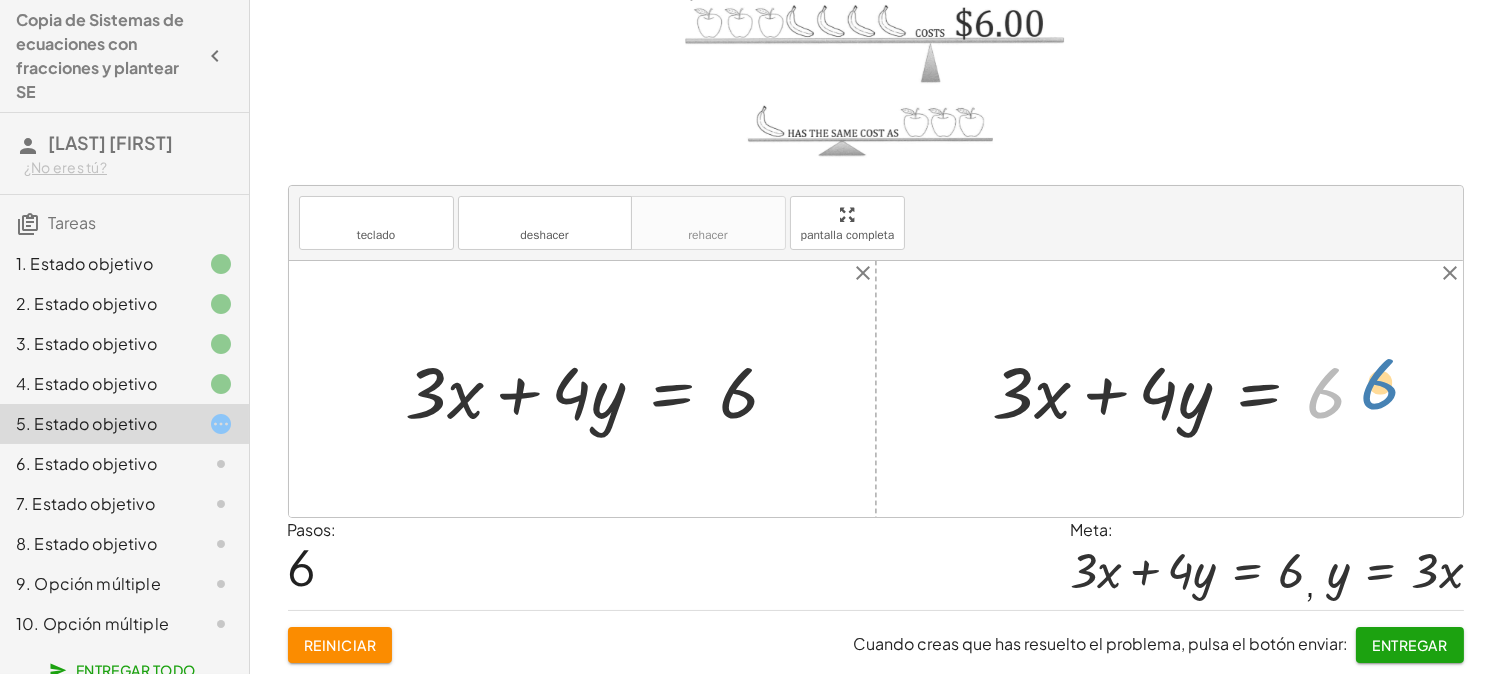 drag, startPoint x: 1322, startPoint y: 397, endPoint x: 1351, endPoint y: 398, distance: 29.017237 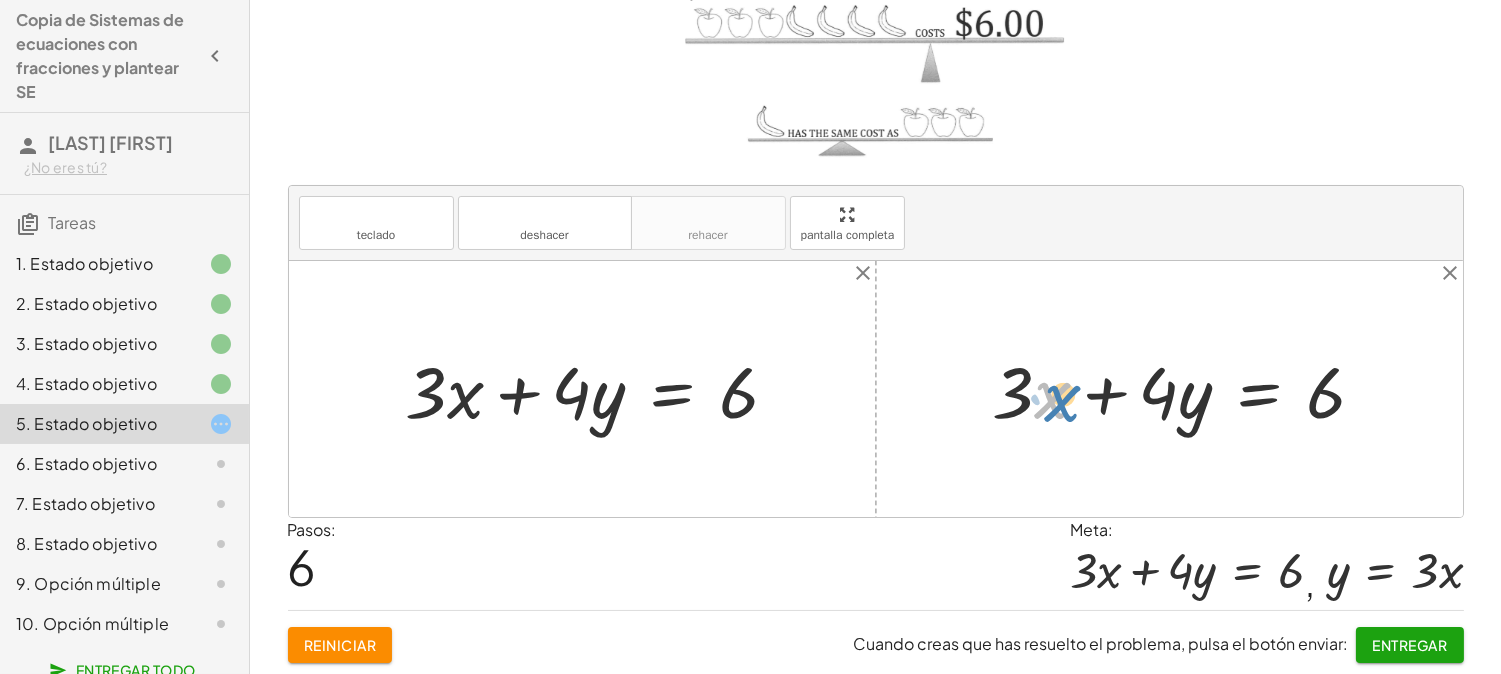 drag, startPoint x: 1044, startPoint y: 402, endPoint x: 1054, endPoint y: 404, distance: 10.198039 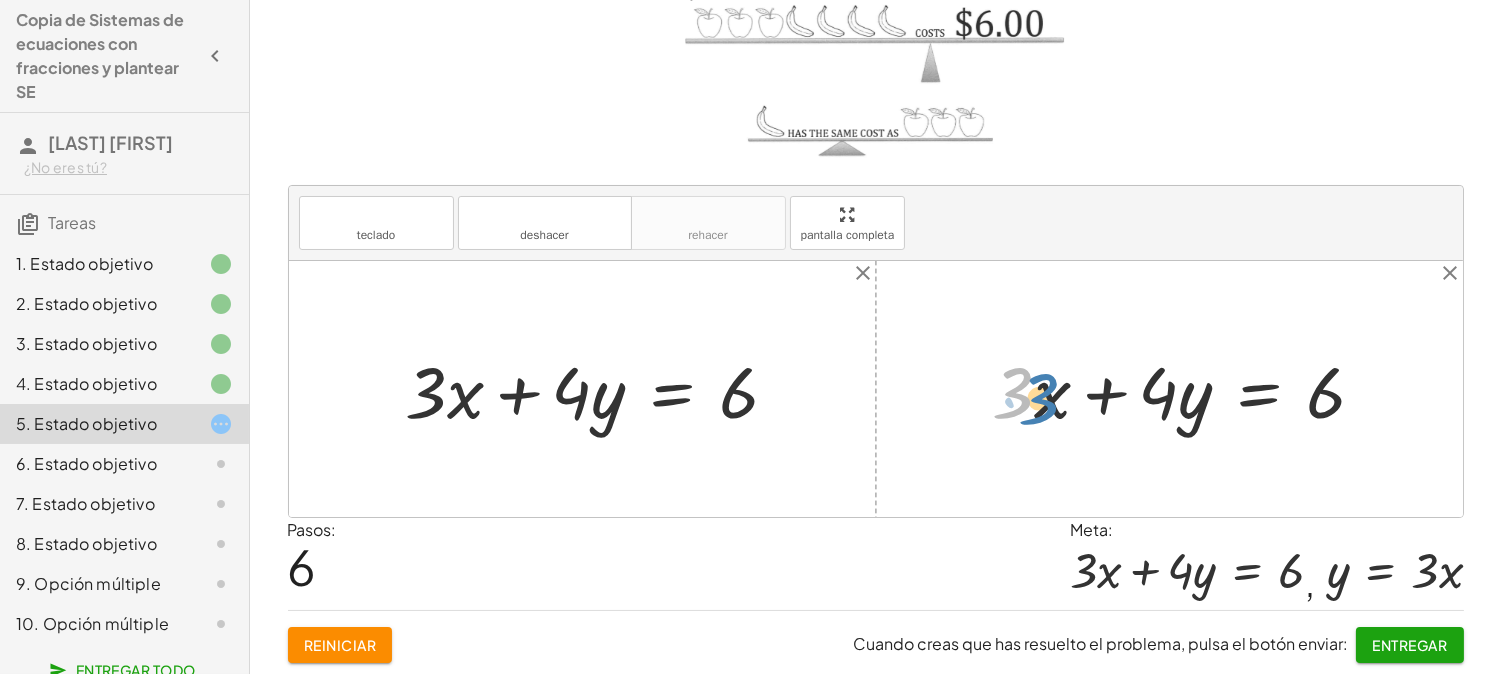drag, startPoint x: 1022, startPoint y: 387, endPoint x: 1054, endPoint y: 393, distance: 32.55764 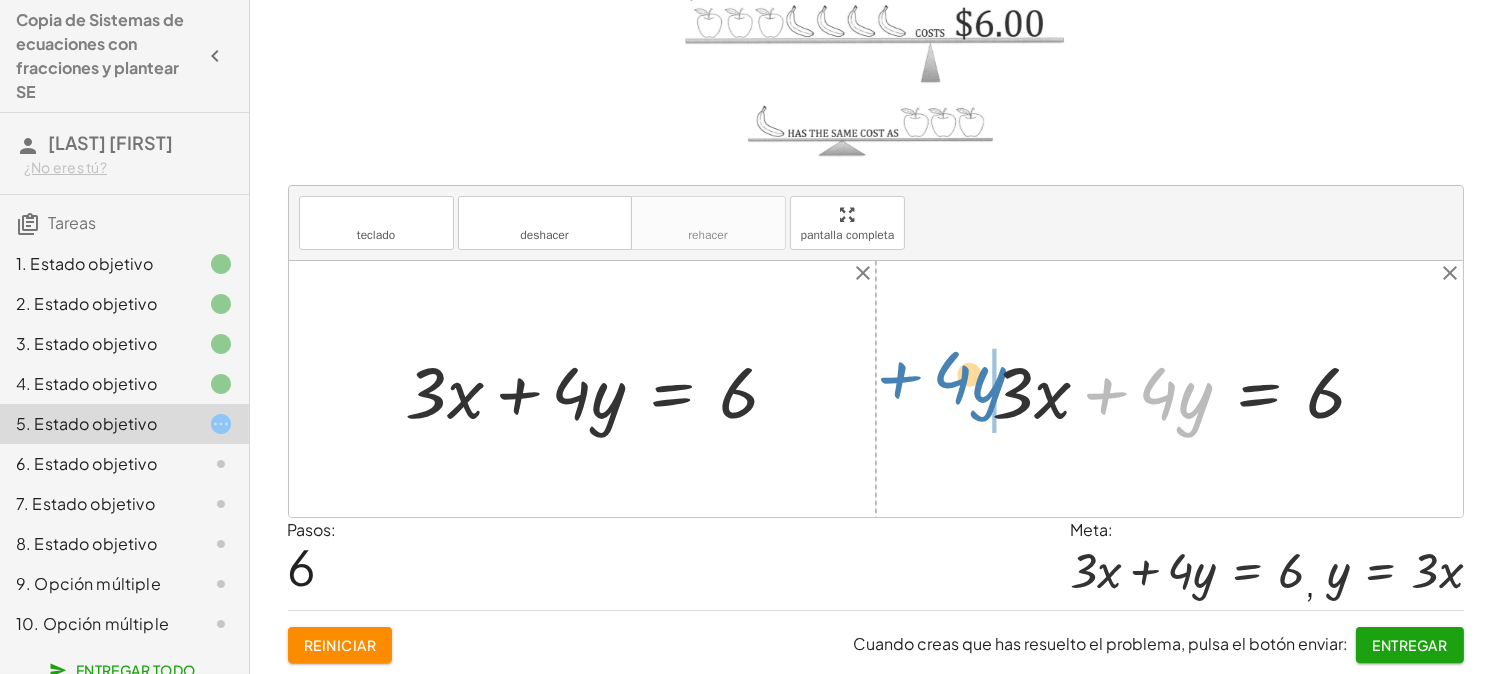 drag, startPoint x: 1100, startPoint y: 400, endPoint x: 893, endPoint y: 384, distance: 207.61743 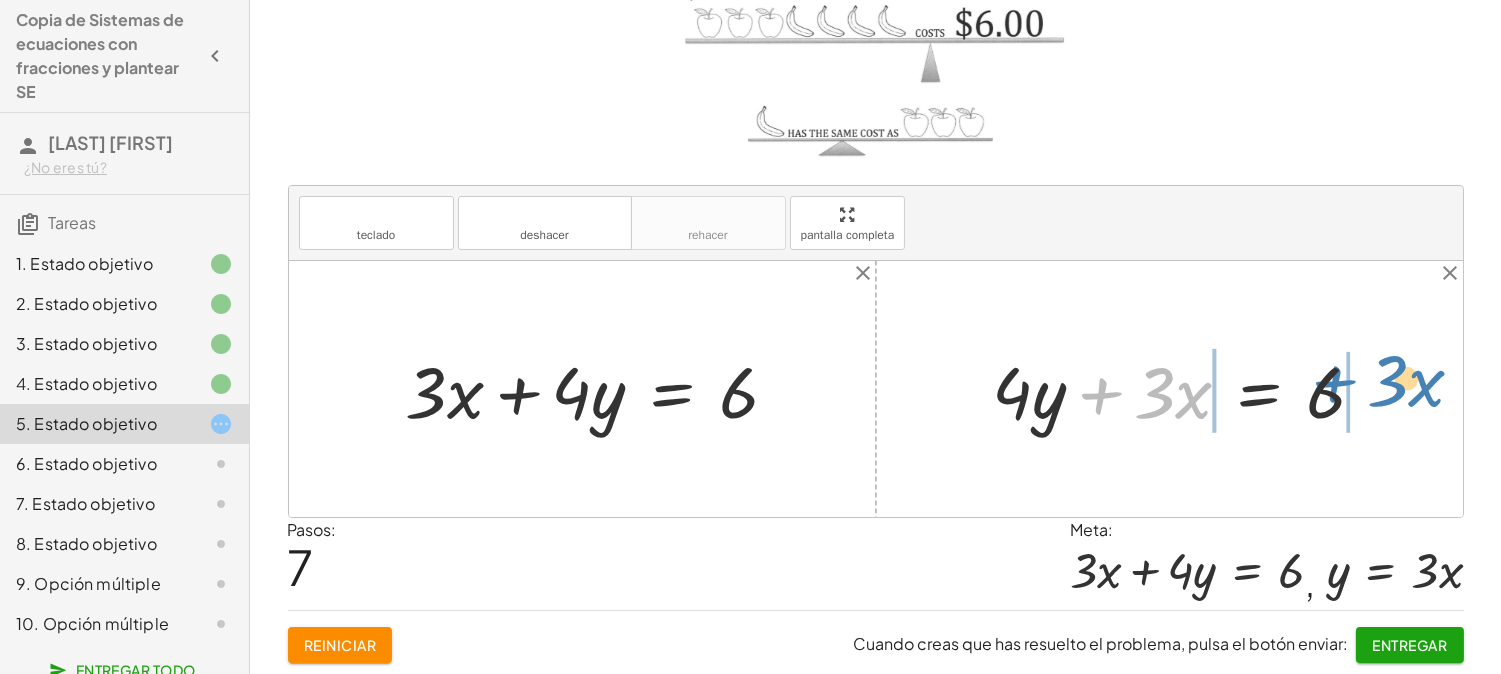 drag, startPoint x: 1094, startPoint y: 392, endPoint x: 1328, endPoint y: 380, distance: 234.3075 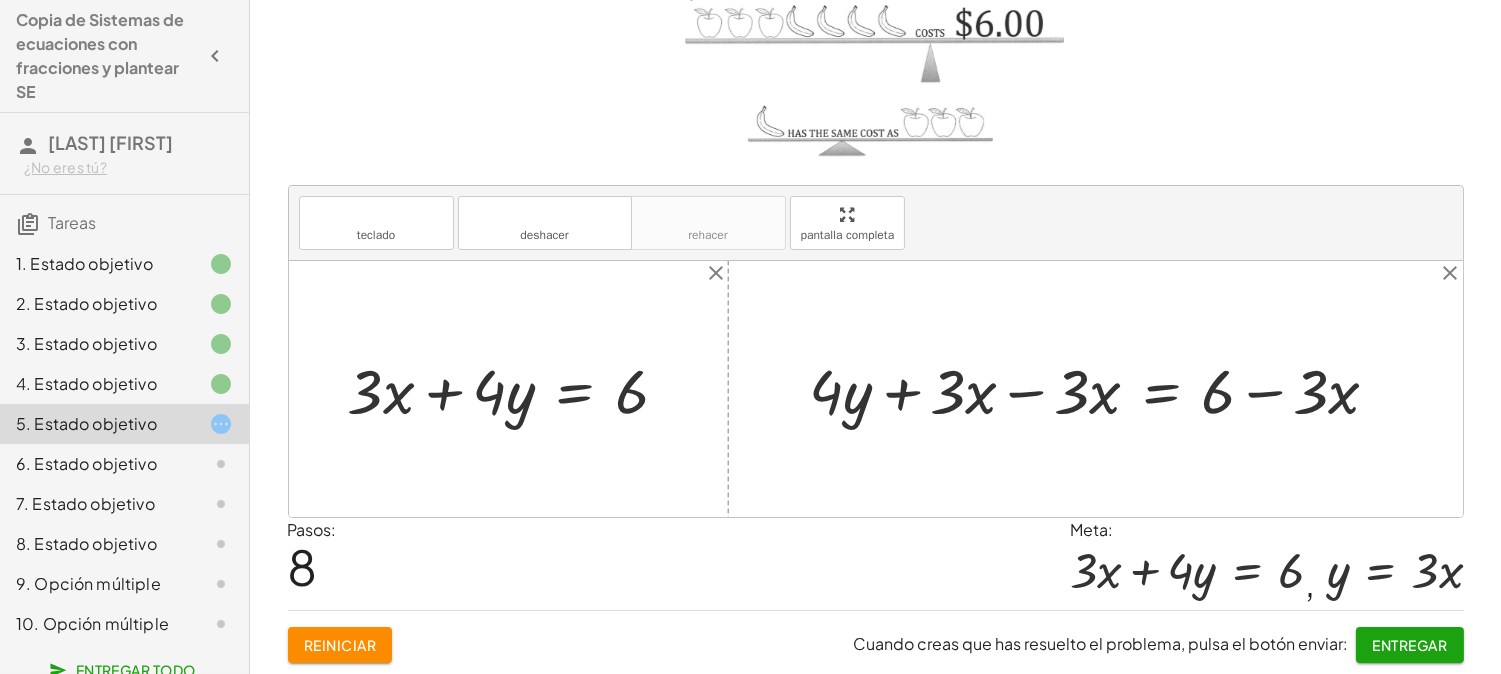 click at bounding box center (1102, 388) 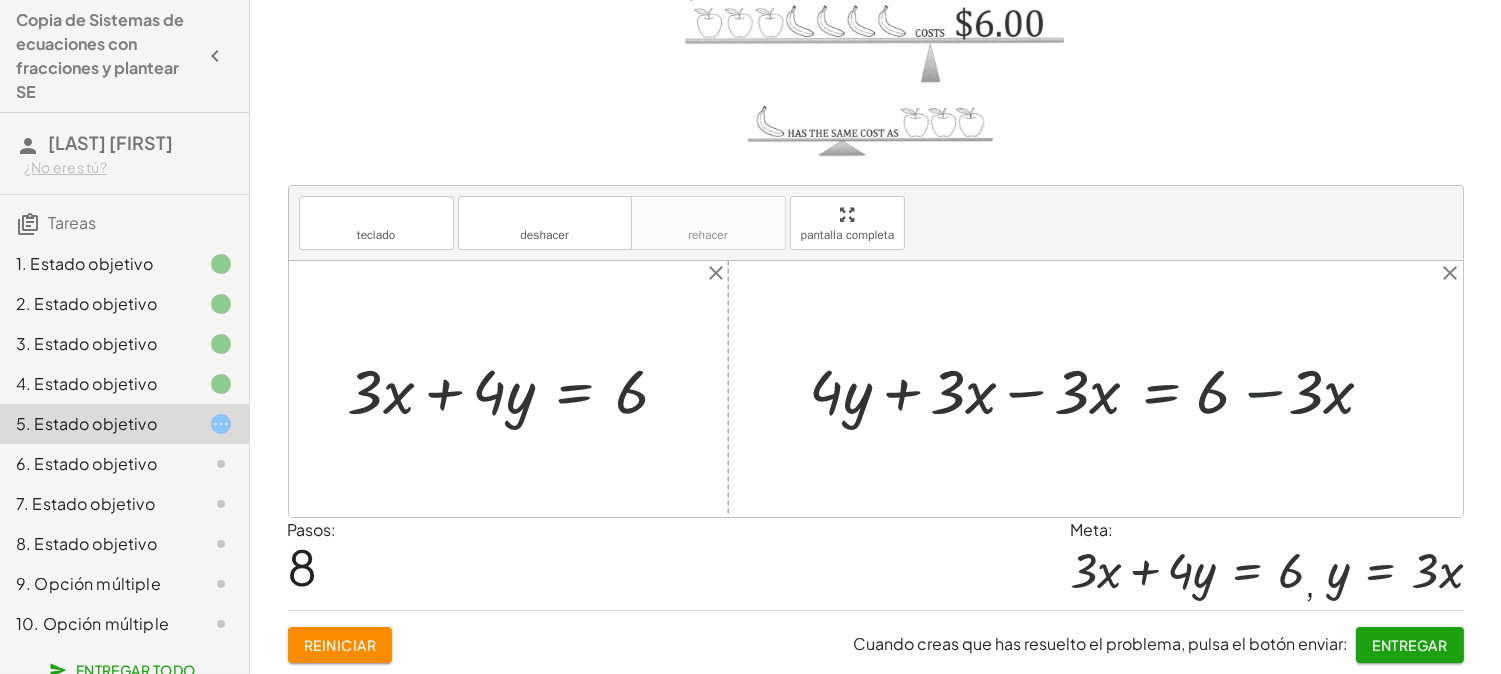 click at bounding box center (1102, 388) 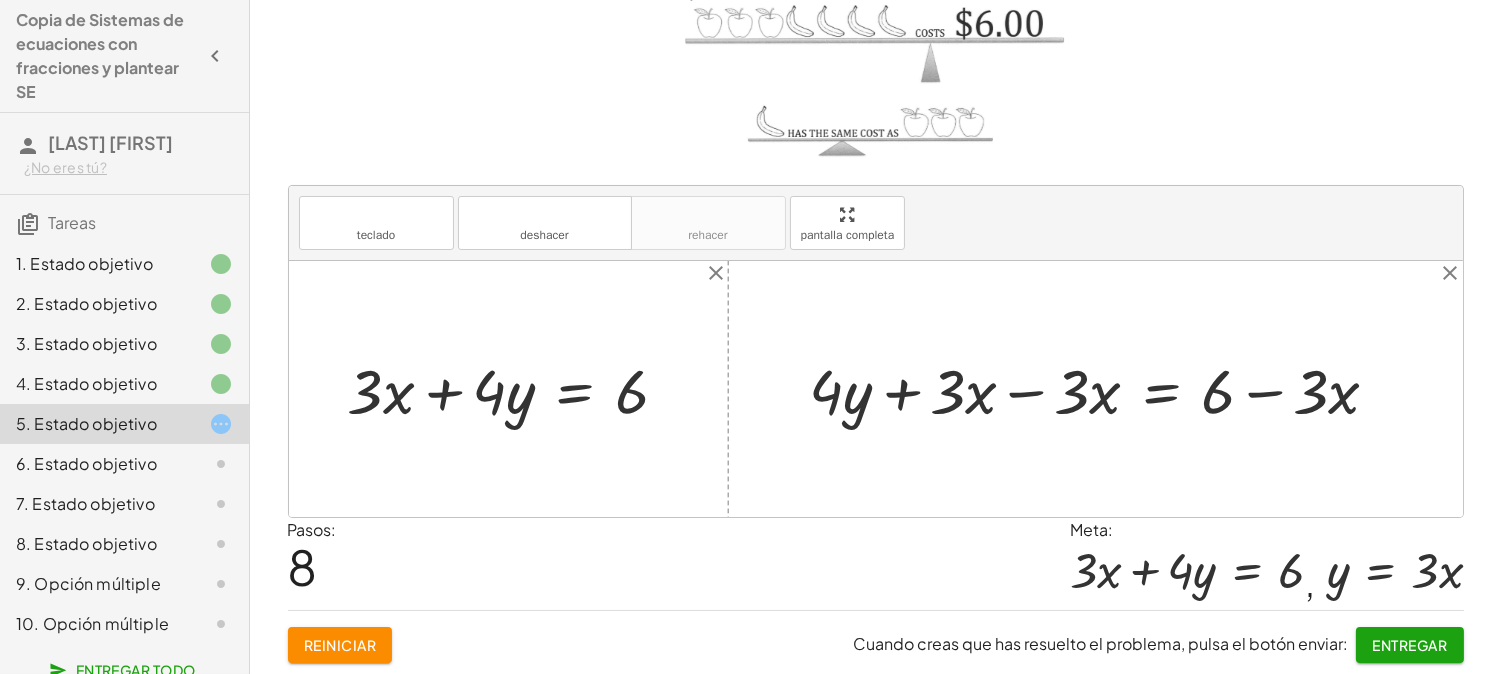 click at bounding box center (1102, 388) 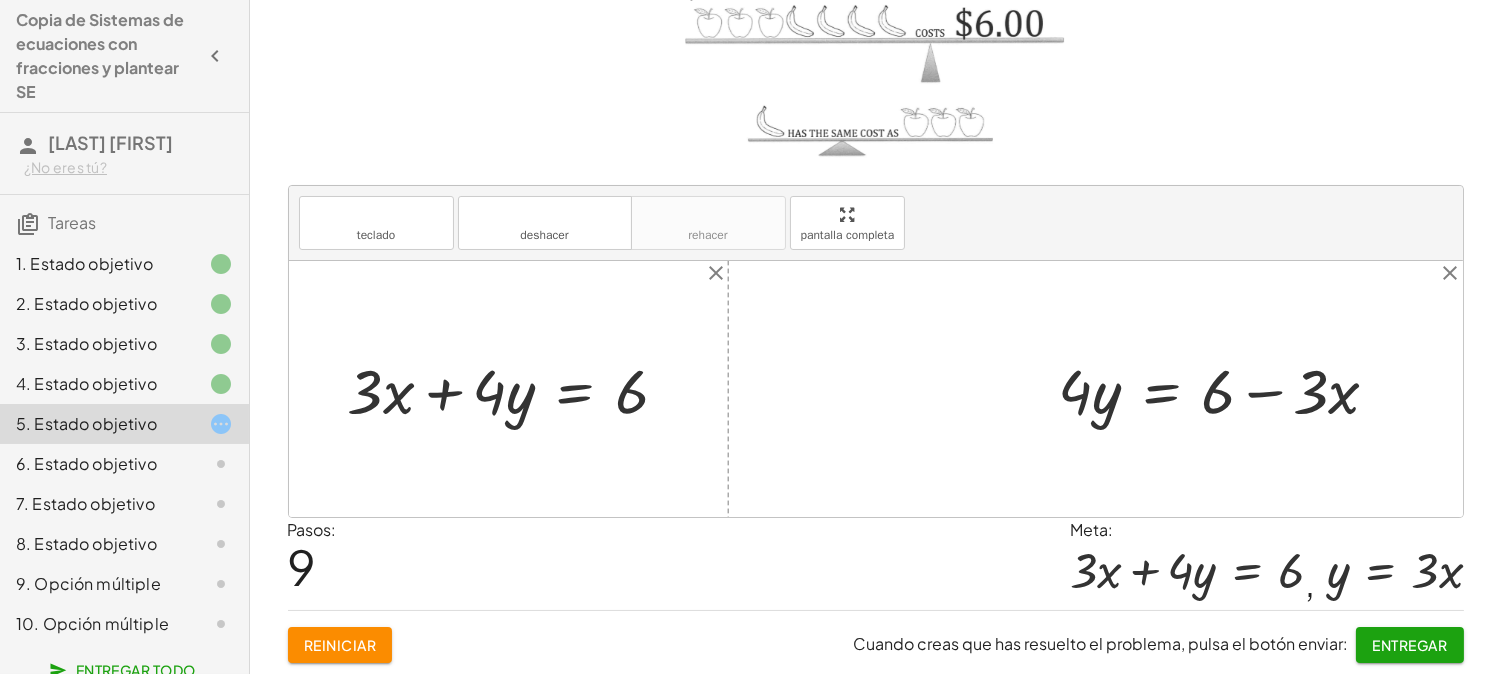 click at bounding box center (1227, 388) 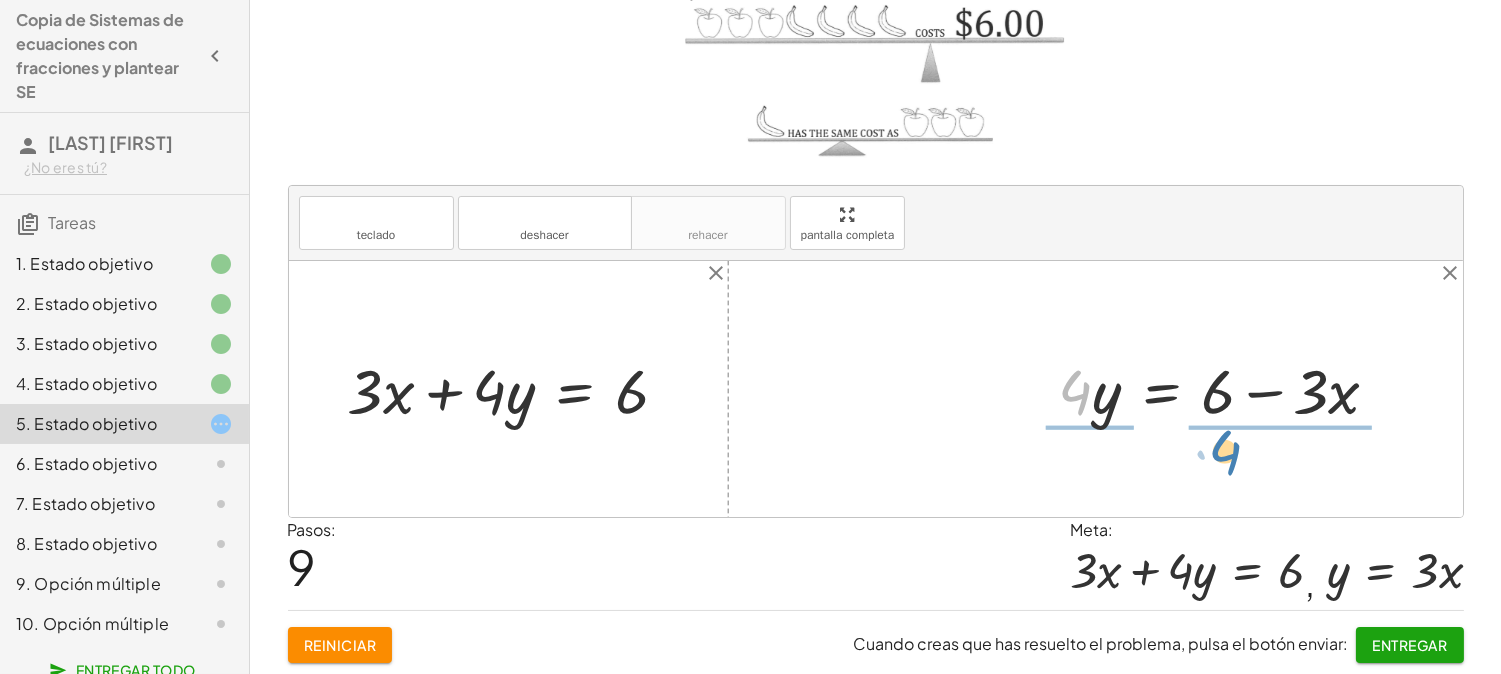 drag, startPoint x: 1073, startPoint y: 396, endPoint x: 1223, endPoint y: 456, distance: 161.55495 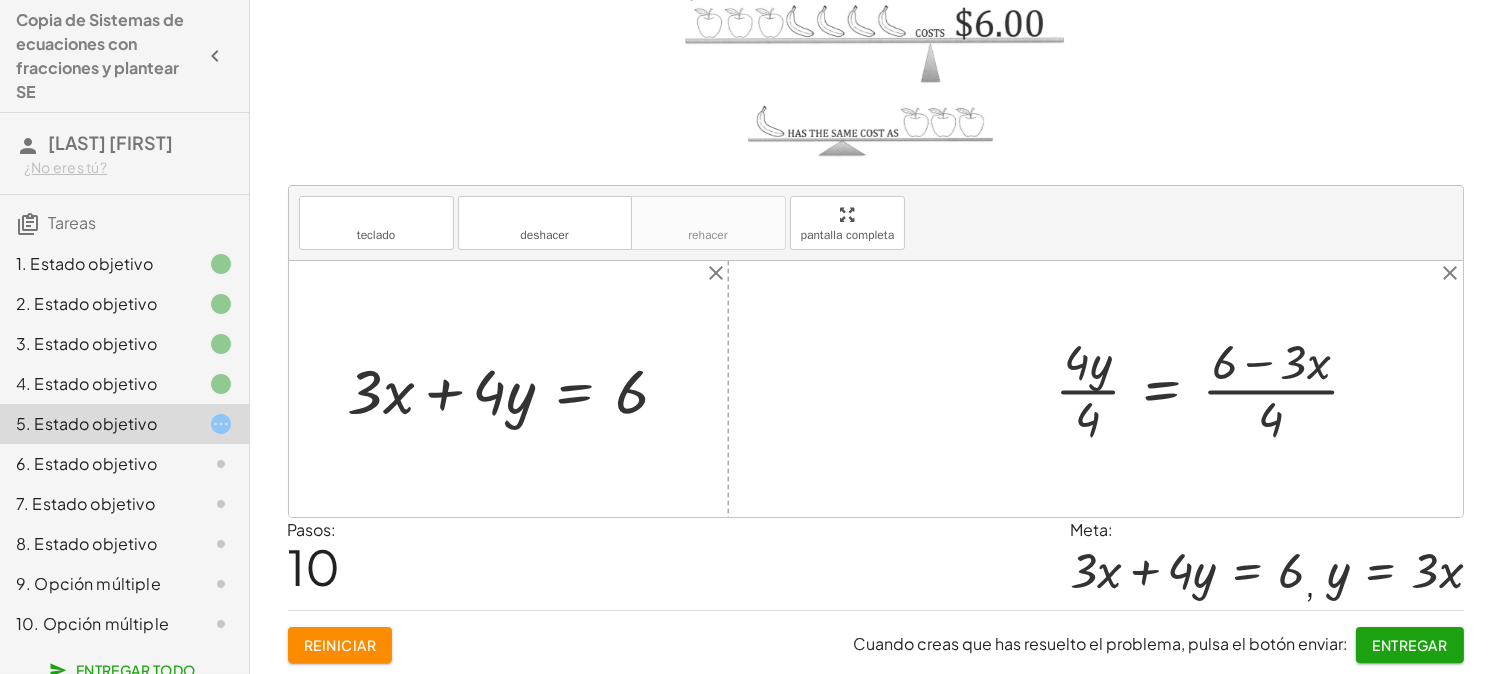 click at bounding box center (1215, 388) 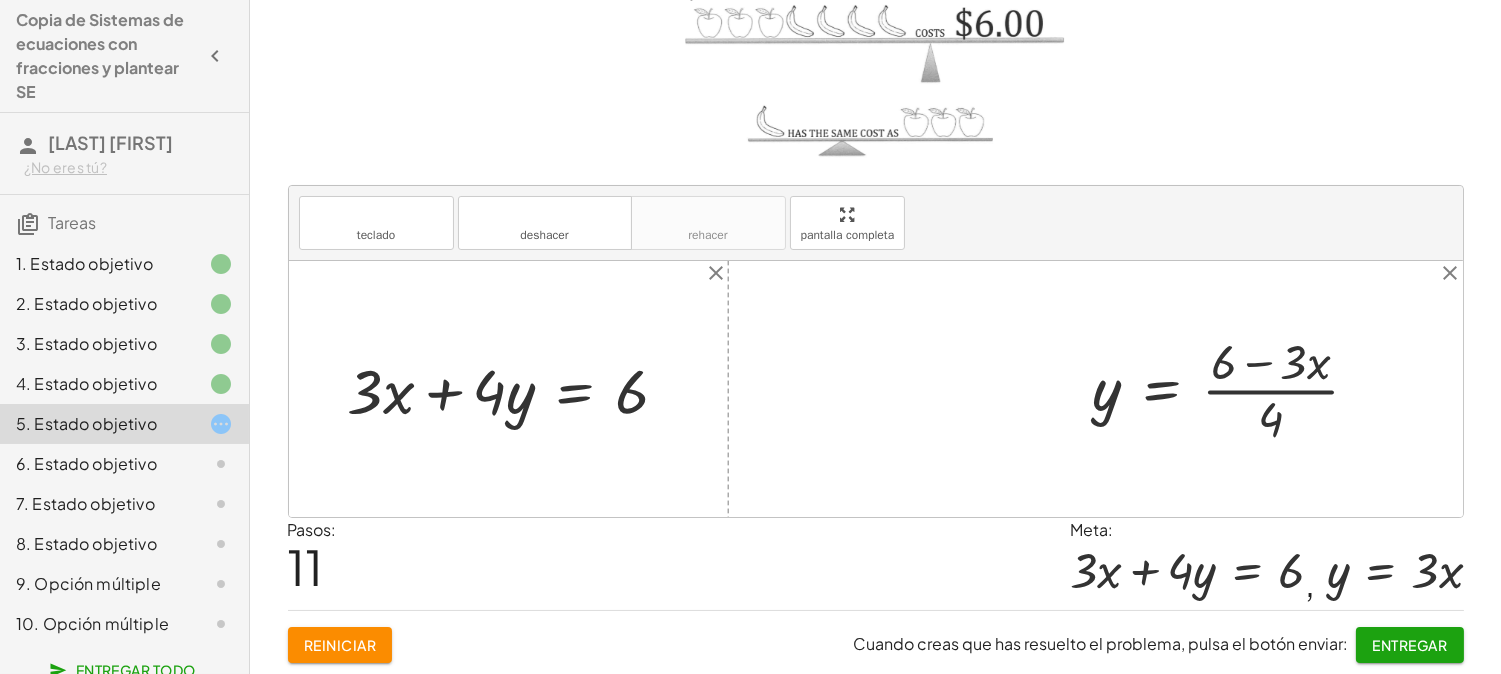 click at bounding box center [1234, 388] 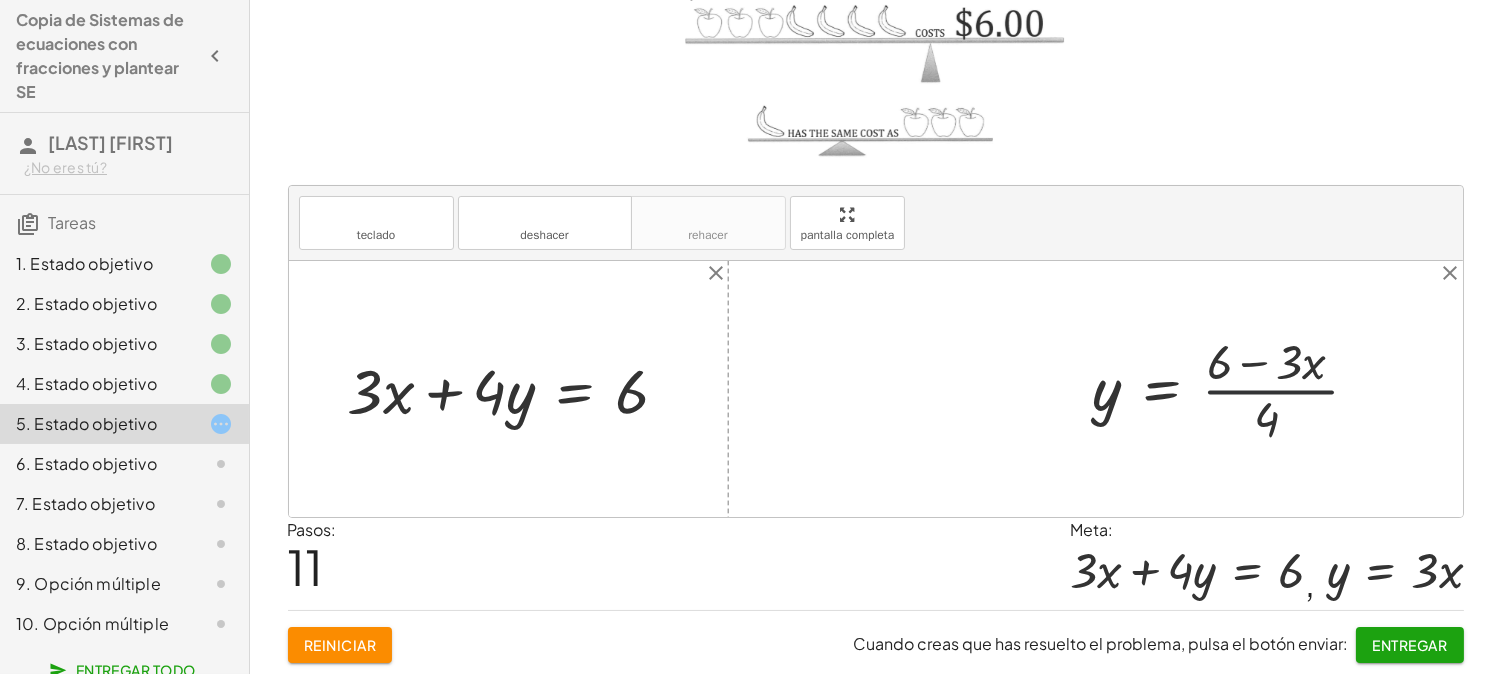 click at bounding box center [1234, 388] 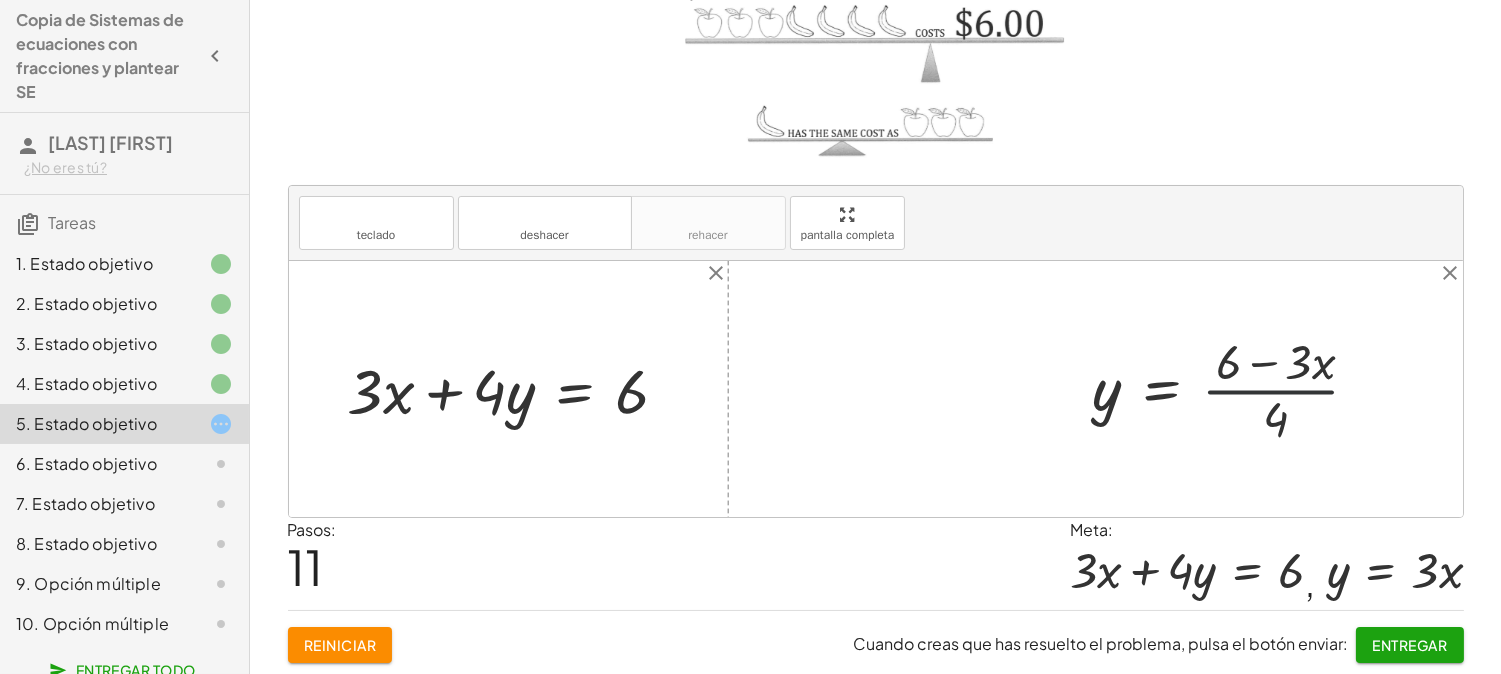 click at bounding box center (1234, 388) 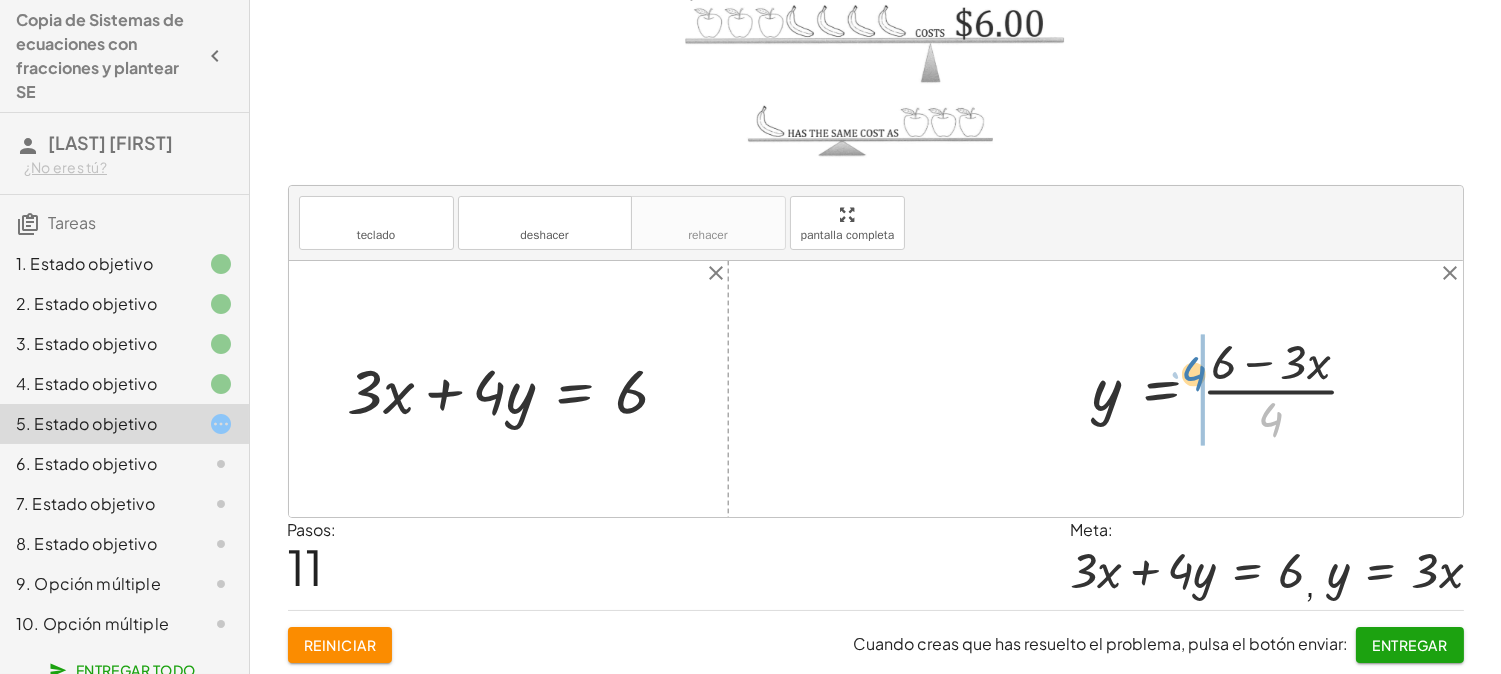 drag, startPoint x: 1288, startPoint y: 434, endPoint x: 1211, endPoint y: 388, distance: 89.693924 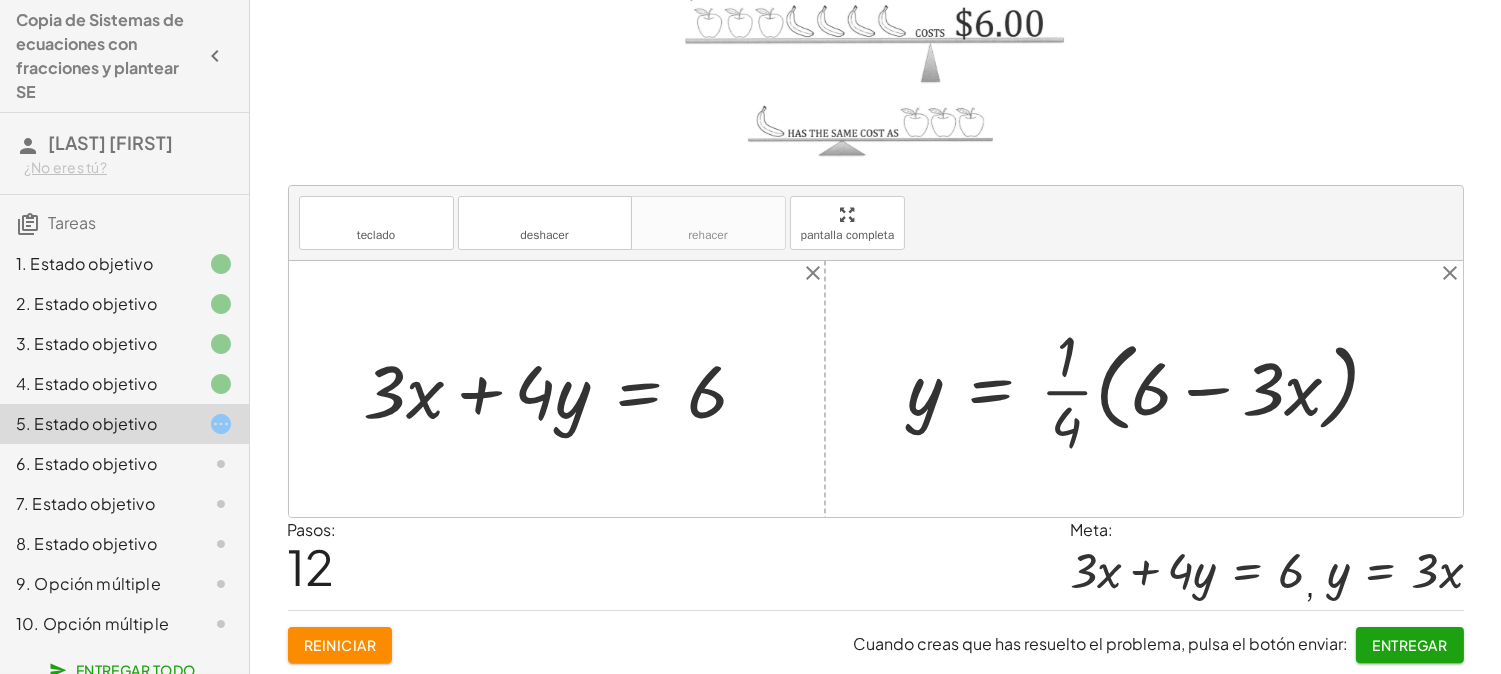 click at bounding box center (1152, 389) 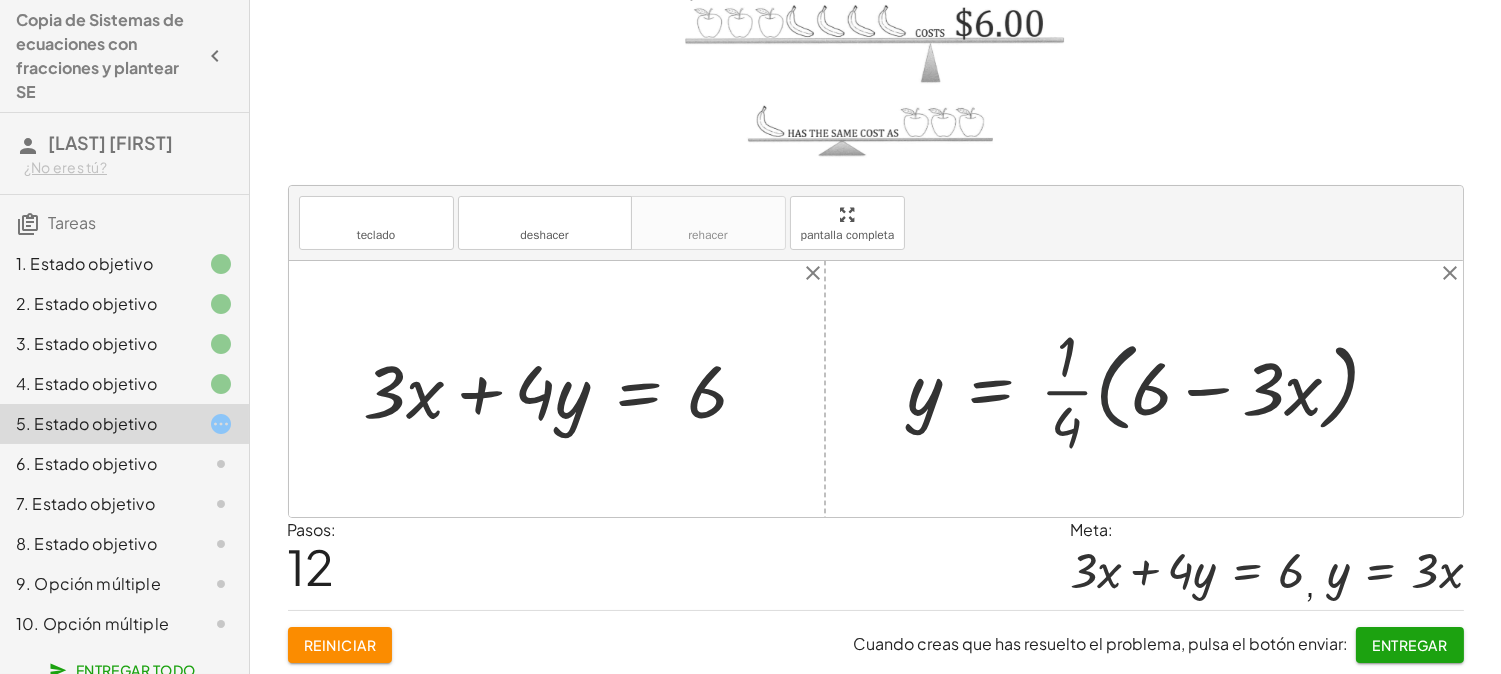 click at bounding box center [1152, 389] 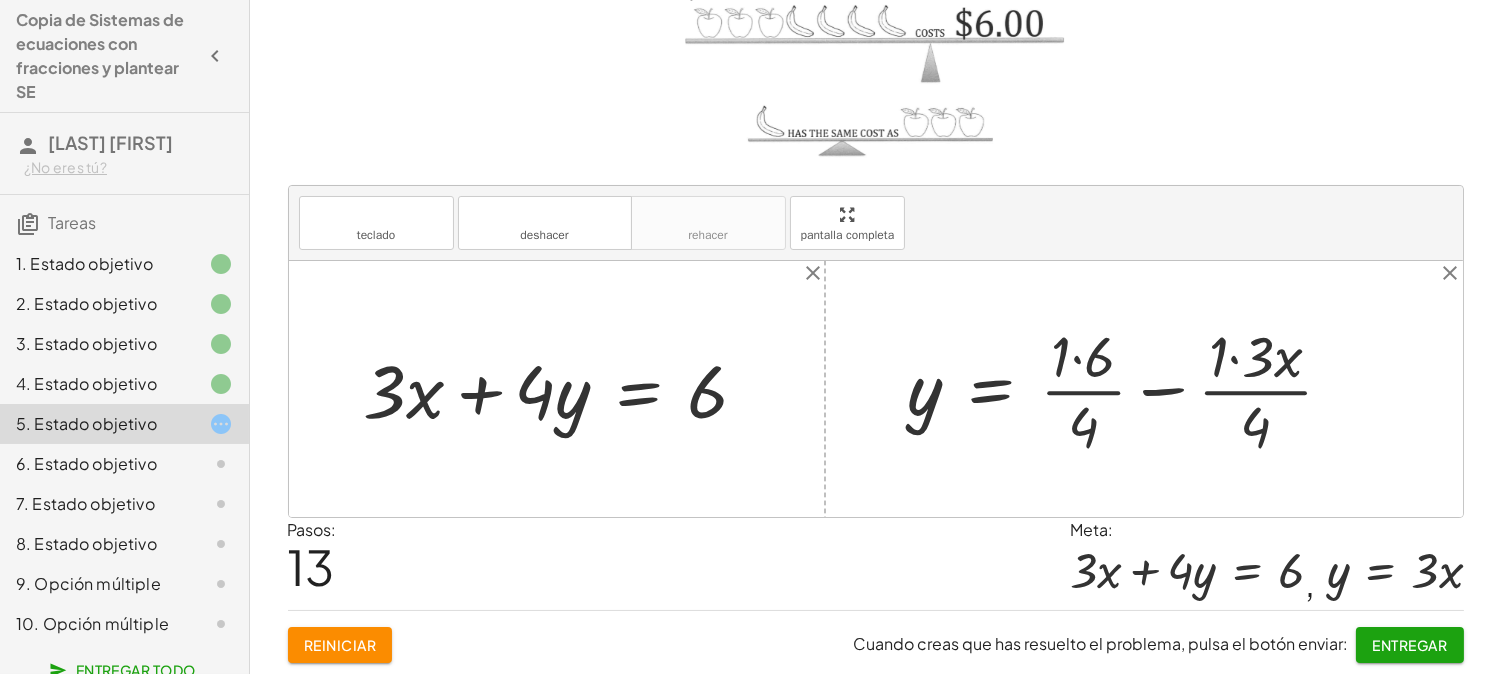 click at bounding box center (1129, 389) 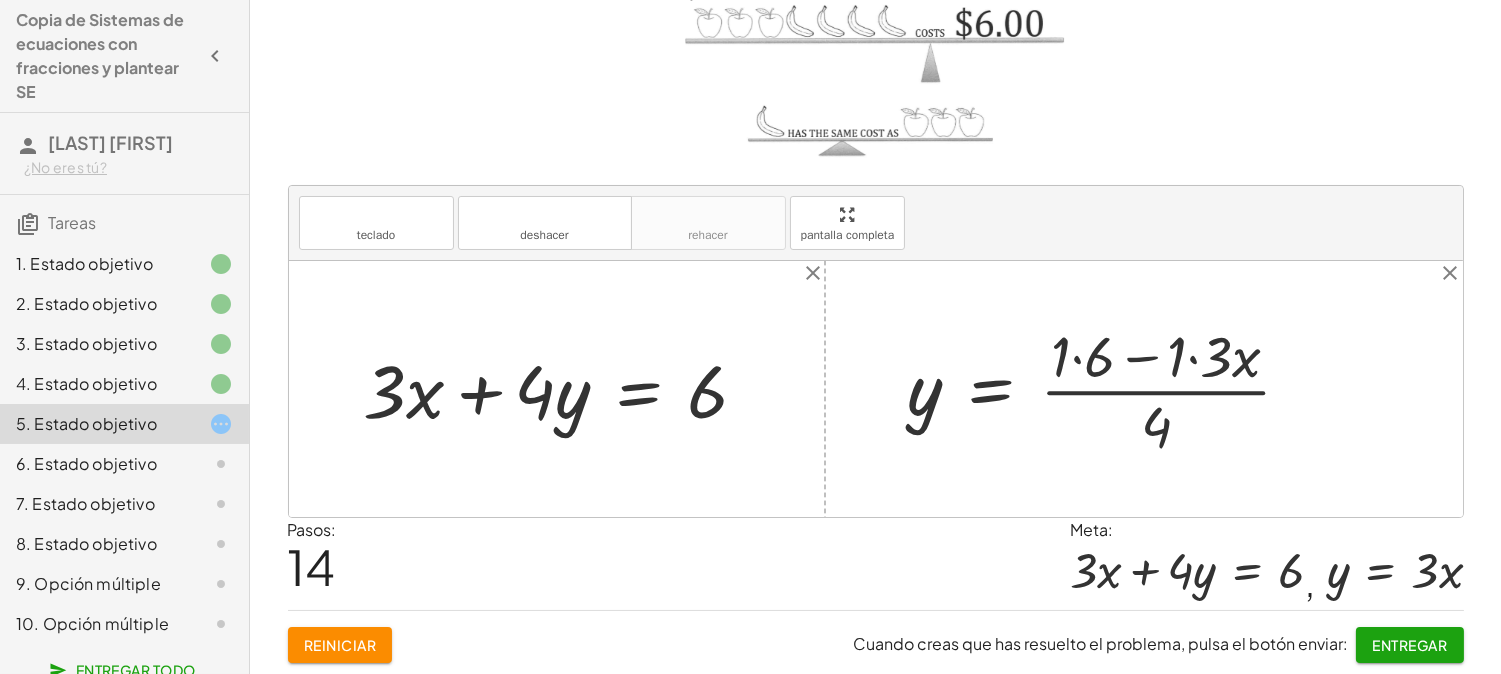 click at bounding box center (1108, 389) 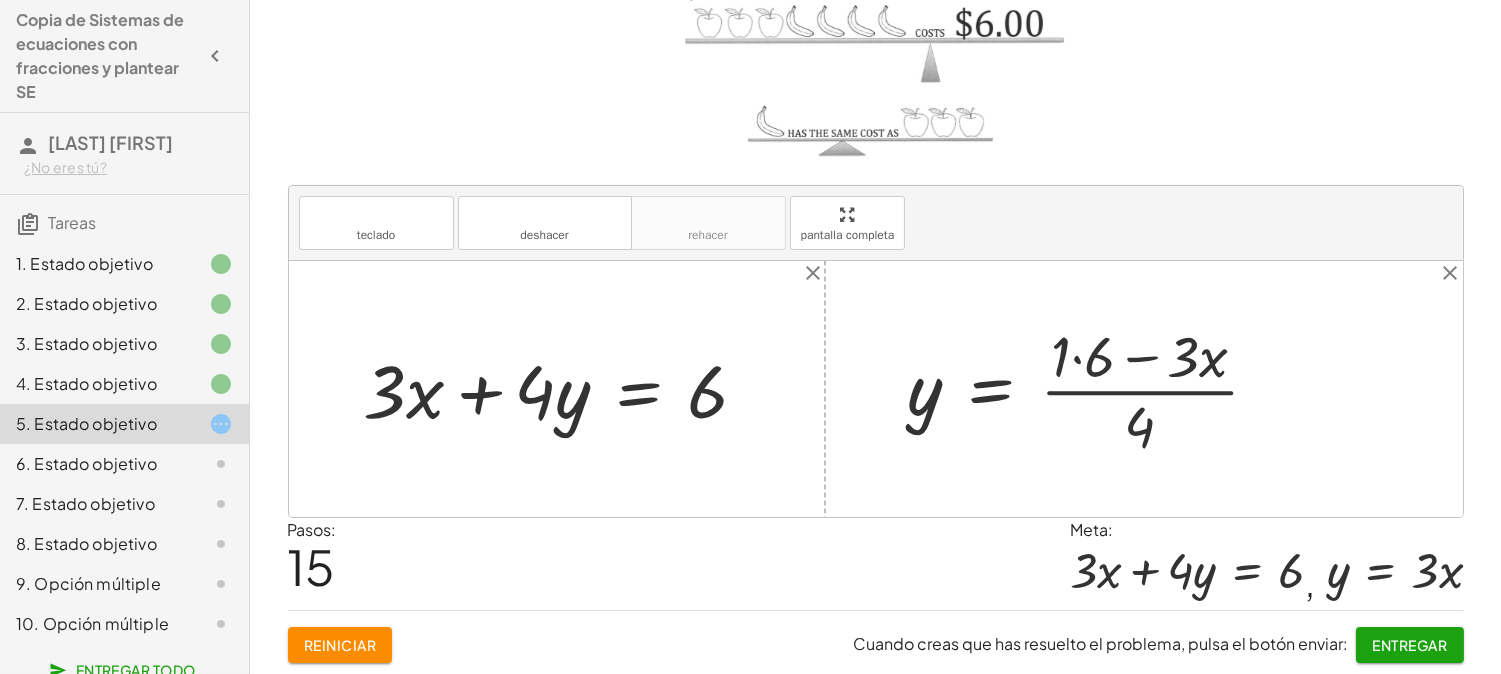 click at bounding box center [1092, 389] 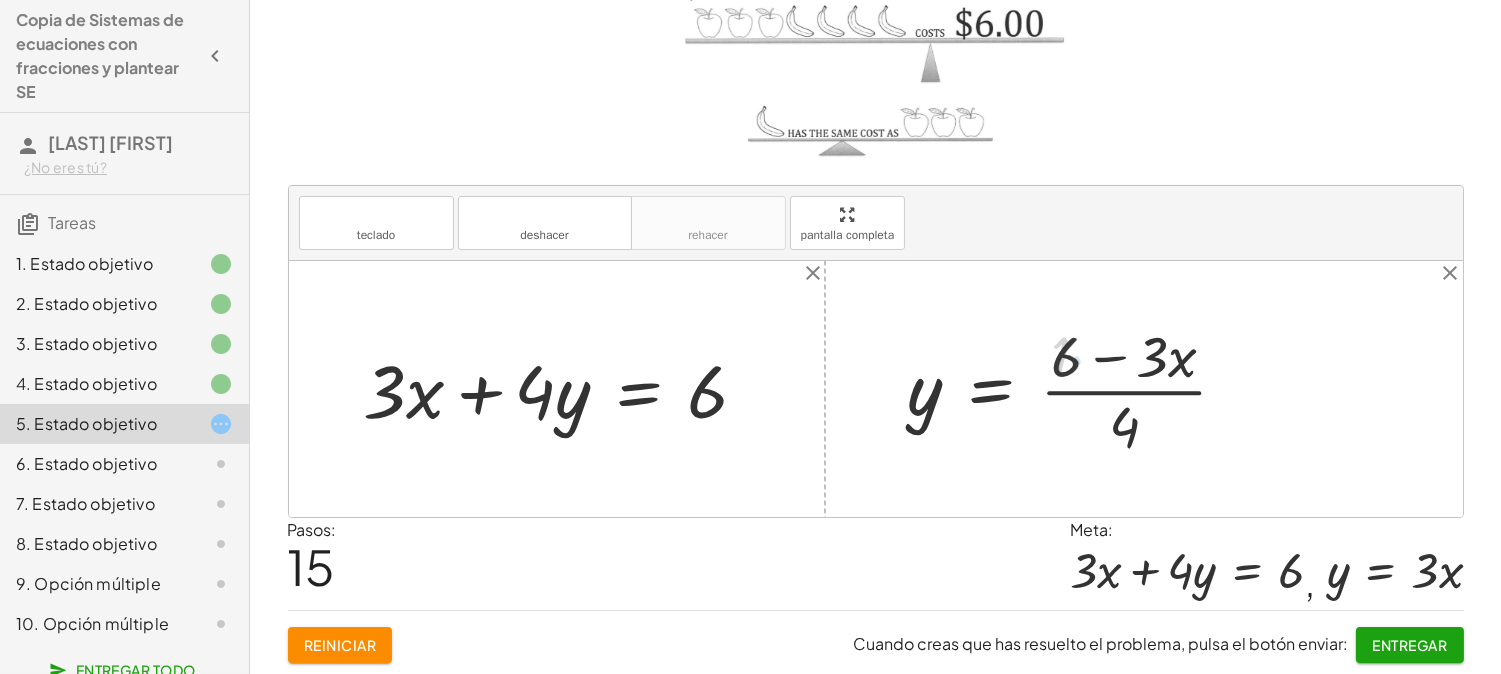 click at bounding box center [1075, 389] 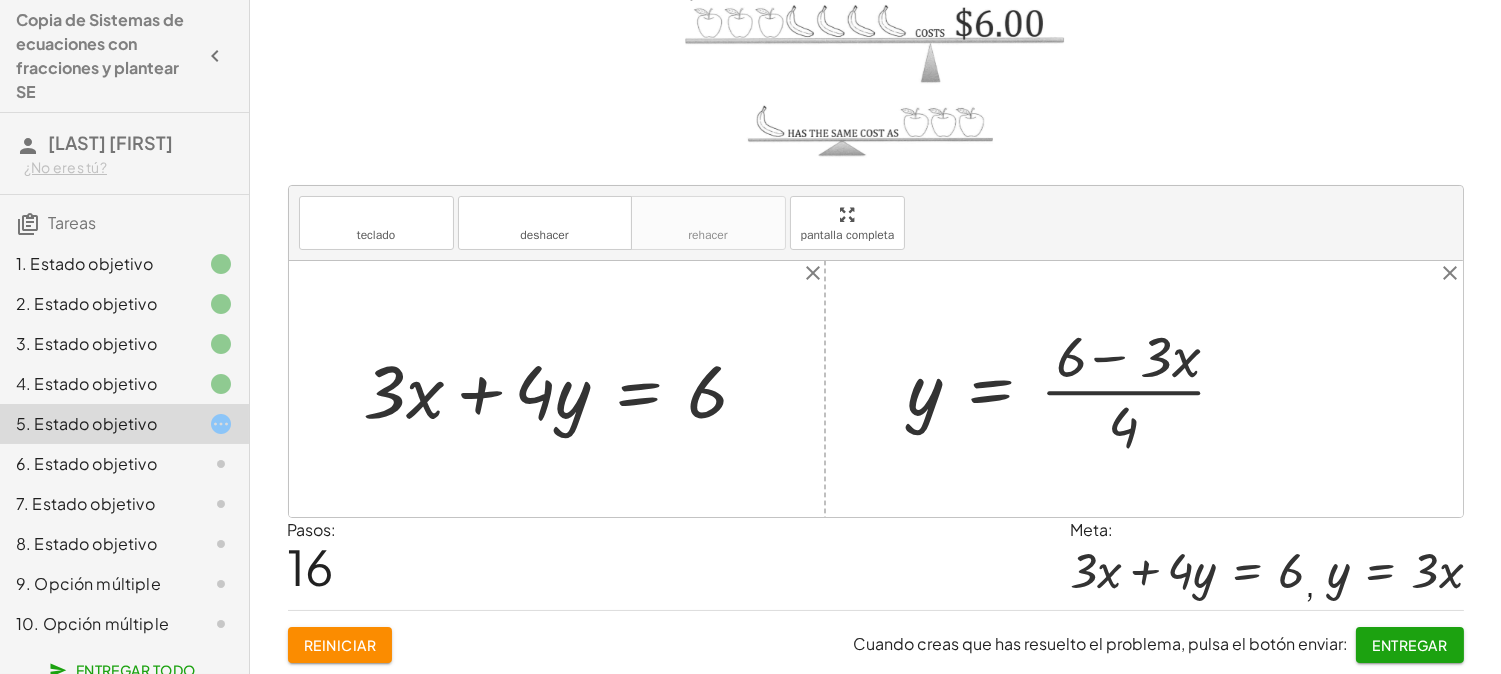 click at bounding box center [1075, 389] 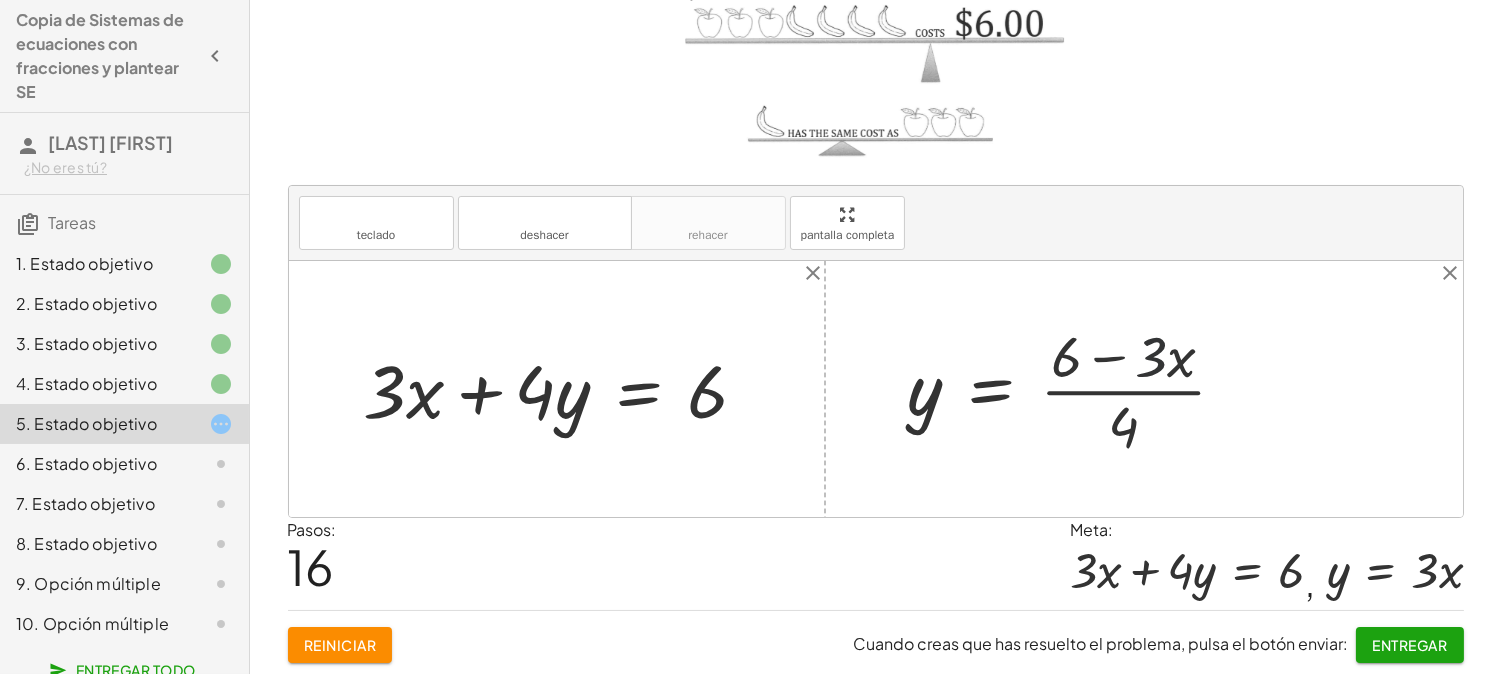 click at bounding box center (1075, 389) 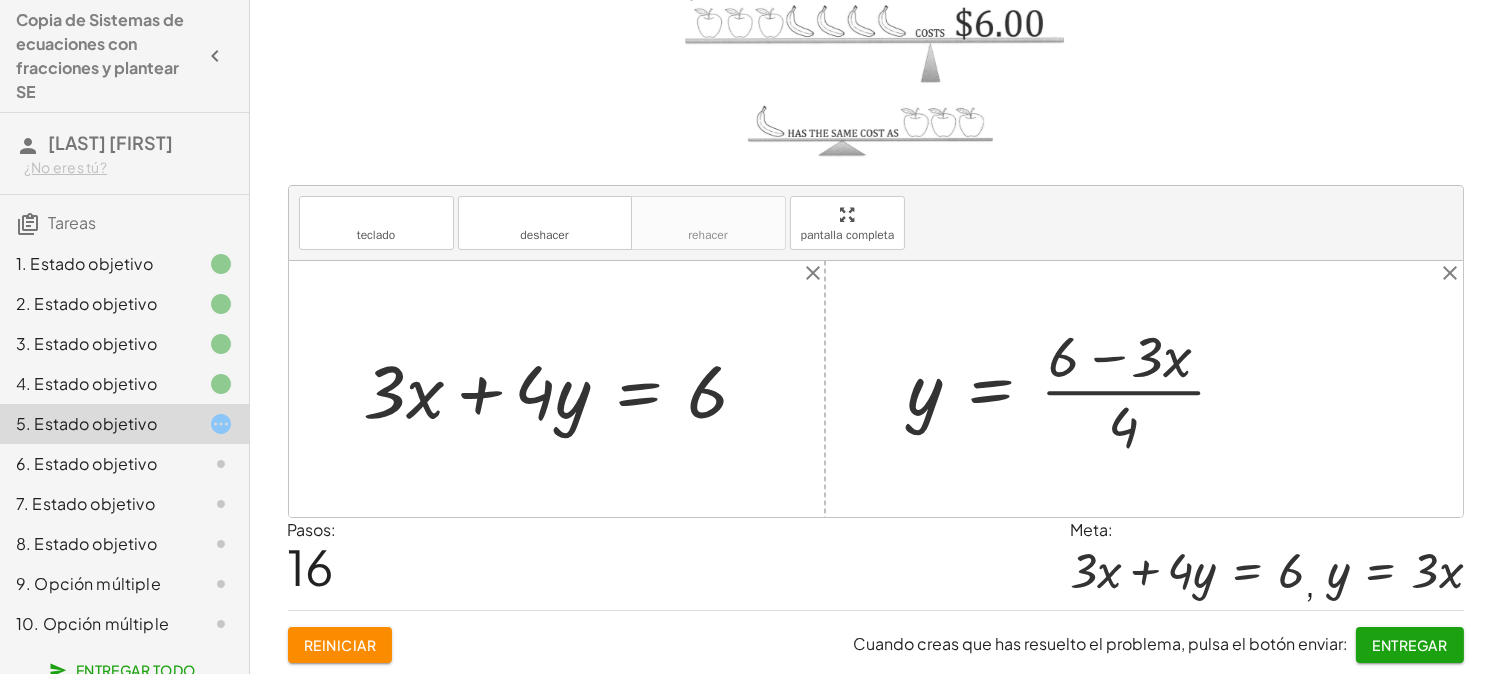 drag, startPoint x: 1122, startPoint y: 414, endPoint x: 1100, endPoint y: 456, distance: 47.41308 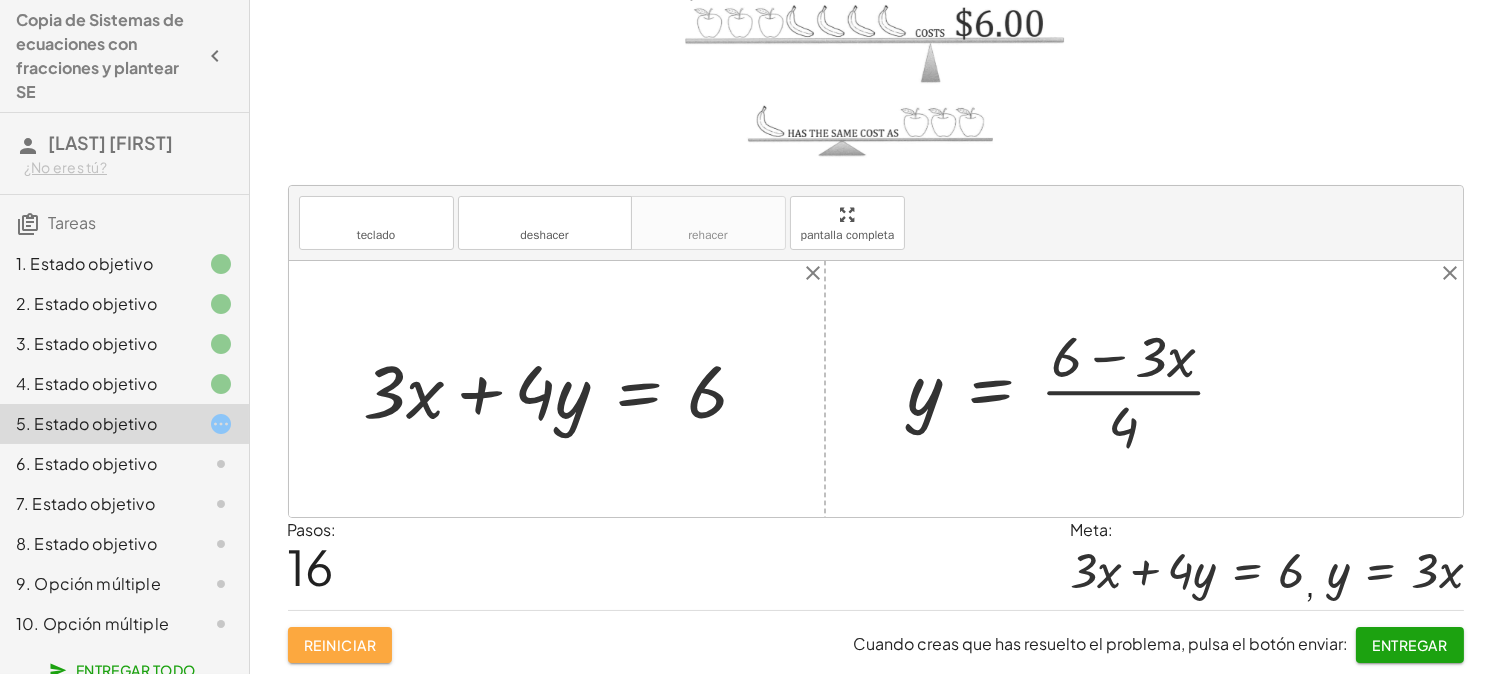click on "Reiniciar" at bounding box center [340, 645] 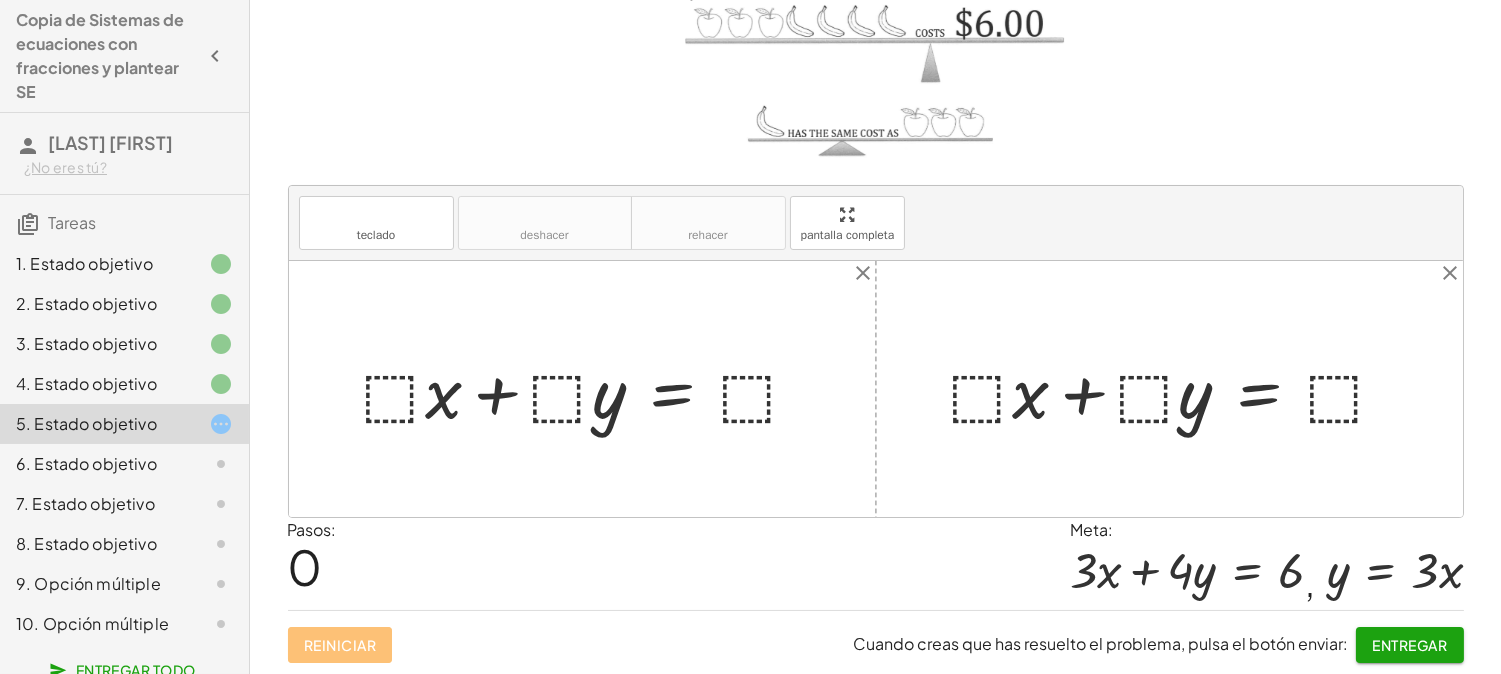 click at bounding box center [590, 389] 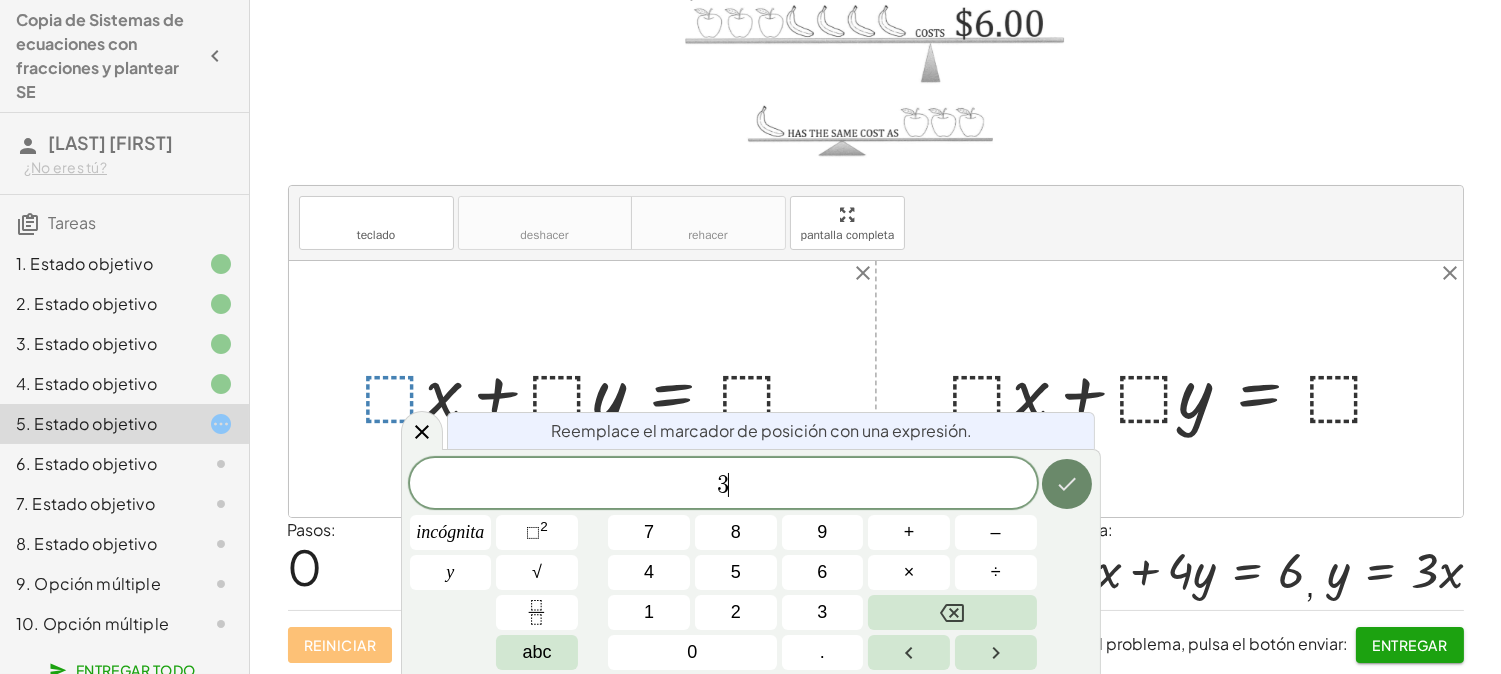 click 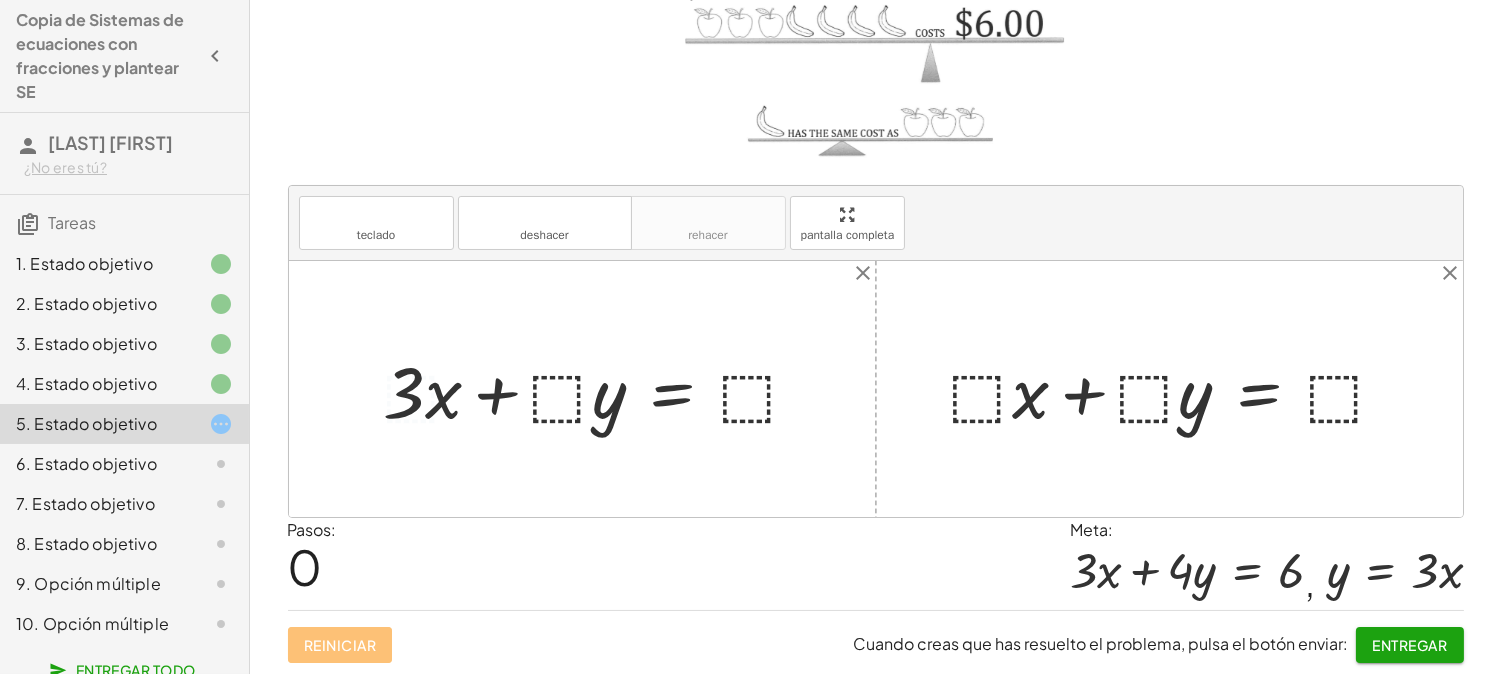 click at bounding box center [600, 389] 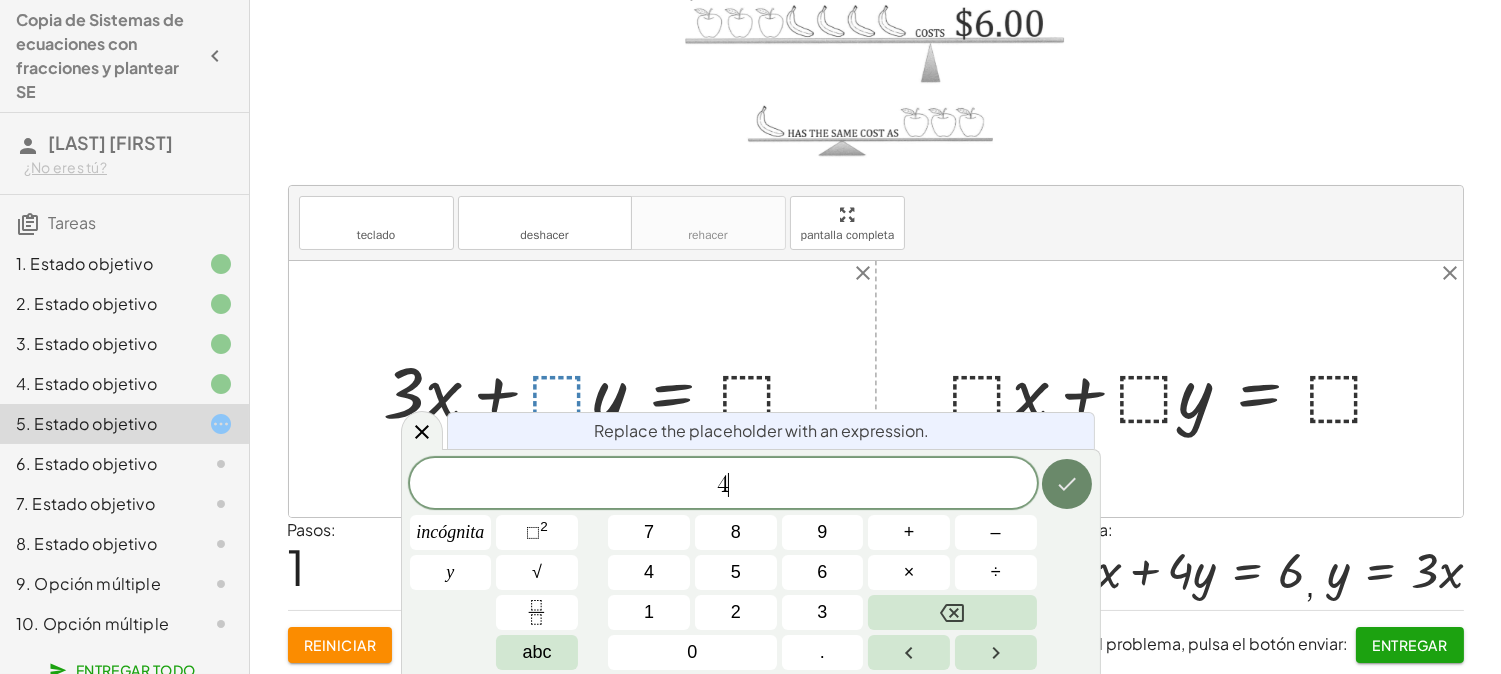 click 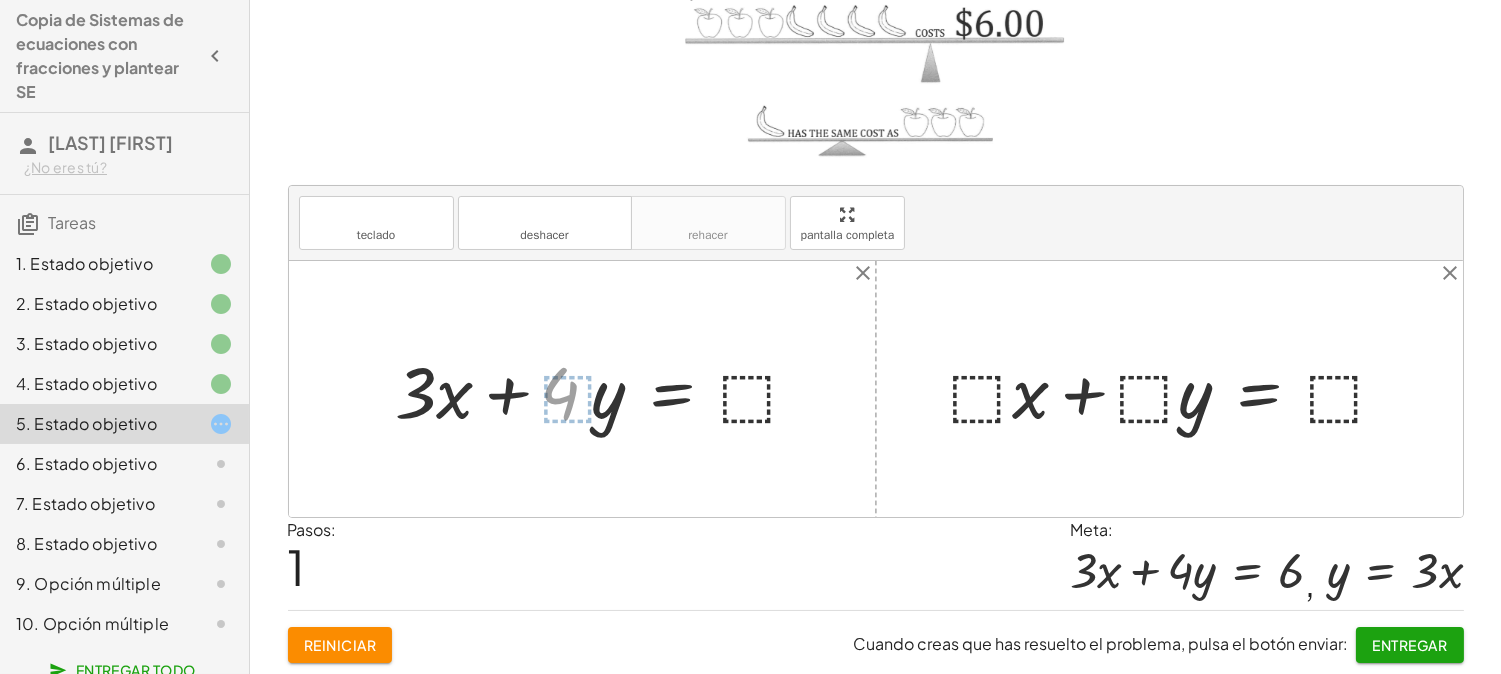 click at bounding box center (611, 389) 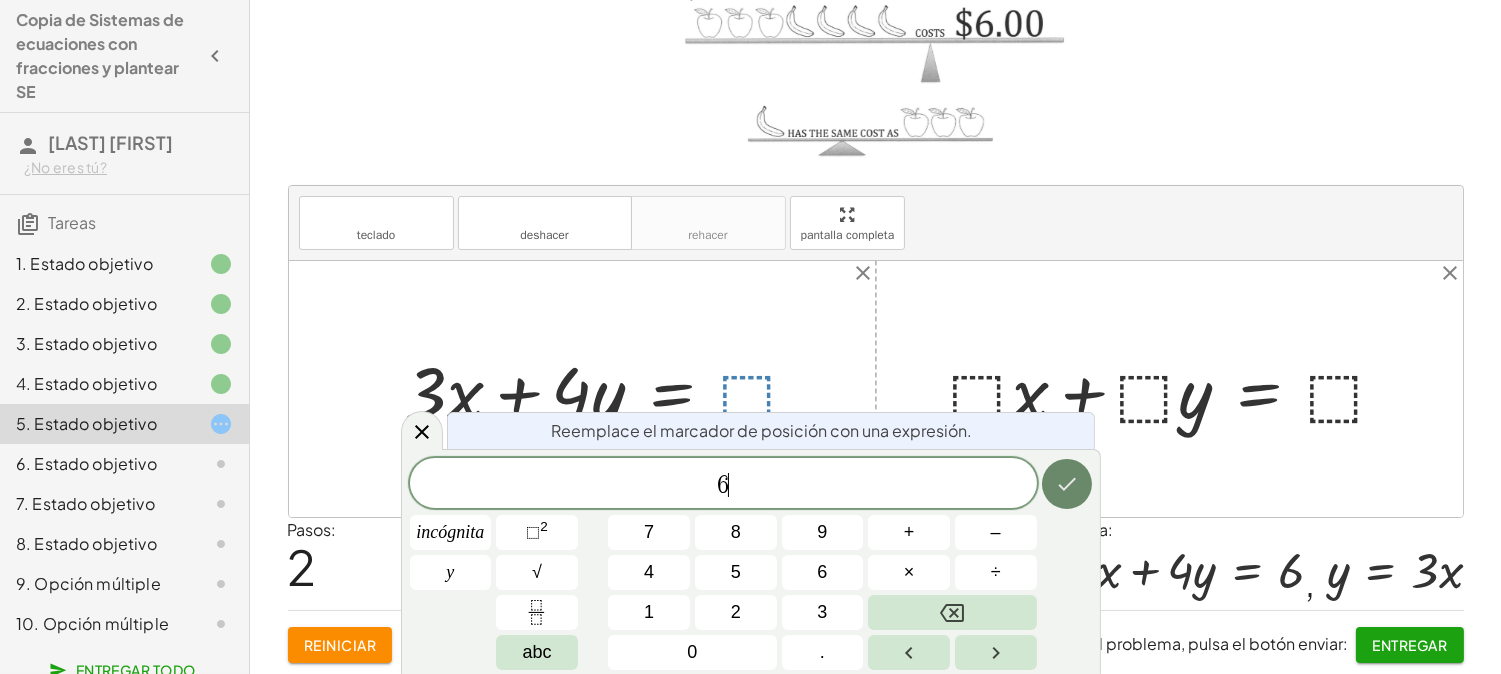 click 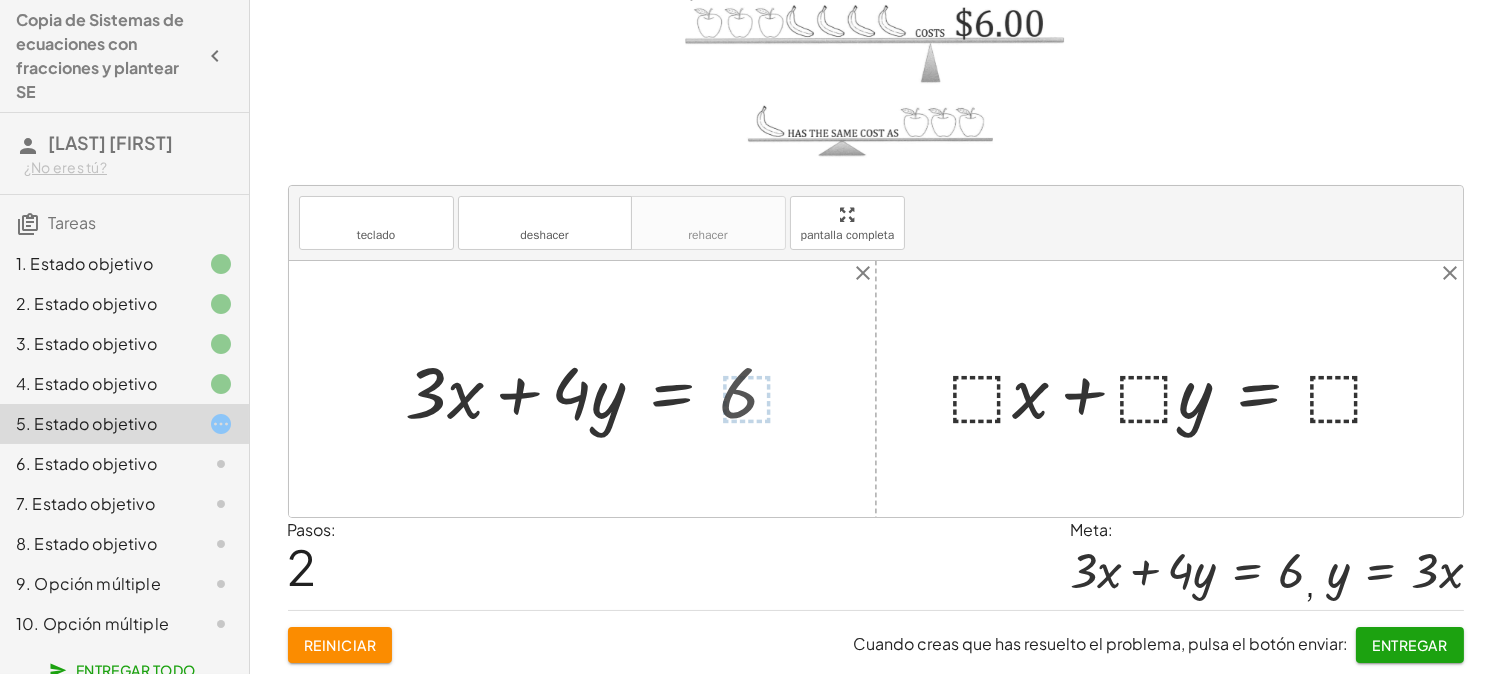 click at bounding box center (1177, 389) 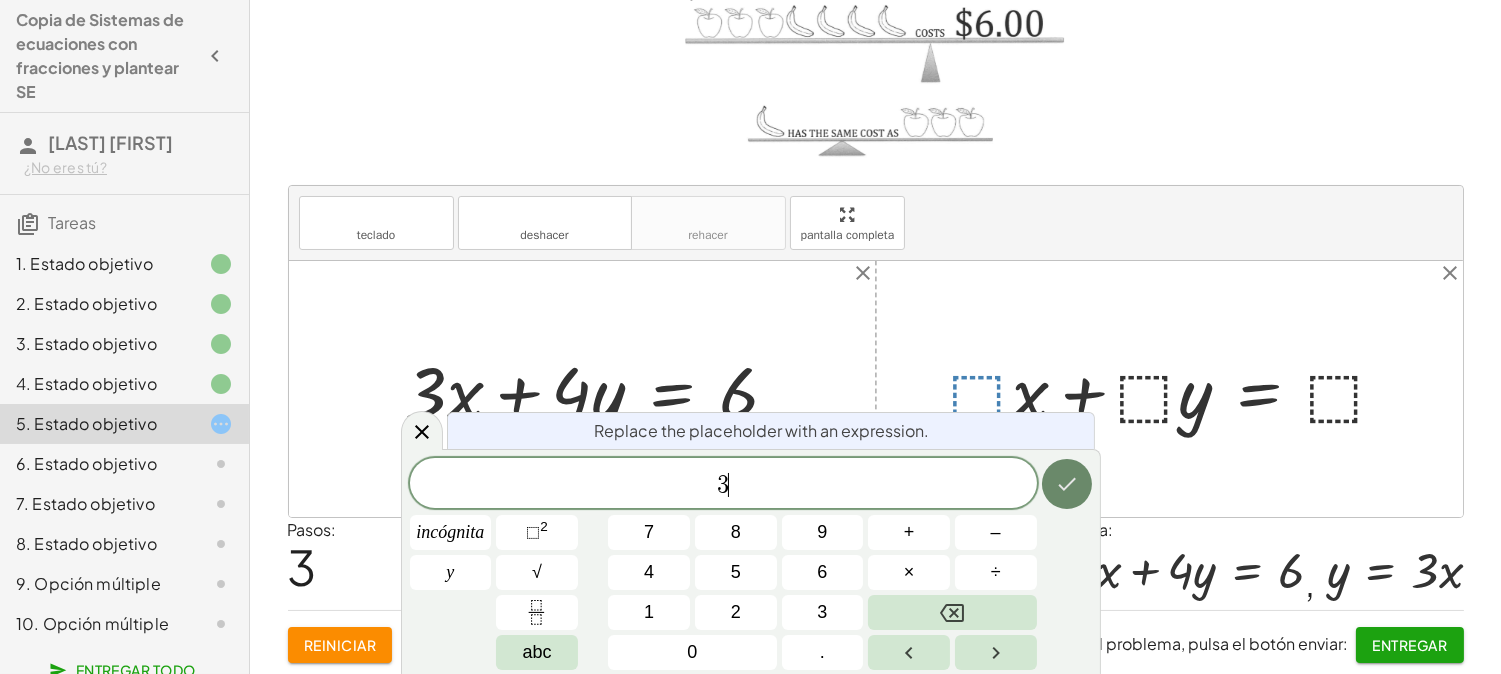 click 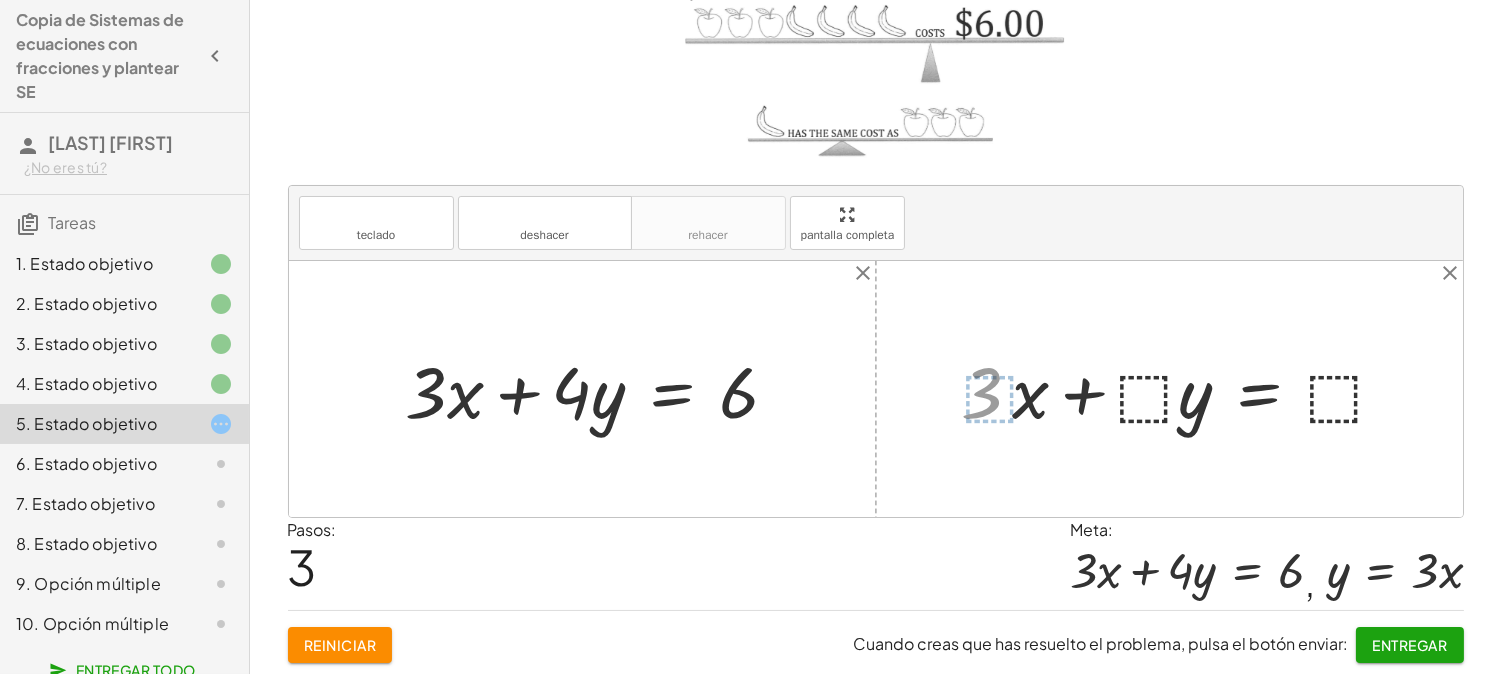 click at bounding box center (1187, 389) 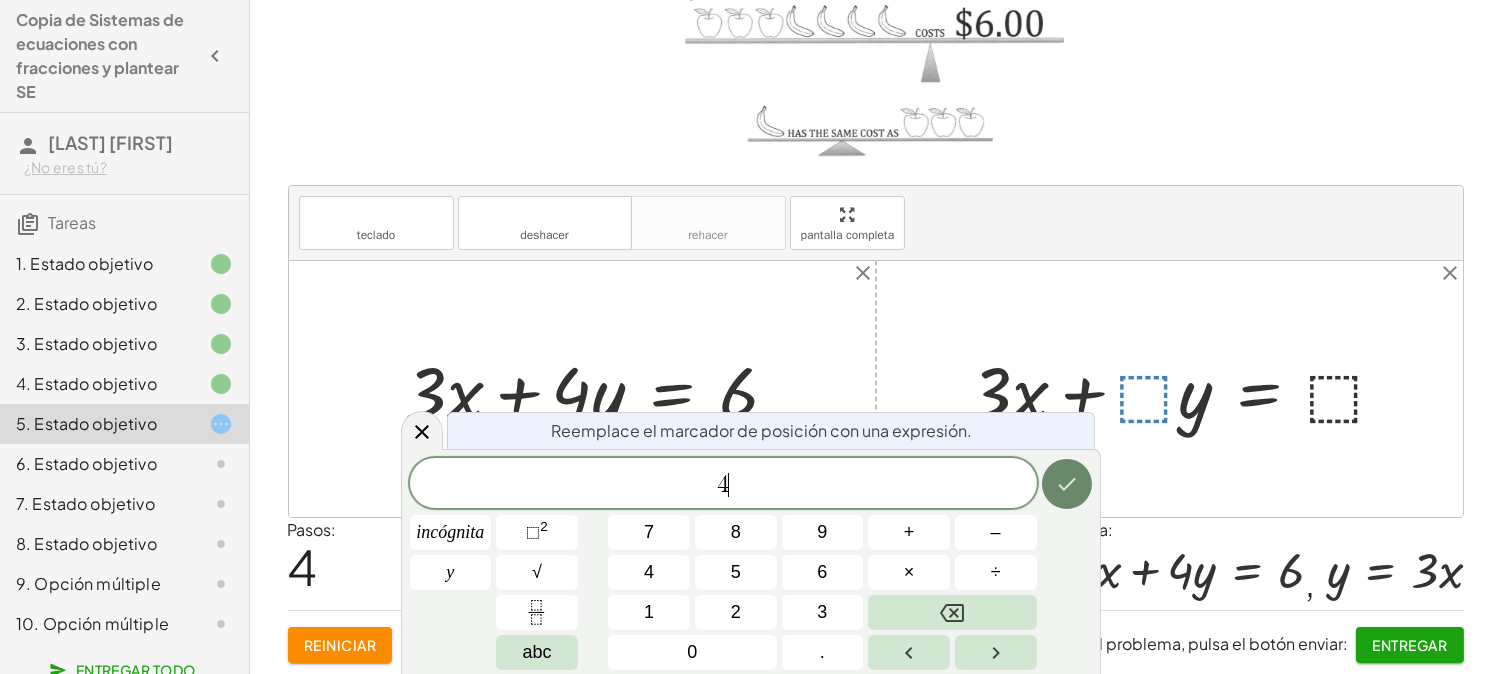 click 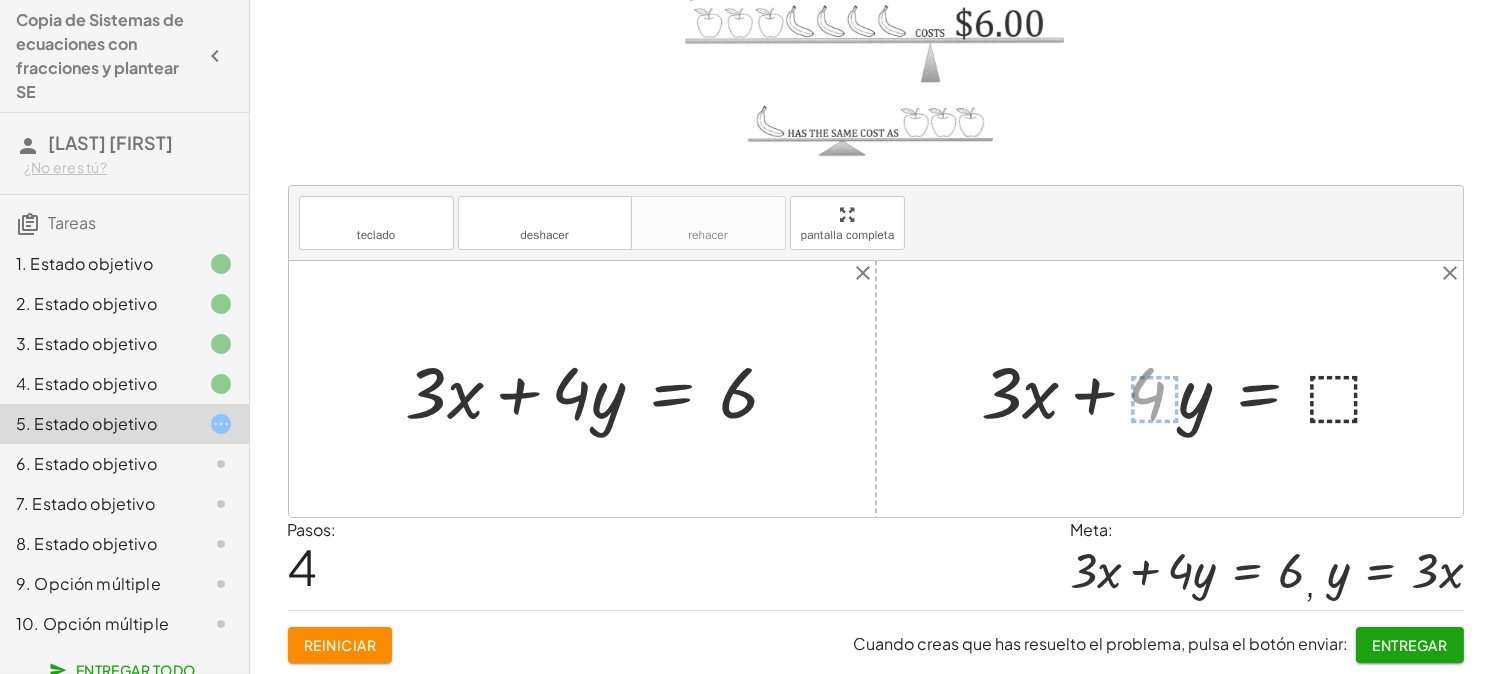 click at bounding box center [1198, 389] 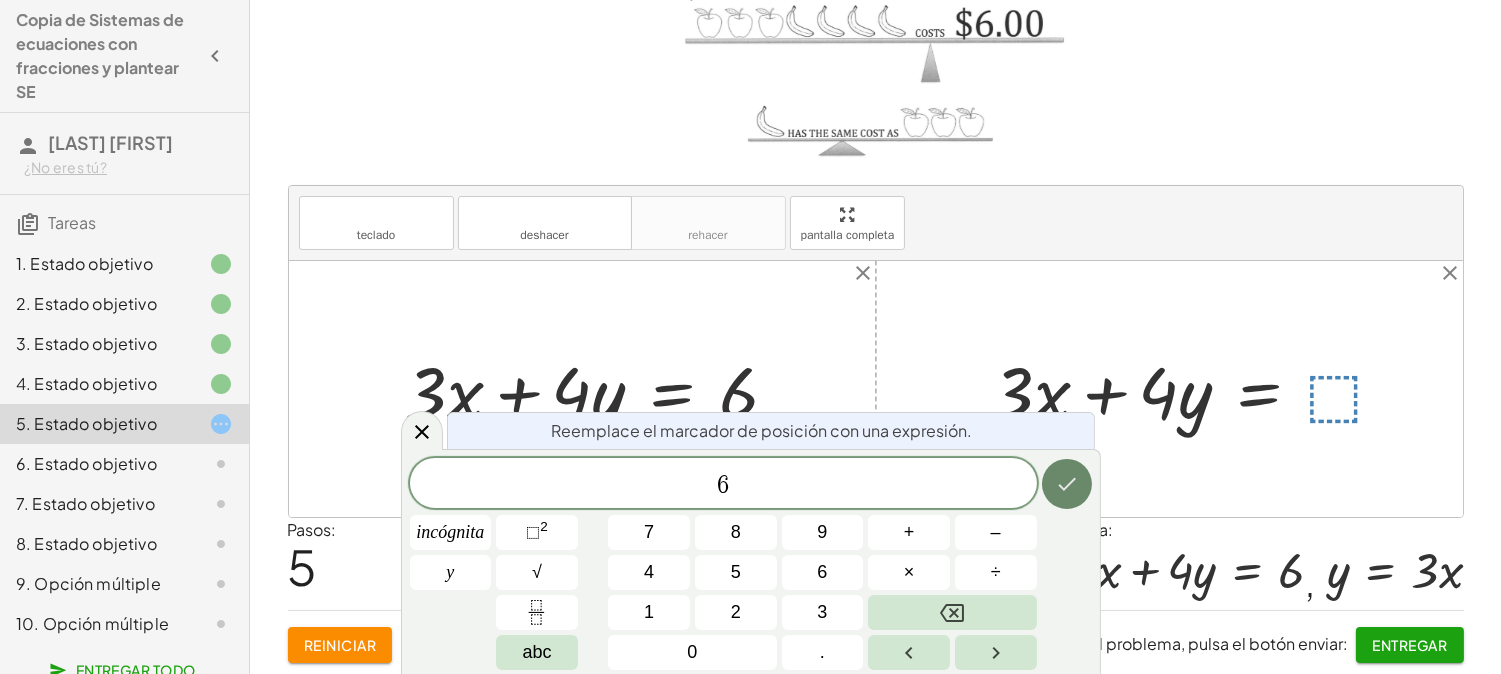 click 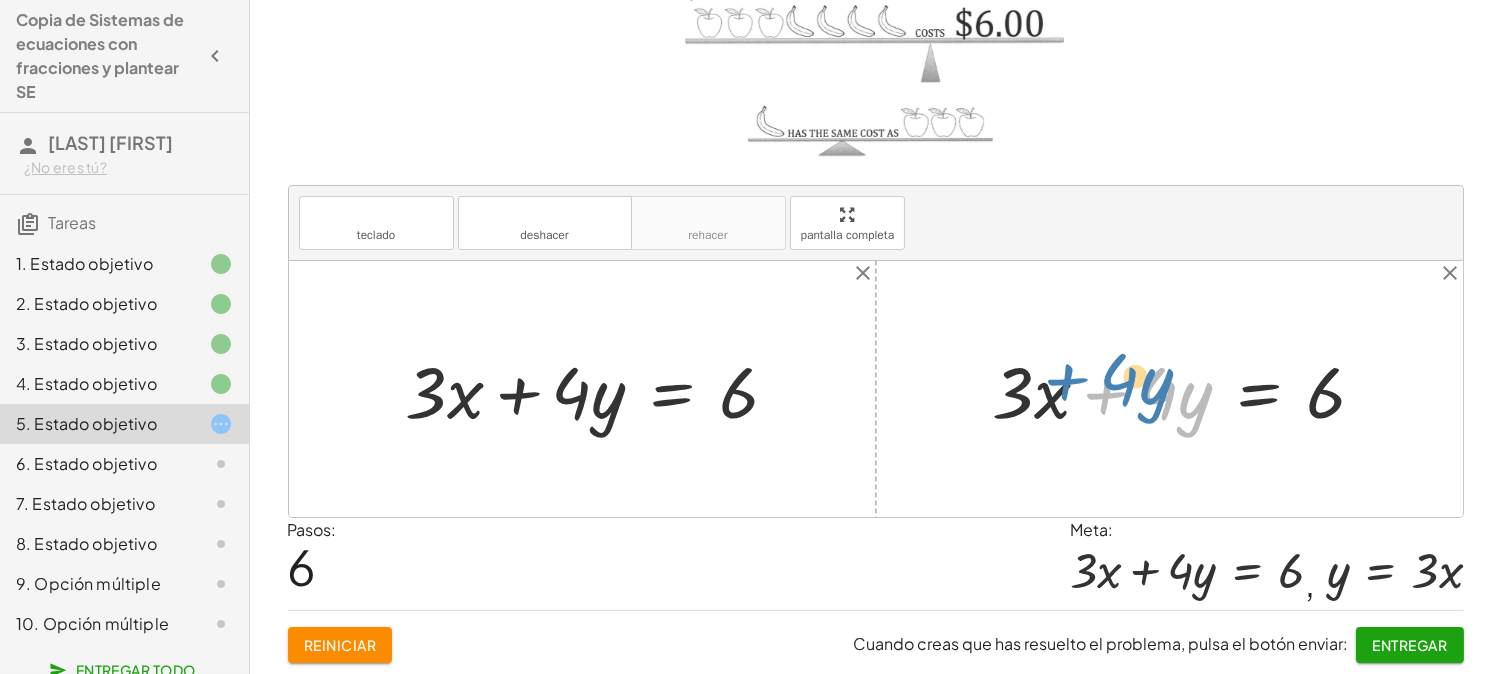 drag, startPoint x: 1097, startPoint y: 394, endPoint x: 1070, endPoint y: 380, distance: 30.413813 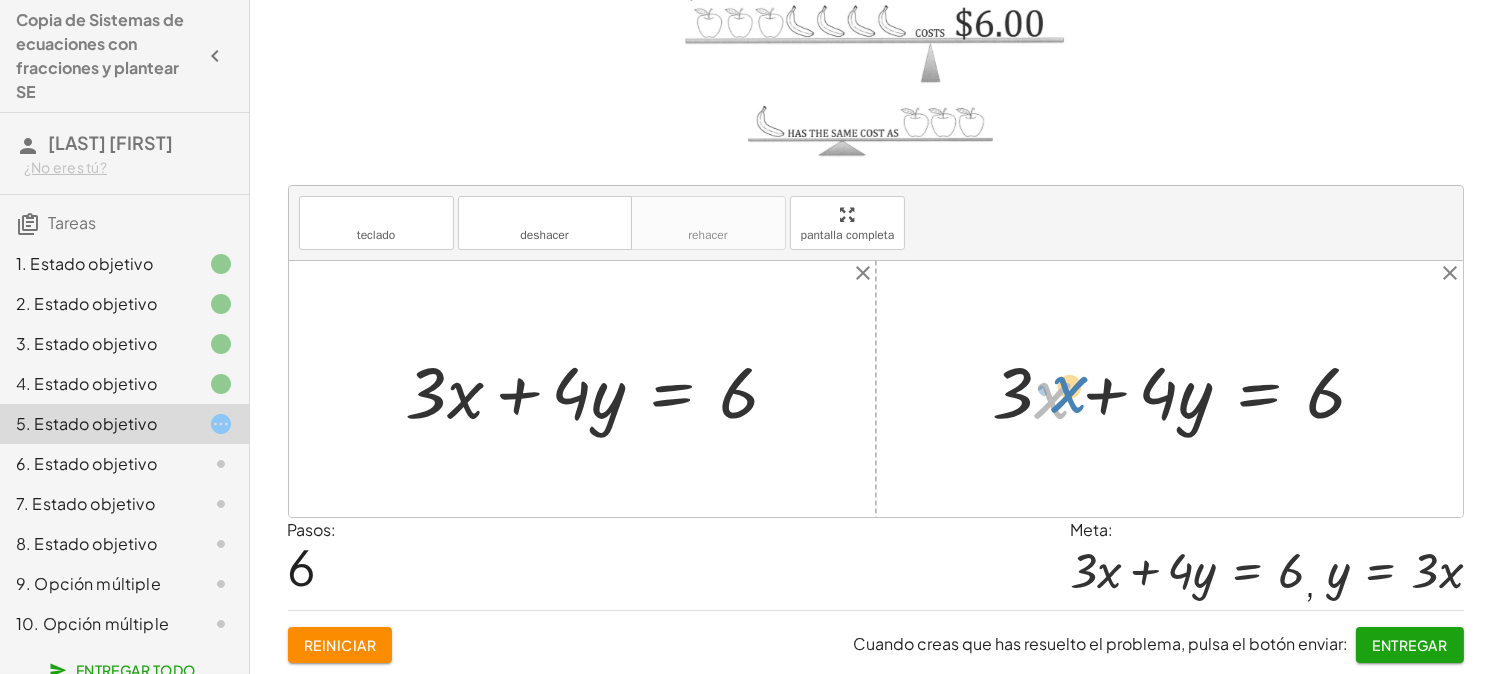 drag, startPoint x: 1020, startPoint y: 405, endPoint x: 1050, endPoint y: 391, distance: 33.105892 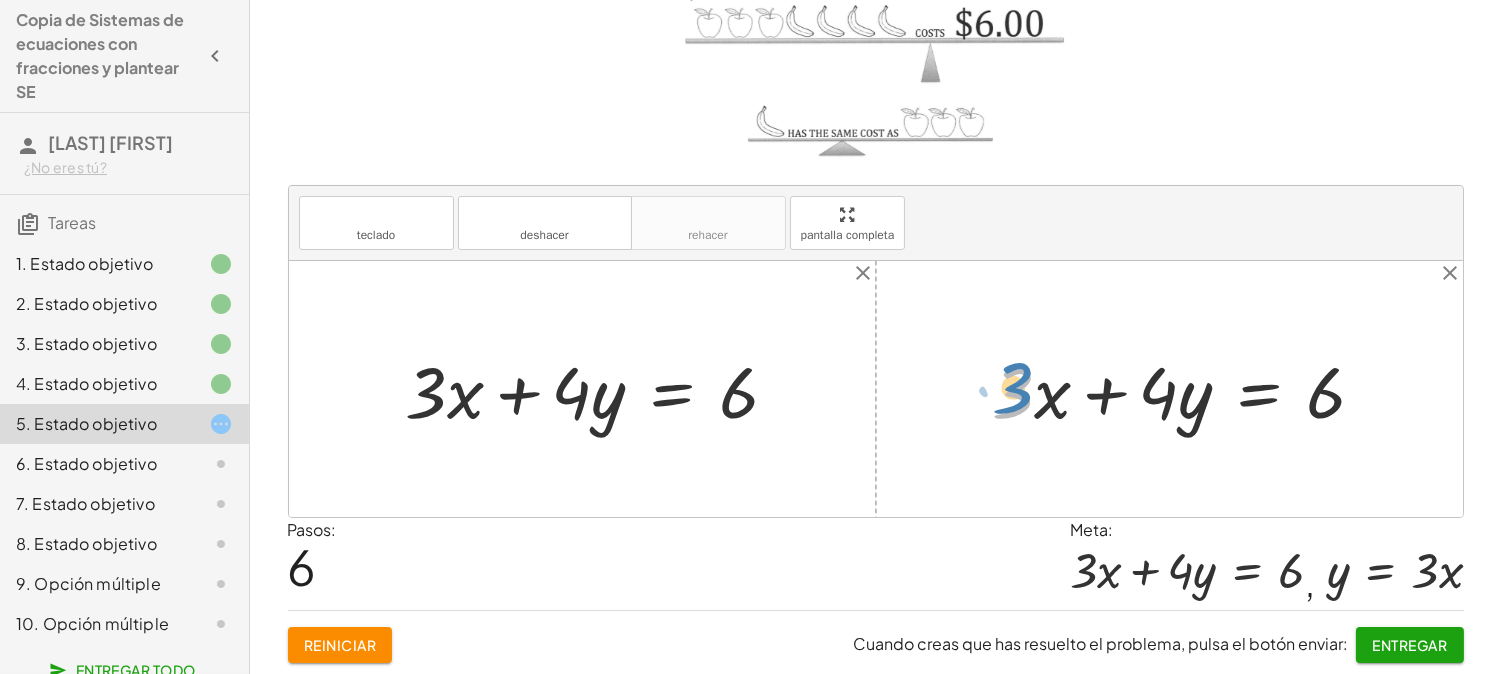 click at bounding box center [1187, 389] 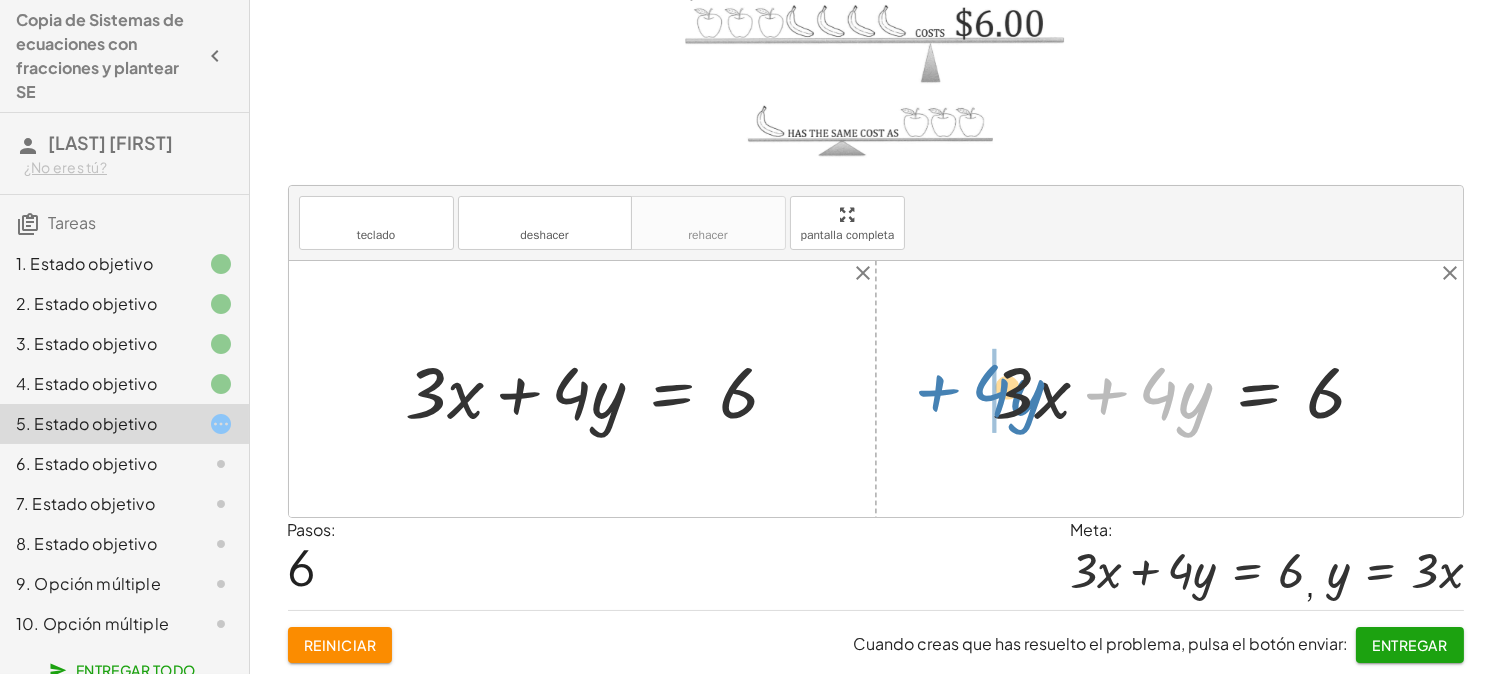 drag, startPoint x: 1105, startPoint y: 384, endPoint x: 933, endPoint y: 378, distance: 172.10461 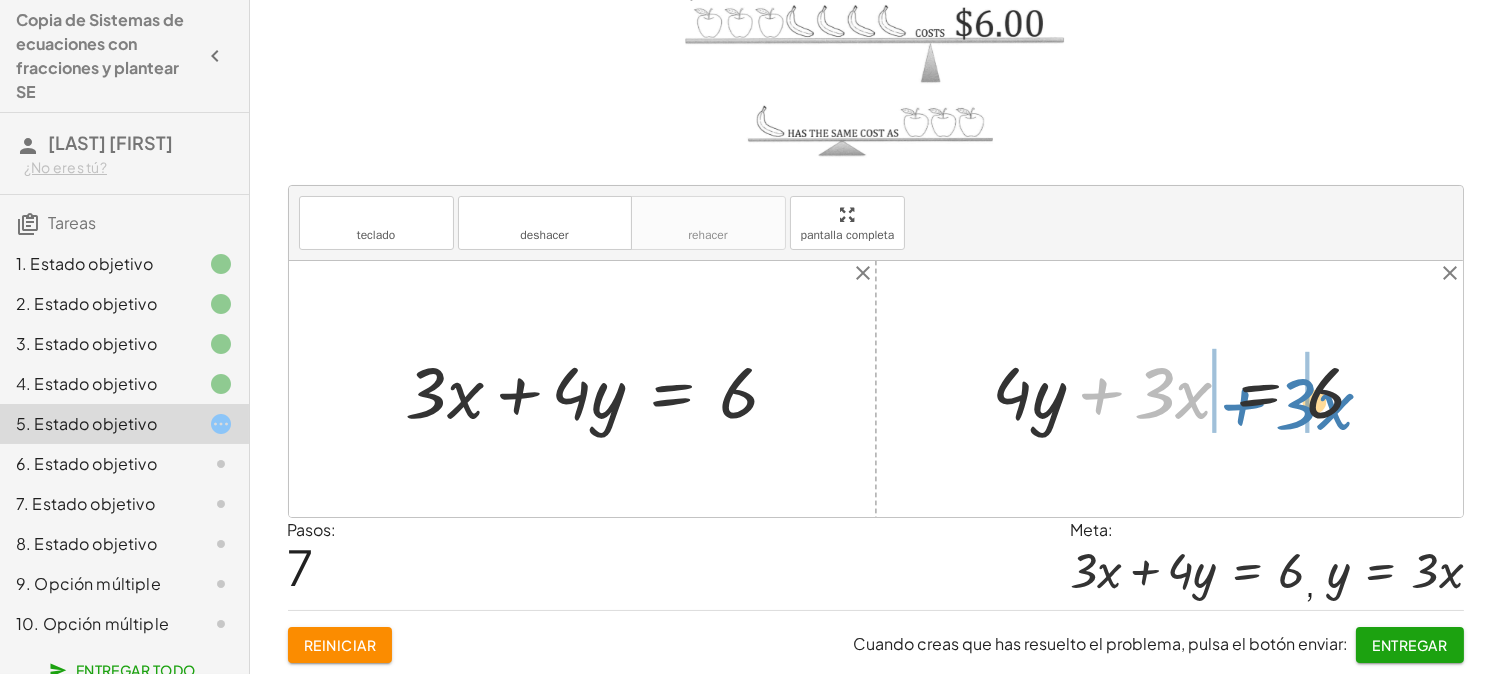 drag, startPoint x: 1107, startPoint y: 390, endPoint x: 1248, endPoint y: 401, distance: 141.42842 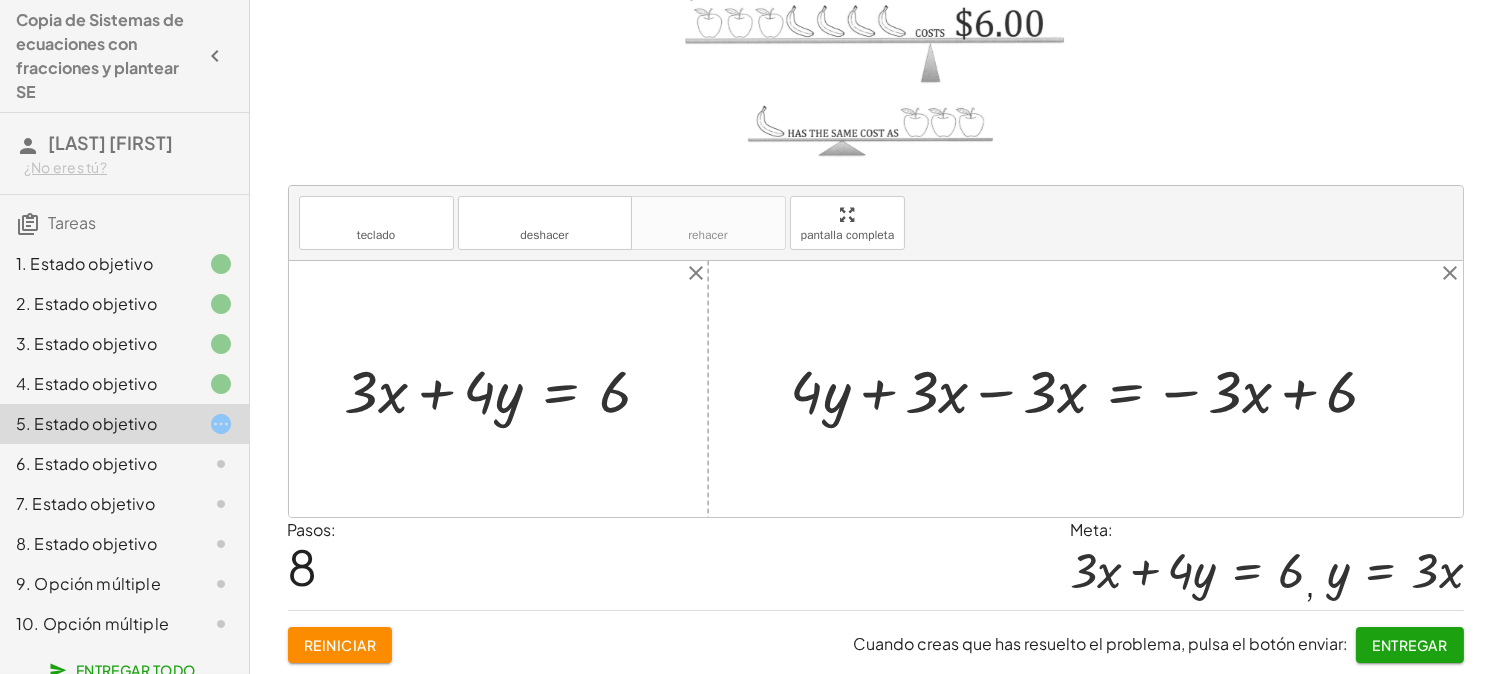 click at bounding box center [1093, 389] 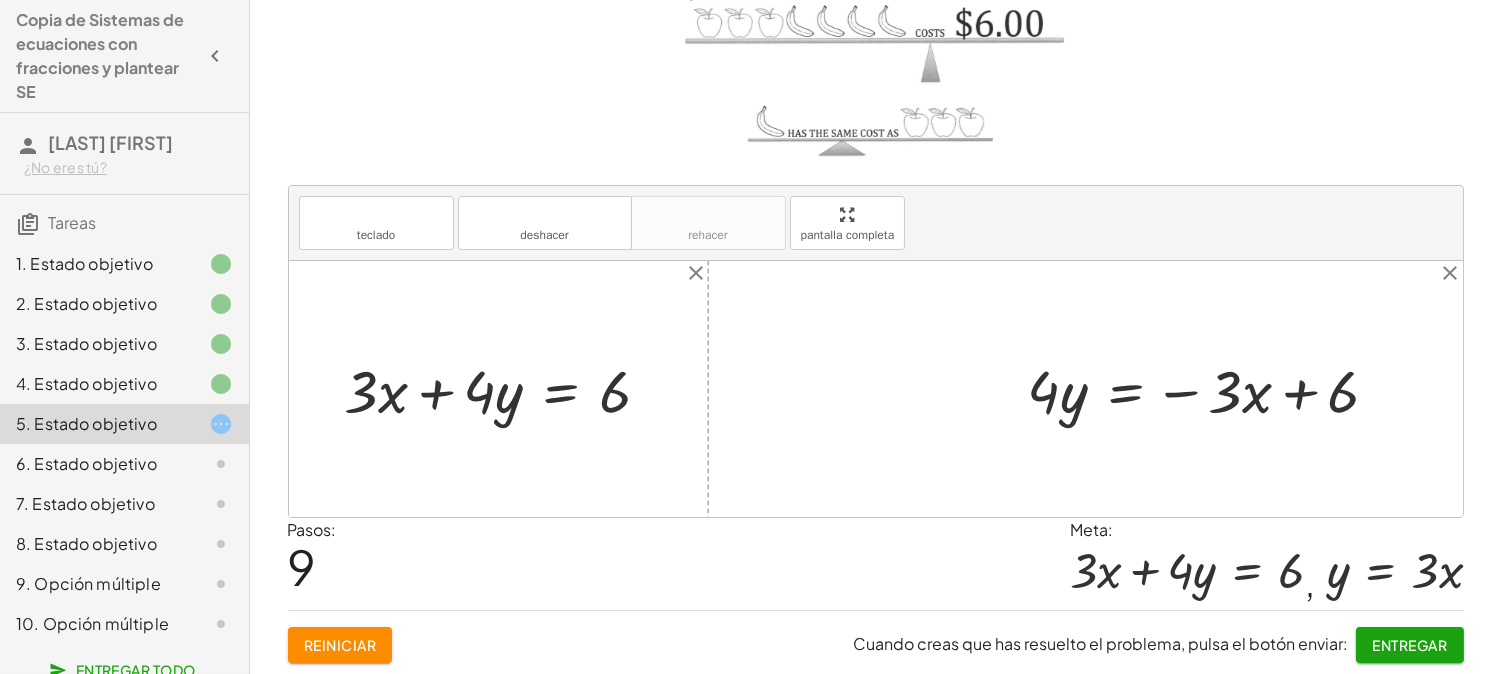 click at bounding box center (1211, 389) 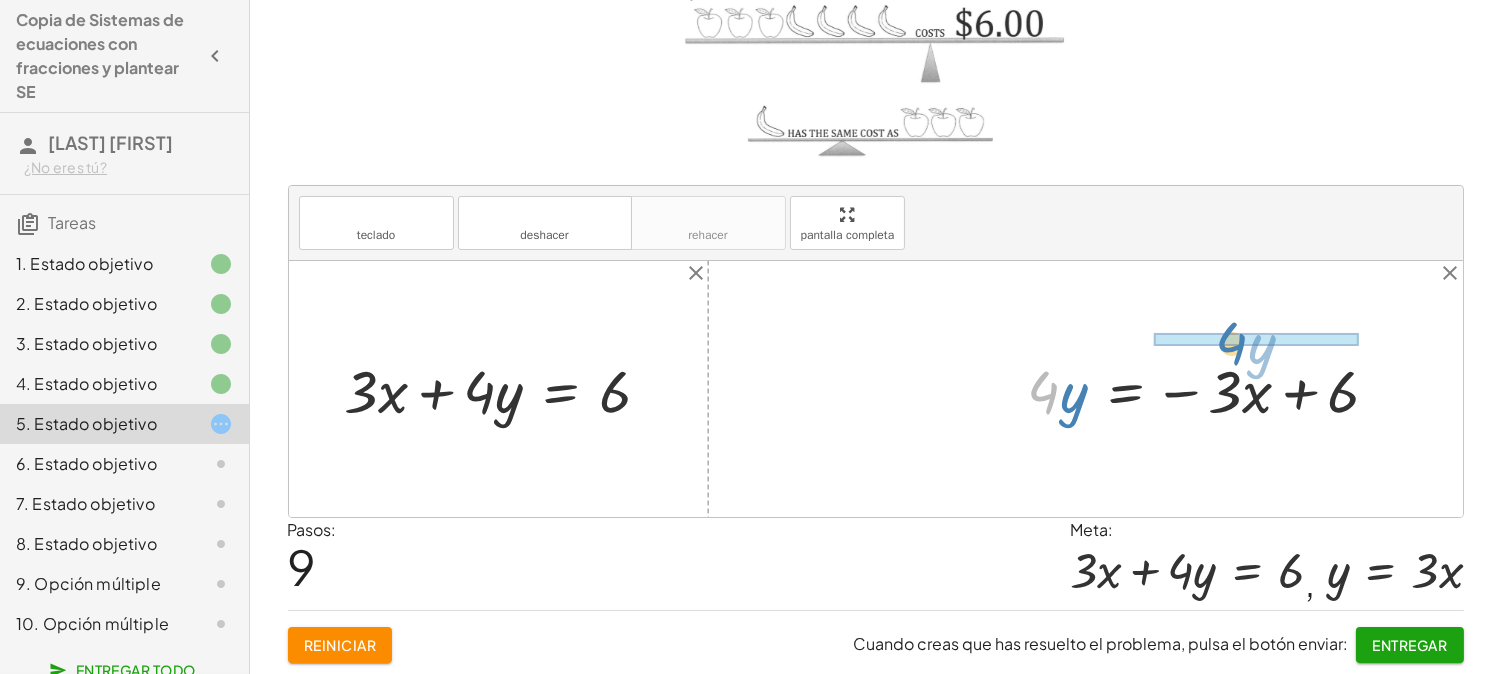 drag, startPoint x: 1046, startPoint y: 394, endPoint x: 1237, endPoint y: 343, distance: 197.69168 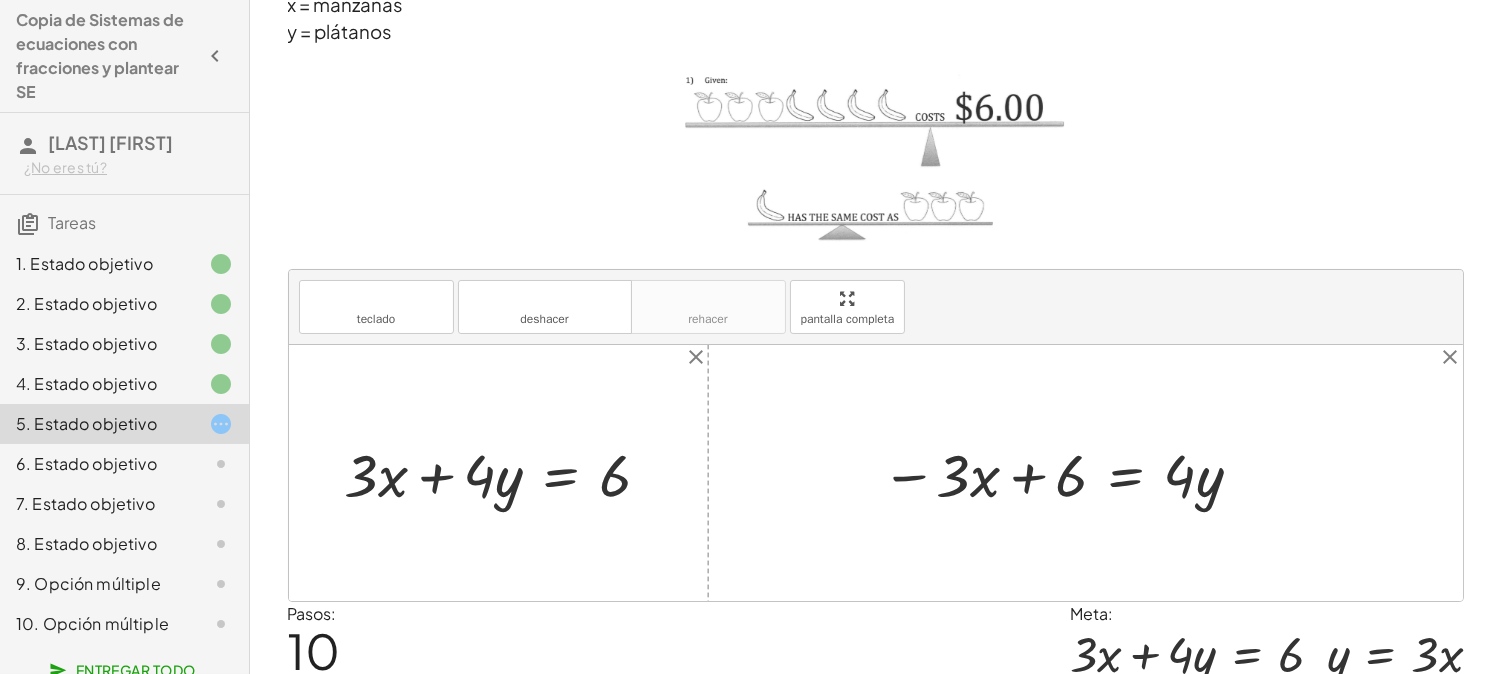 scroll, scrollTop: 172, scrollLeft: 0, axis: vertical 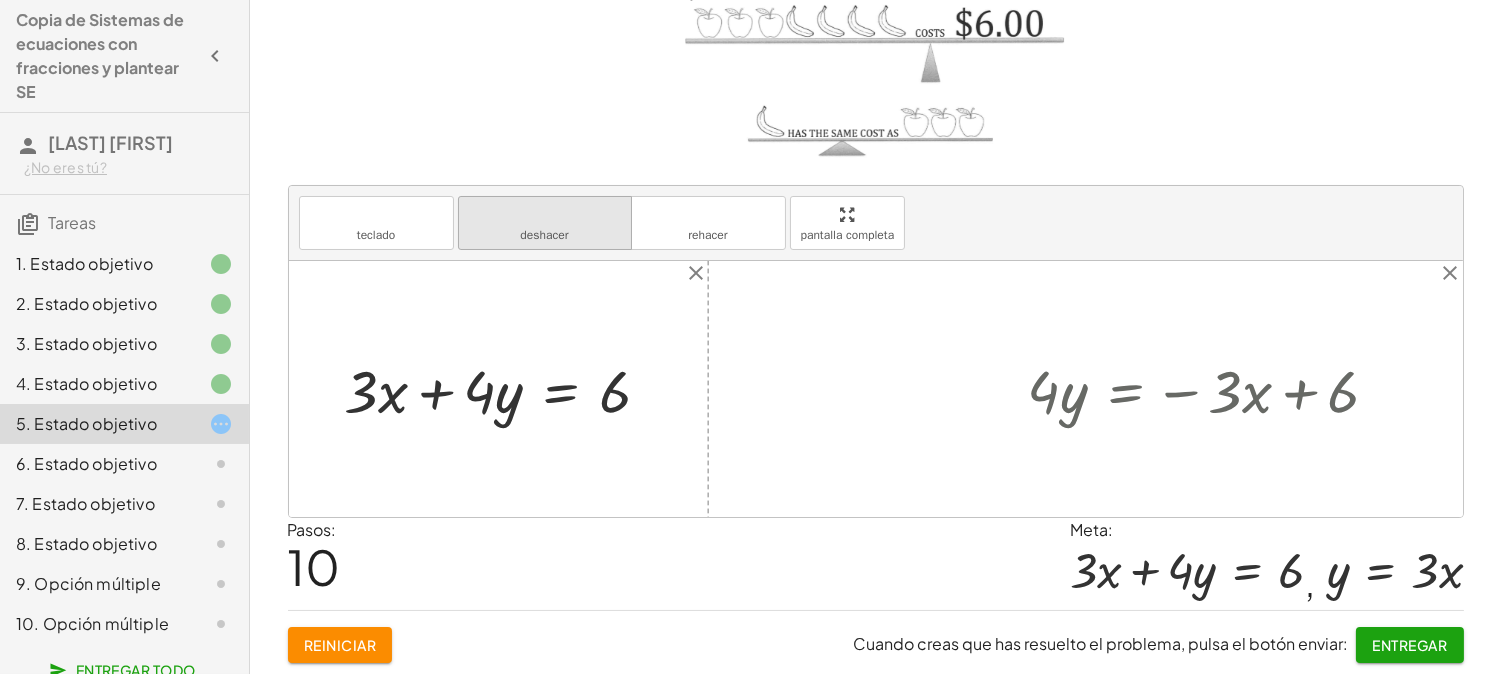 click on "deshacer deshacer" at bounding box center [545, 223] 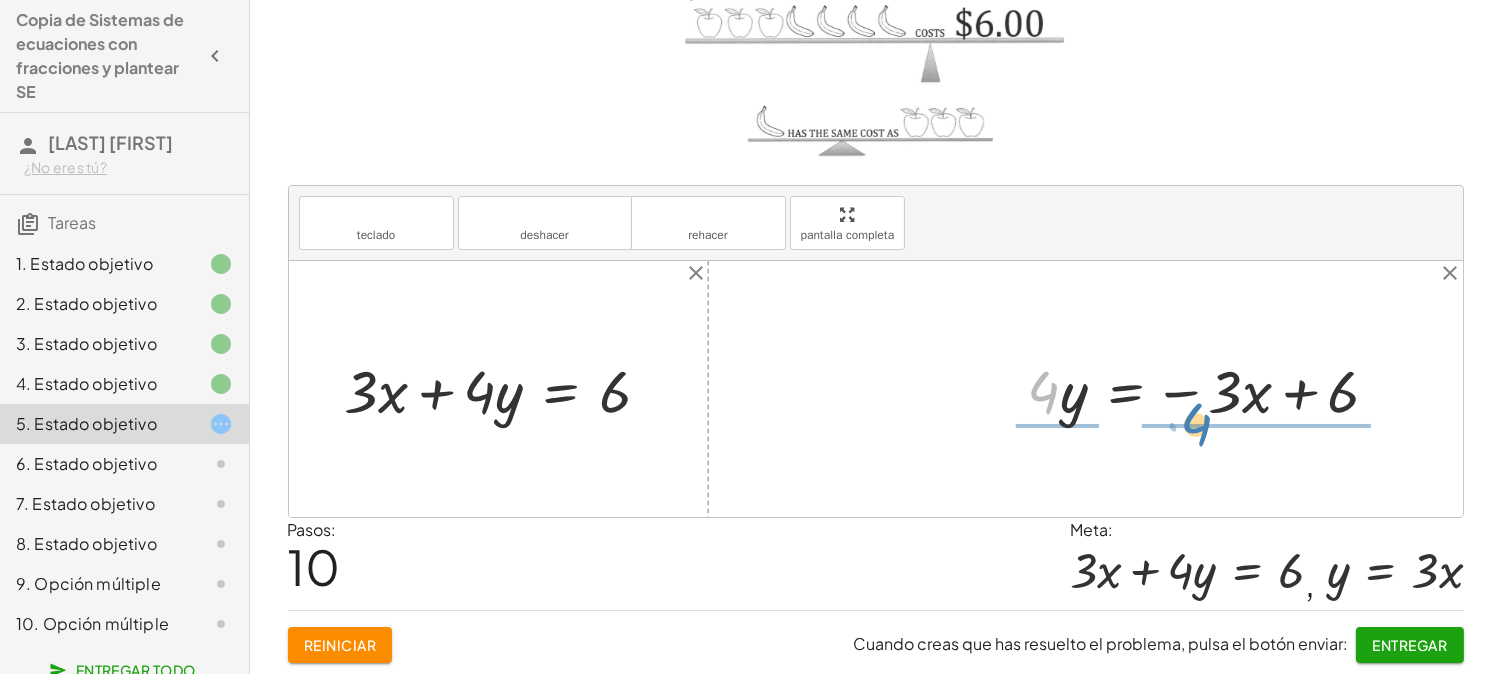 drag, startPoint x: 1042, startPoint y: 390, endPoint x: 1198, endPoint y: 421, distance: 159.05031 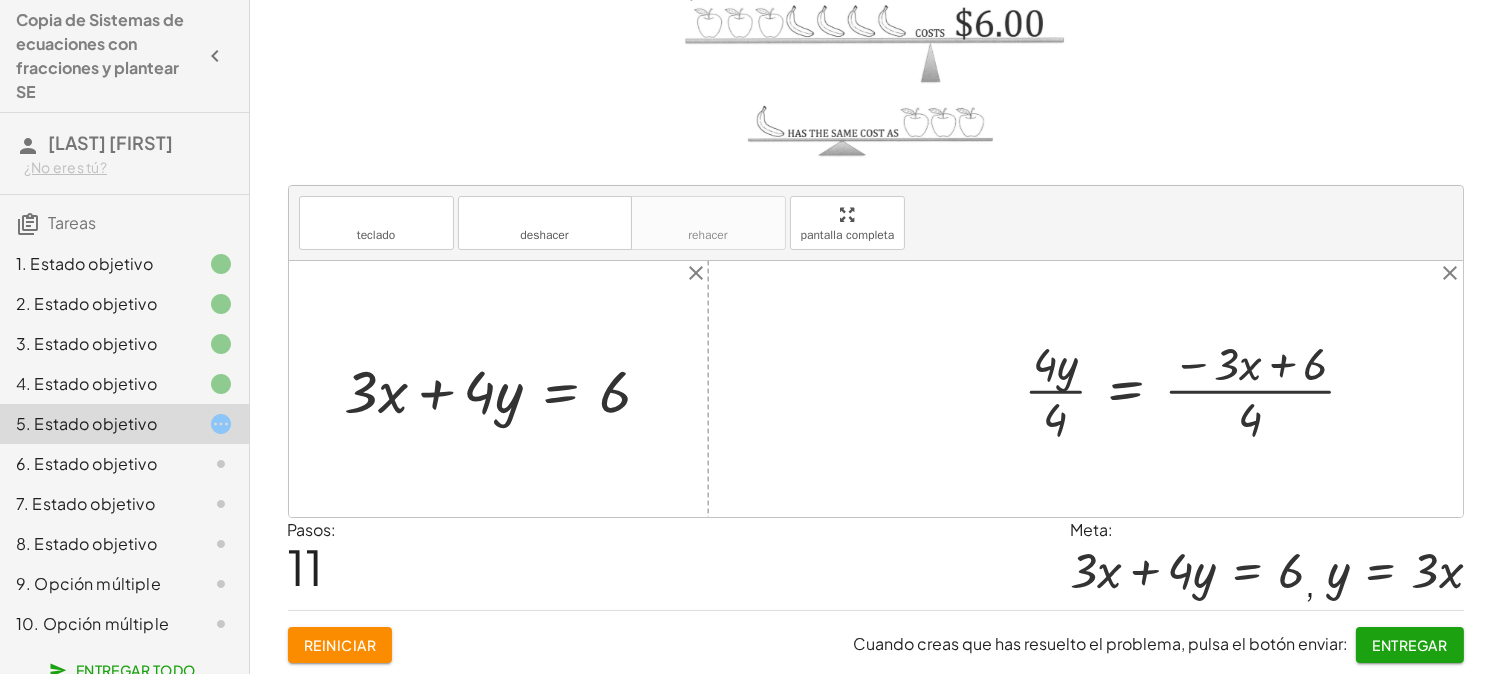 click at bounding box center (1198, 389) 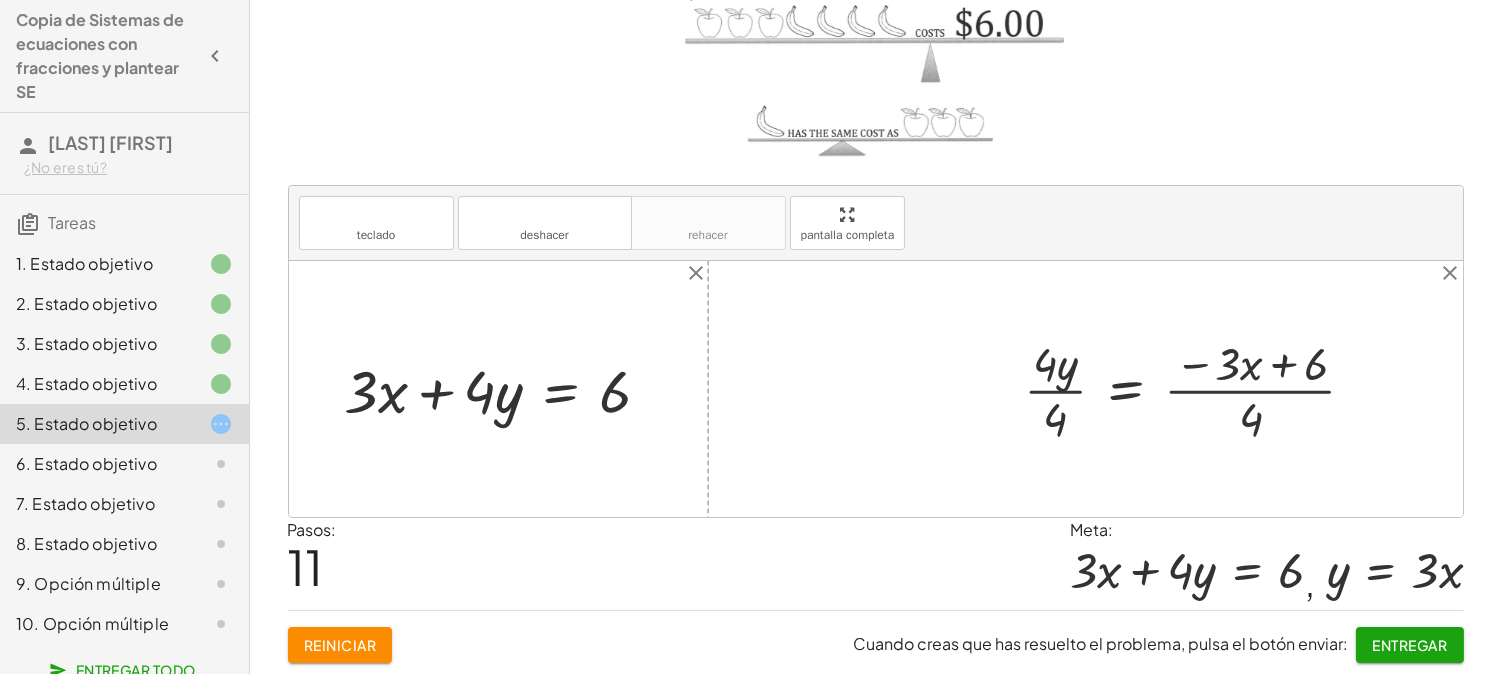 click at bounding box center [1198, 389] 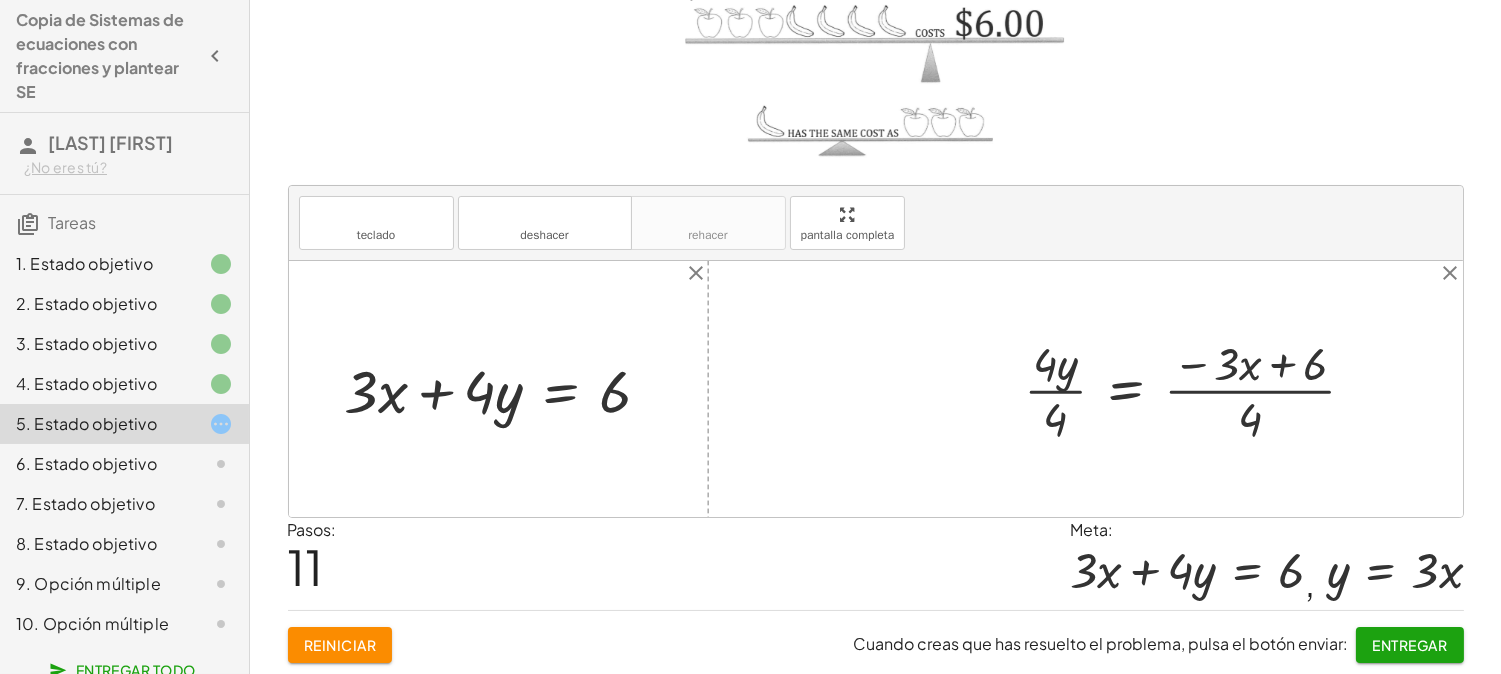 click at bounding box center (1198, 389) 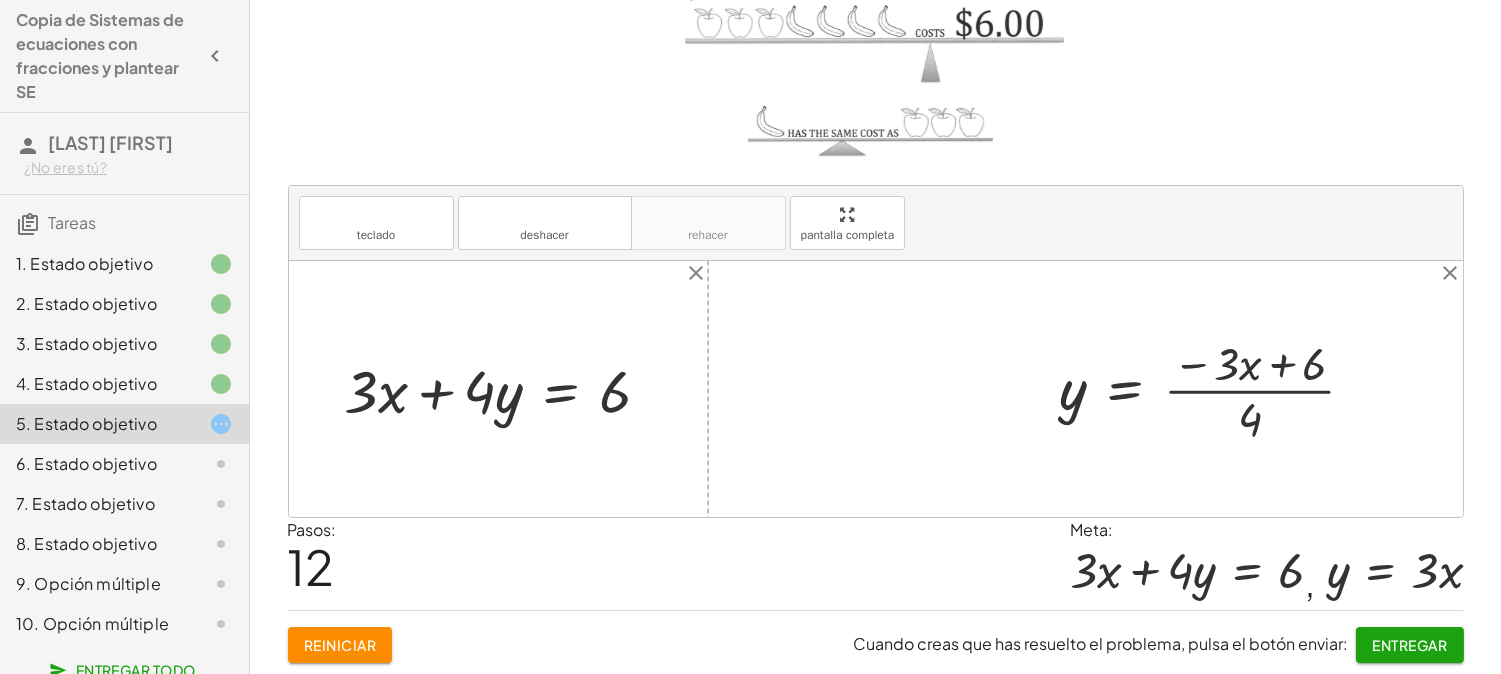 click at bounding box center [1216, 389] 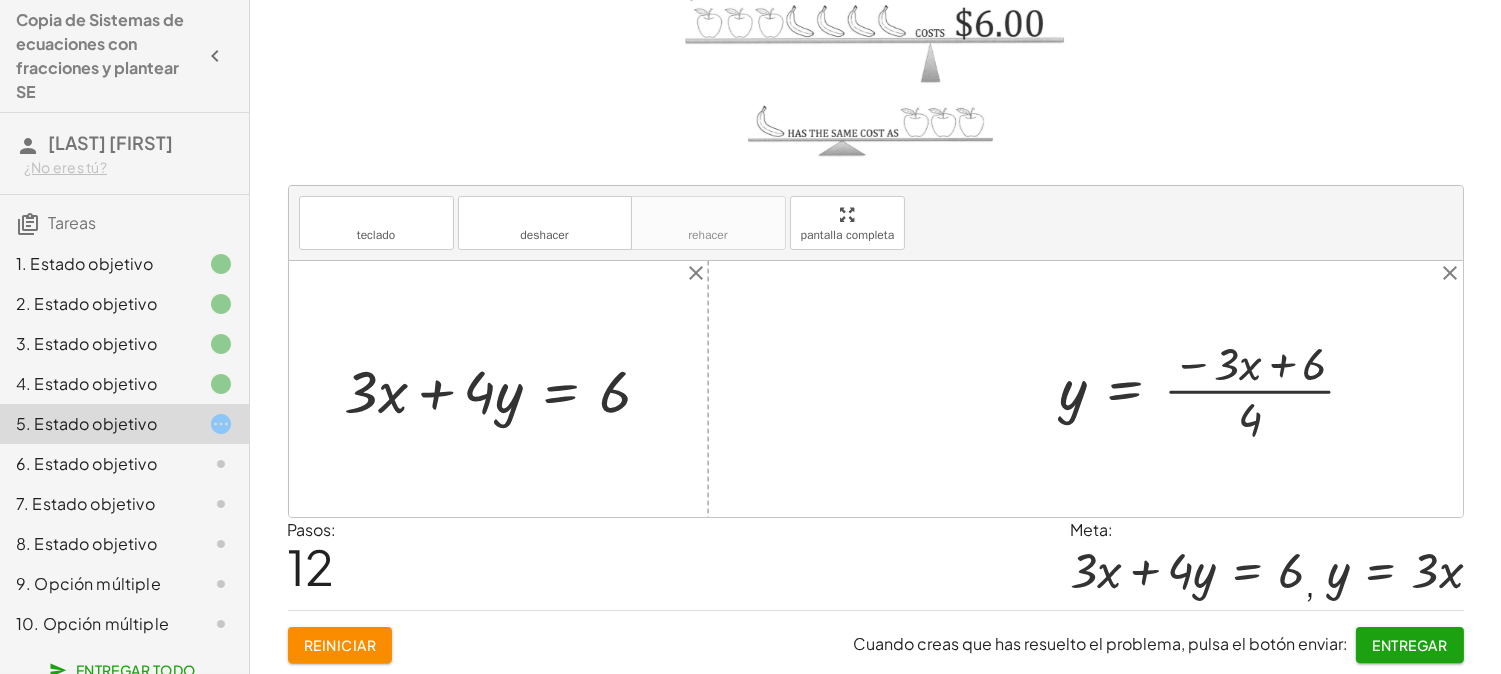 click at bounding box center (1216, 389) 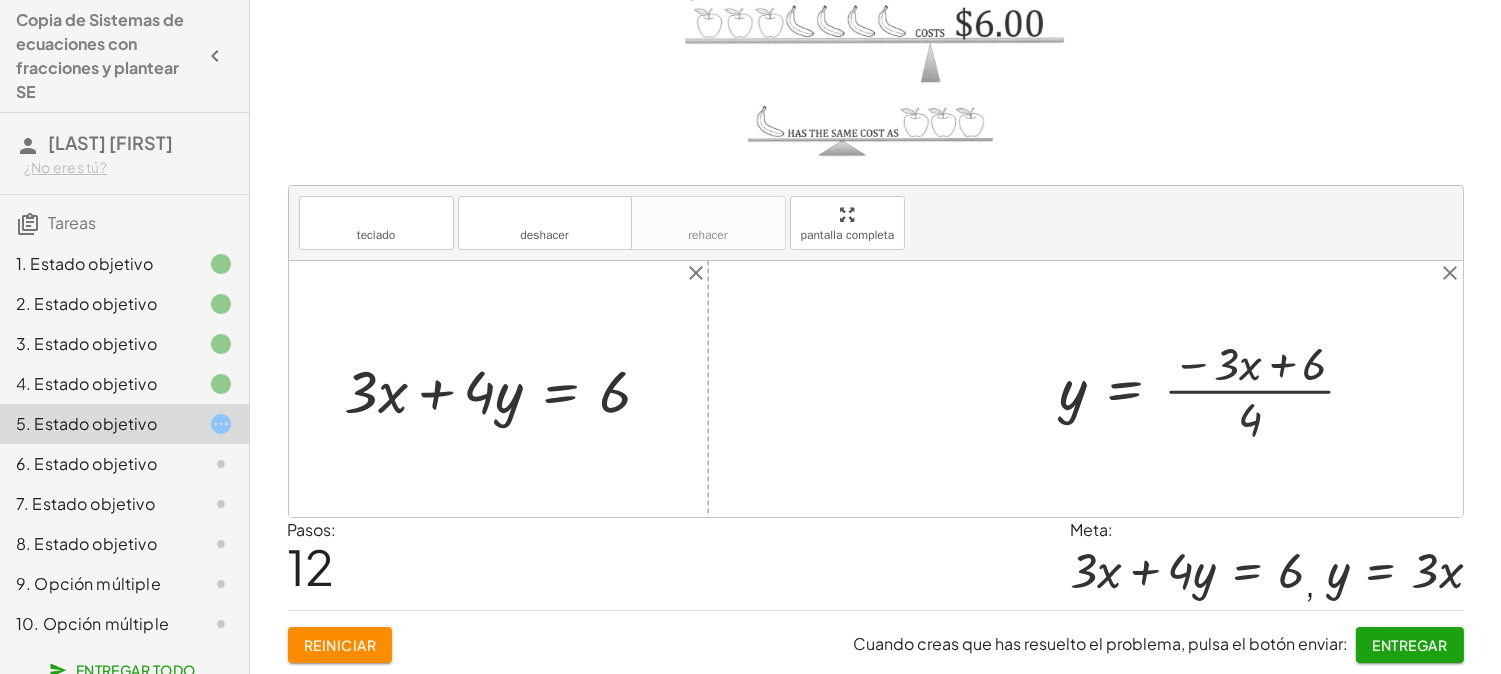 drag, startPoint x: 1270, startPoint y: 377, endPoint x: 1161, endPoint y: 335, distance: 116.81181 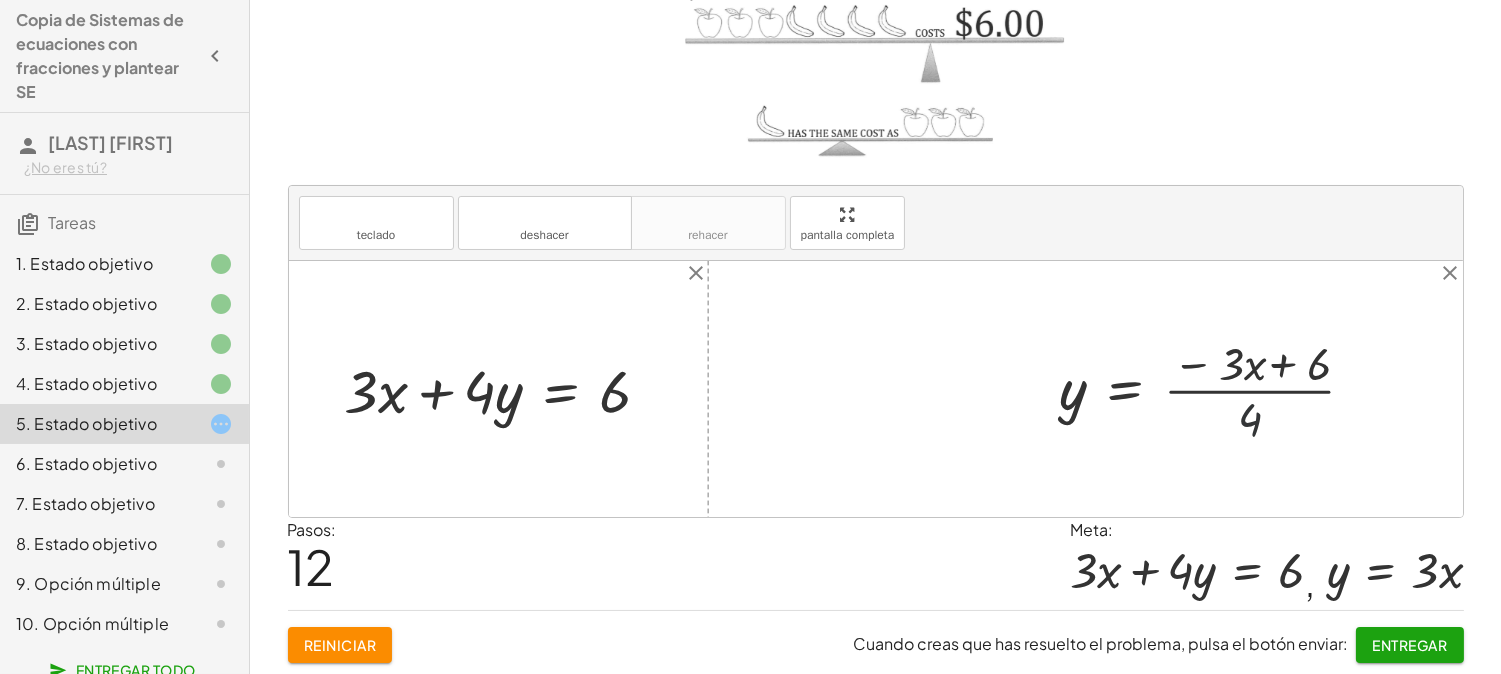click at bounding box center [1216, 389] 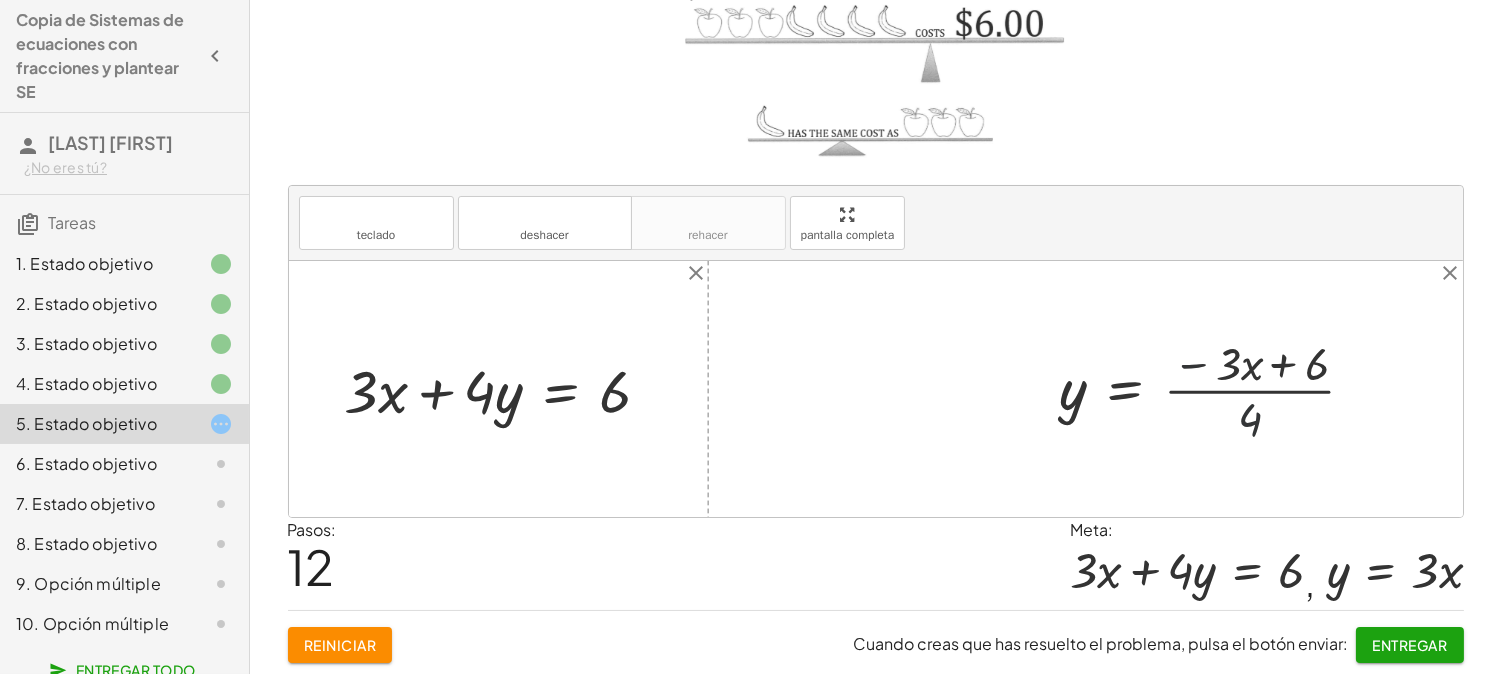 click at bounding box center (1216, 389) 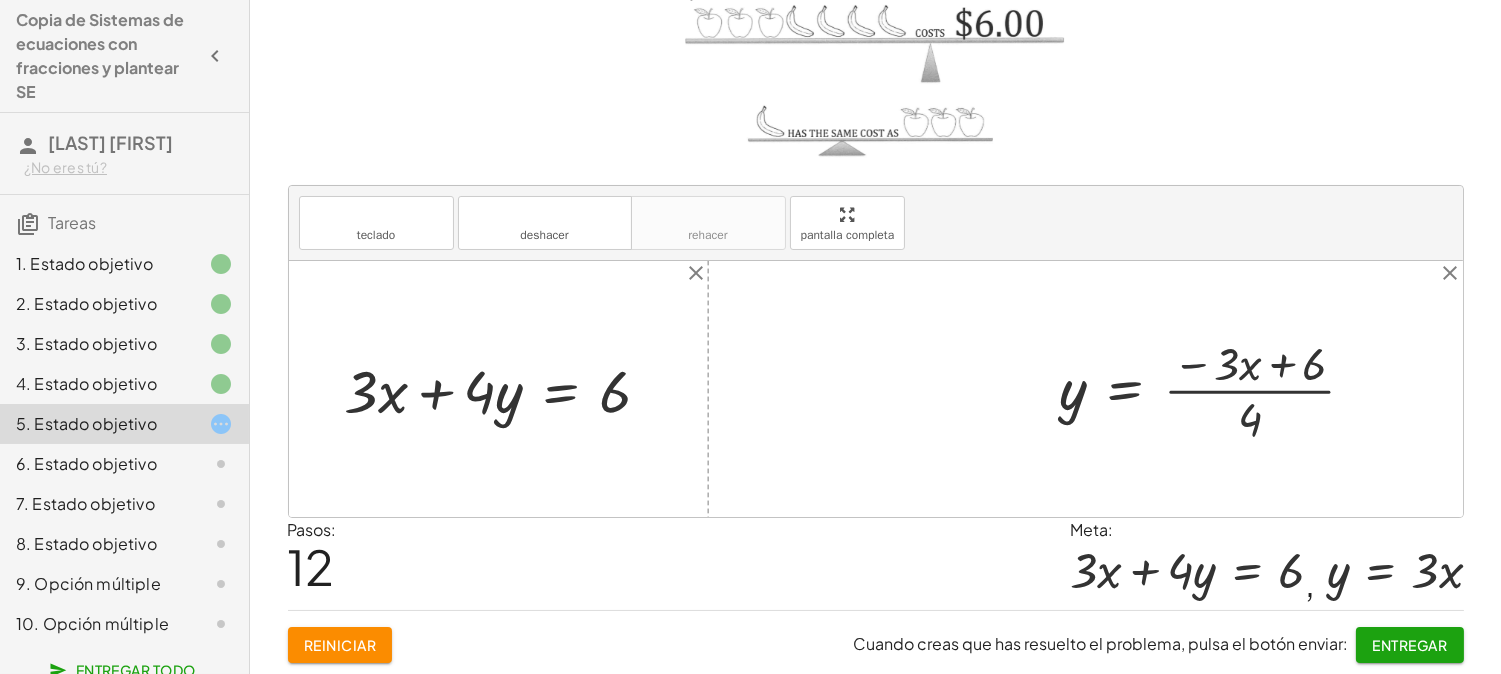 click at bounding box center [1216, 389] 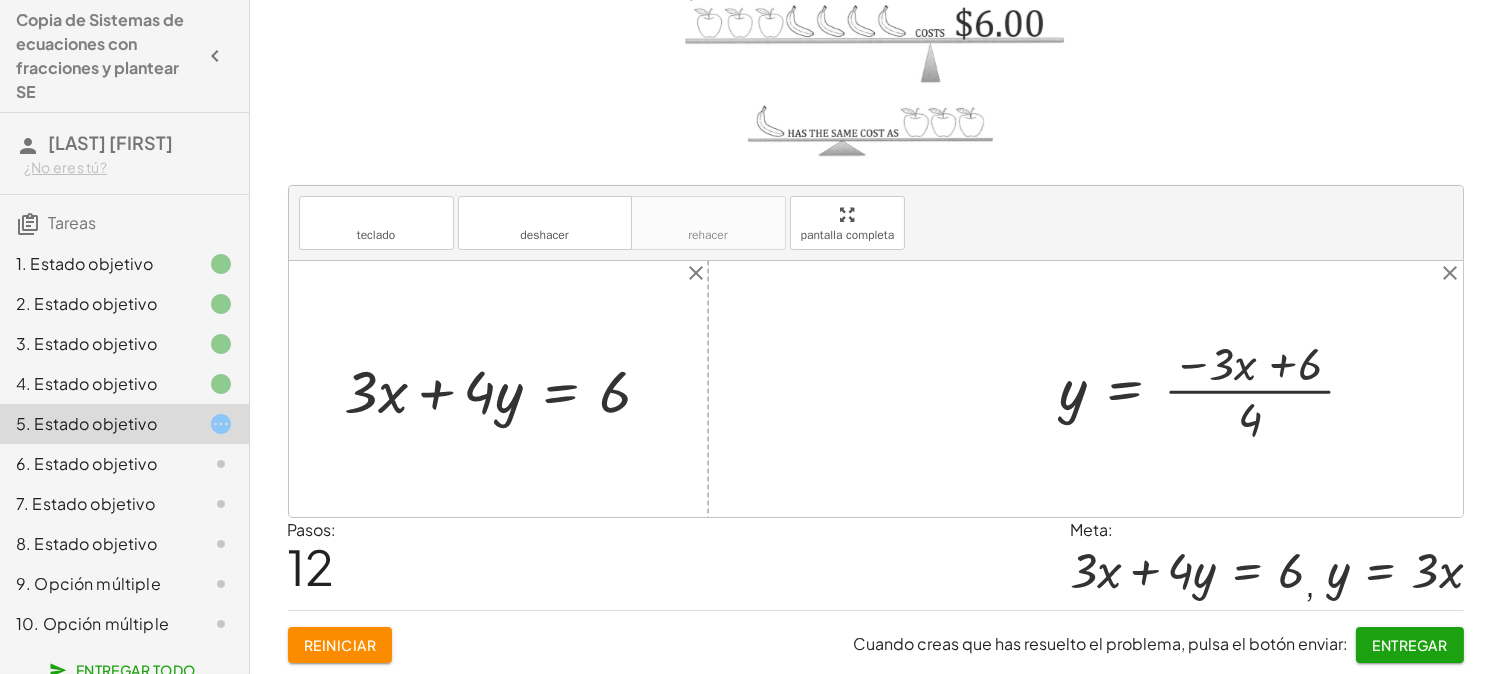 click at bounding box center (1216, 389) 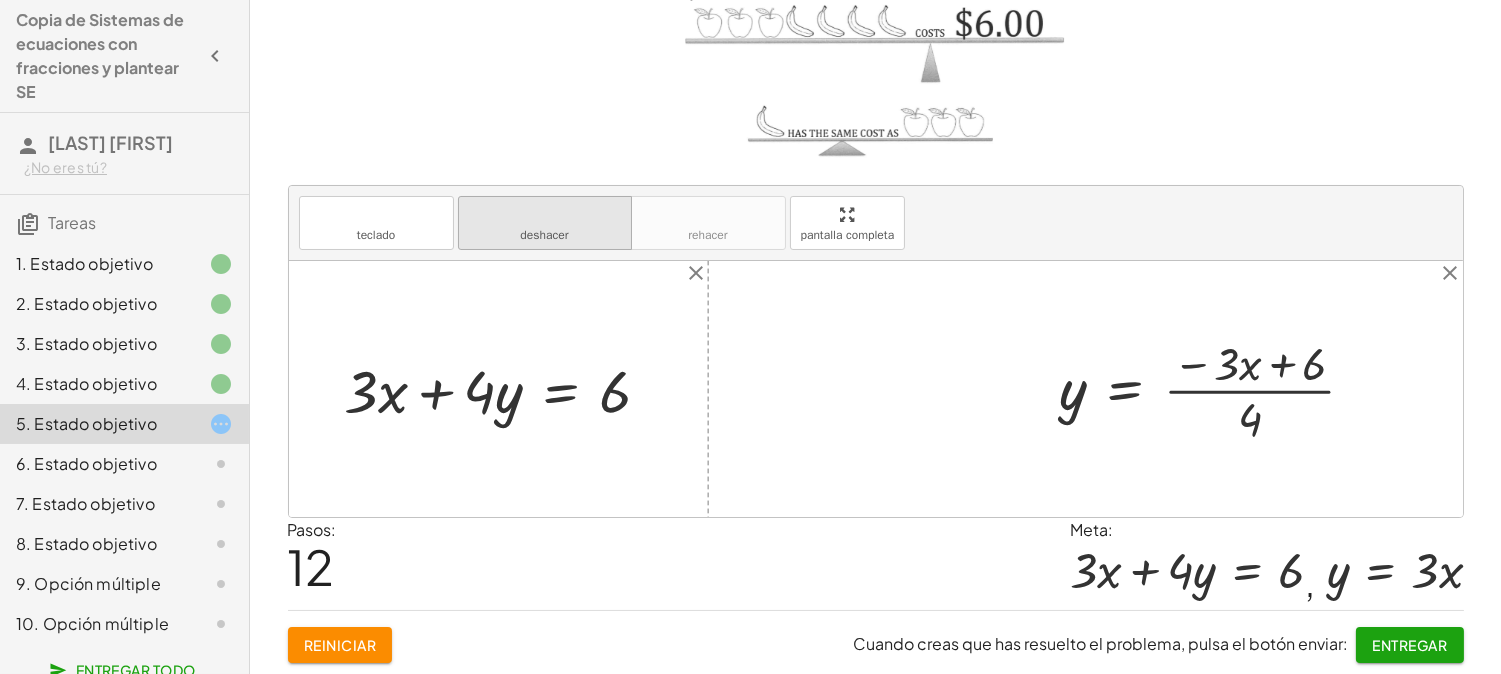 click on "deshacer deshacer" at bounding box center [545, 223] 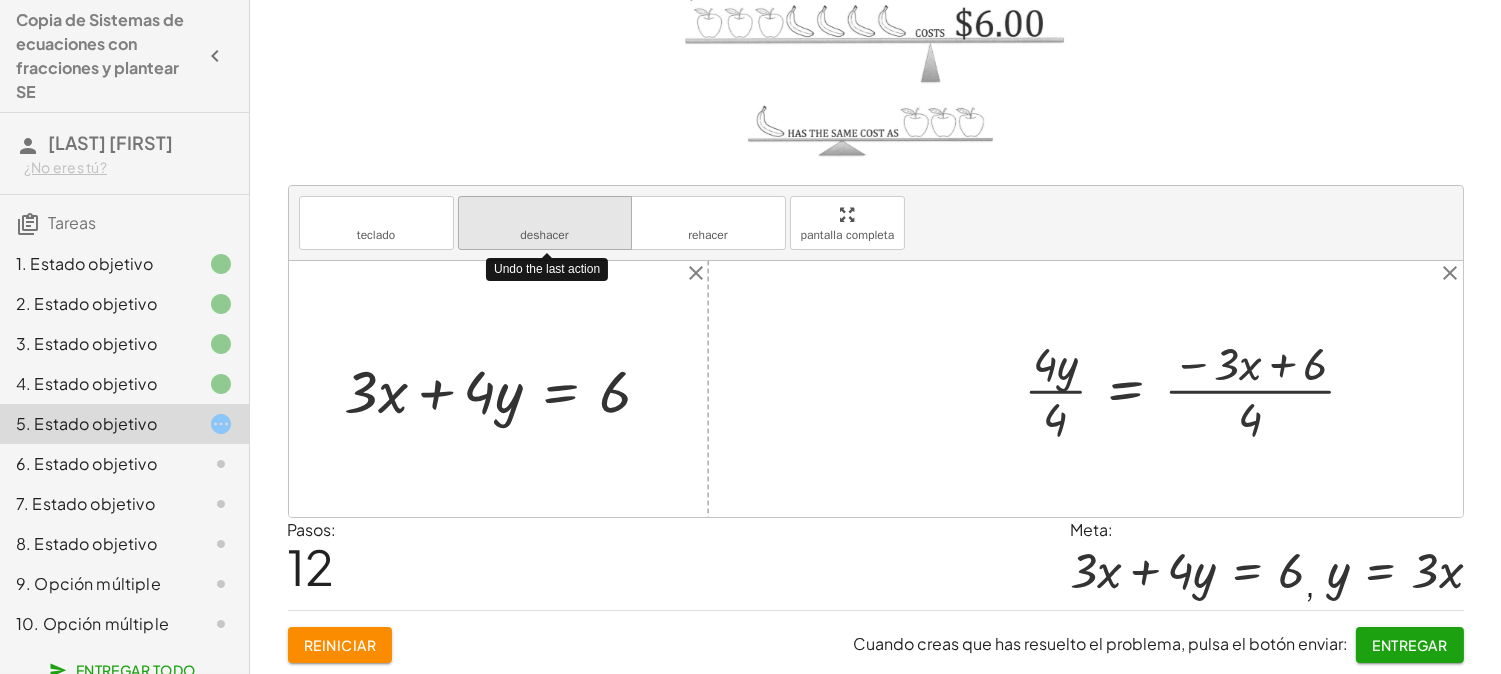 click on "deshacer deshacer" at bounding box center [545, 223] 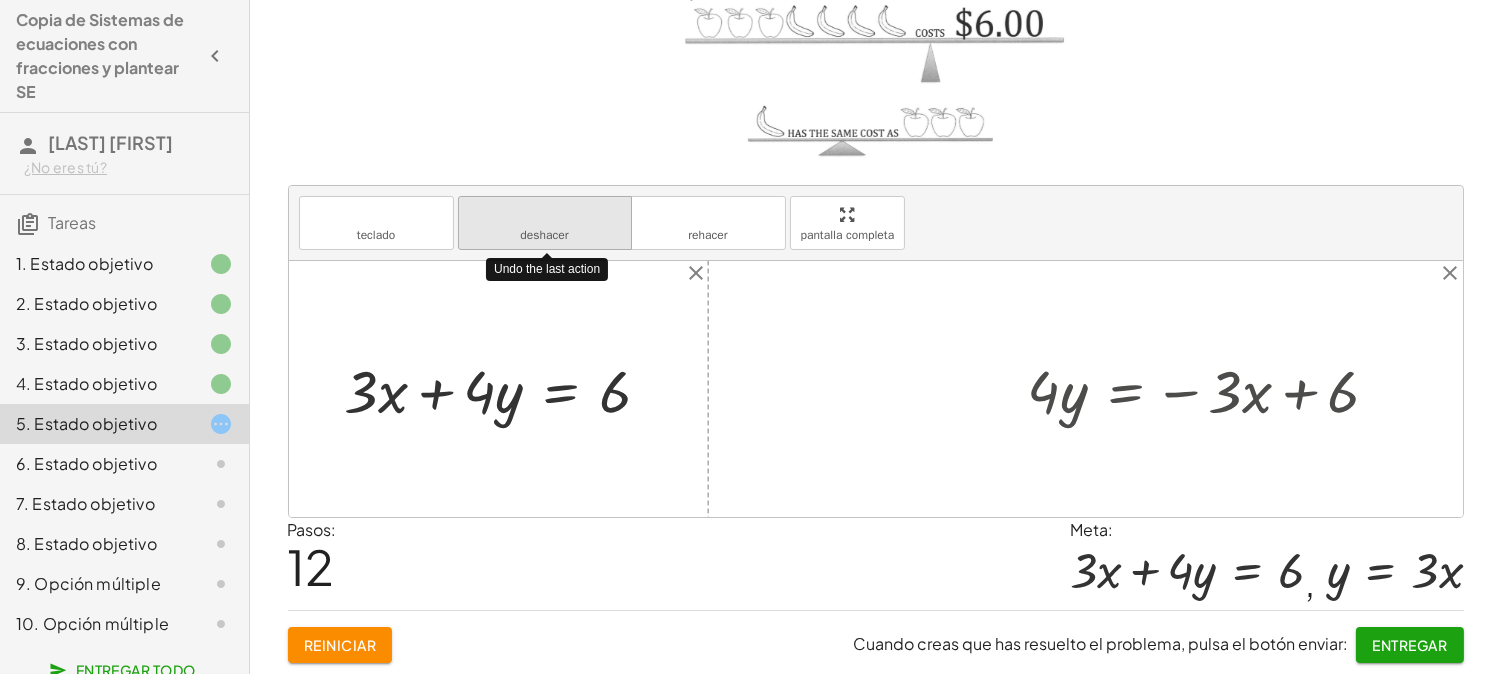 click on "deshacer deshacer" at bounding box center [545, 223] 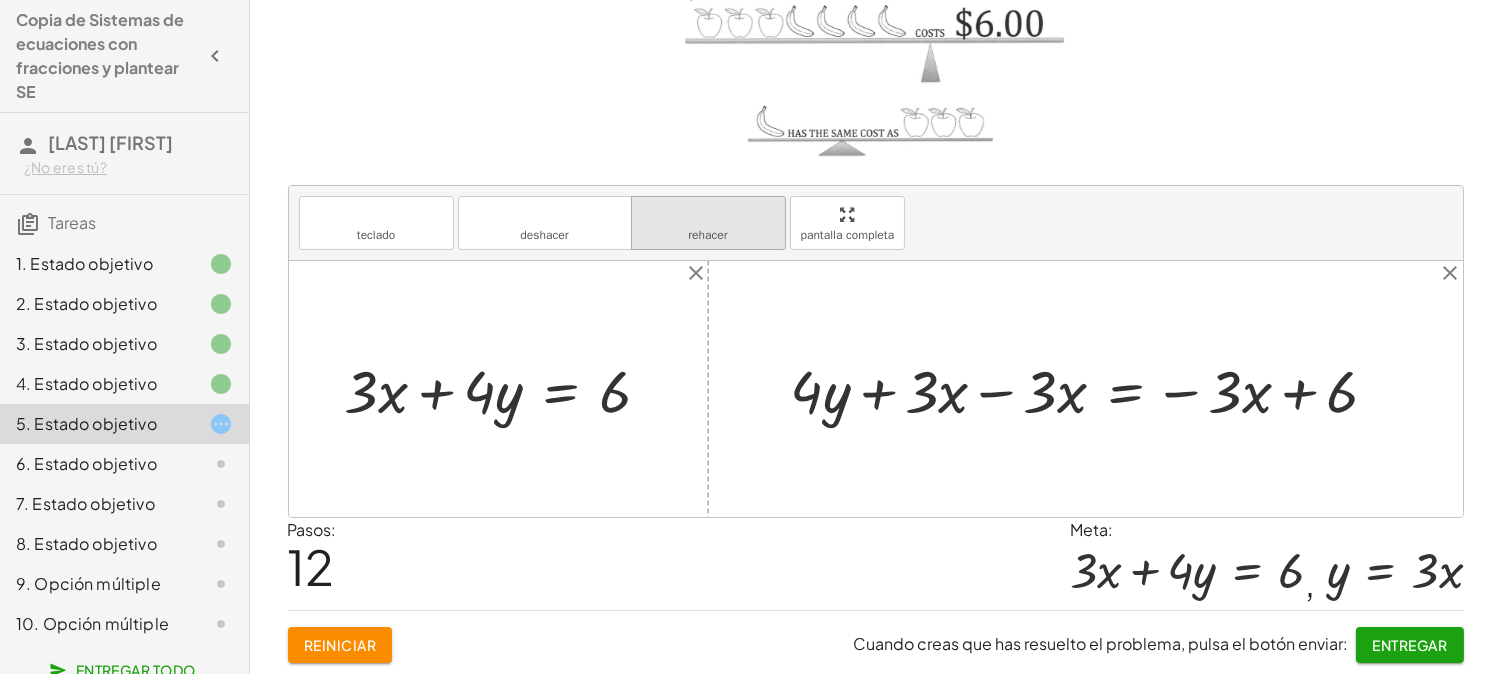 click on "rehacer" at bounding box center [708, 215] 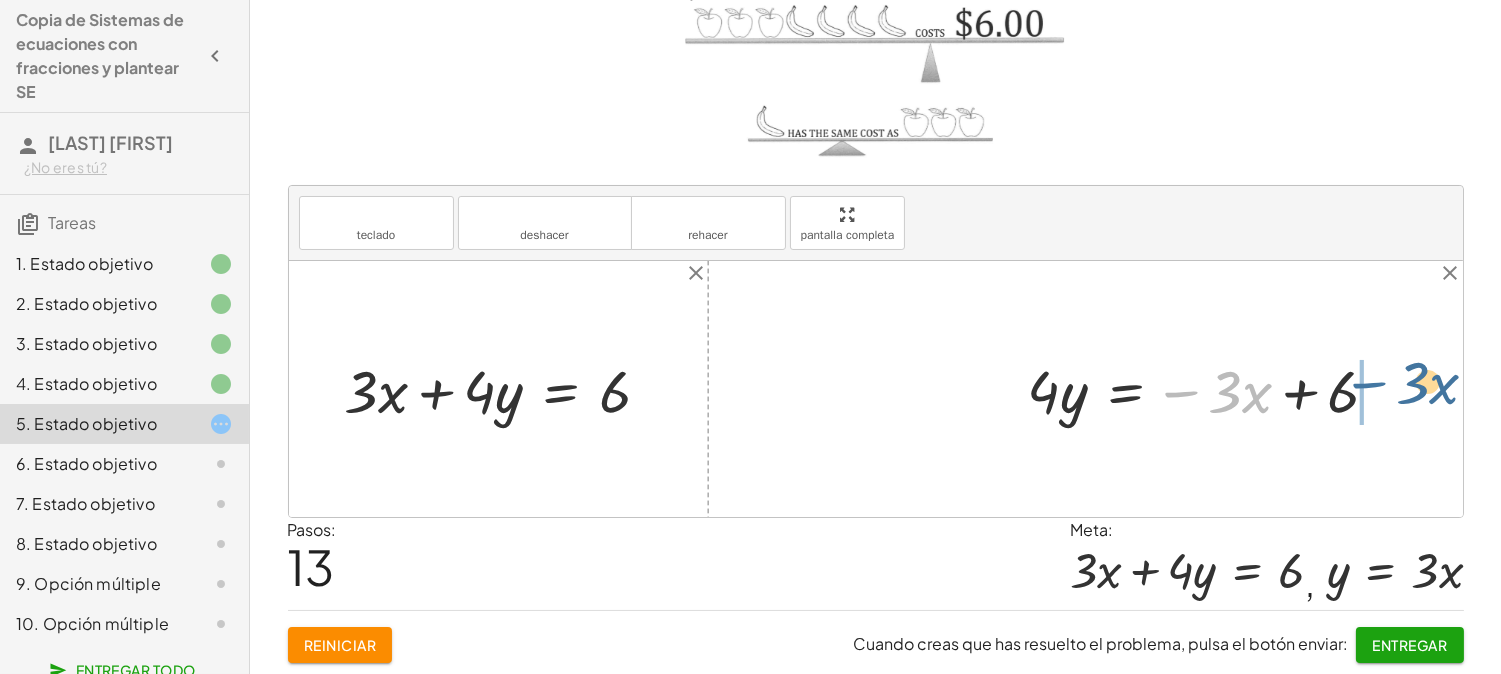 drag, startPoint x: 1181, startPoint y: 395, endPoint x: 1370, endPoint y: 386, distance: 189.21416 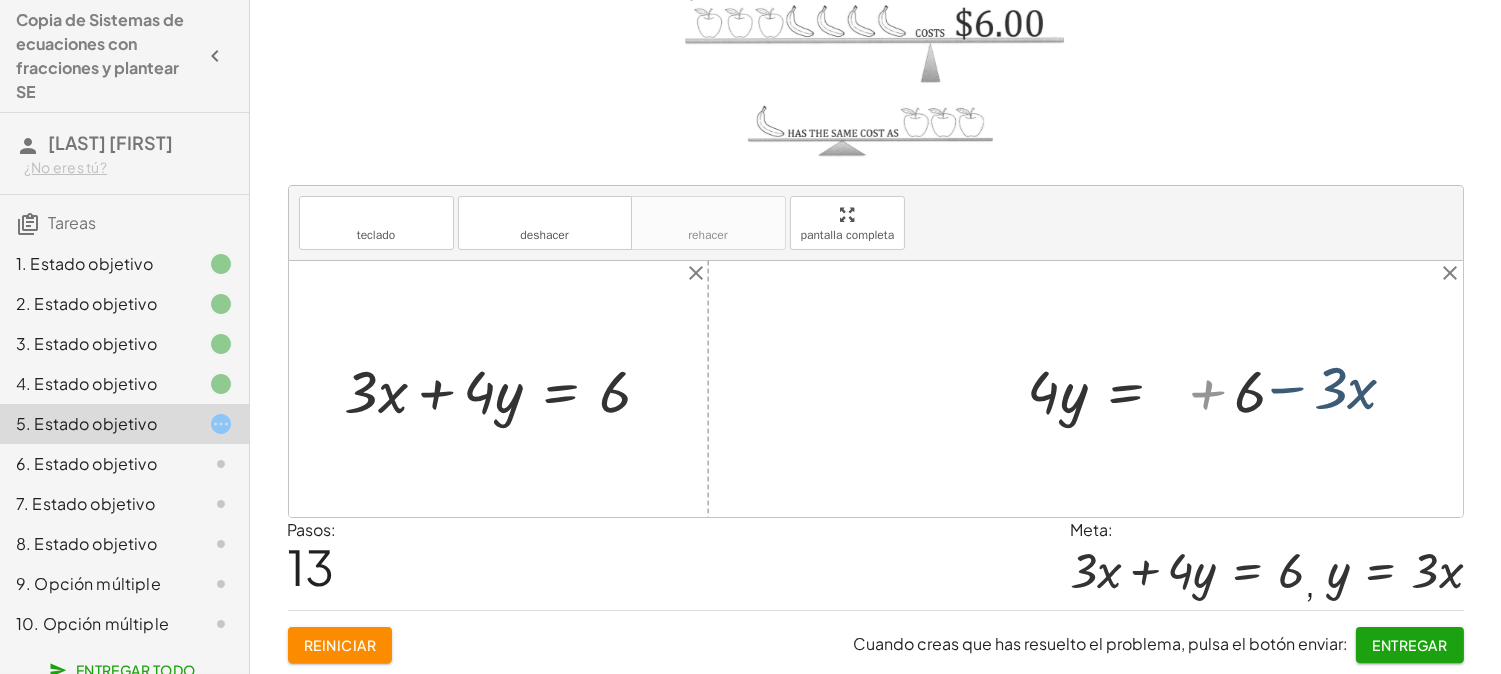 click at bounding box center (1189, 389) 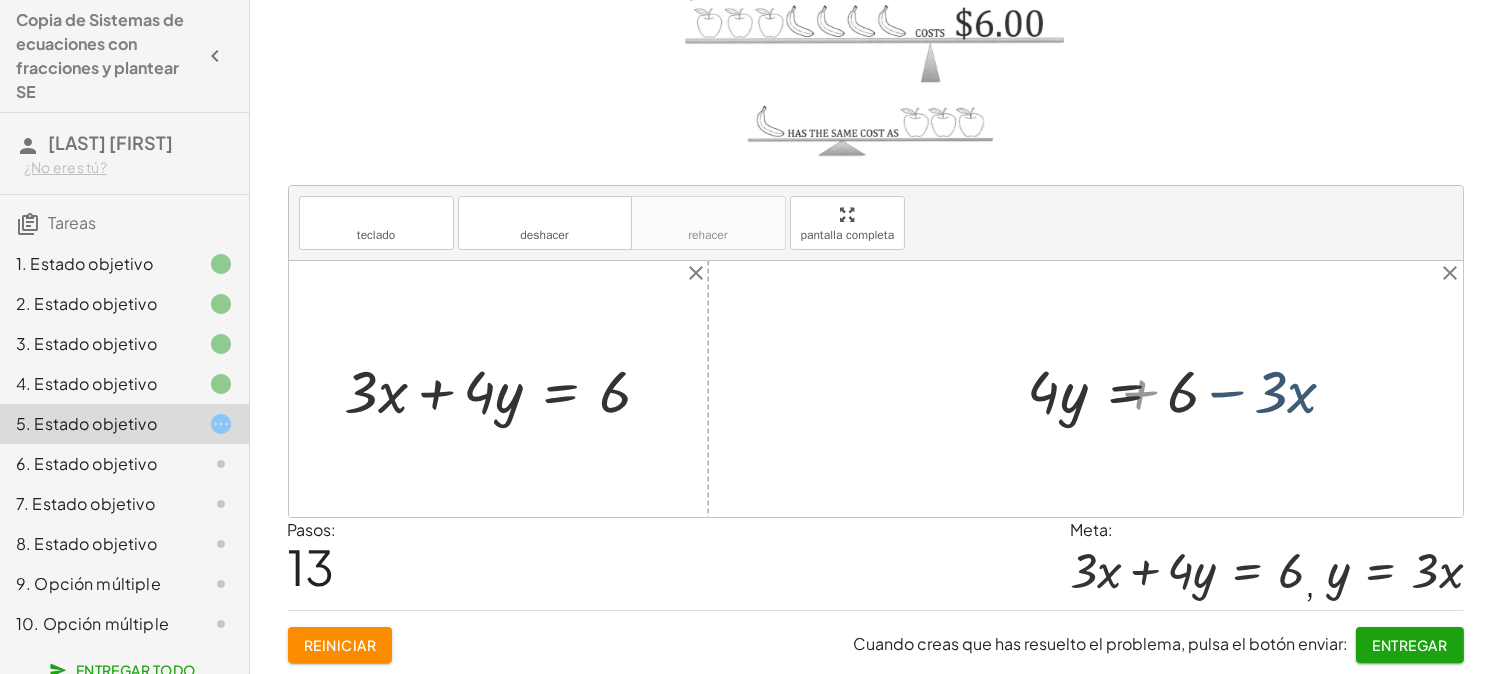 click at bounding box center (1189, 389) 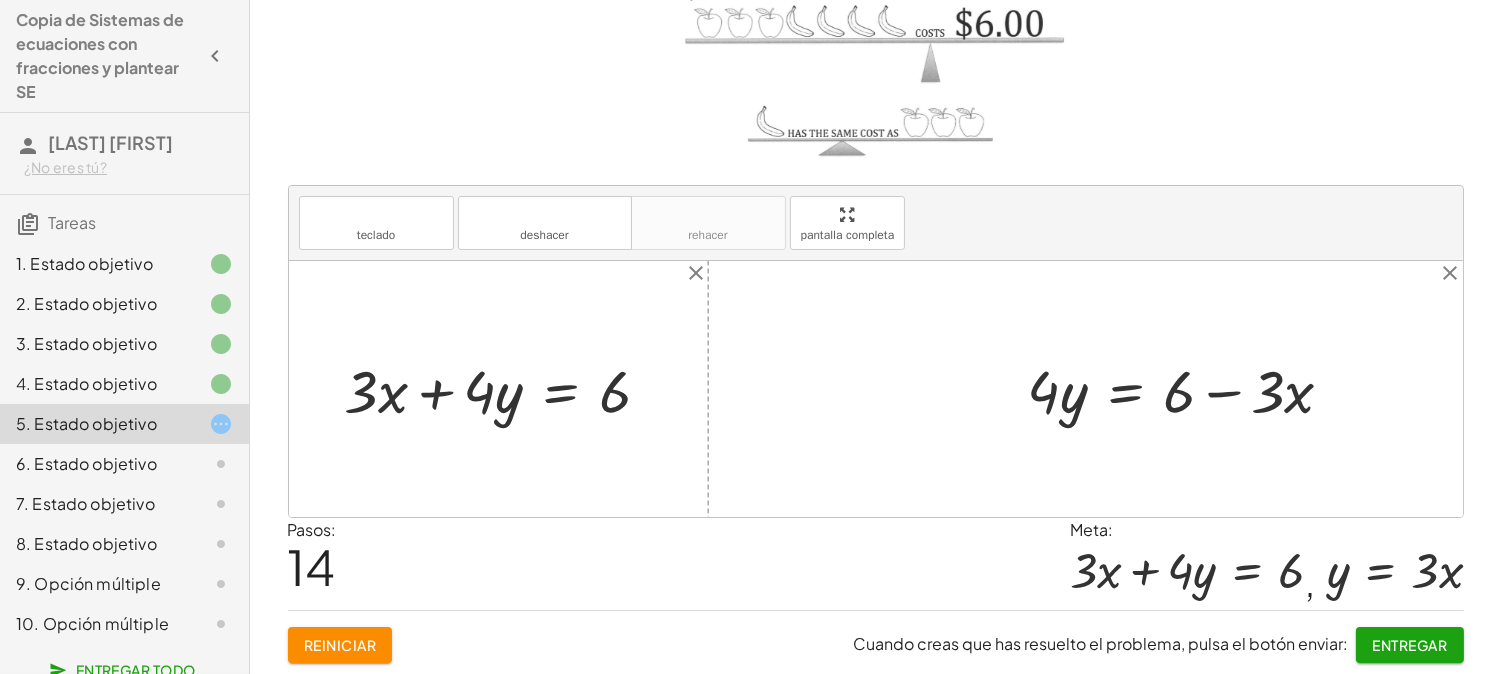 click at bounding box center [1189, 389] 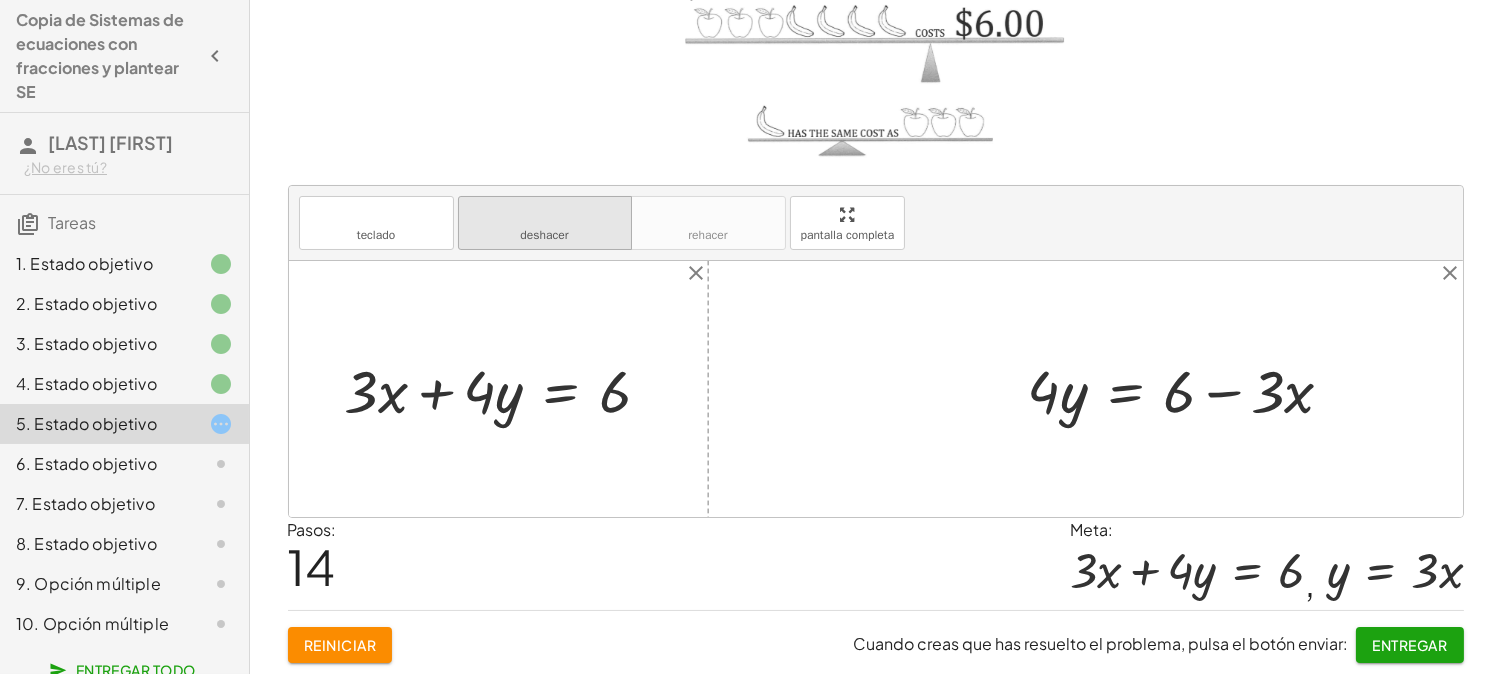 click on "deshacer" at bounding box center [544, 235] 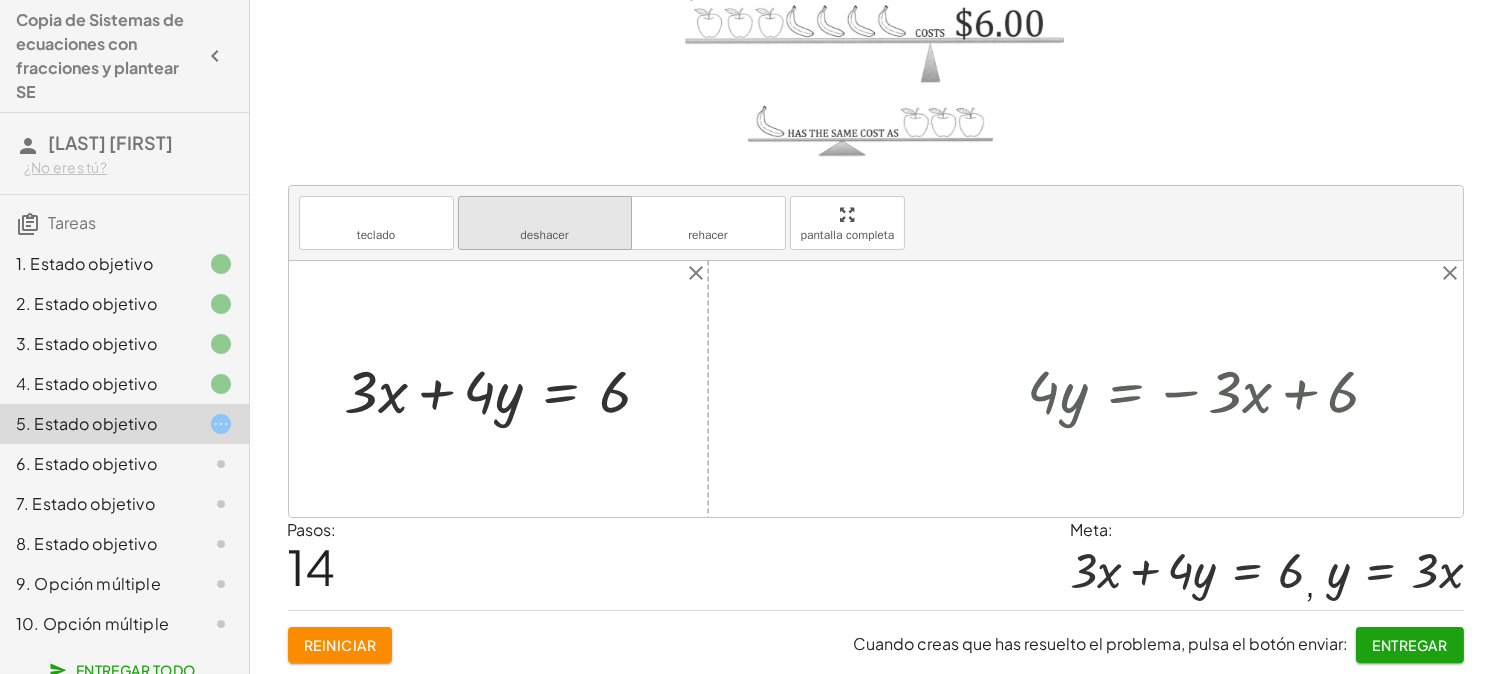 click on "deshacer" at bounding box center [544, 235] 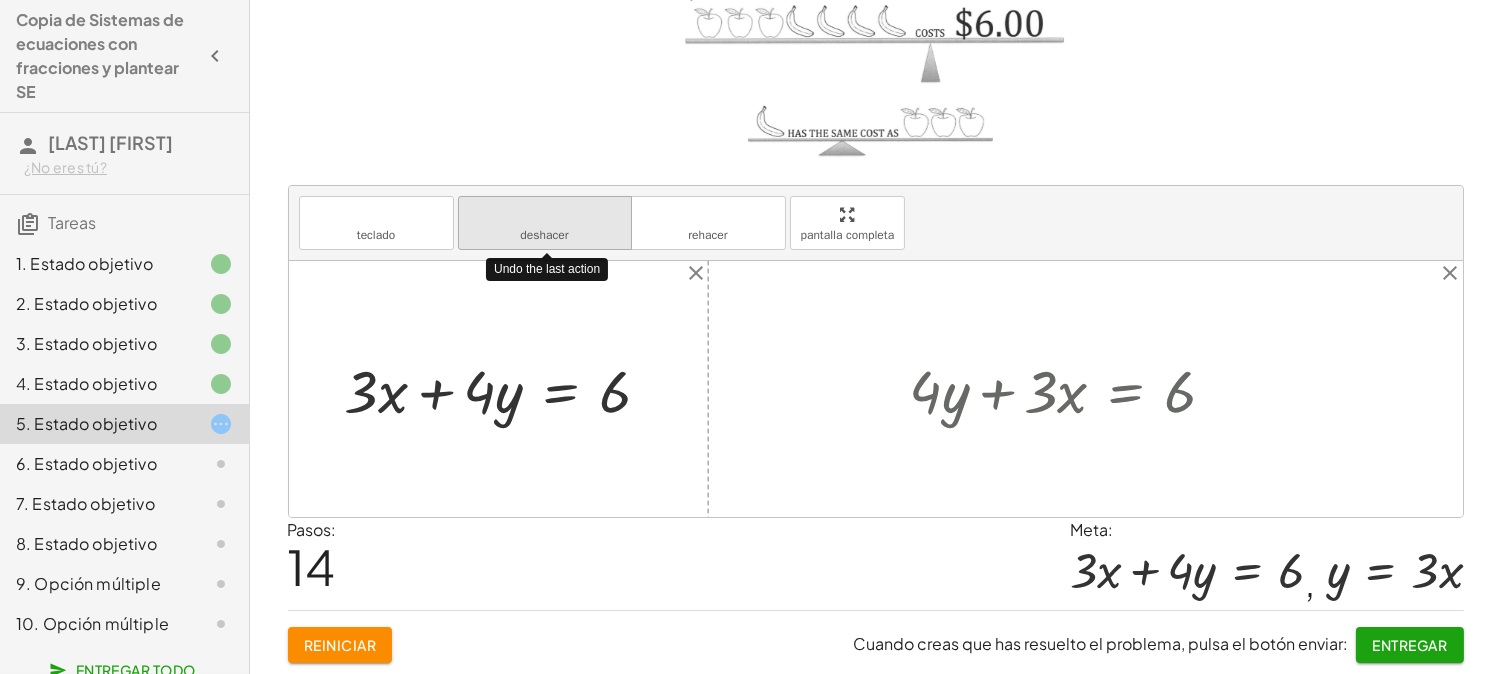 click on "deshacer" at bounding box center [544, 235] 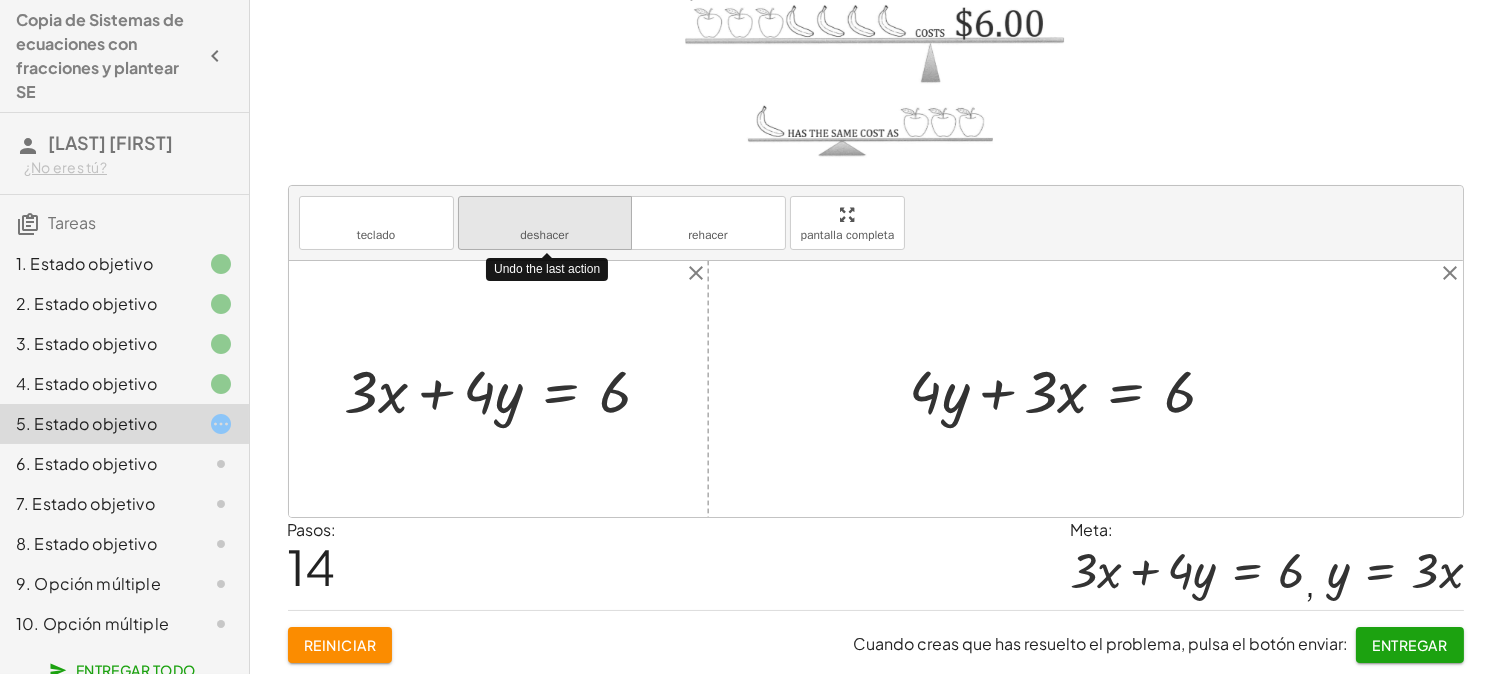 click on "deshacer" at bounding box center [544, 235] 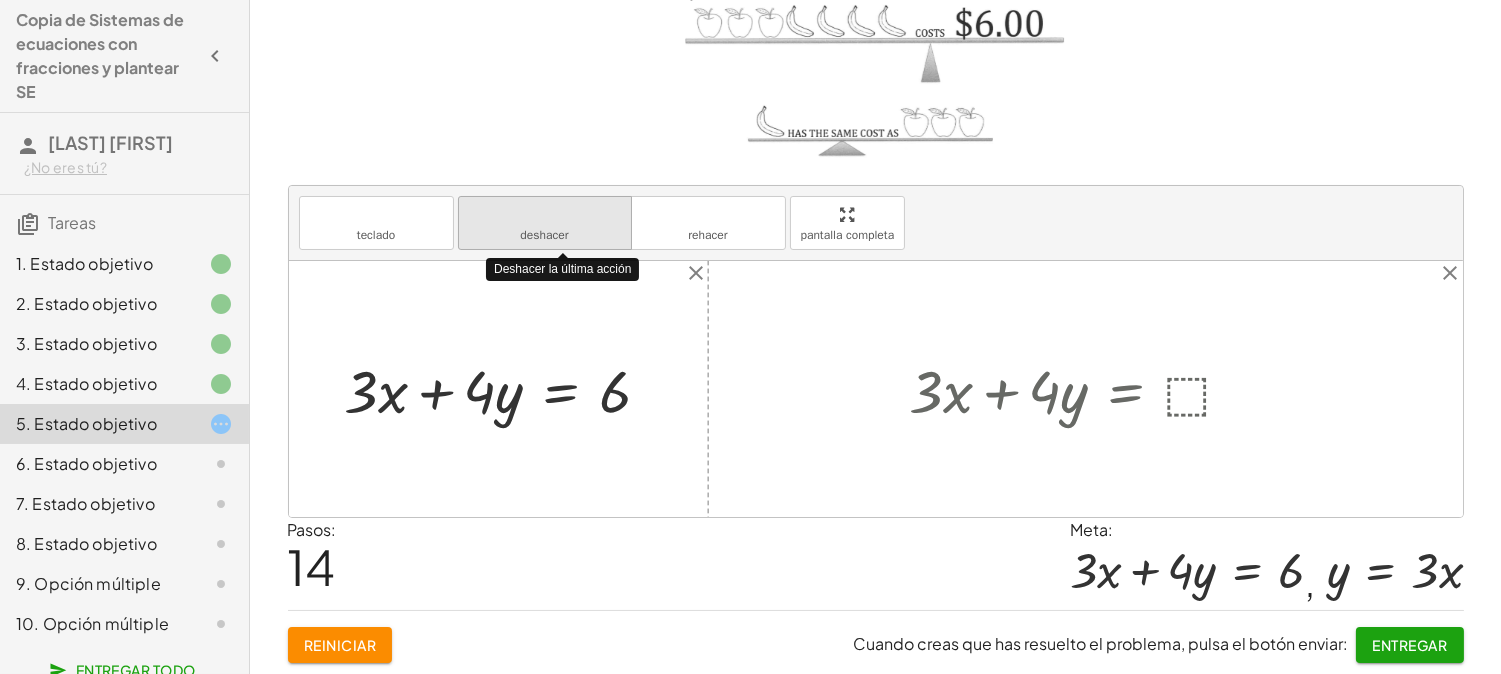 click on "deshacer" at bounding box center [544, 235] 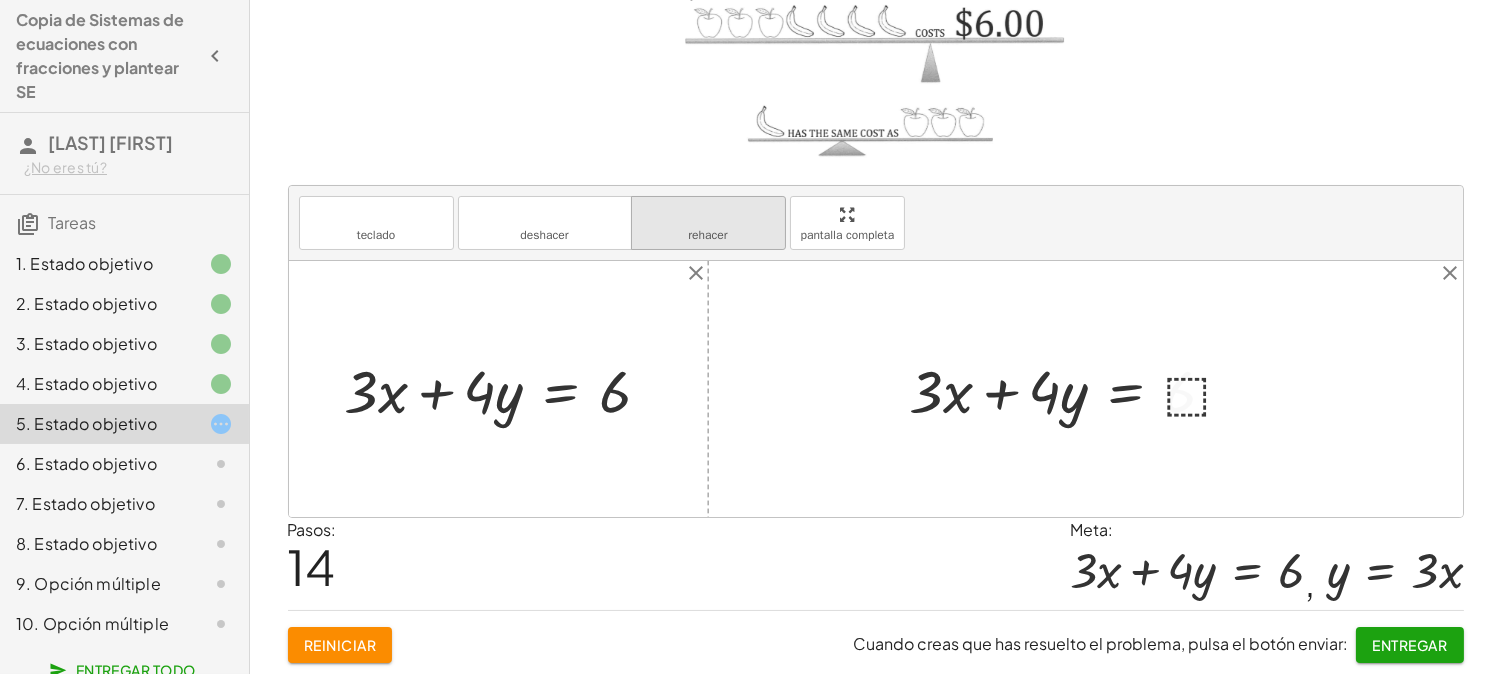 click on "rehacer" at bounding box center [708, 215] 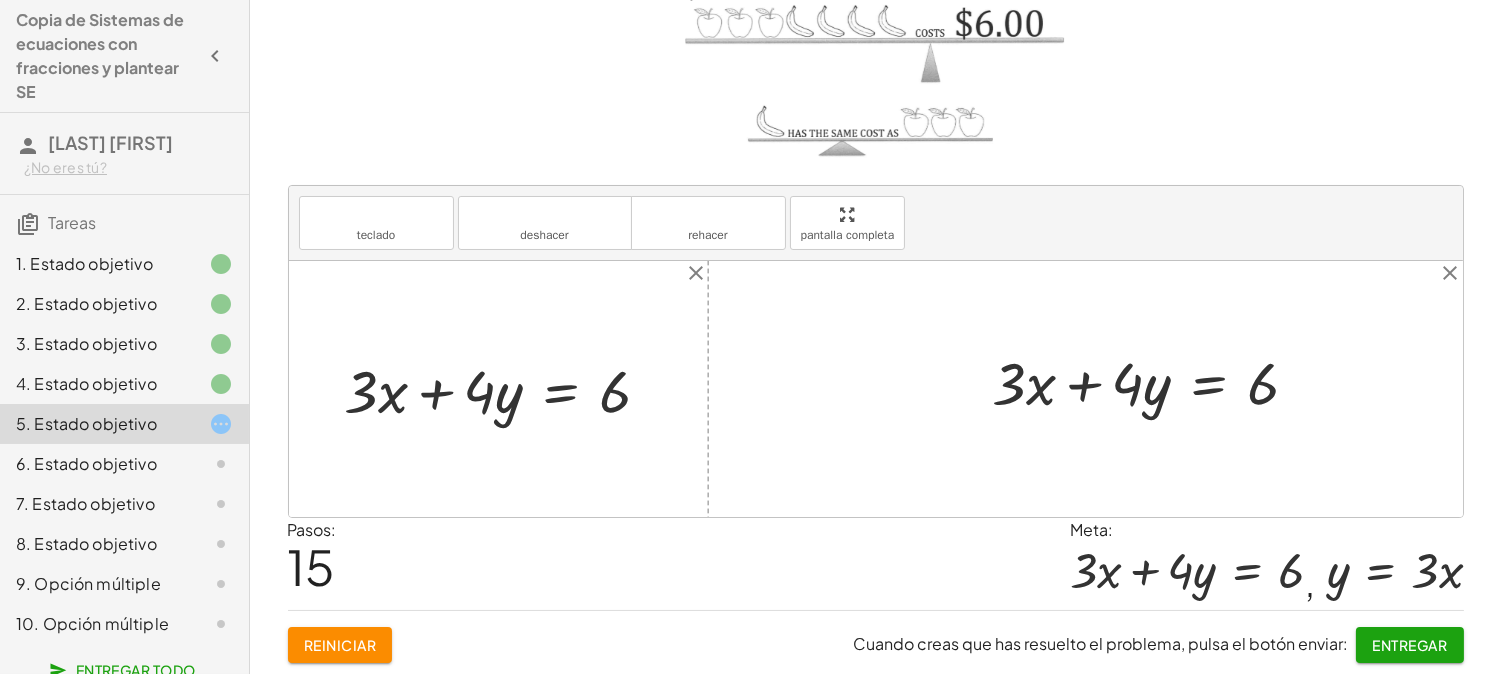 click at bounding box center [1154, 381] 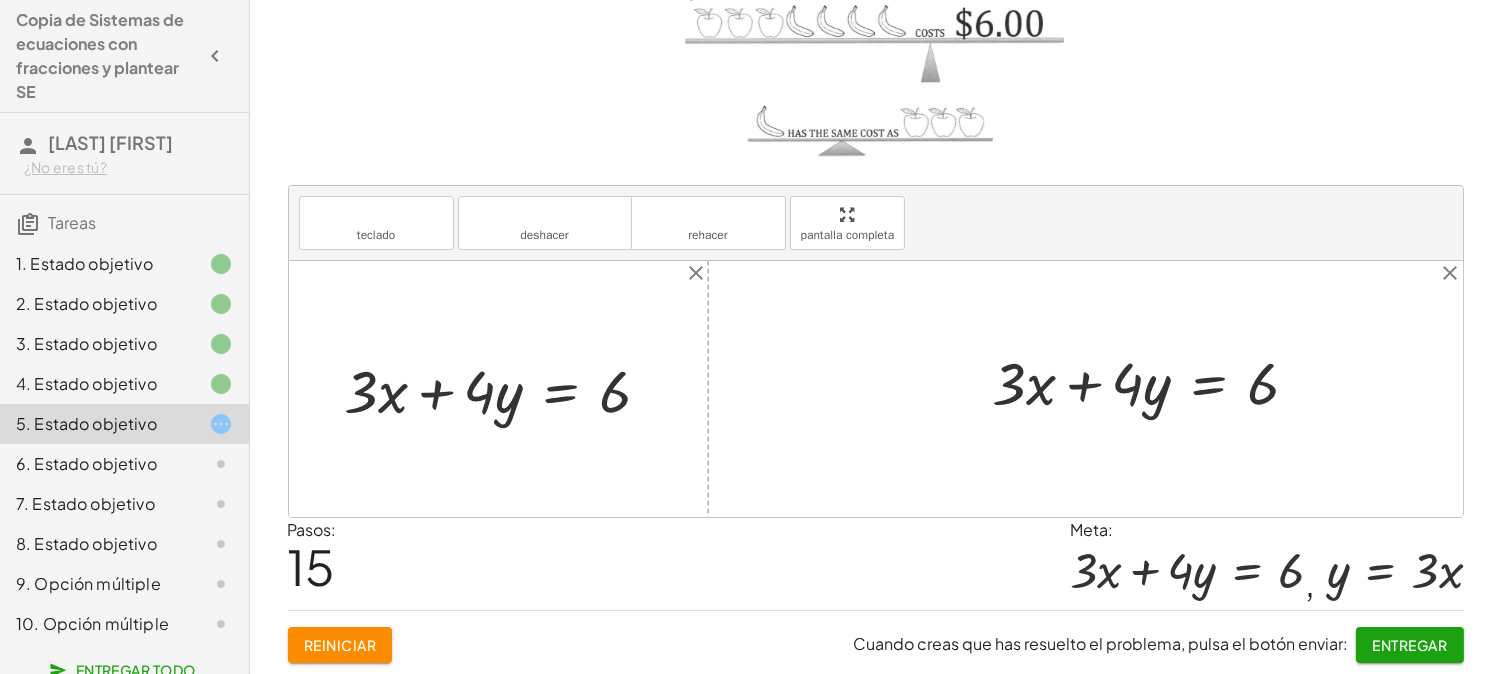 click at bounding box center [1154, 381] 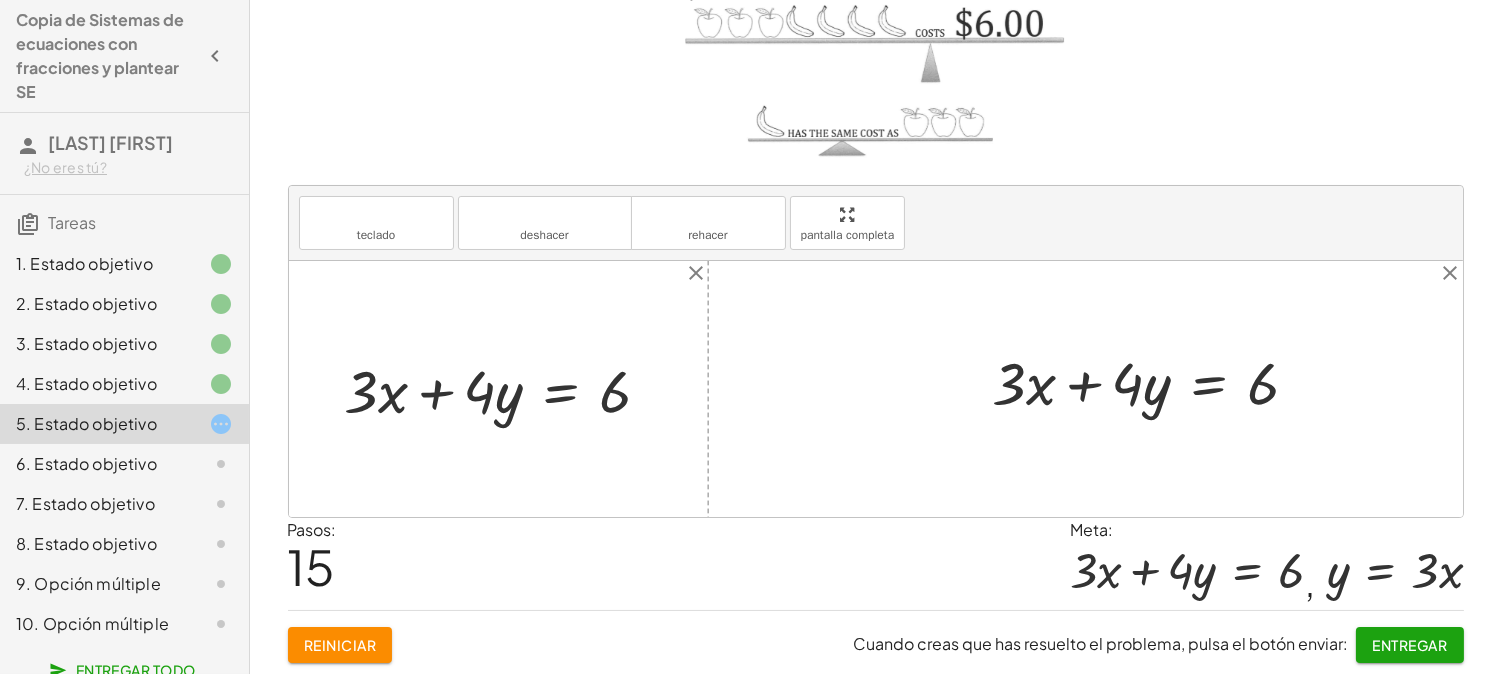 click at bounding box center (1154, 381) 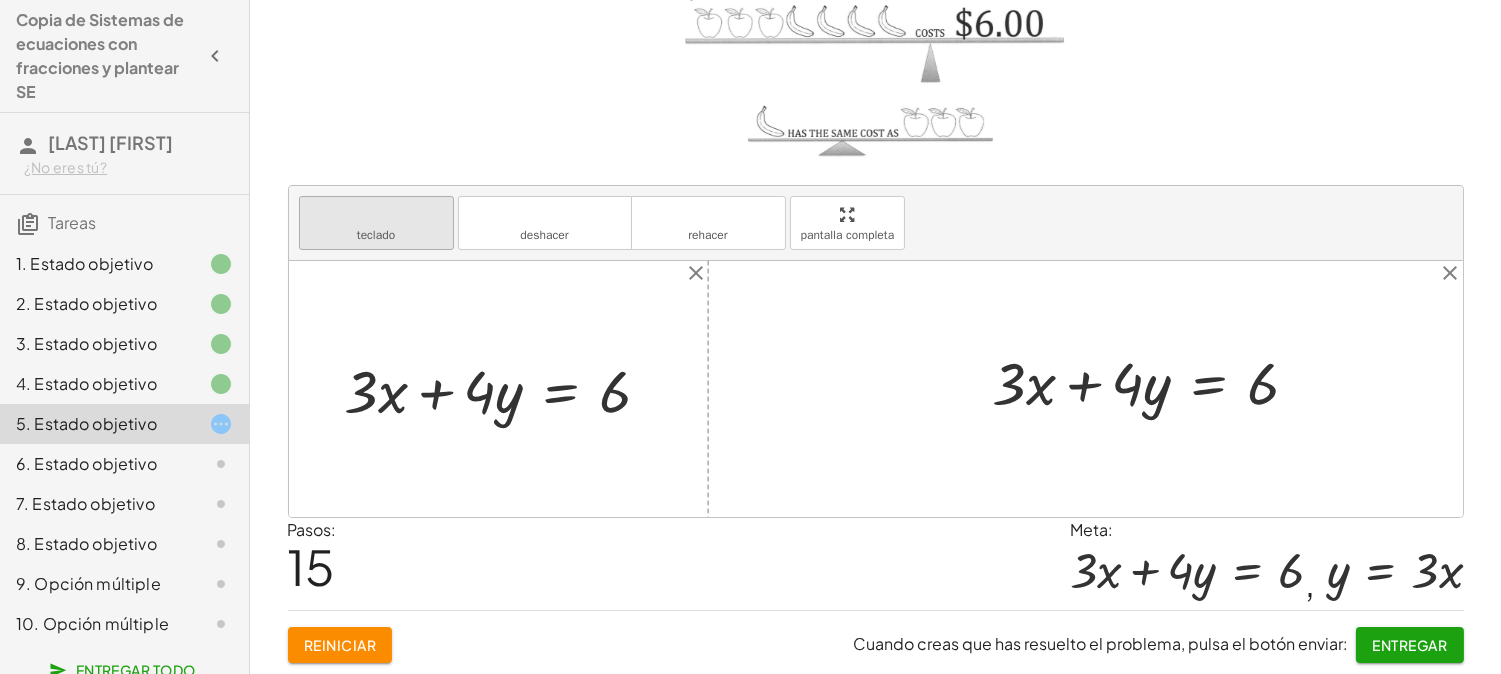click on "teclado" at bounding box center [376, 214] 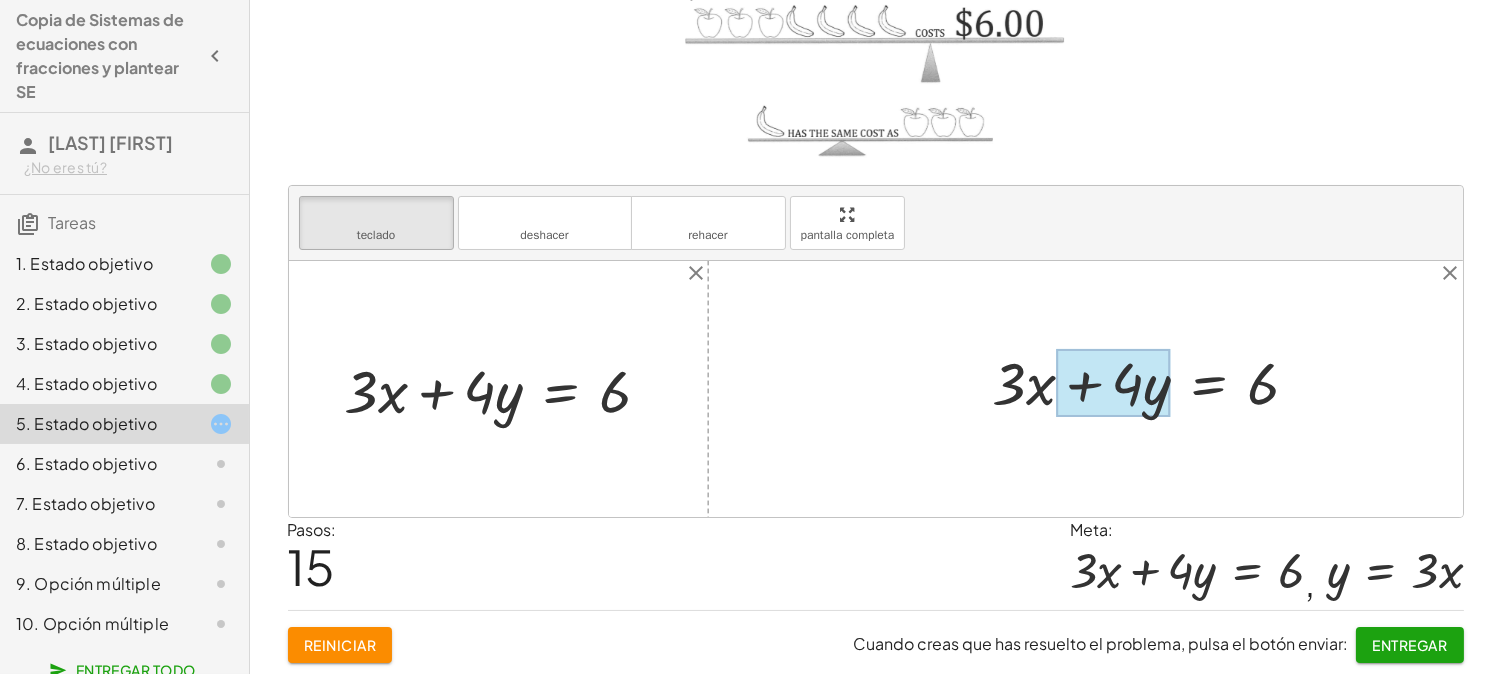 click at bounding box center (1113, 383) 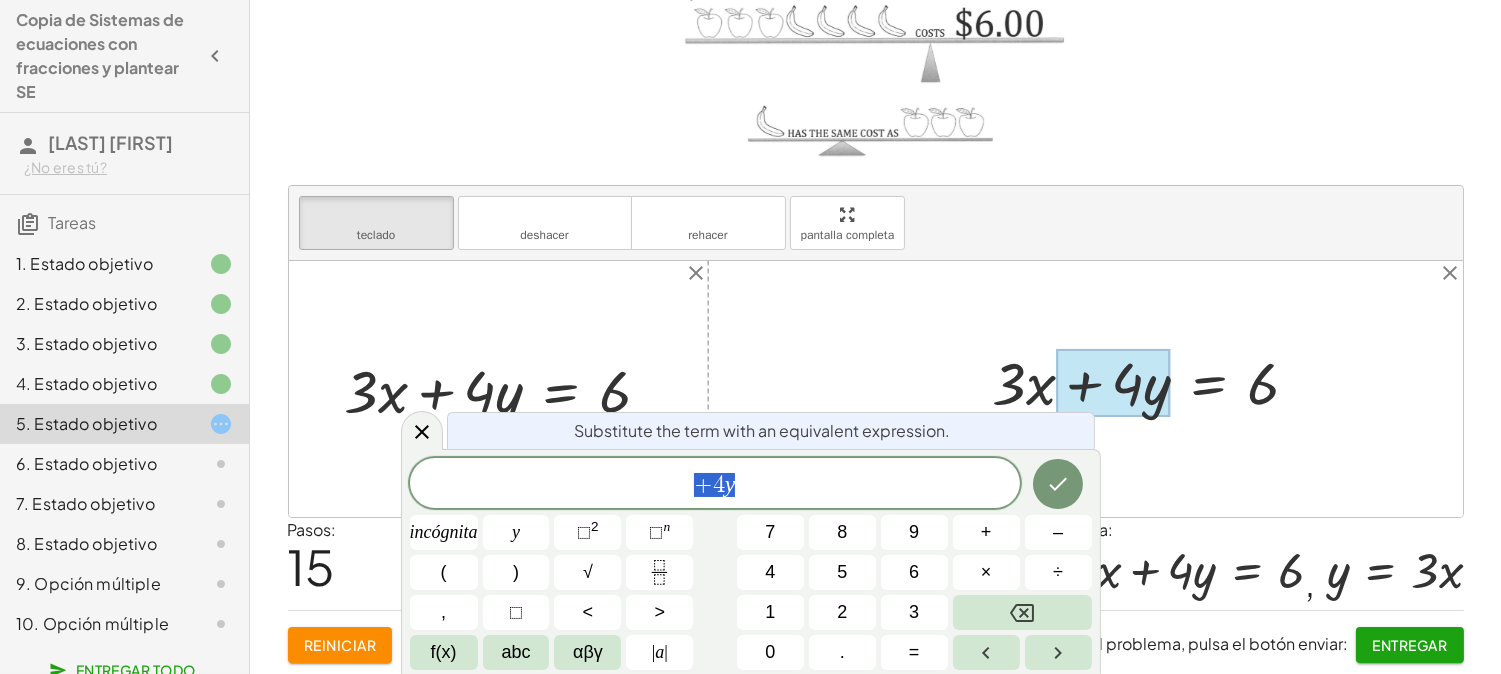 click on "+ 4 y" at bounding box center (715, 485) 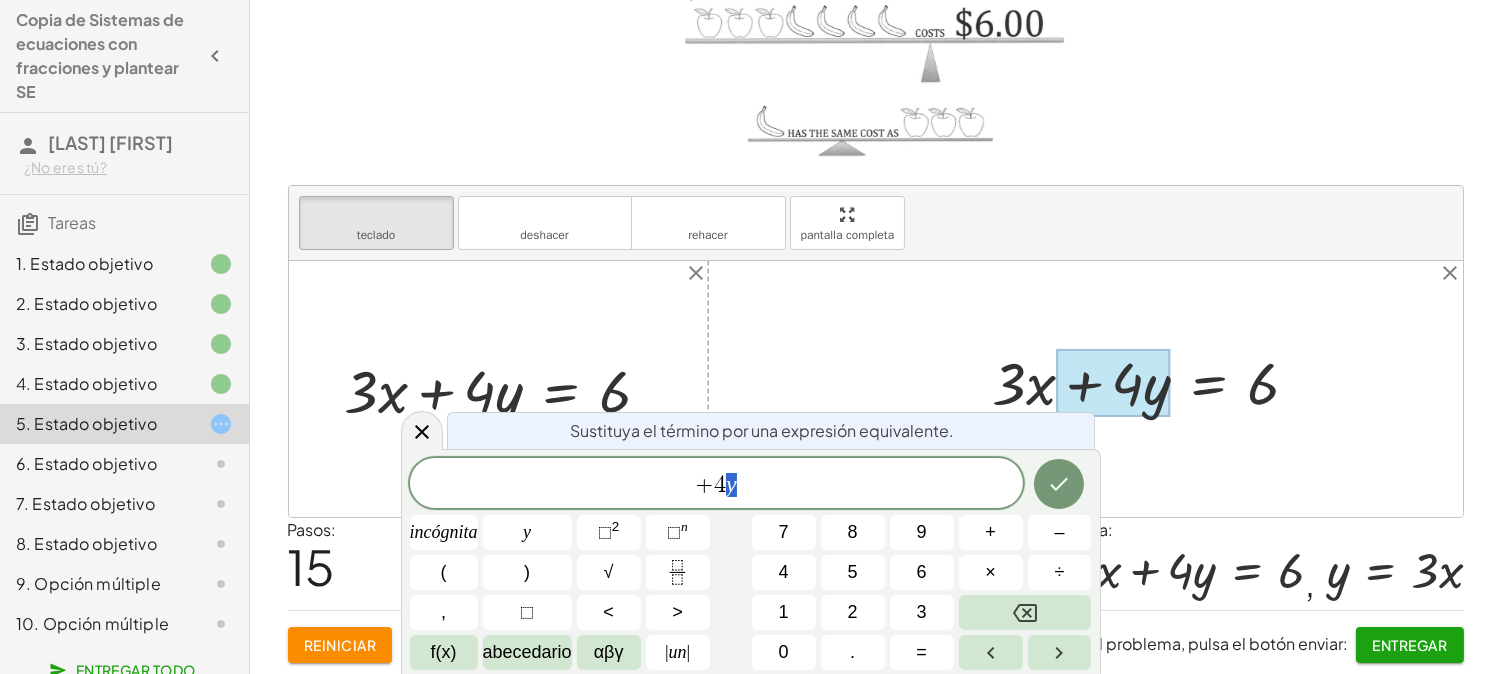 click on "+ 4 y" at bounding box center (716, 485) 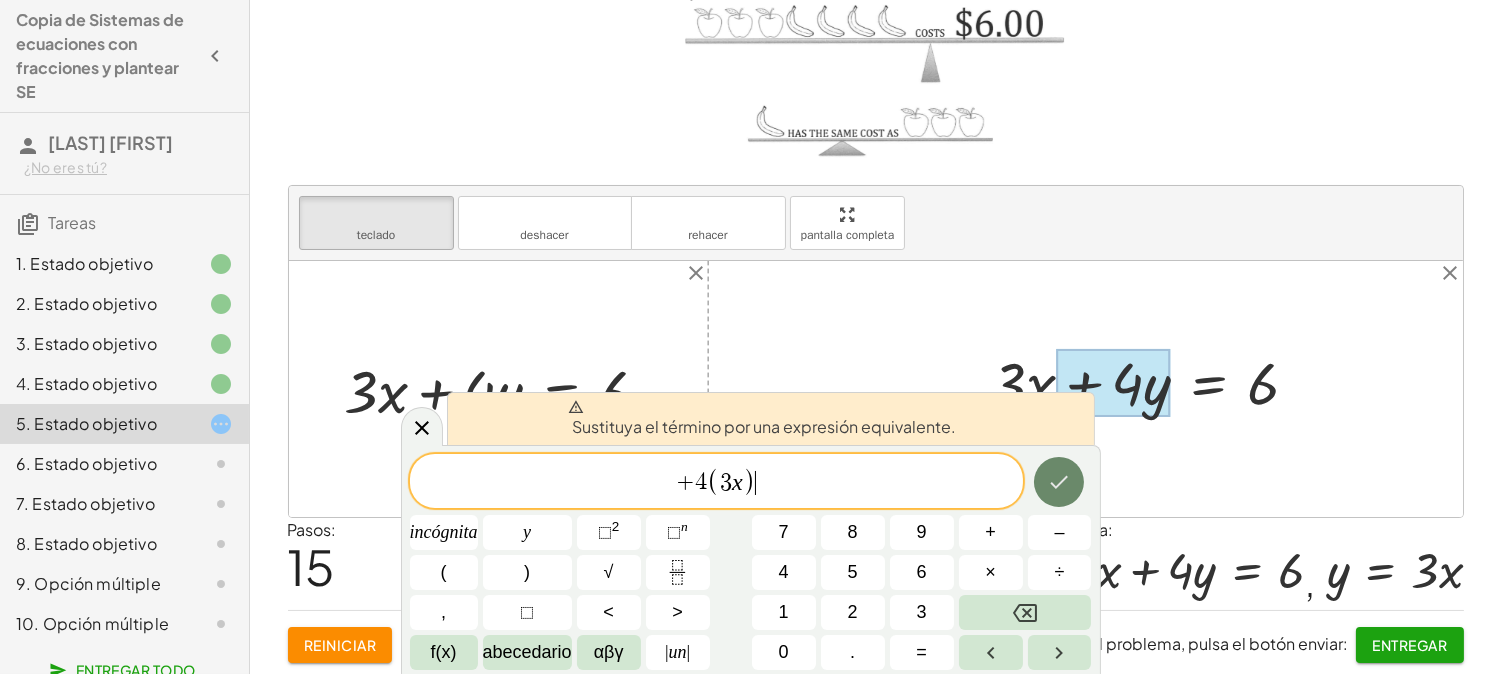 click 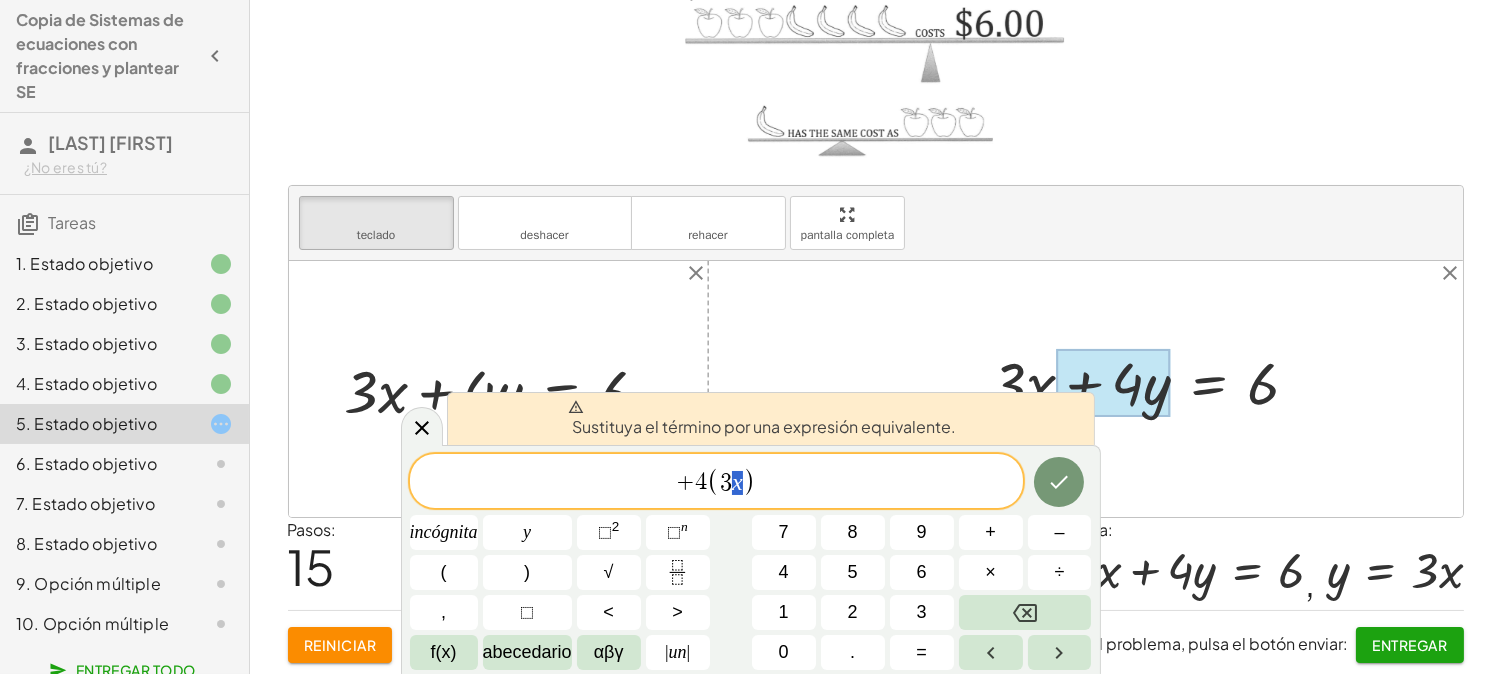 click on "+ 4 ( 3 x )" at bounding box center (716, 482) 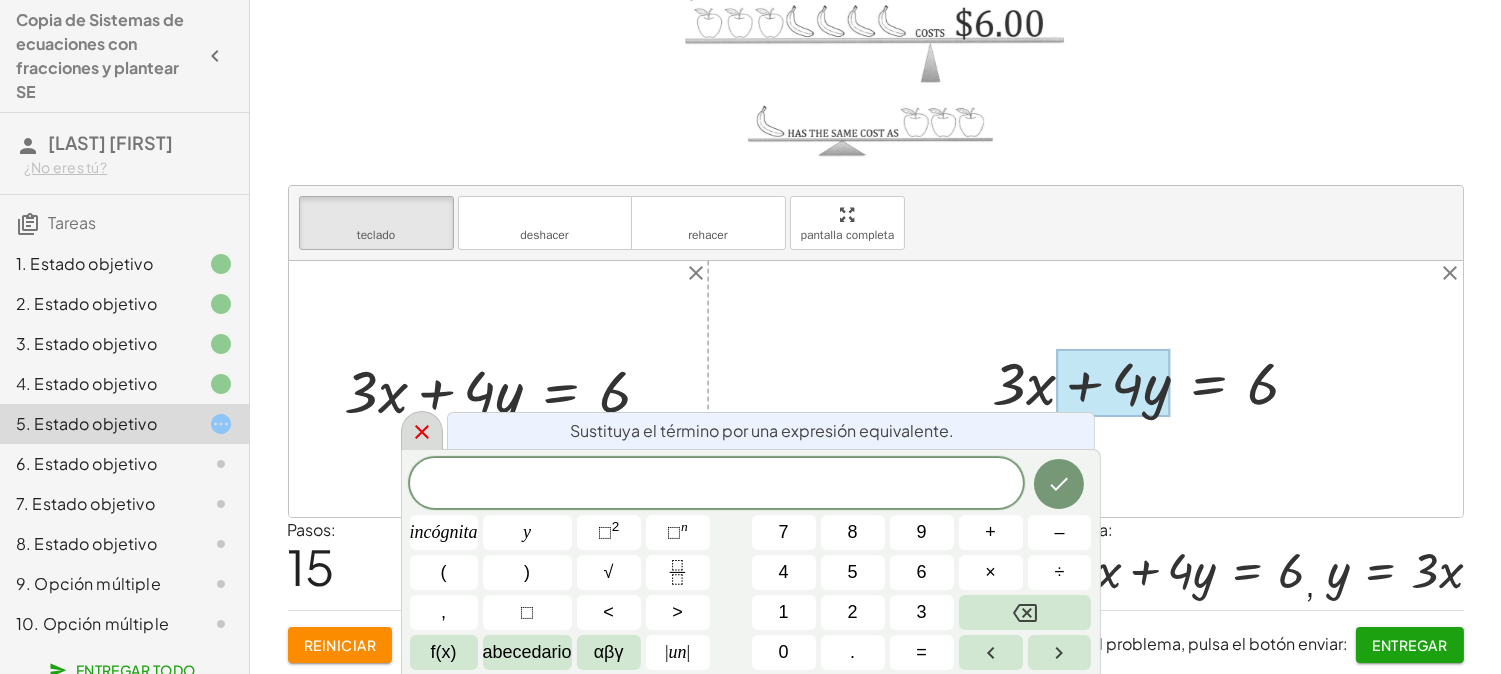 click at bounding box center (422, 430) 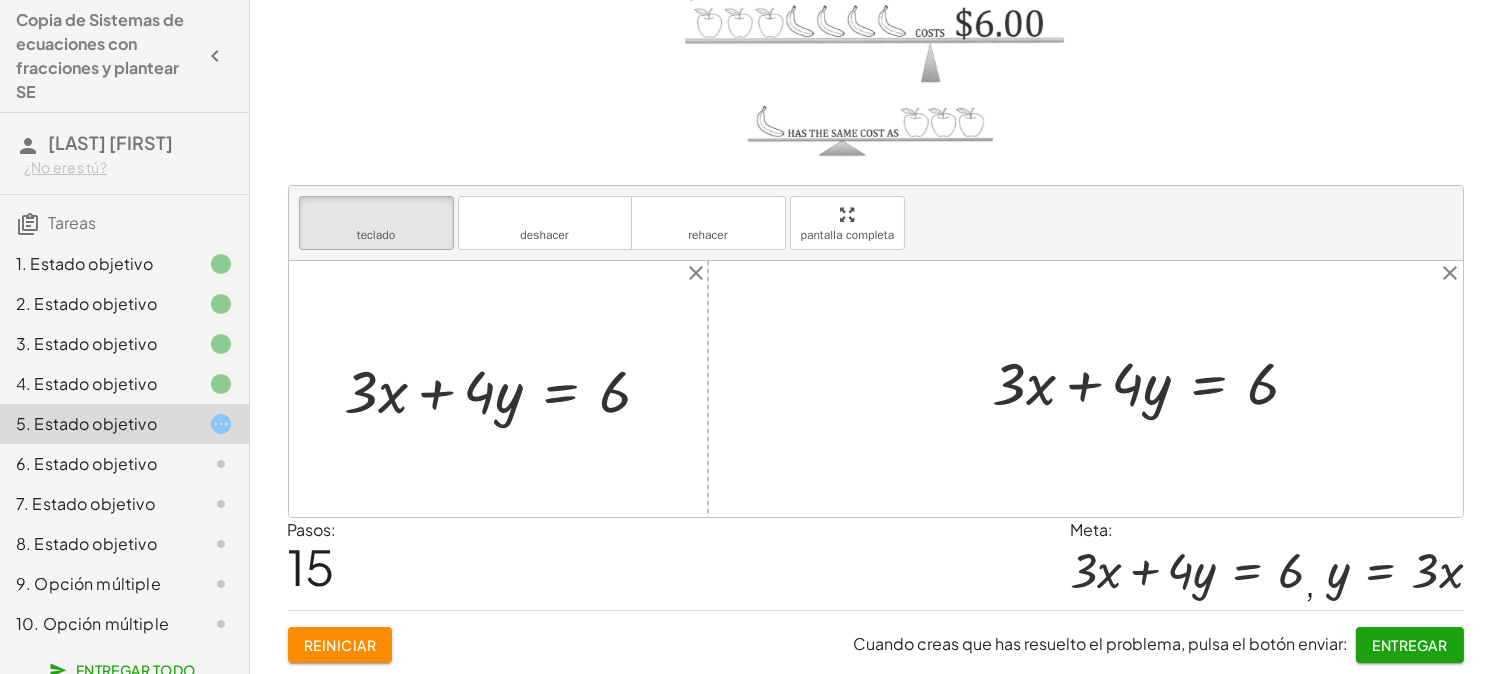 click on "6. Estado objetivo" at bounding box center (86, 463) 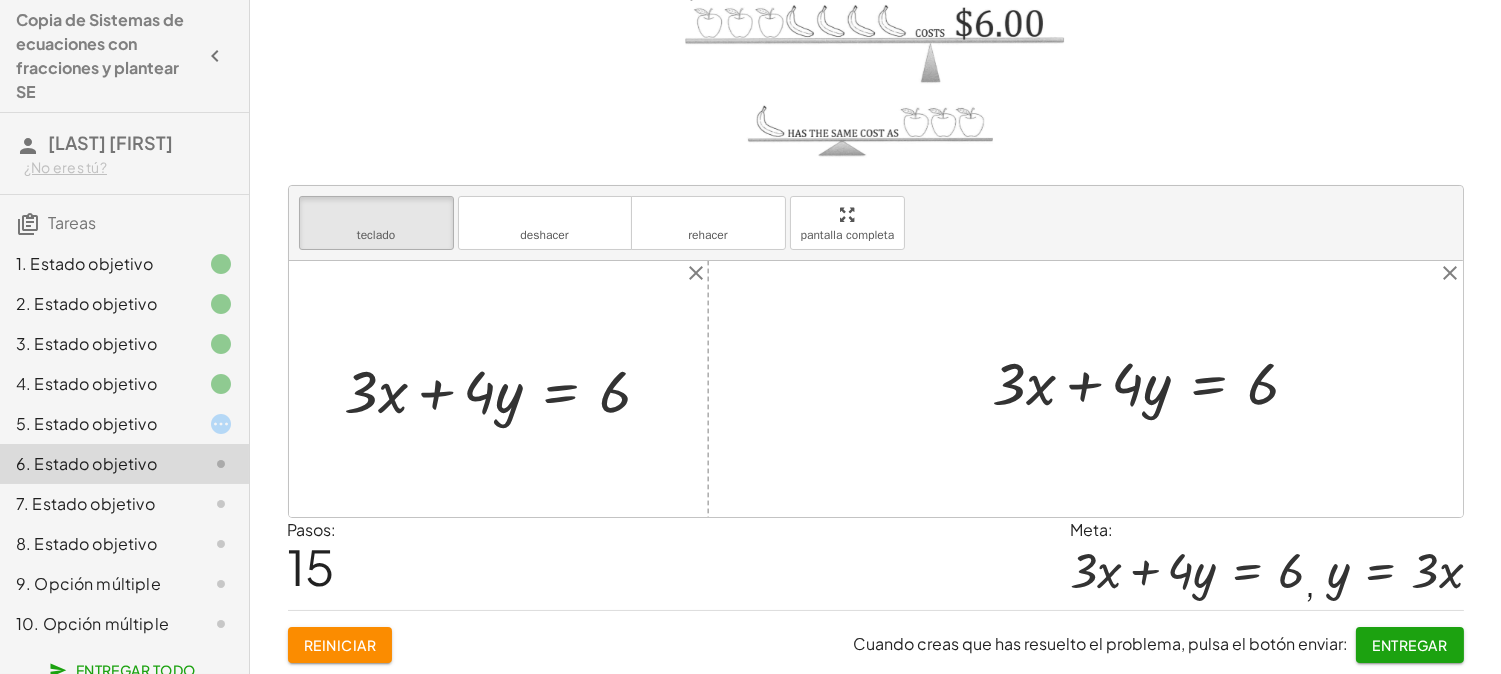 click on "5. Estado objetivo" at bounding box center (86, 423) 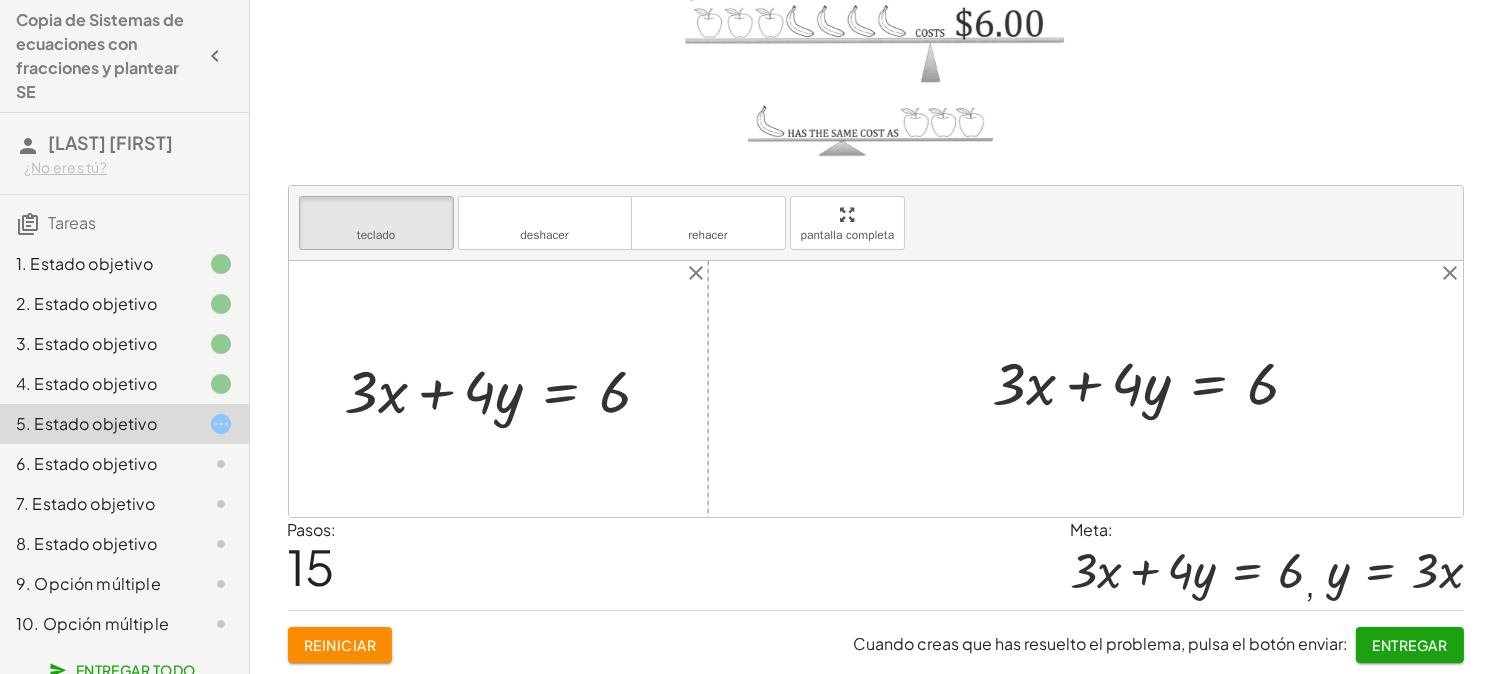click on "Reiniciar" at bounding box center (340, 645) 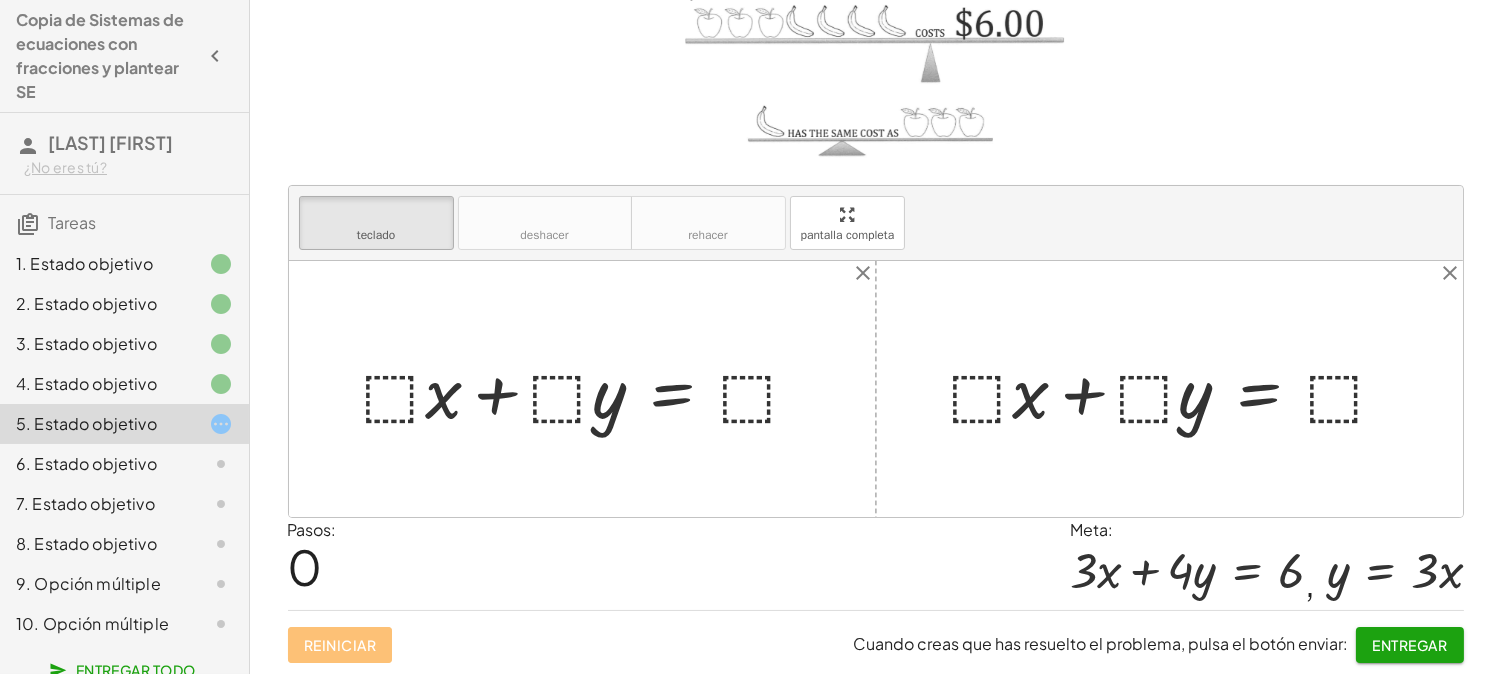 click at bounding box center (590, 389) 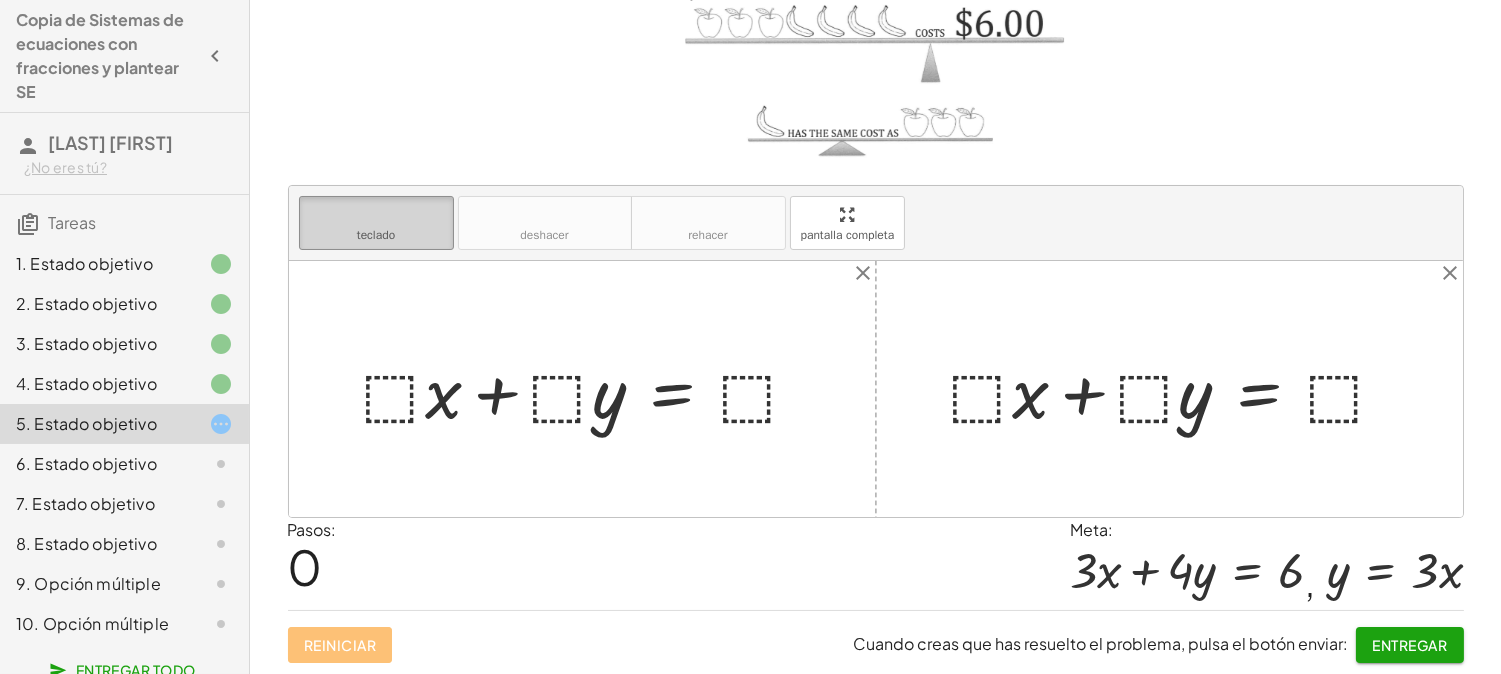 click on "teclado" at bounding box center (376, 214) 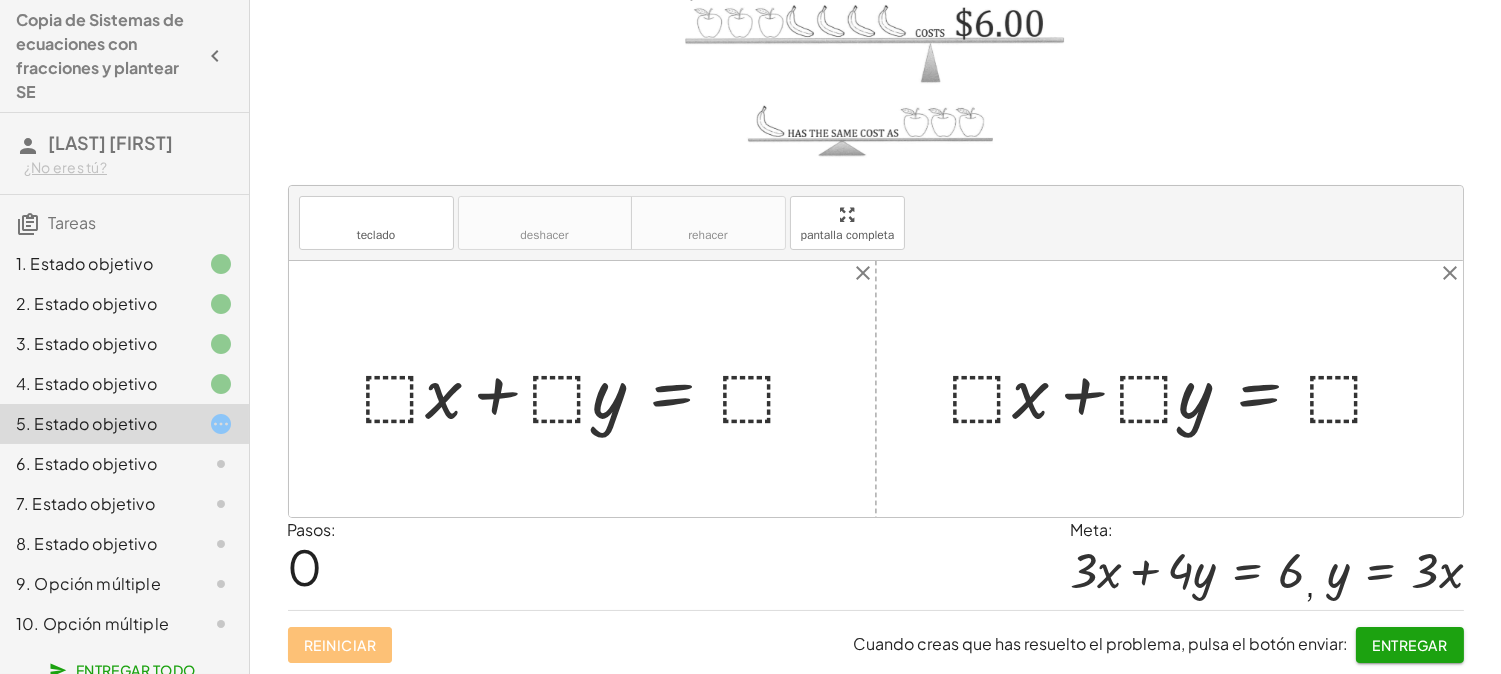 click at bounding box center (590, 389) 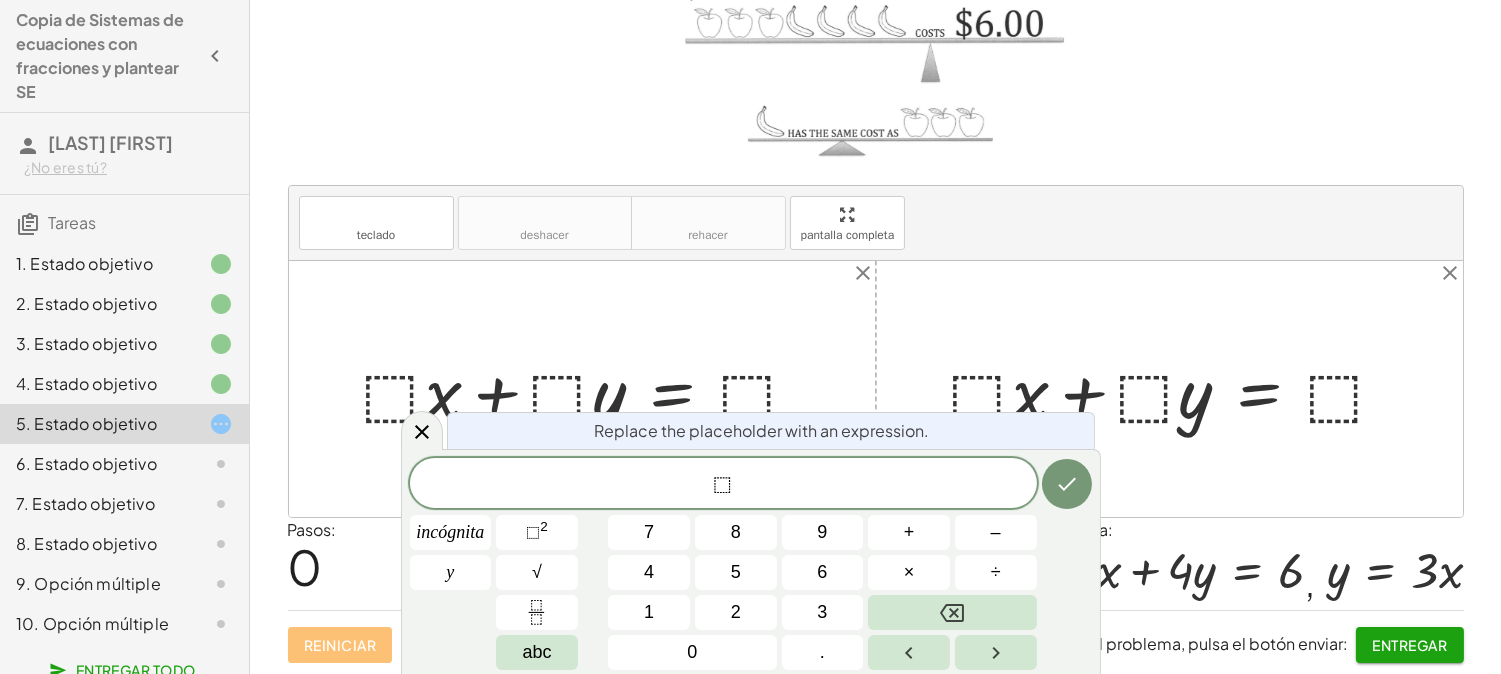click at bounding box center (590, 389) 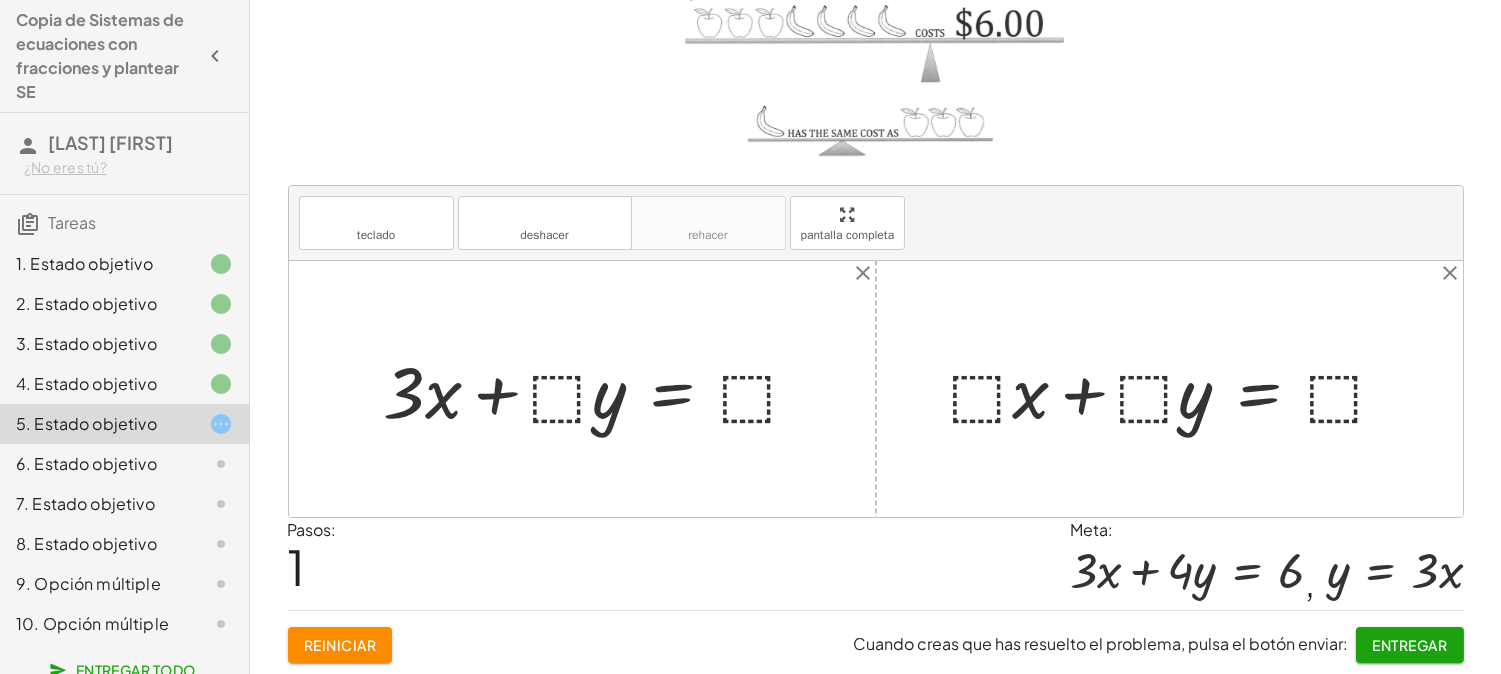 click at bounding box center [600, 389] 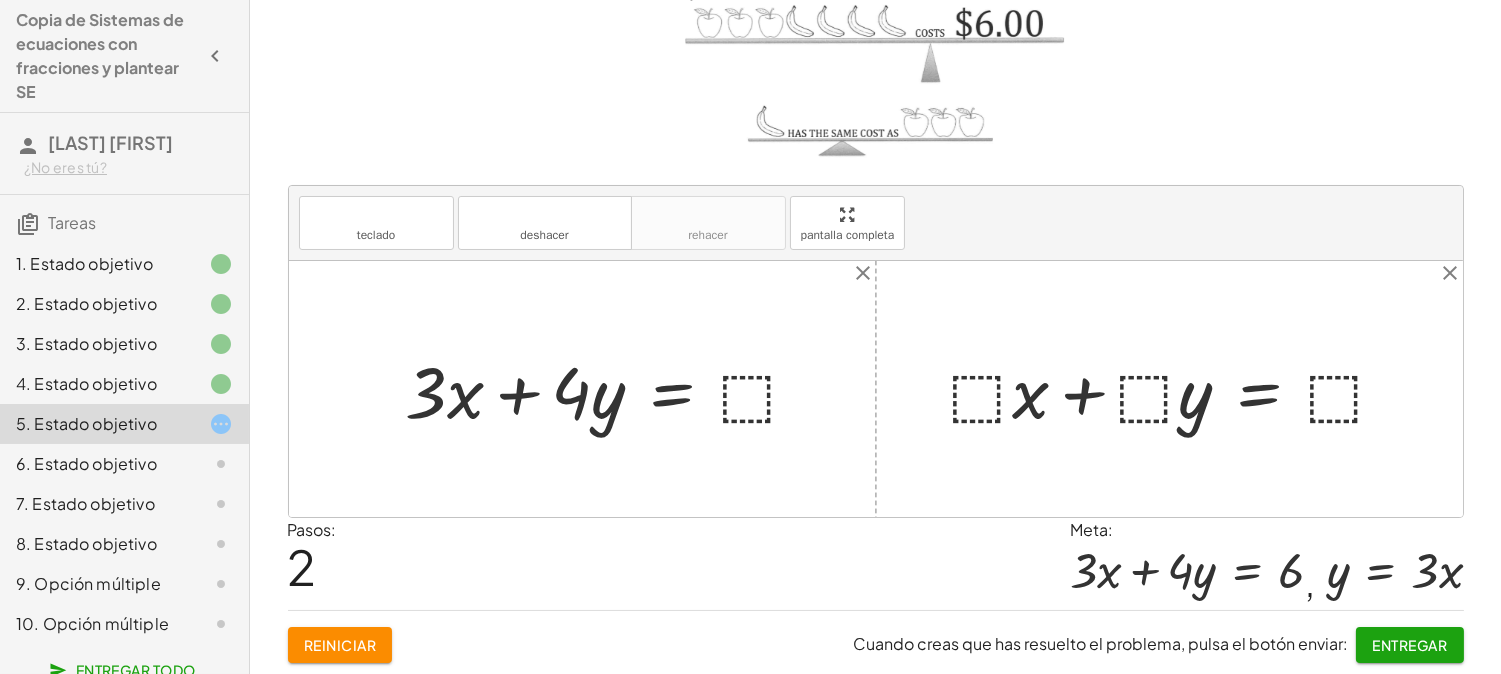 click at bounding box center (611, 389) 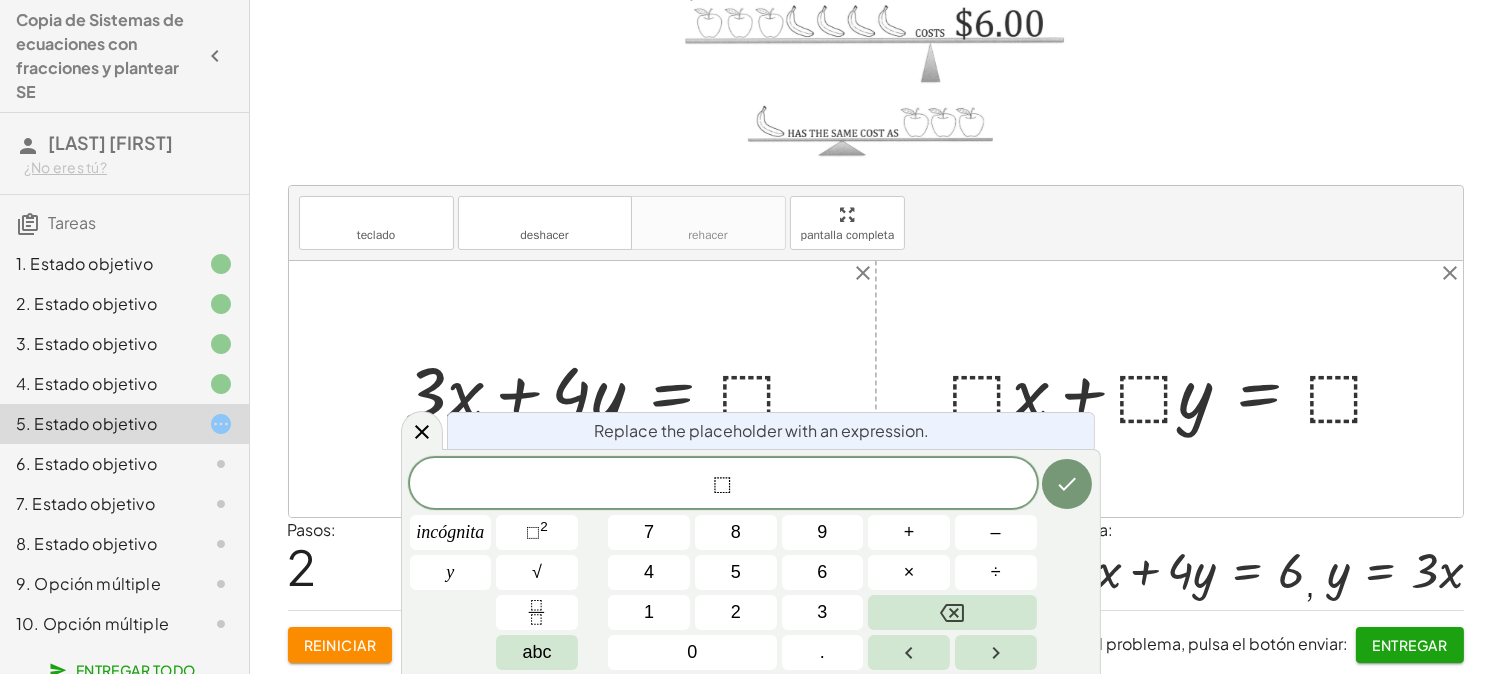 click at bounding box center [611, 389] 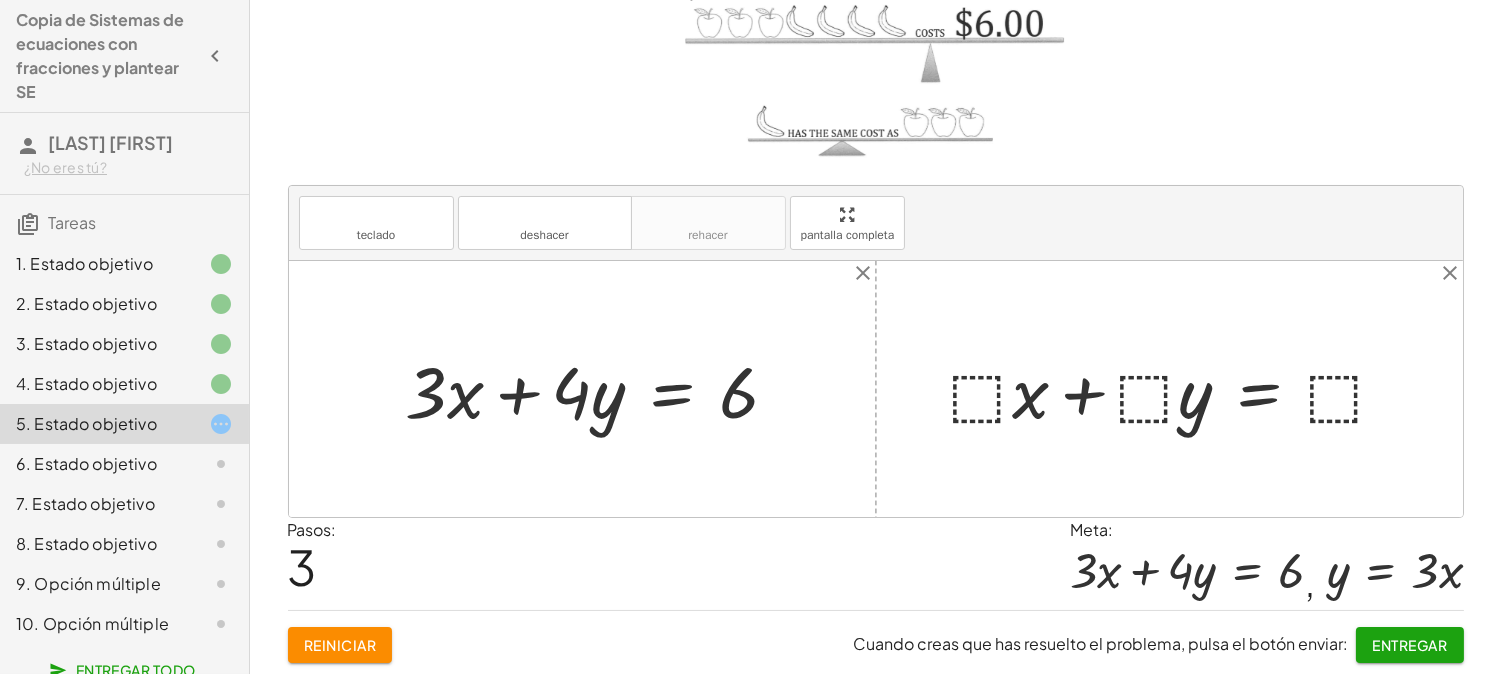 click at bounding box center (1177, 389) 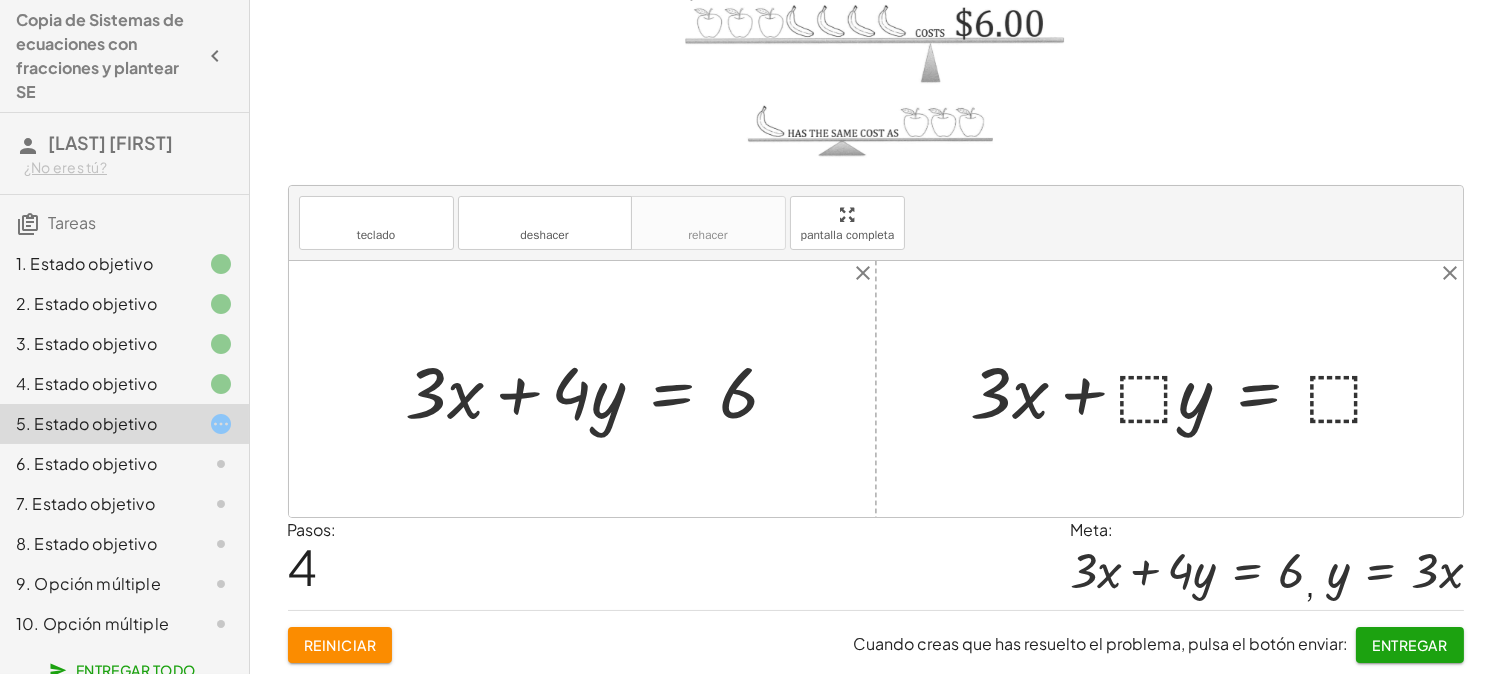 click at bounding box center [1187, 389] 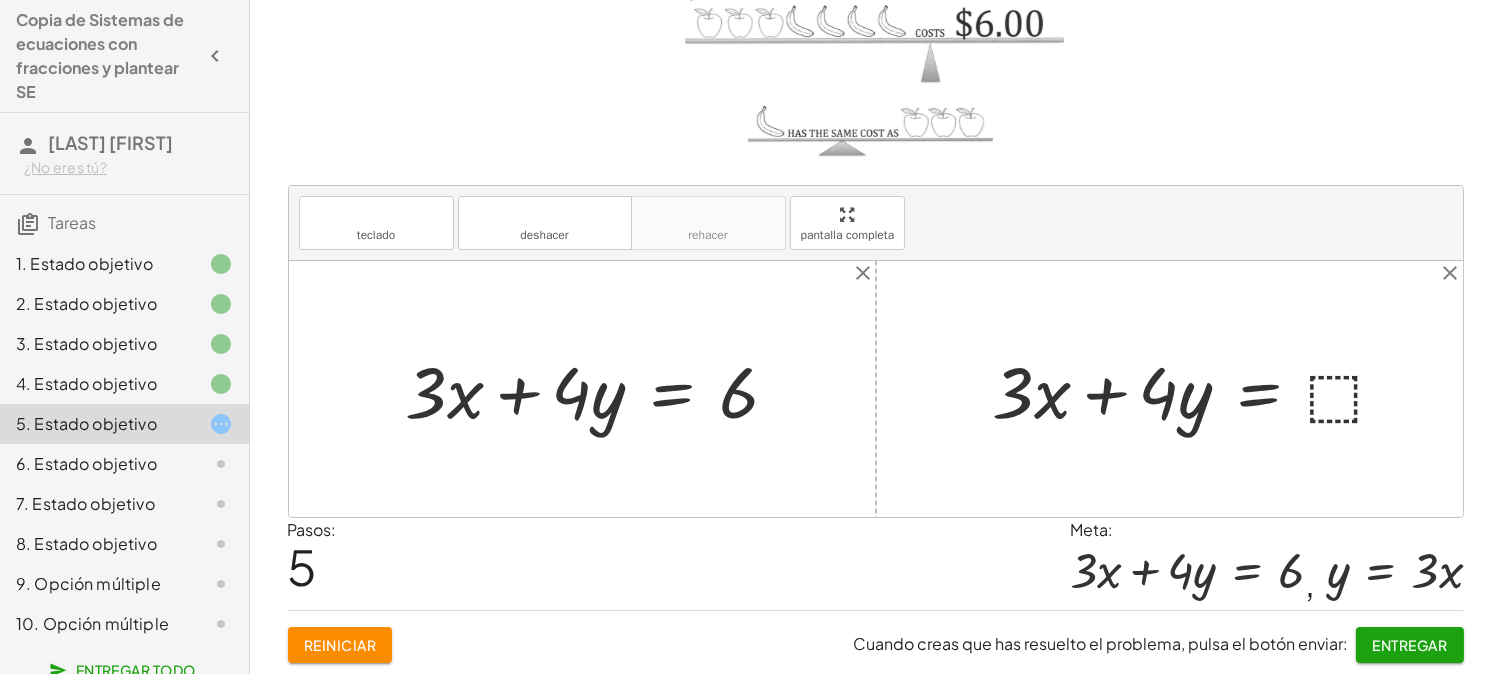click at bounding box center (1198, 389) 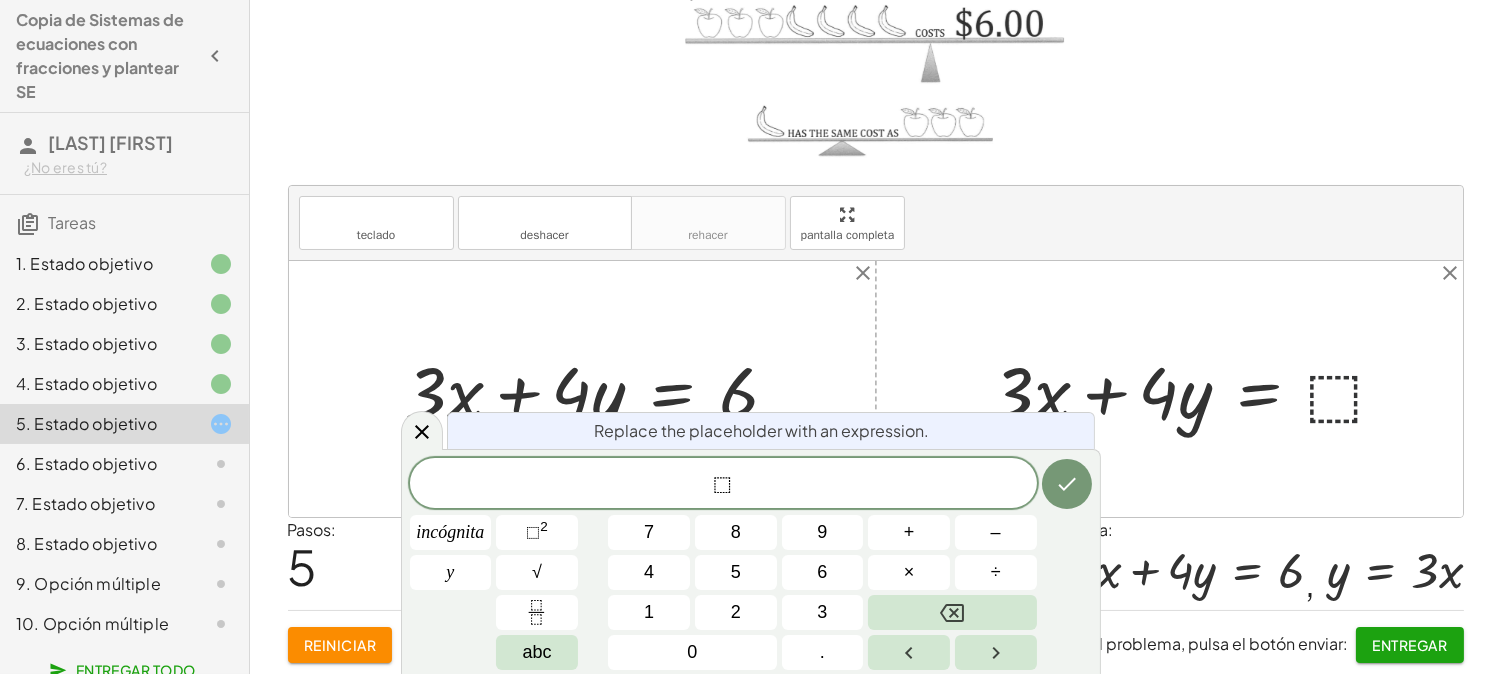 click at bounding box center (1198, 389) 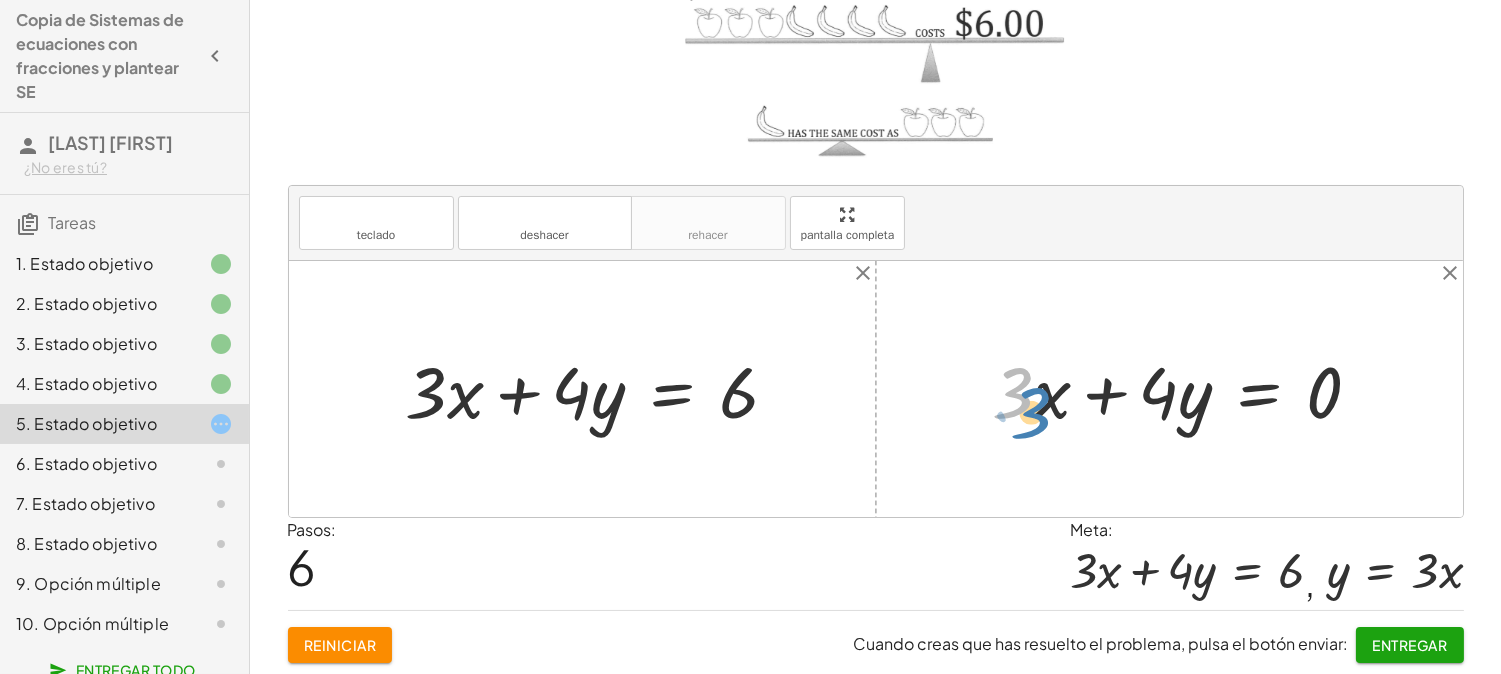 drag, startPoint x: 1022, startPoint y: 401, endPoint x: 1035, endPoint y: 421, distance: 23.853722 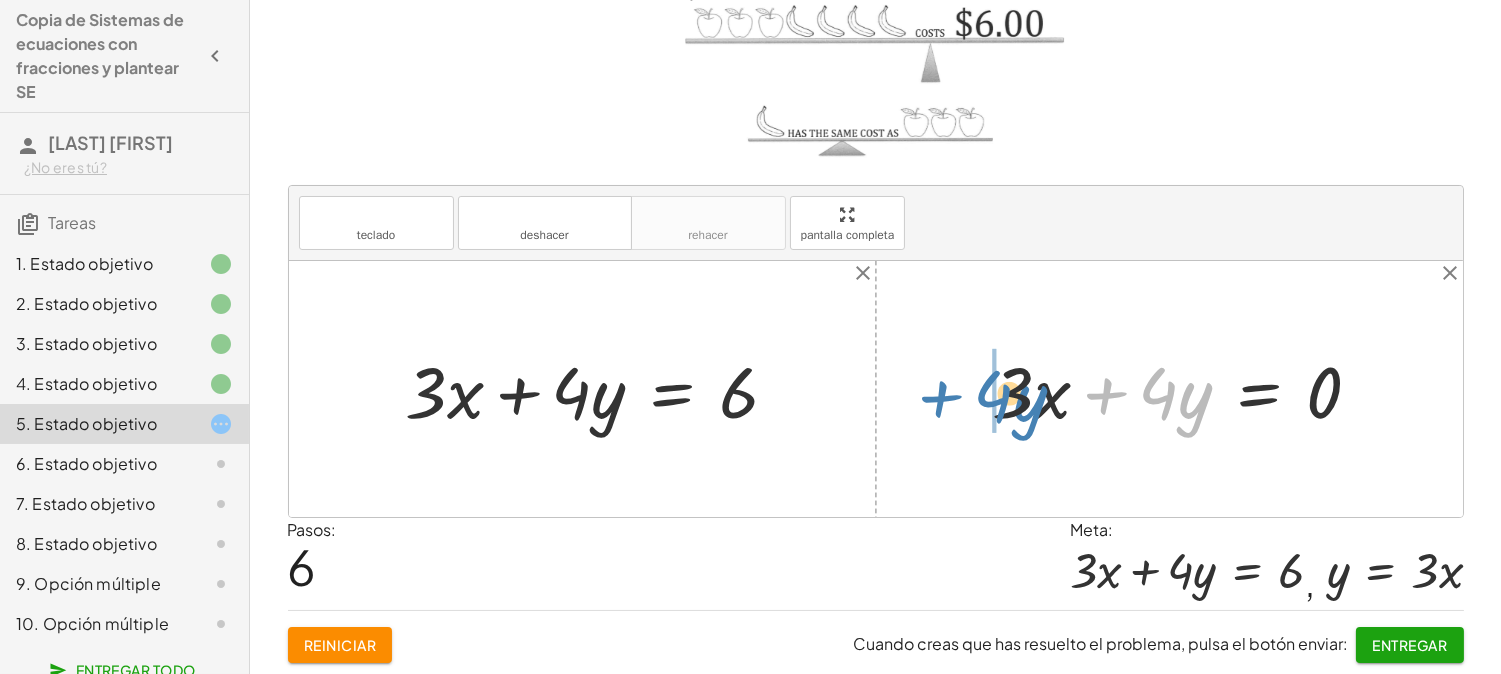 drag, startPoint x: 1111, startPoint y: 386, endPoint x: 944, endPoint y: 388, distance: 167.01198 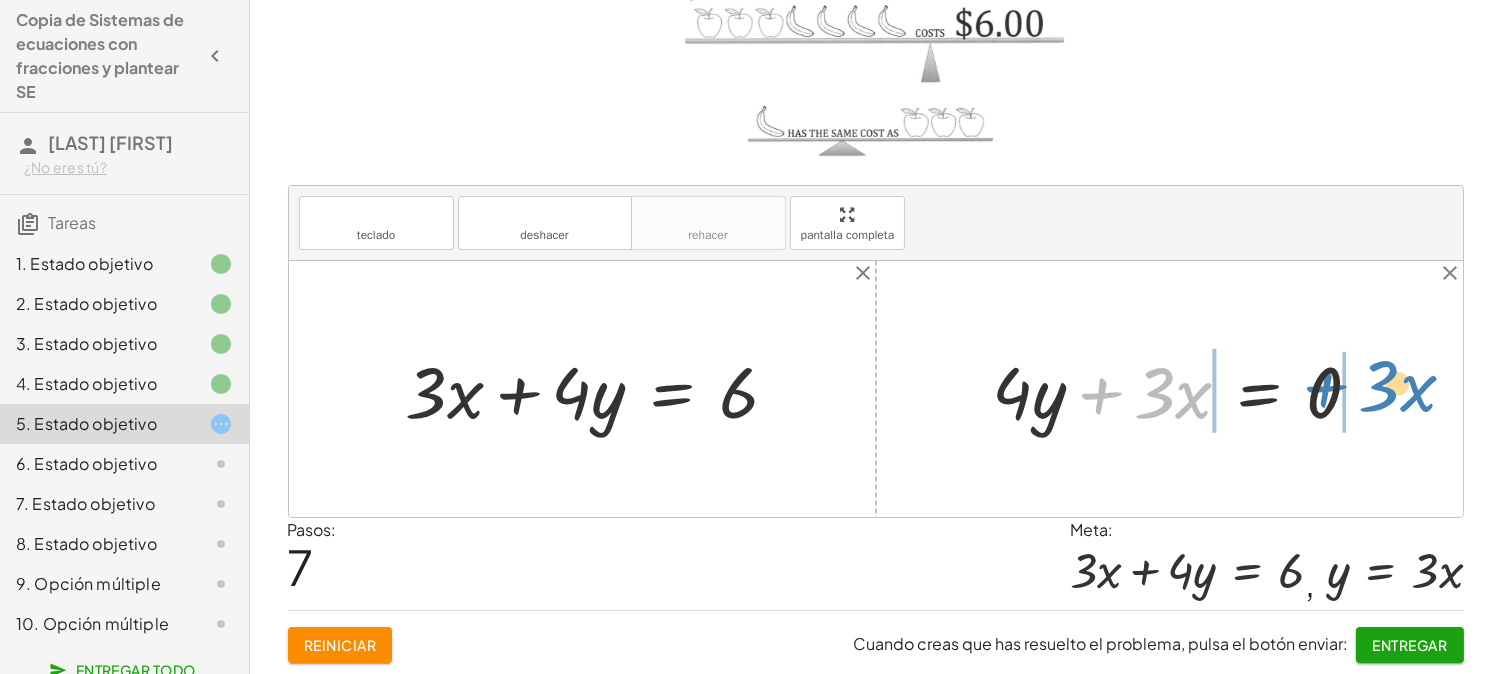 drag, startPoint x: 1111, startPoint y: 392, endPoint x: 1336, endPoint y: 385, distance: 225.10886 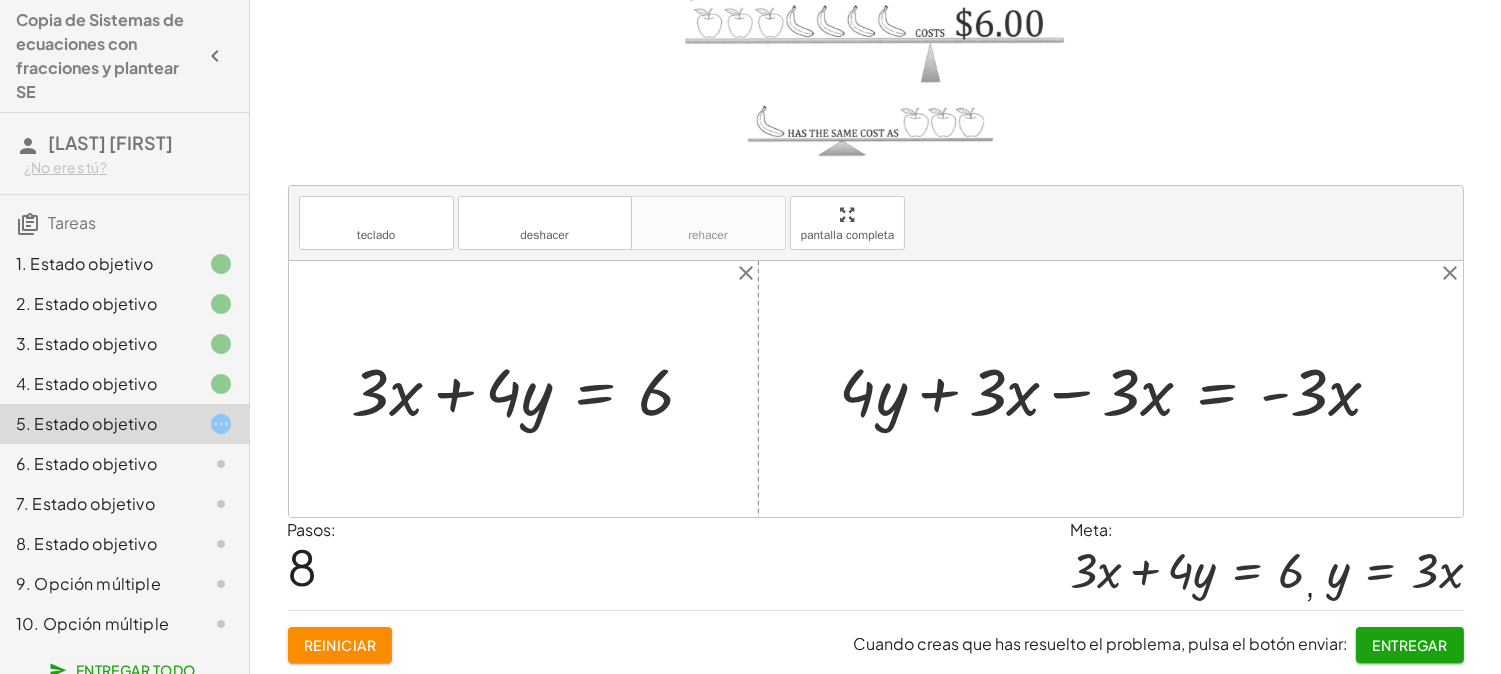 click at bounding box center [1118, 389] 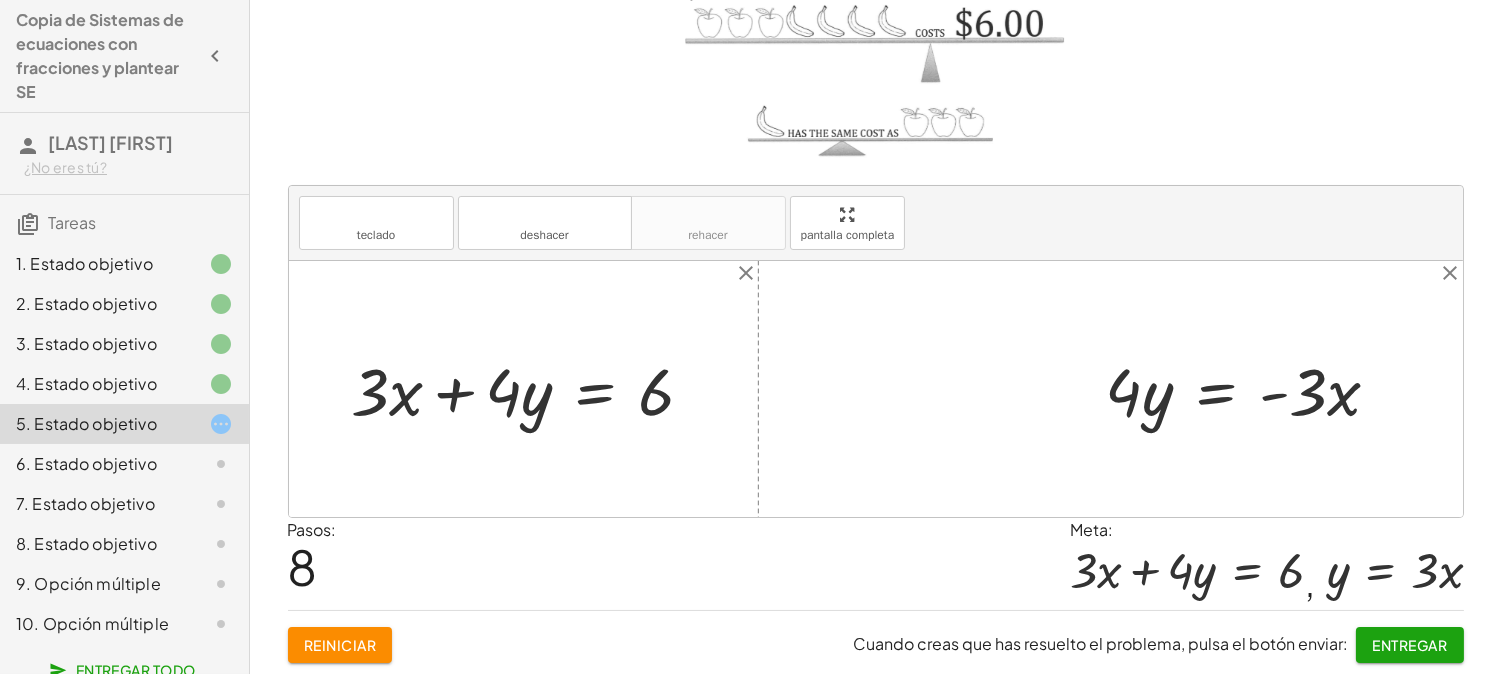 click at bounding box center [1251, 389] 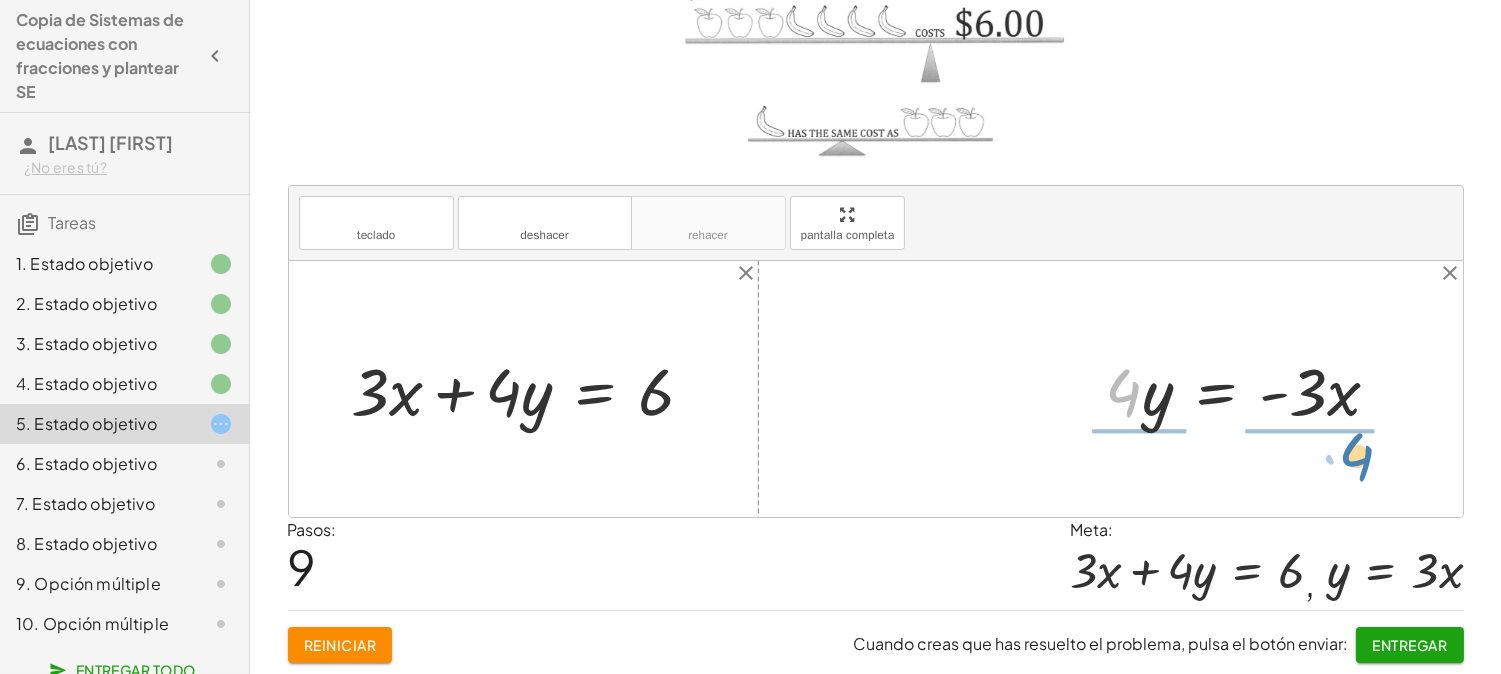 drag, startPoint x: 1108, startPoint y: 388, endPoint x: 1341, endPoint y: 452, distance: 241.62988 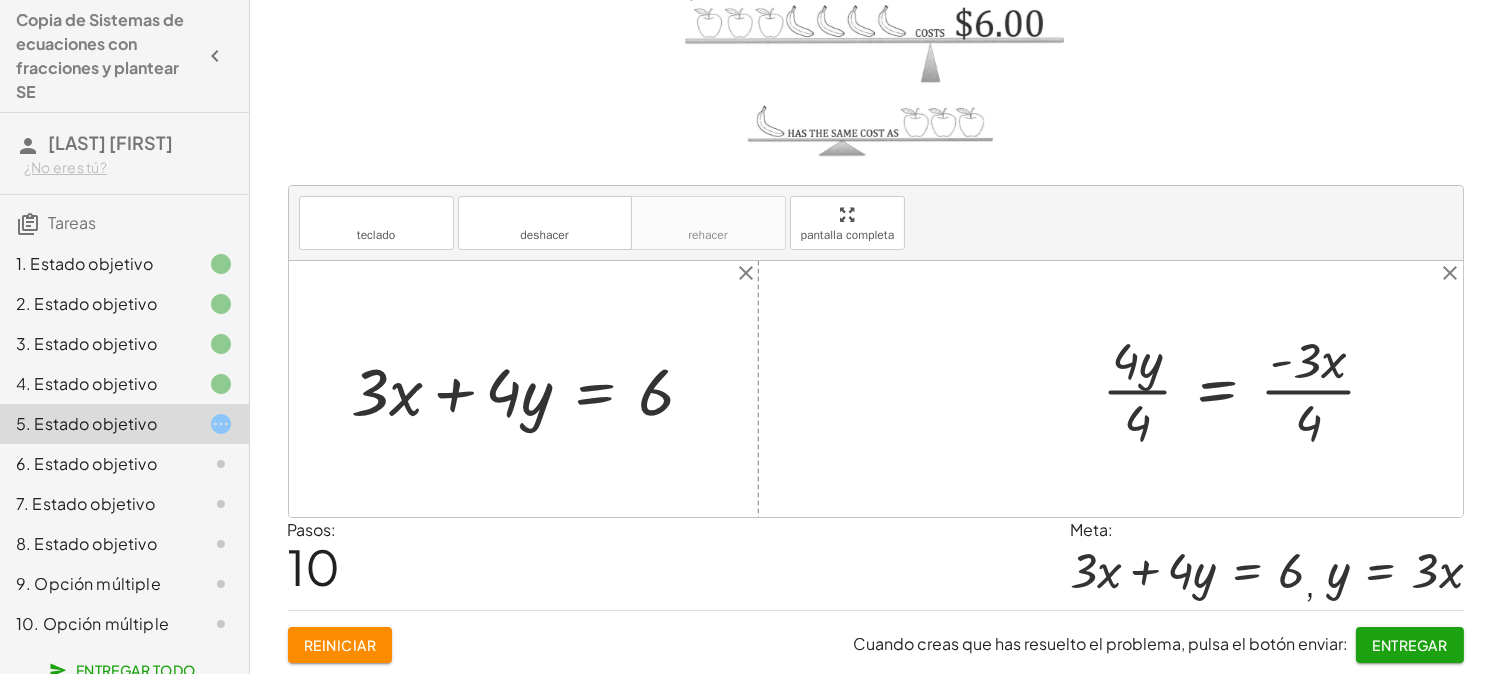 click at bounding box center [1247, 388] 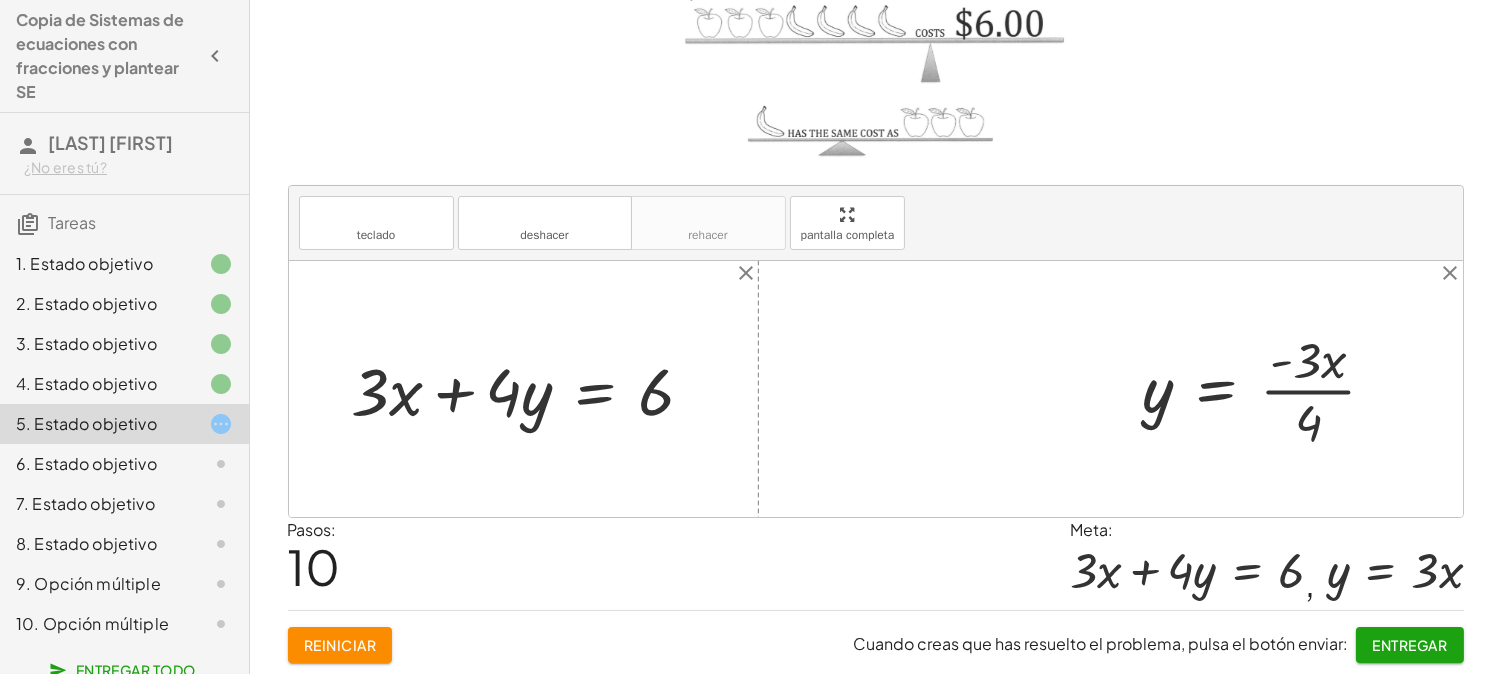click at bounding box center (1268, 388) 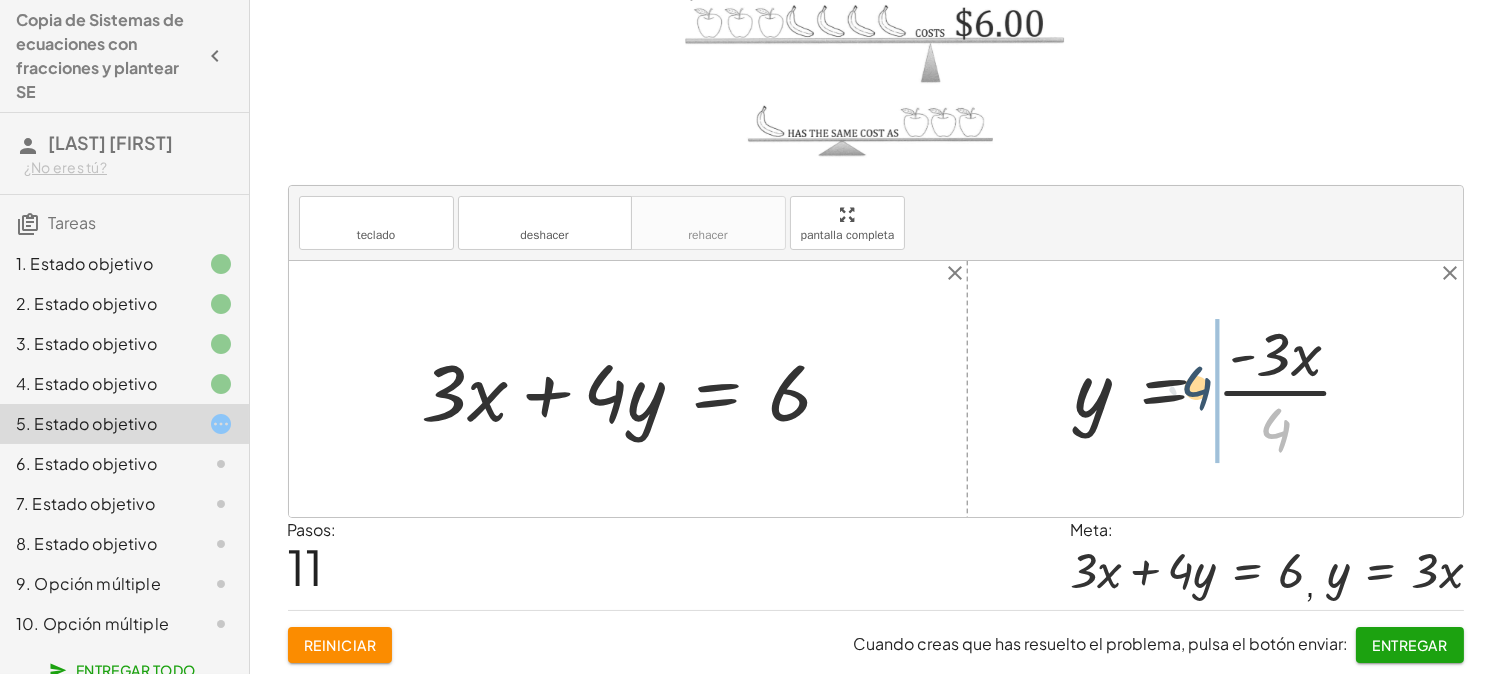 drag, startPoint x: 1275, startPoint y: 423, endPoint x: 1204, endPoint y: 376, distance: 85.146935 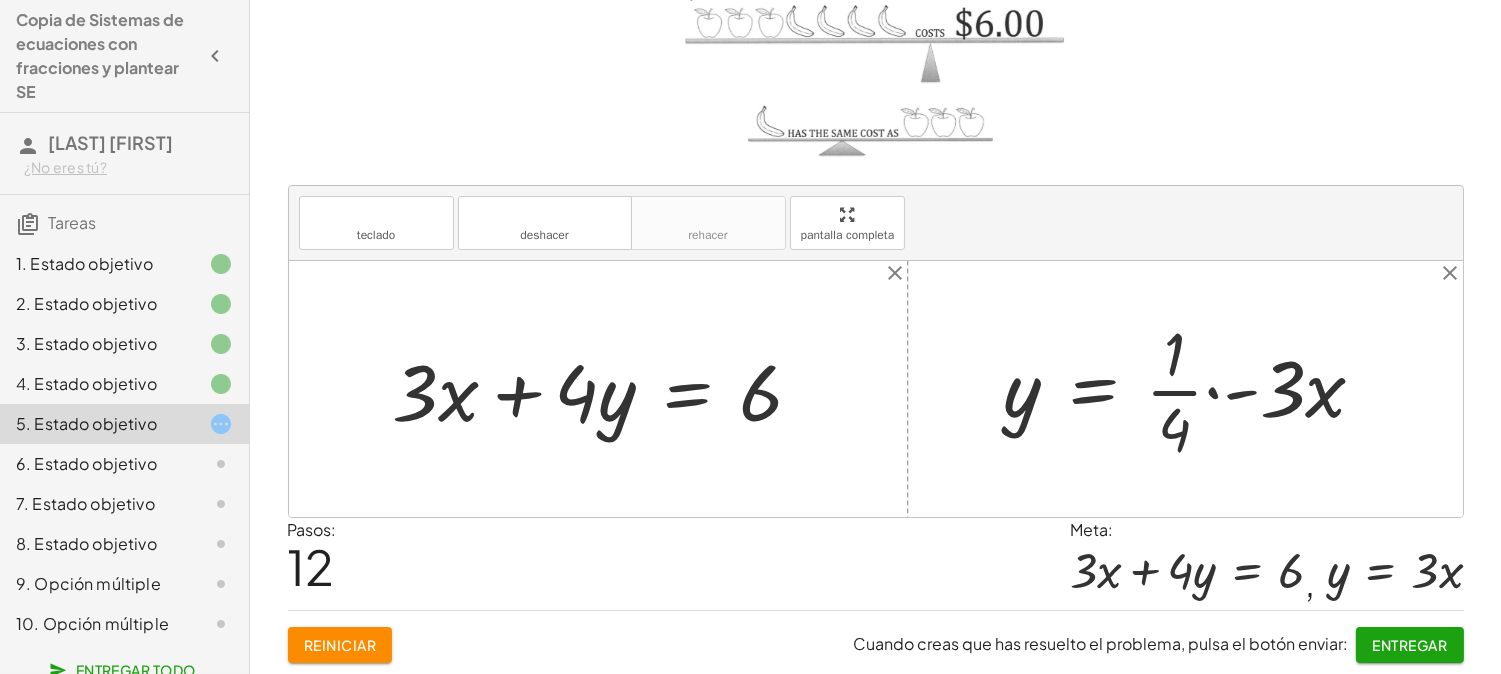 click at bounding box center [1193, 389] 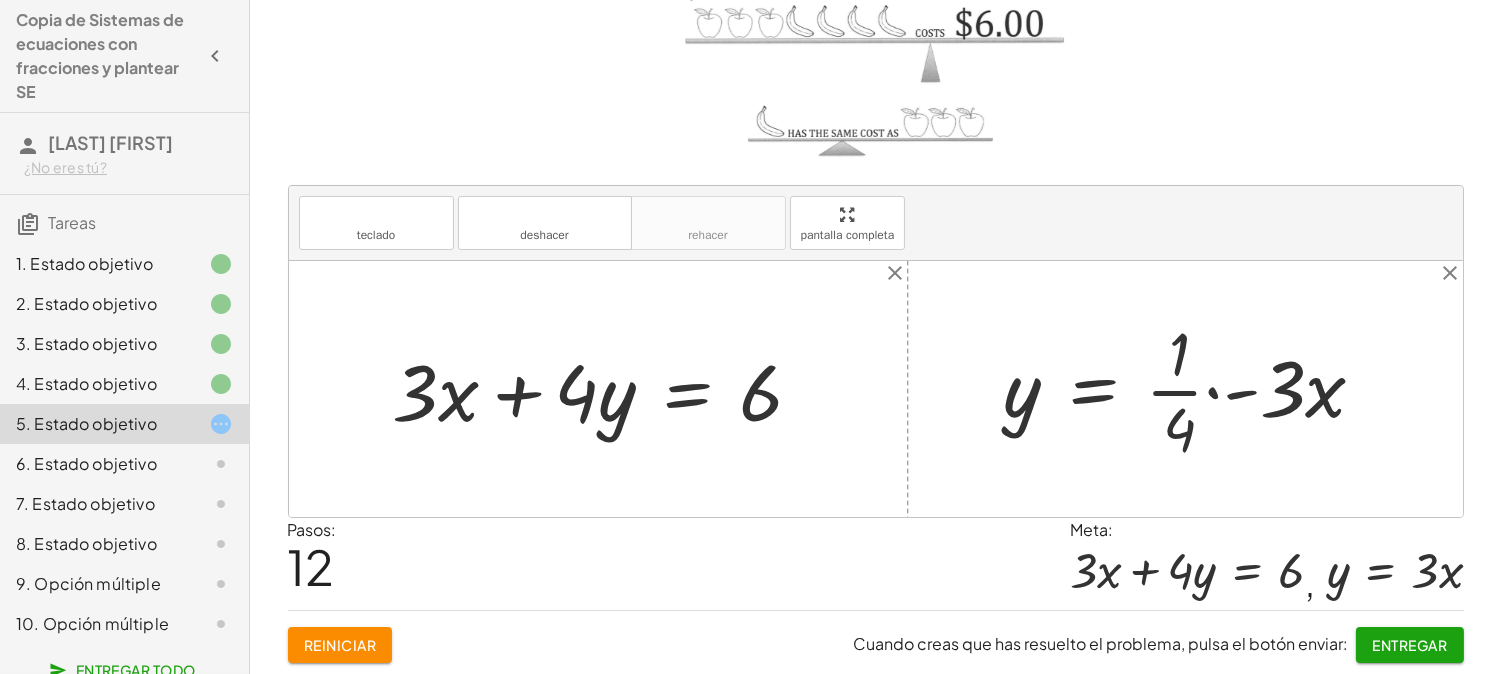 click at bounding box center [1193, 389] 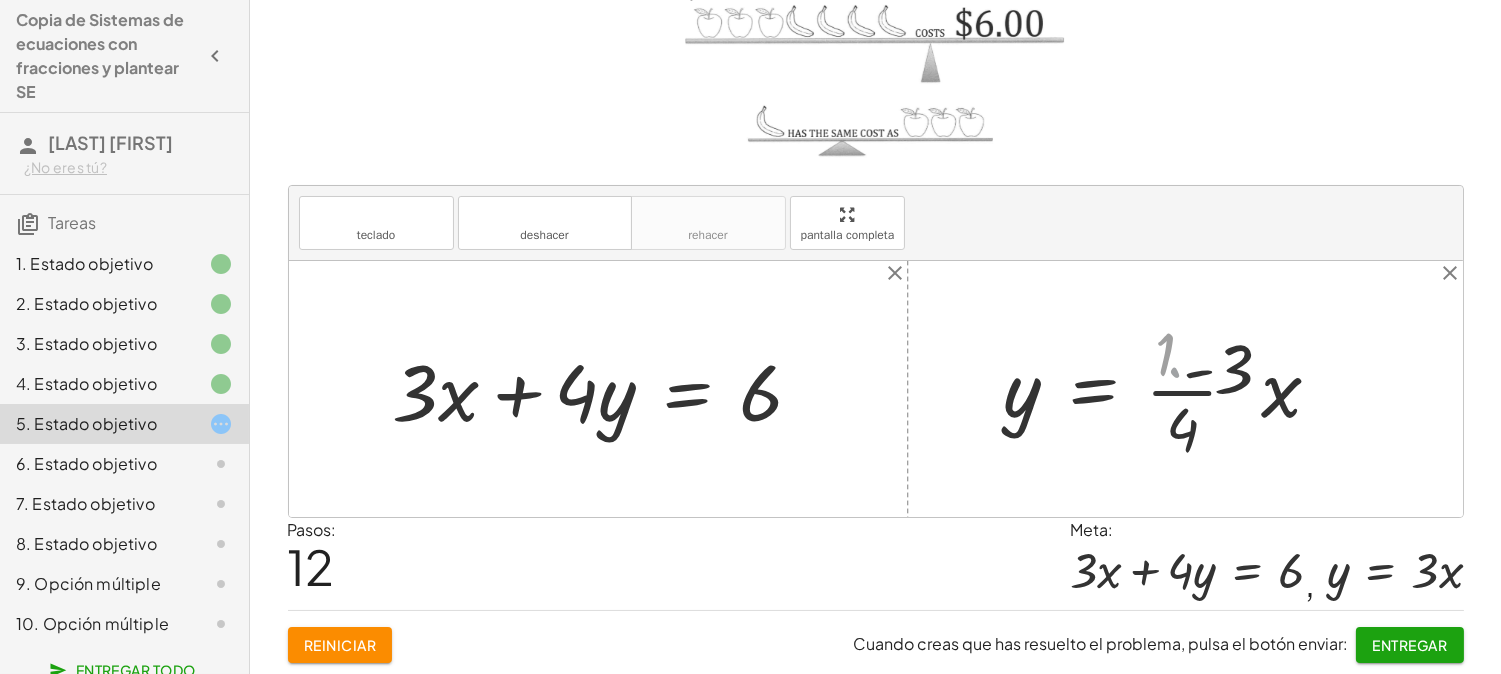 click at bounding box center [1156, 389] 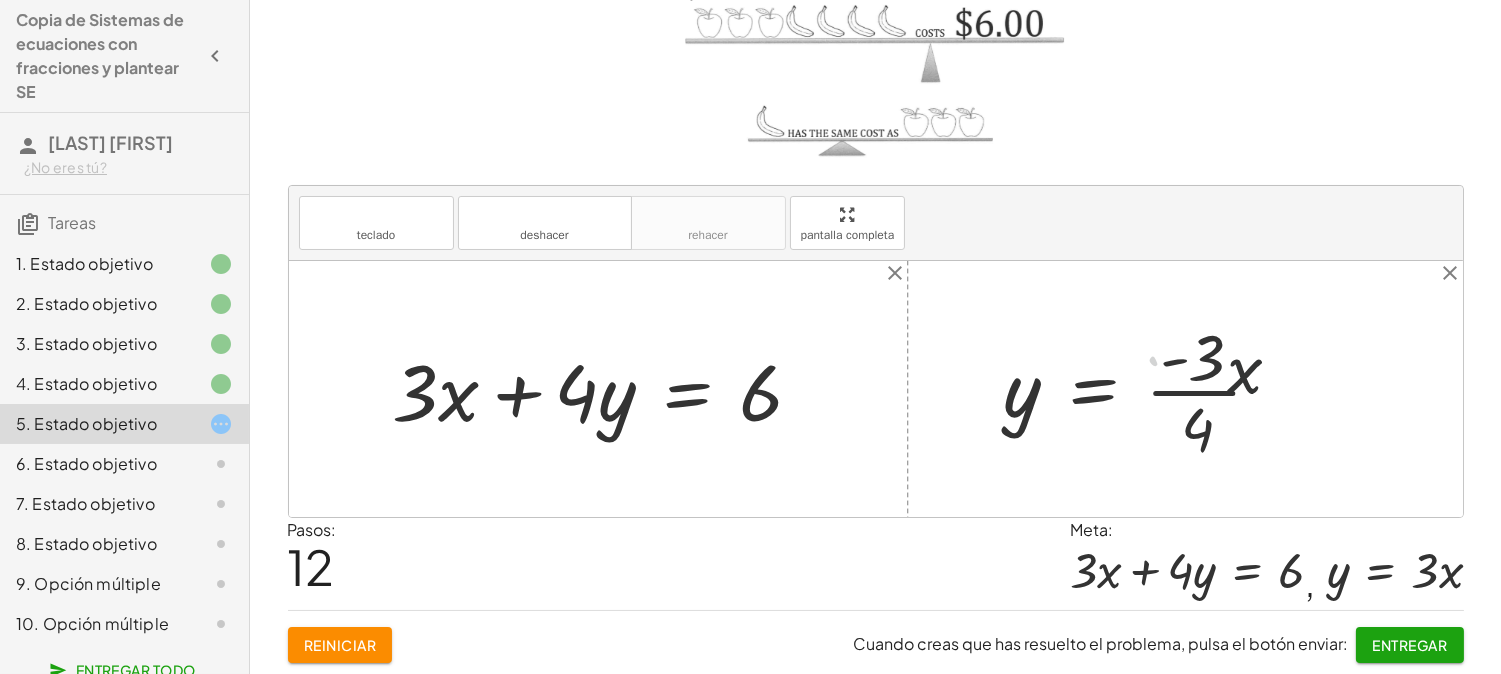 click at bounding box center [1151, 389] 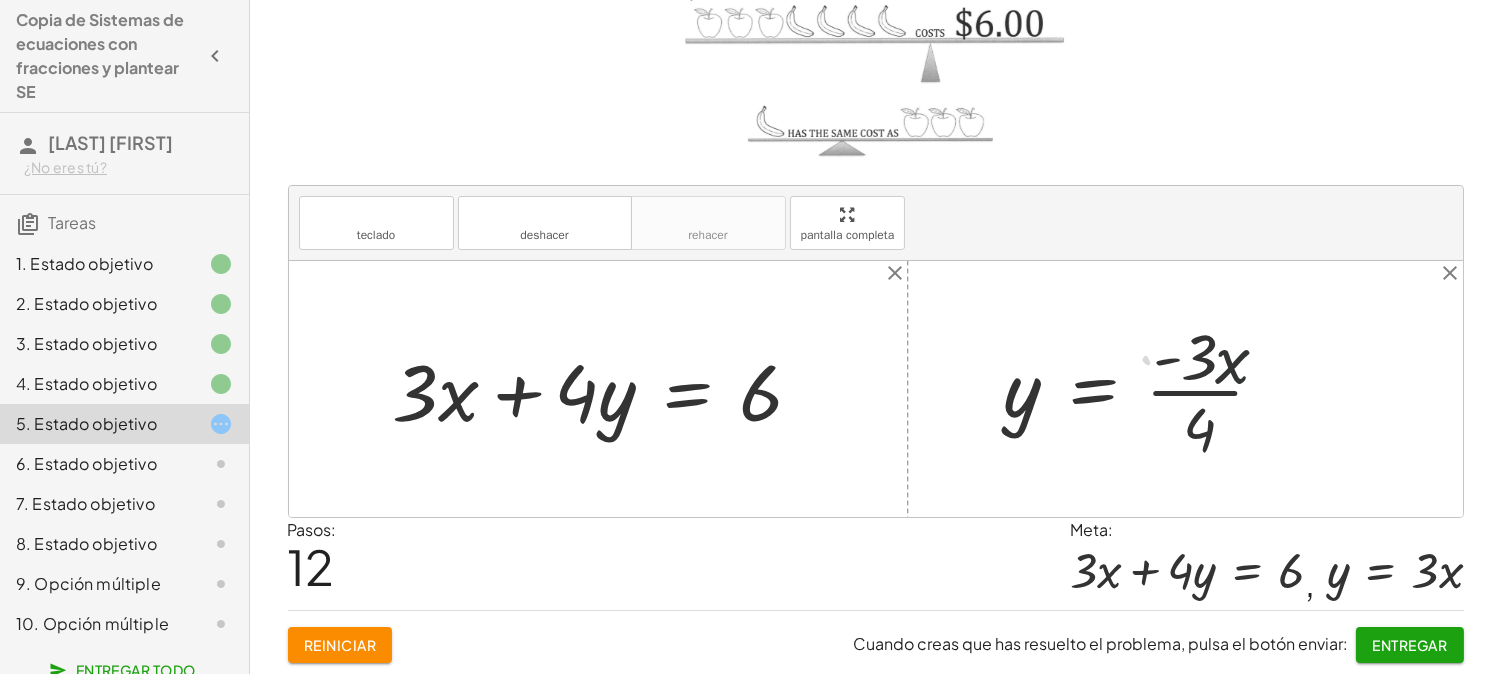 click at bounding box center [1151, 389] 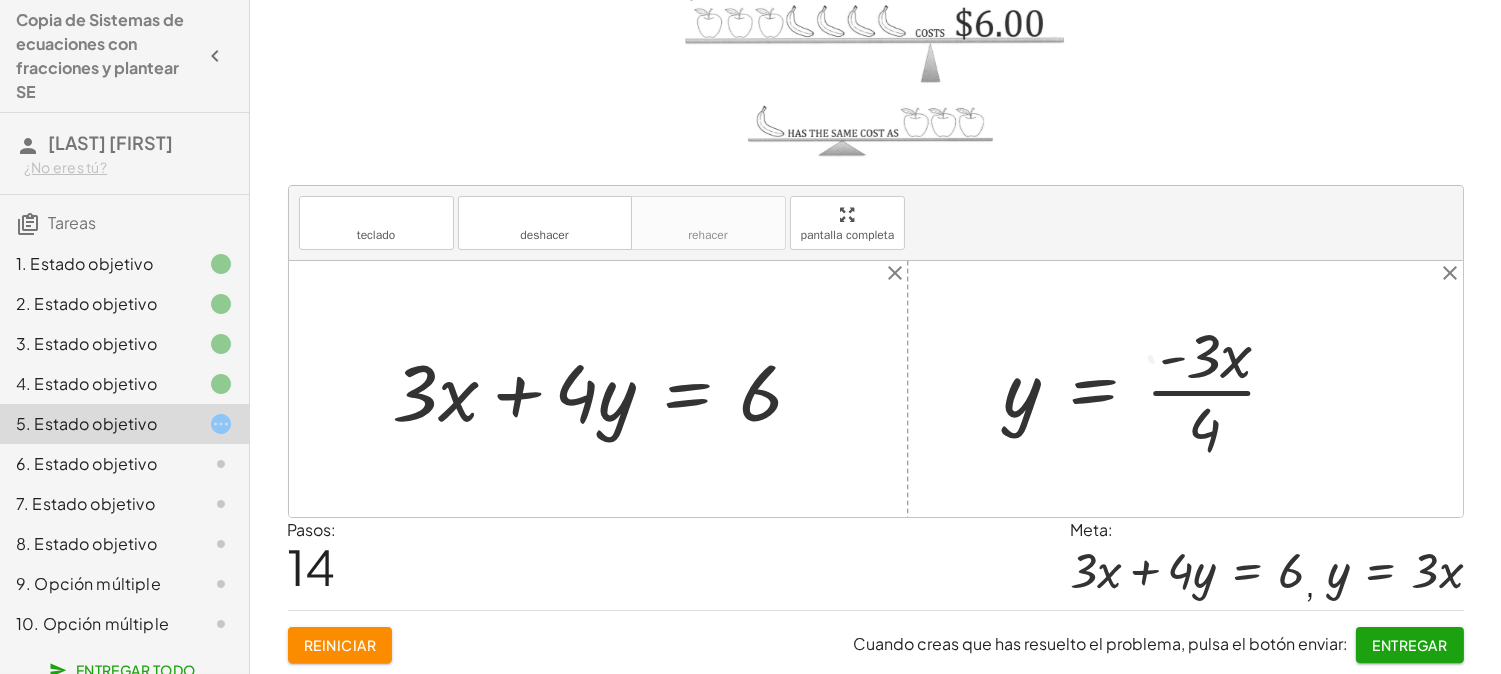 drag, startPoint x: 1218, startPoint y: 397, endPoint x: 1201, endPoint y: 393, distance: 17.464249 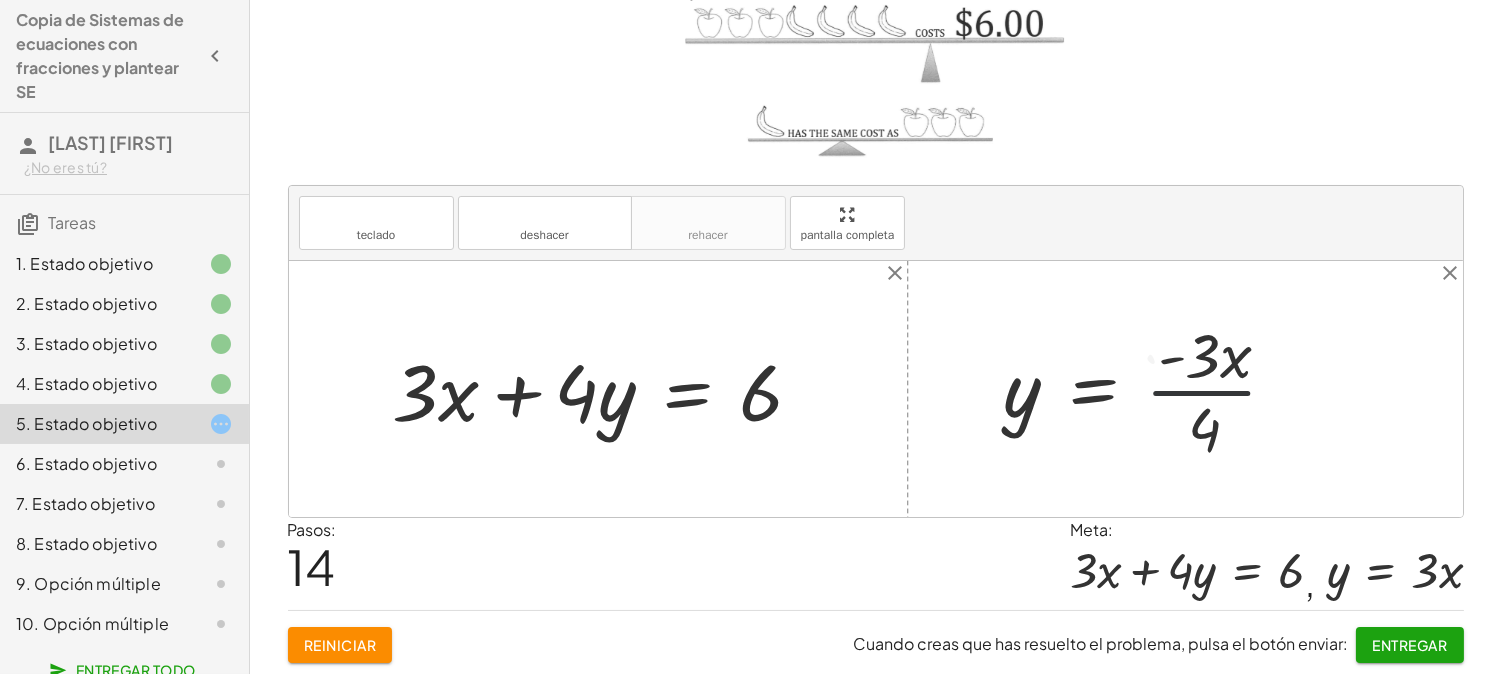 click at bounding box center [1151, 389] 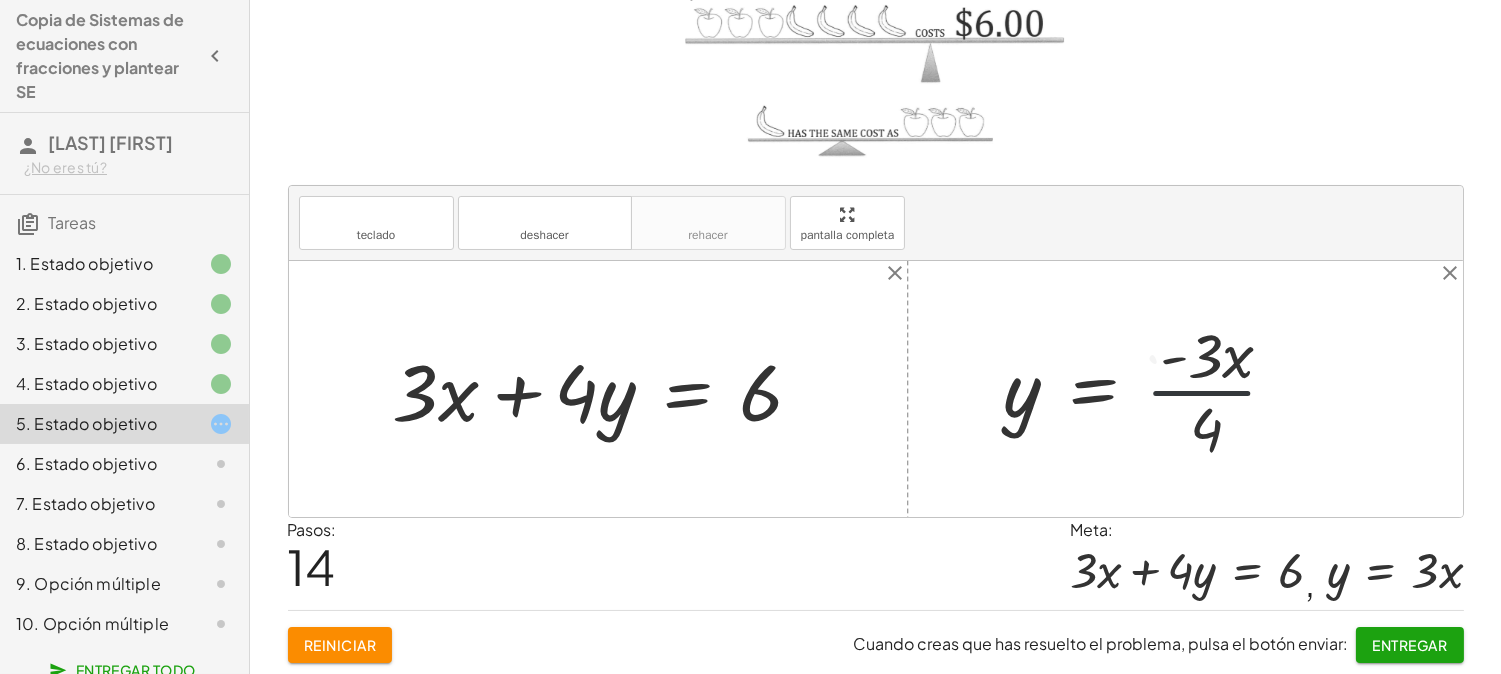 drag, startPoint x: 1196, startPoint y: 392, endPoint x: 1206, endPoint y: 362, distance: 31.622776 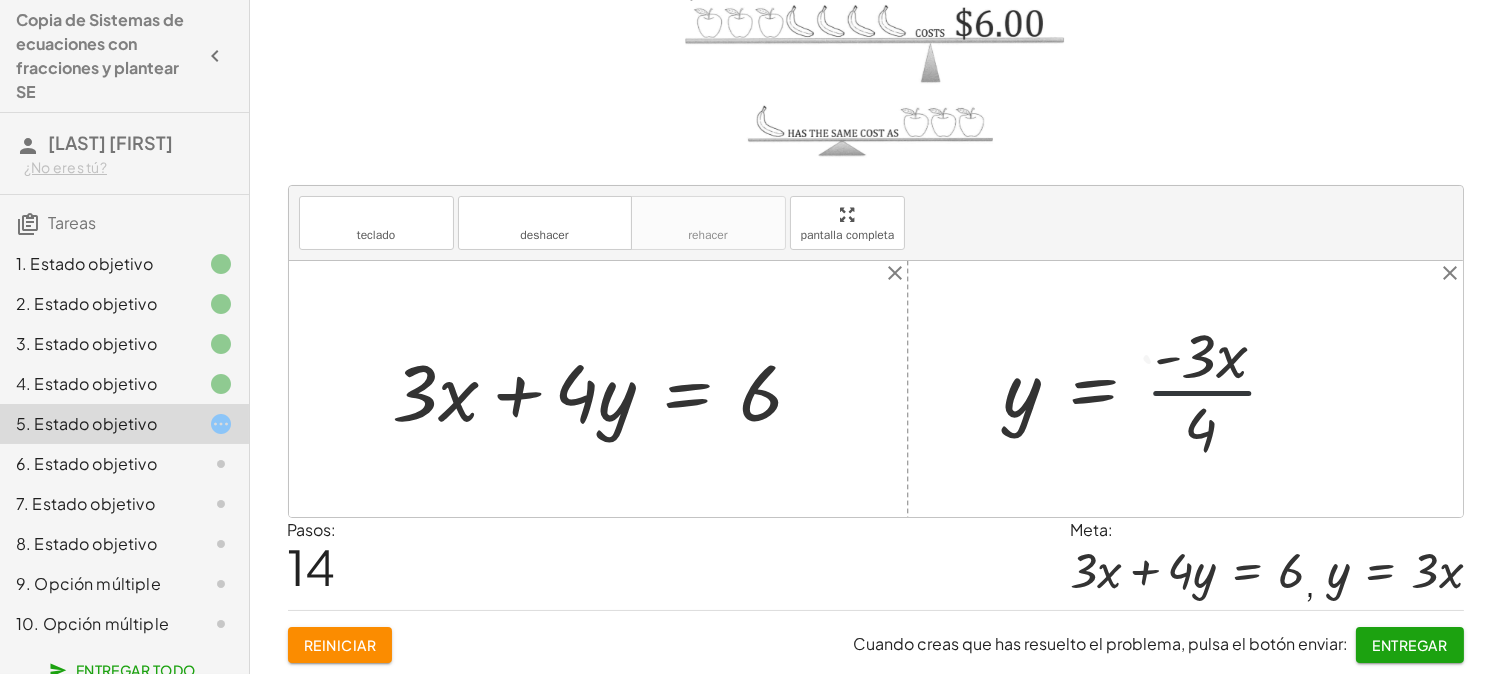 click at bounding box center [1151, 389] 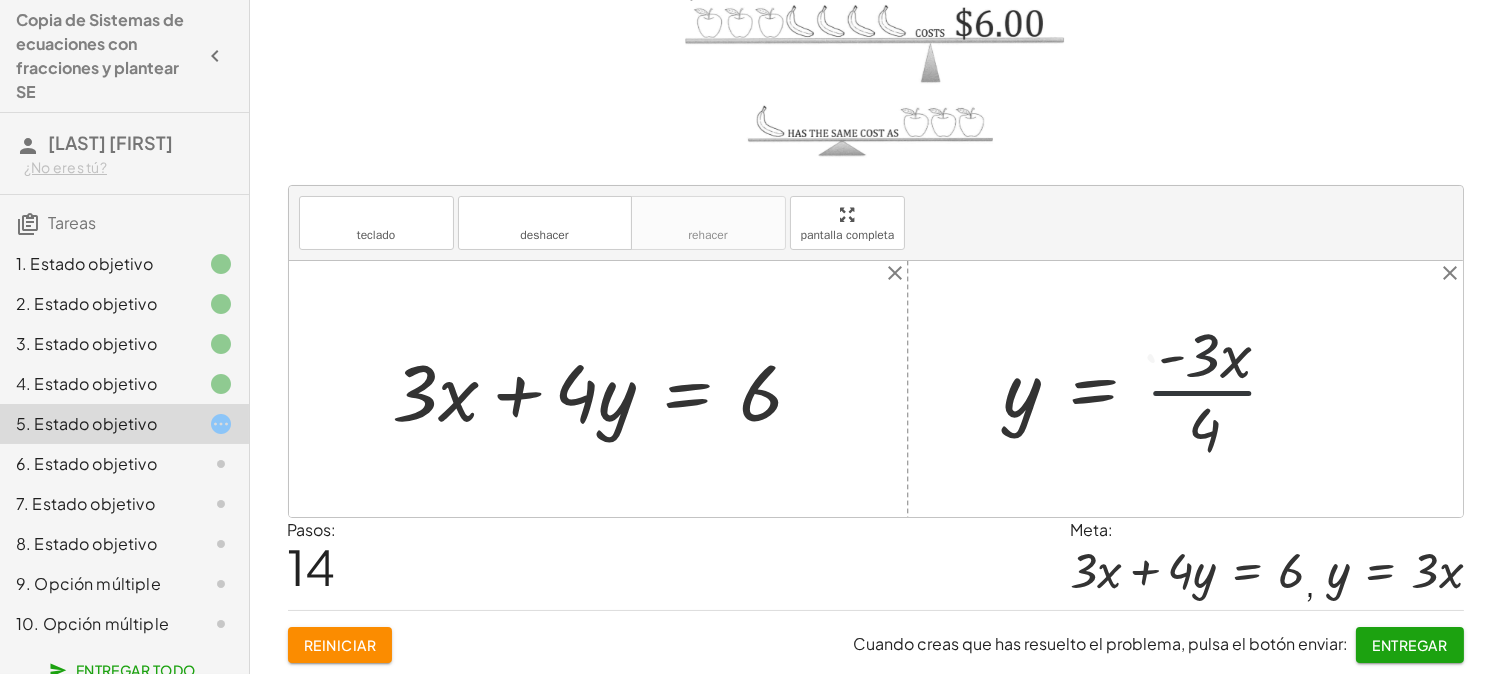 click at bounding box center [1151, 389] 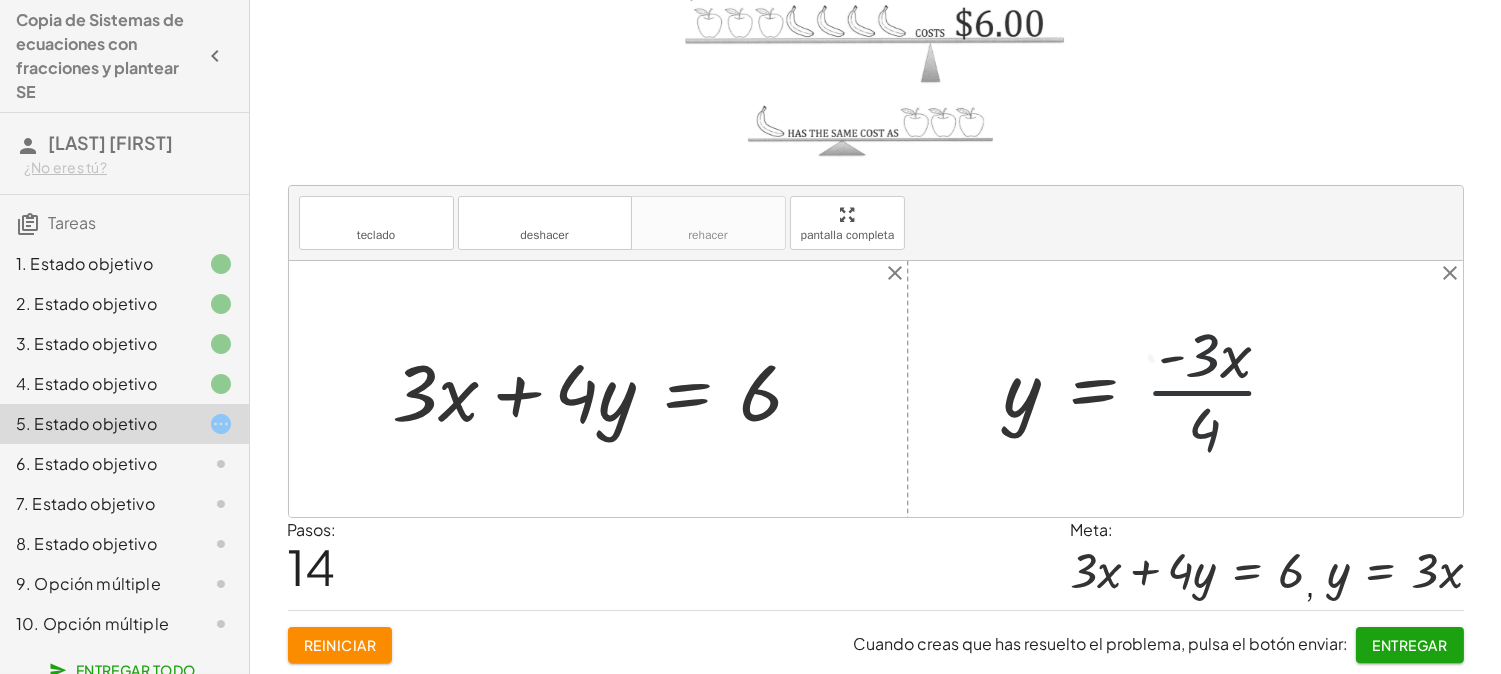 drag, startPoint x: 1212, startPoint y: 400, endPoint x: 1215, endPoint y: 382, distance: 18.248287 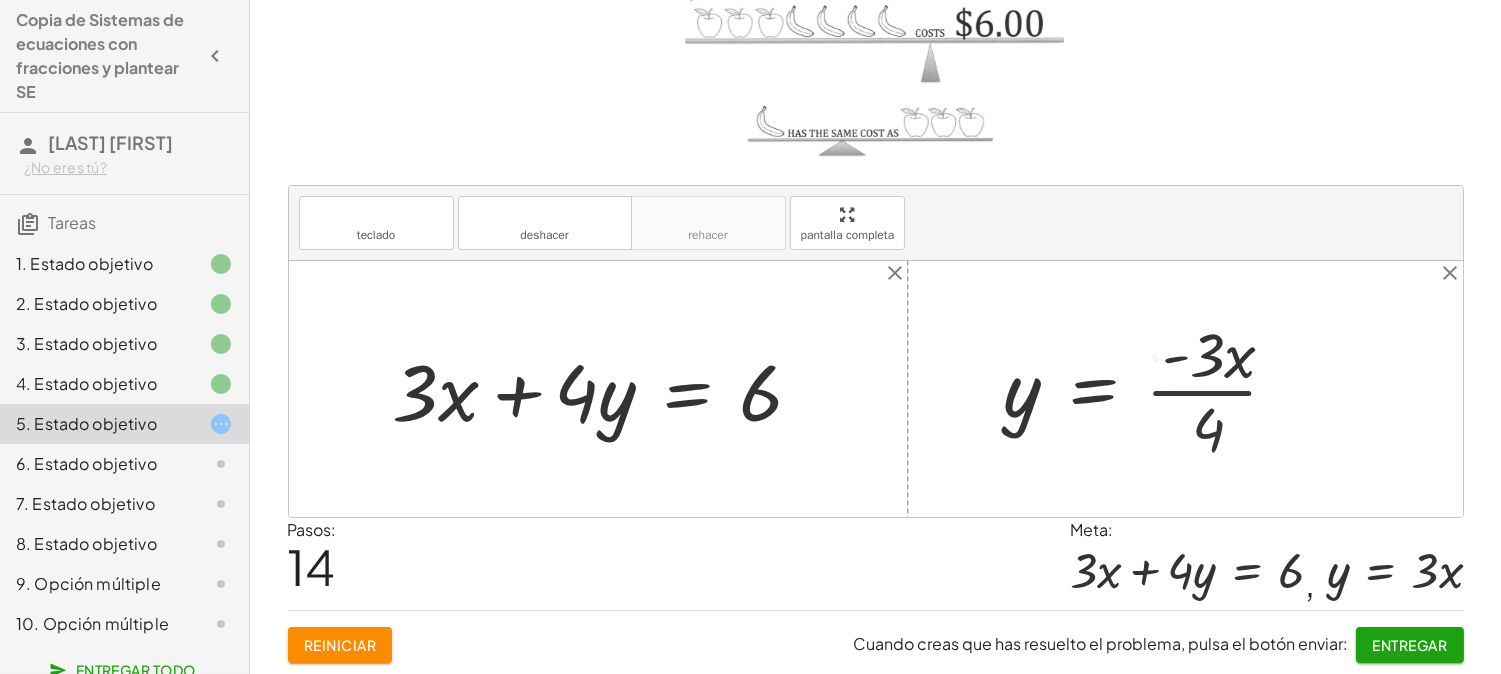 click at bounding box center (1151, 389) 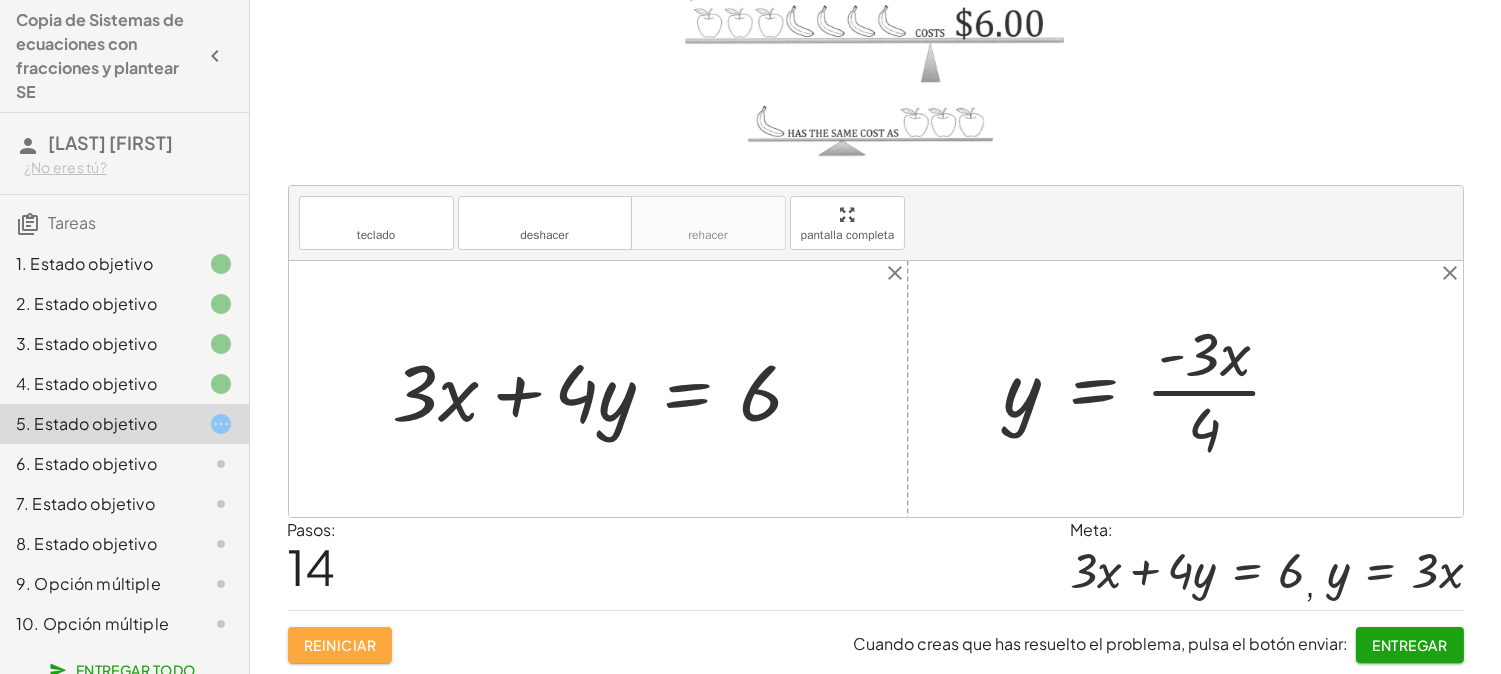 drag, startPoint x: 375, startPoint y: 632, endPoint x: 451, endPoint y: 586, distance: 88.83693 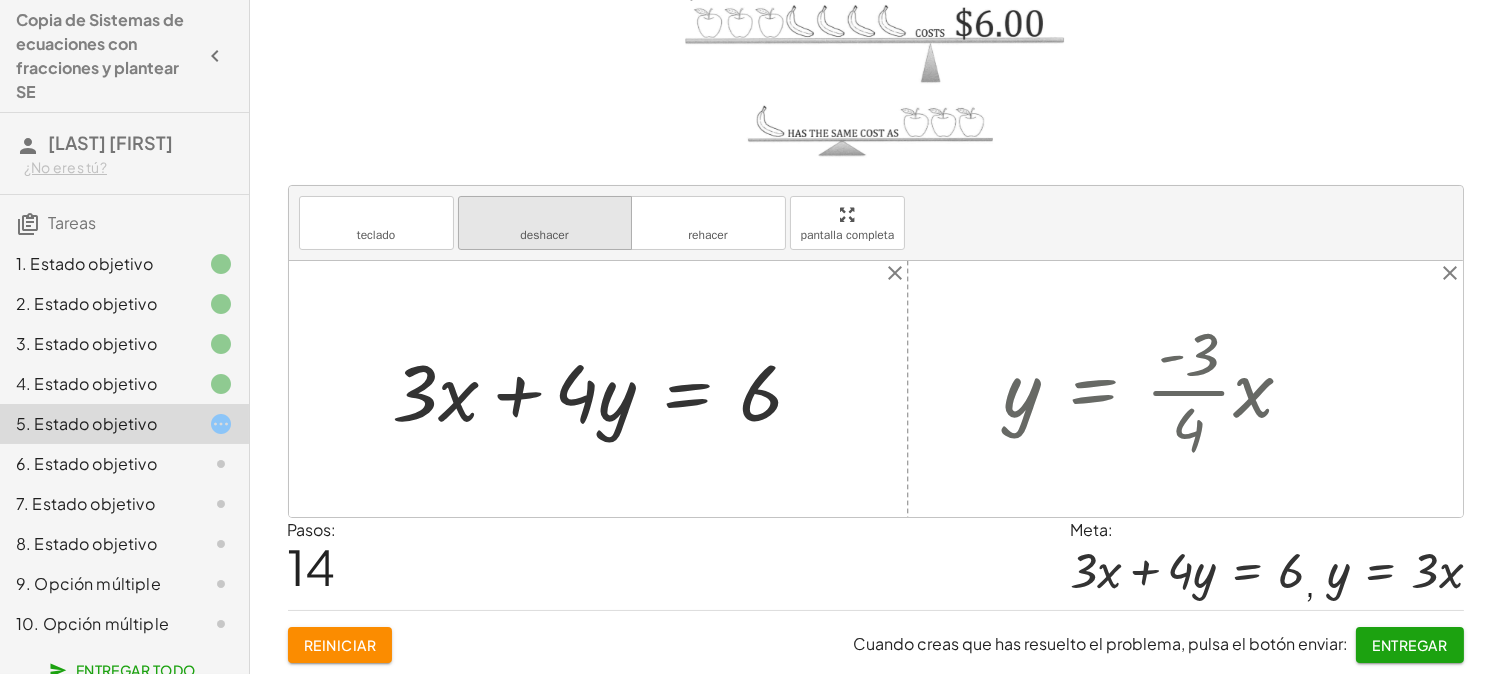 click on "deshacer deshacer" at bounding box center [545, 223] 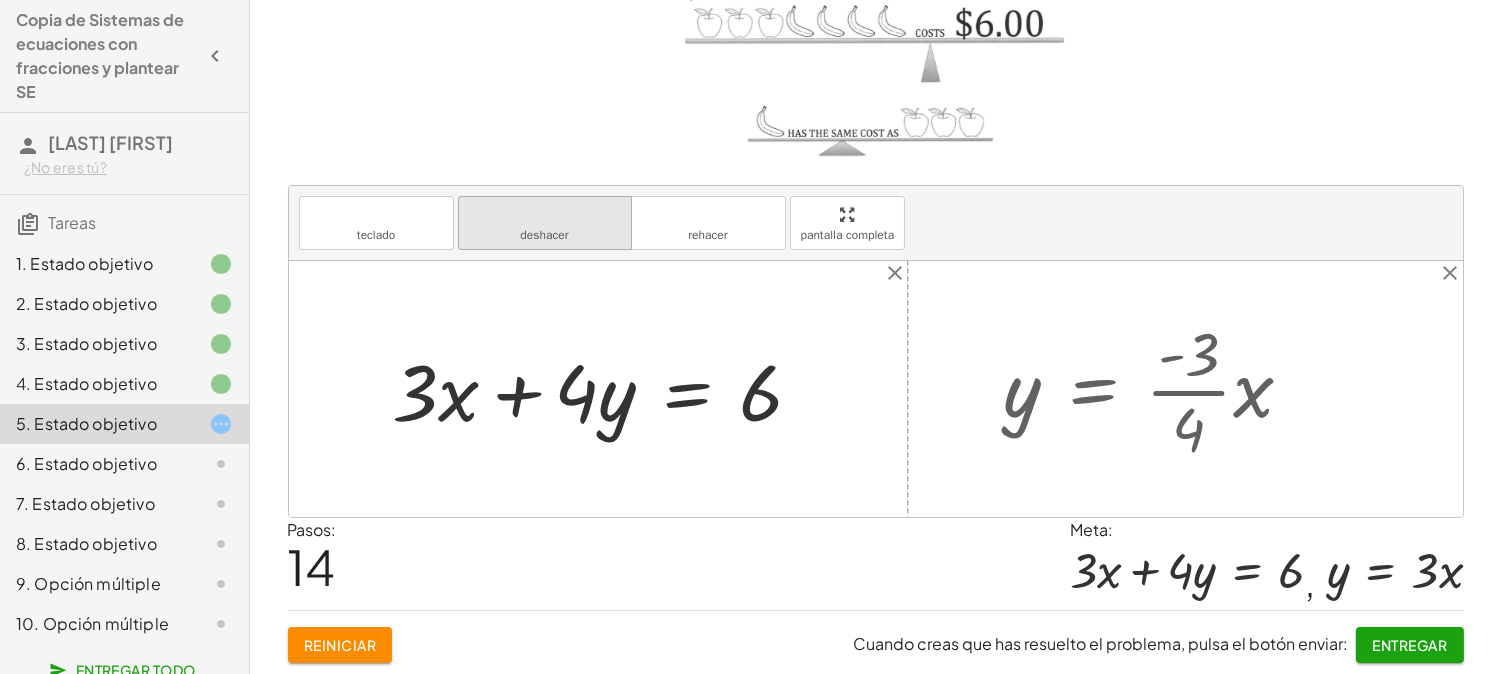 click on "deshacer" at bounding box center (544, 235) 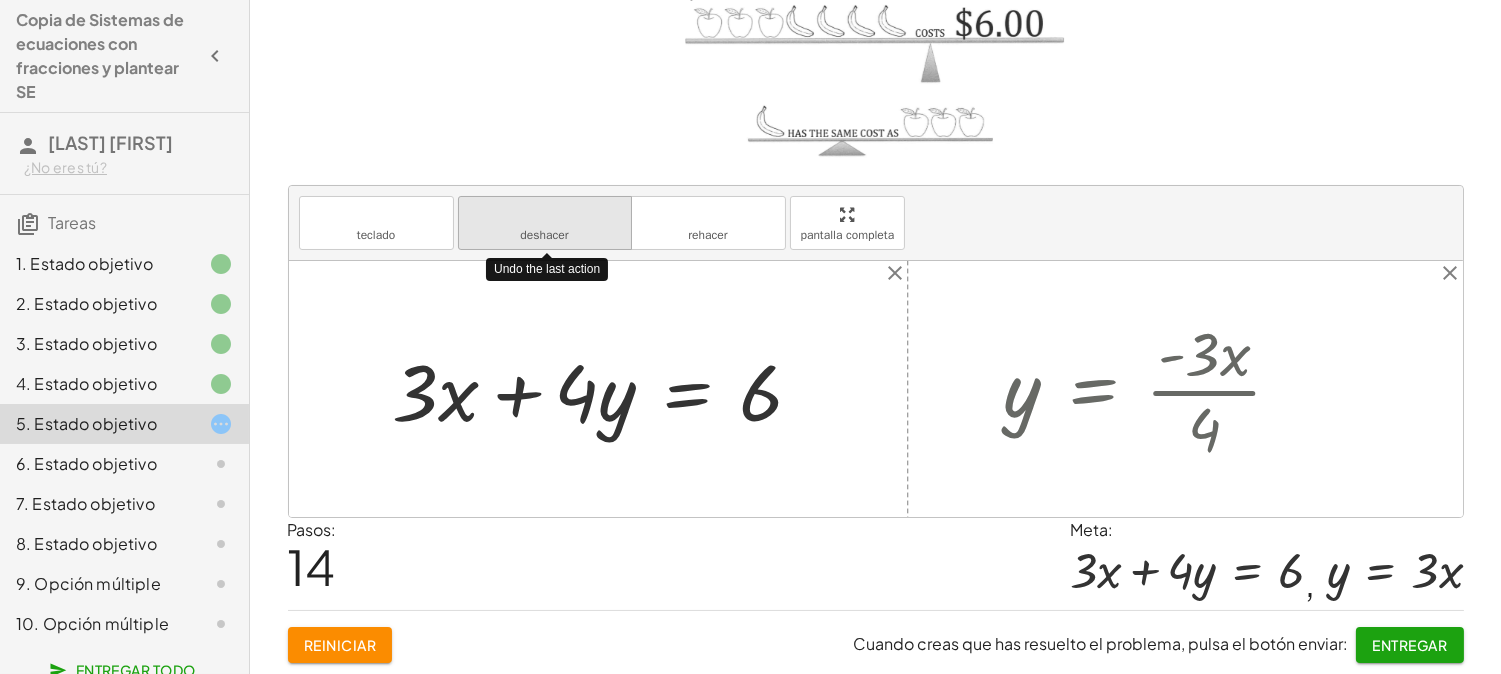 click on "deshacer" at bounding box center [544, 235] 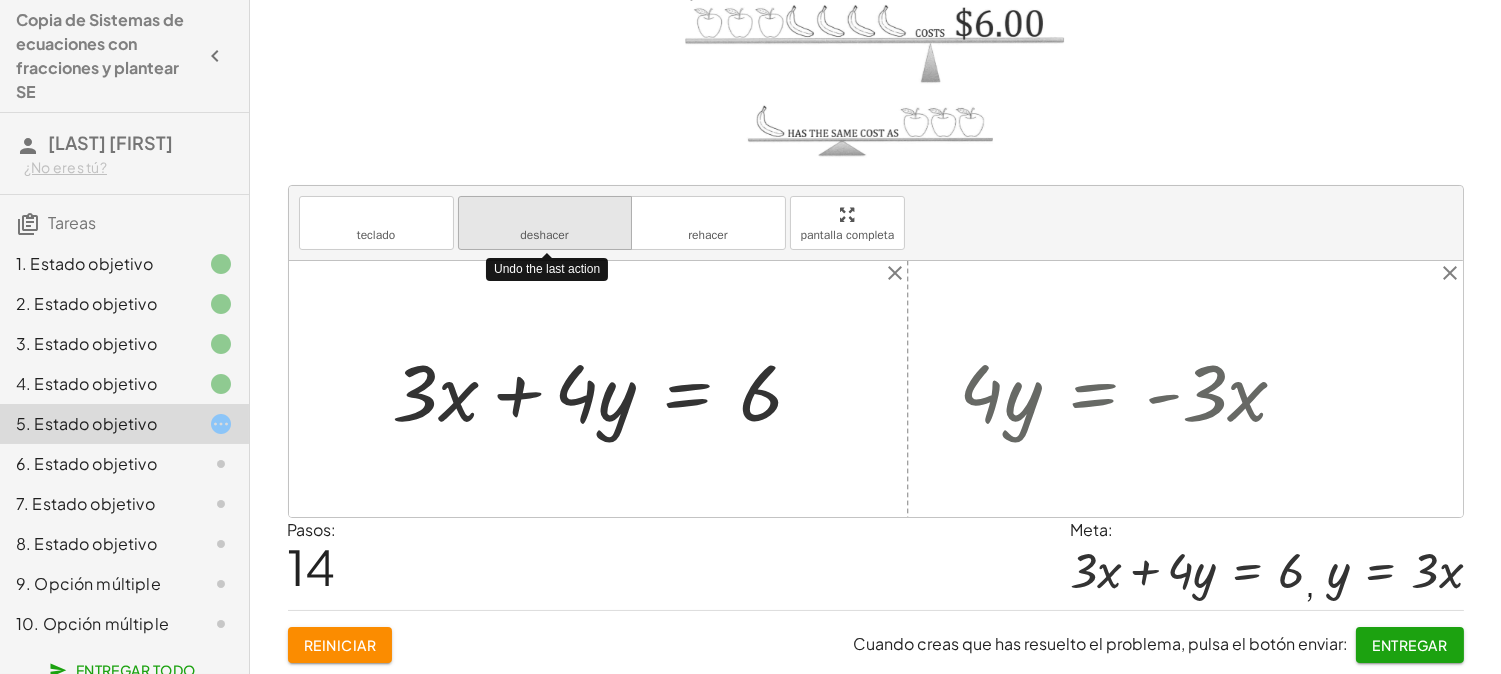 click on "deshacer" at bounding box center (544, 235) 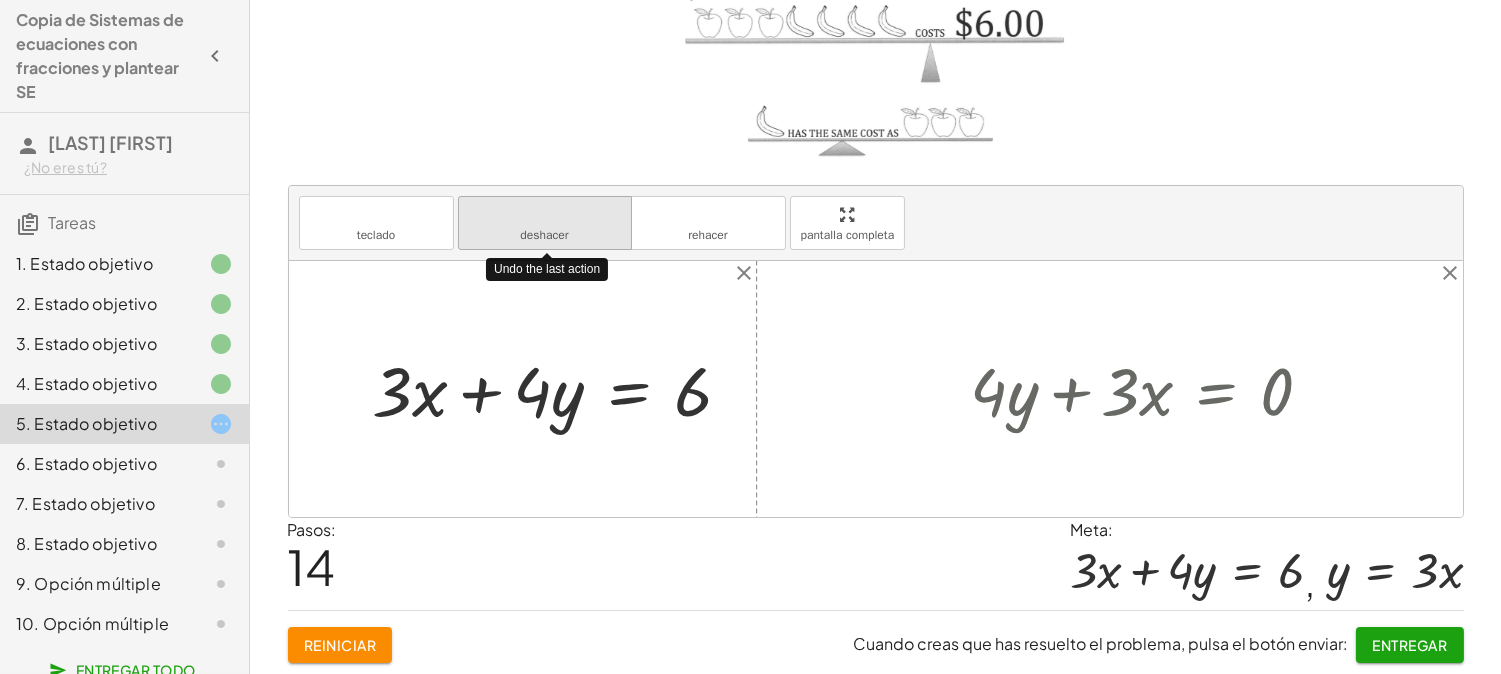 click on "deshacer" at bounding box center [544, 235] 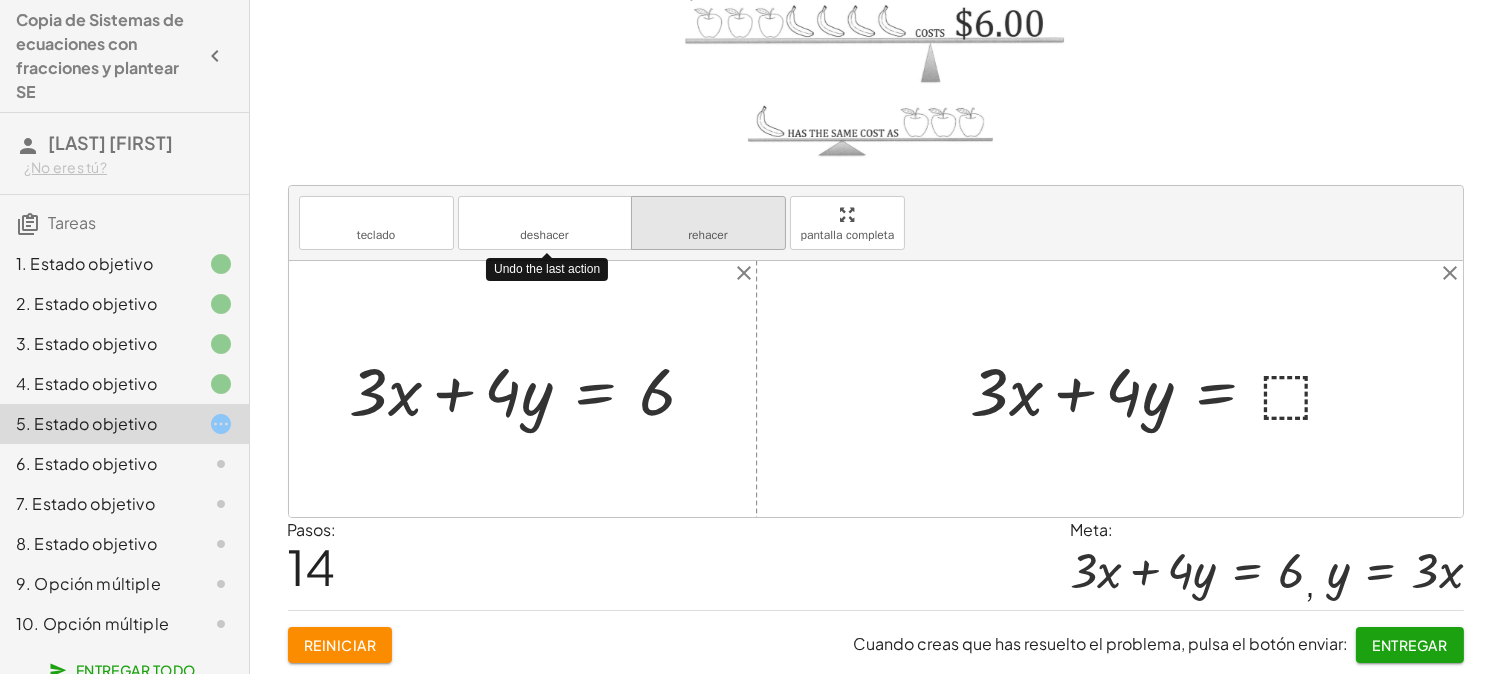 click on "rehacer" at bounding box center (708, 215) 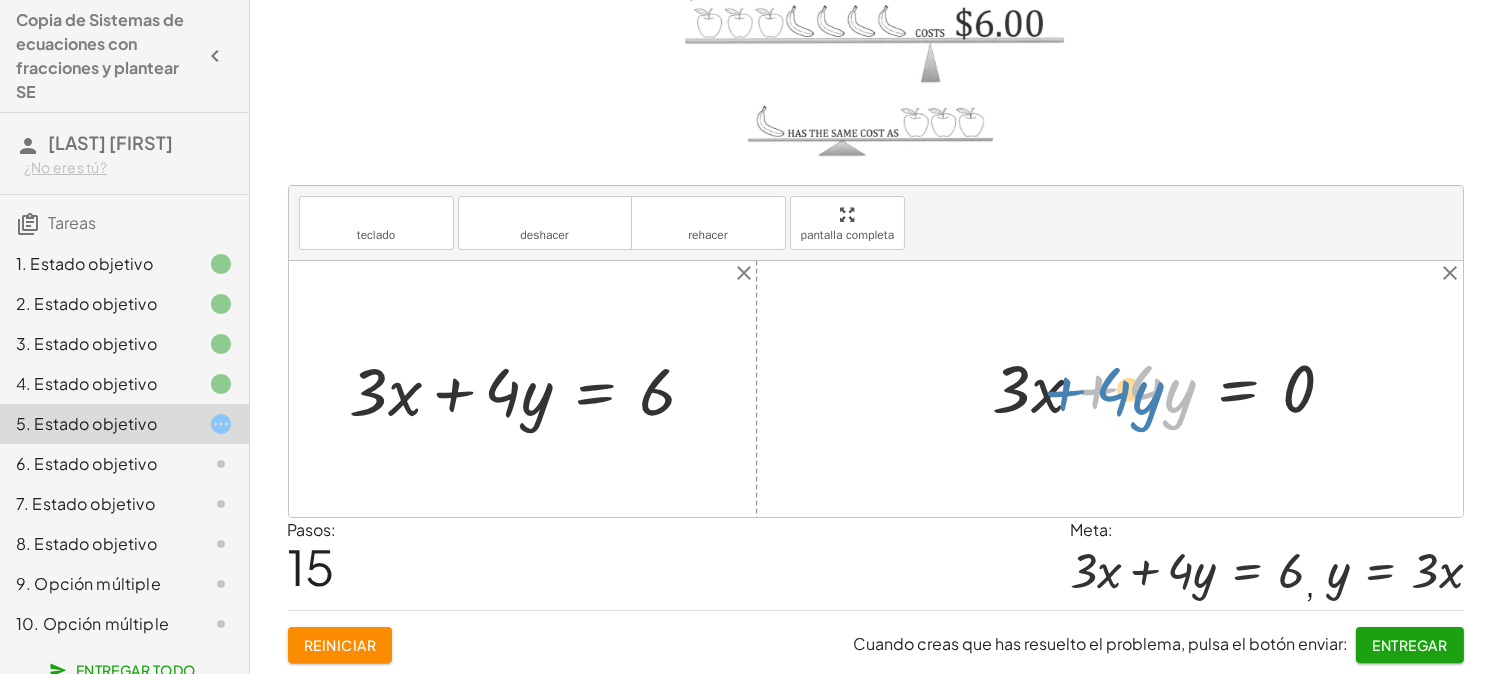 drag, startPoint x: 1091, startPoint y: 393, endPoint x: 1063, endPoint y: 395, distance: 28.071337 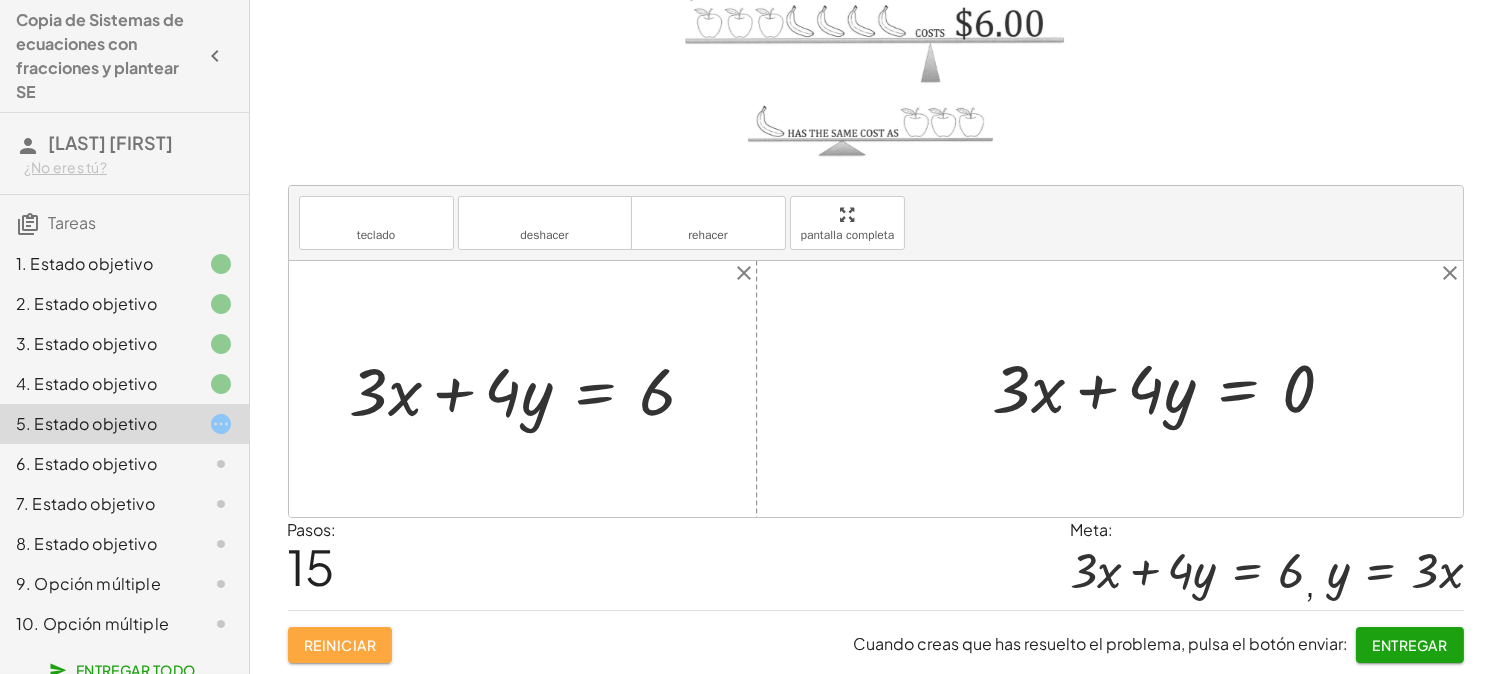 click on "Reiniciar" at bounding box center (340, 645) 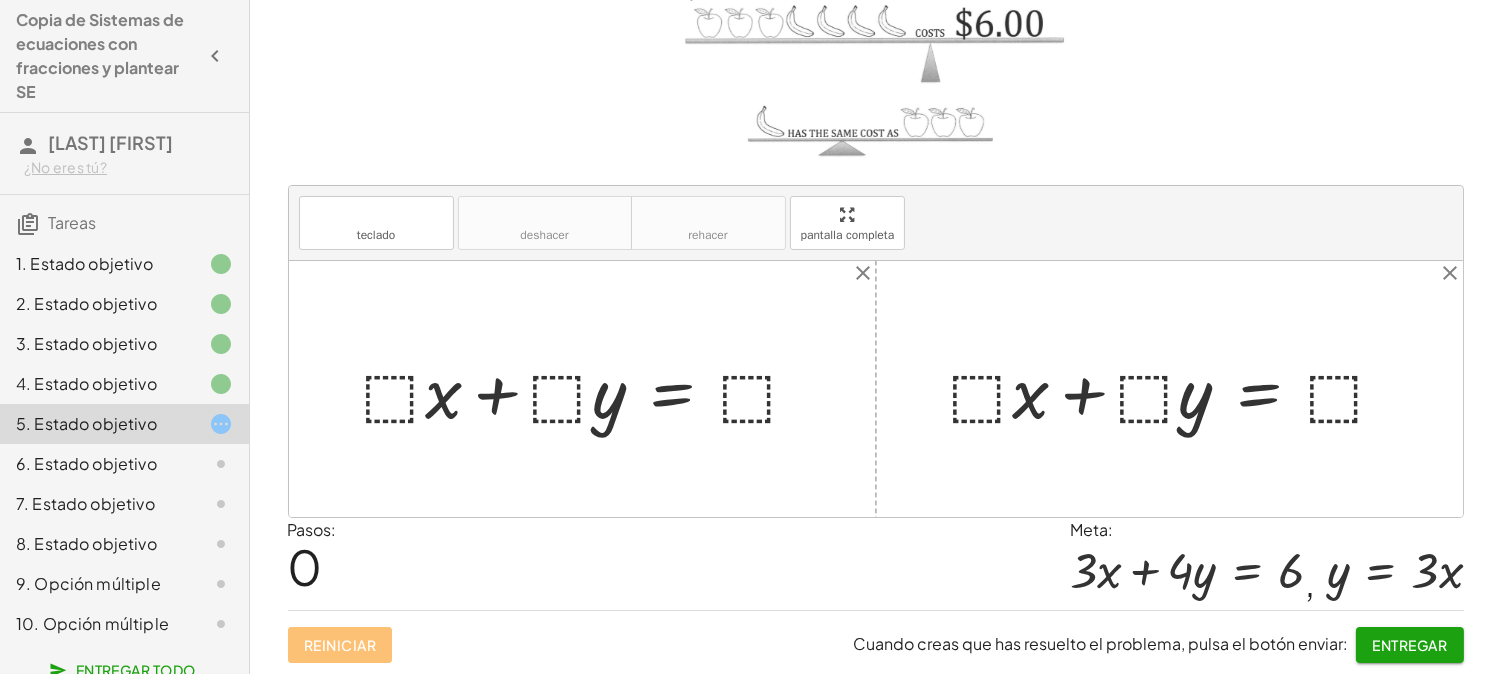 click at bounding box center [590, 389] 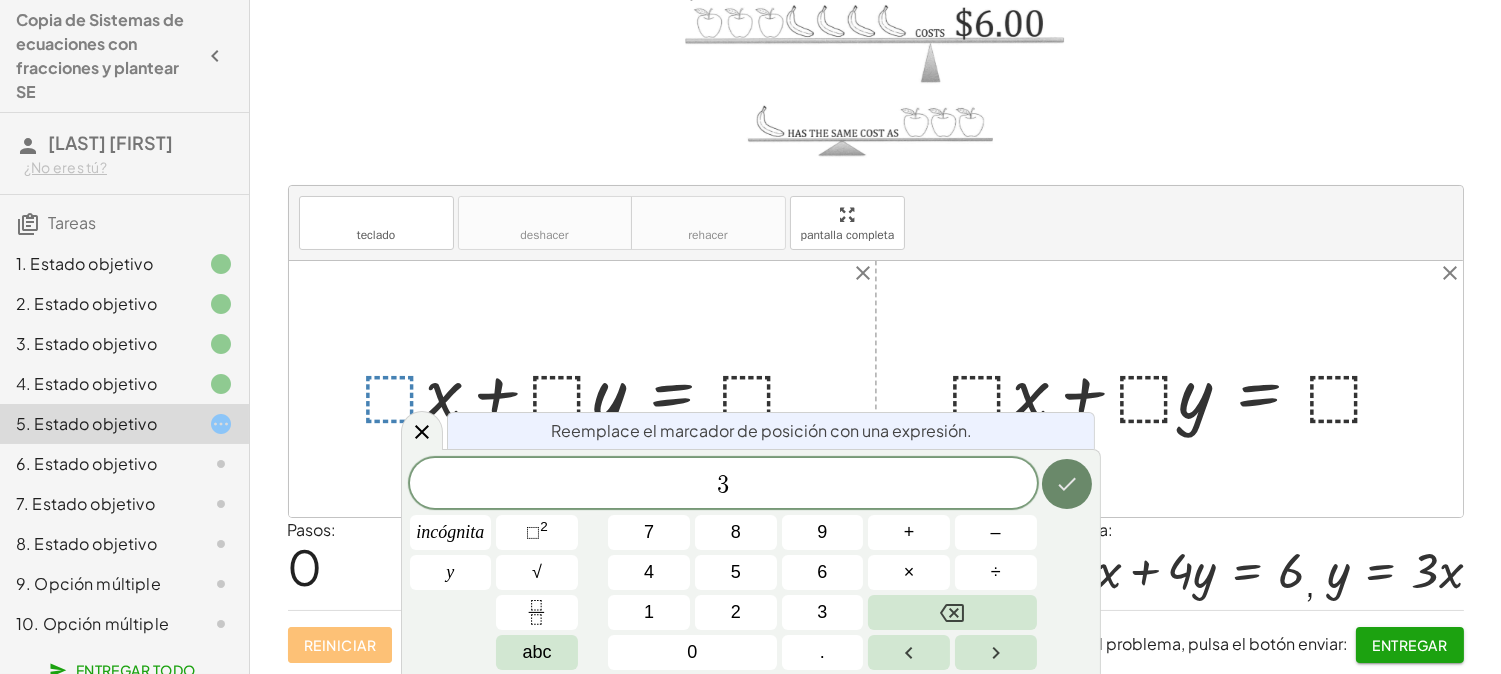 click 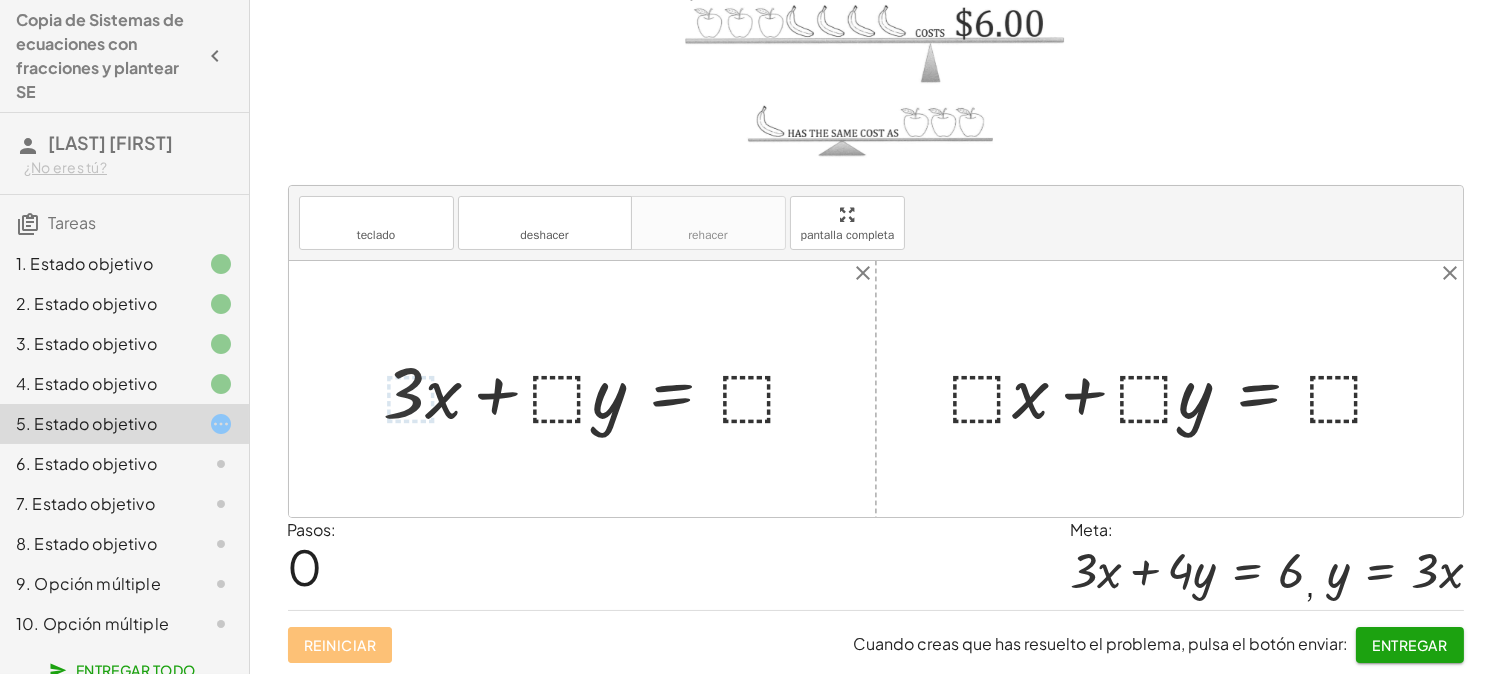 click at bounding box center (600, 389) 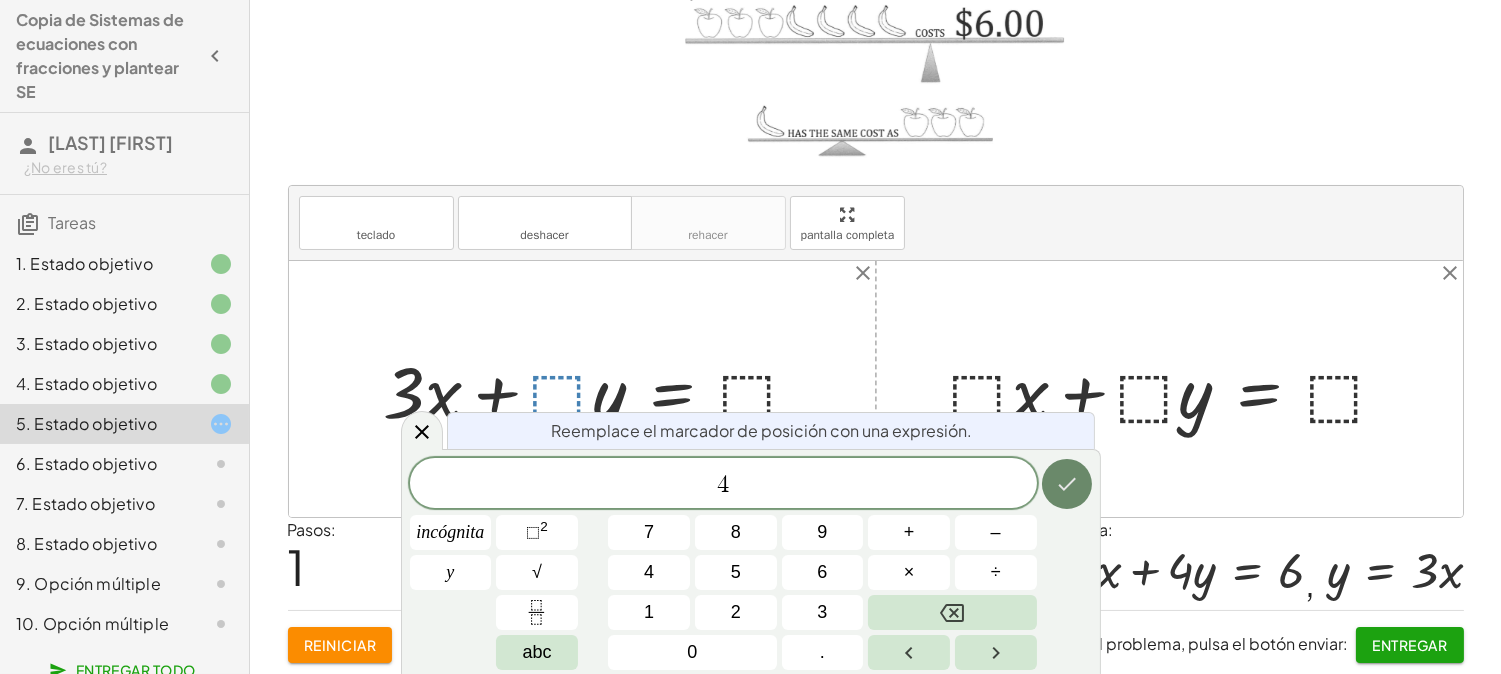 click 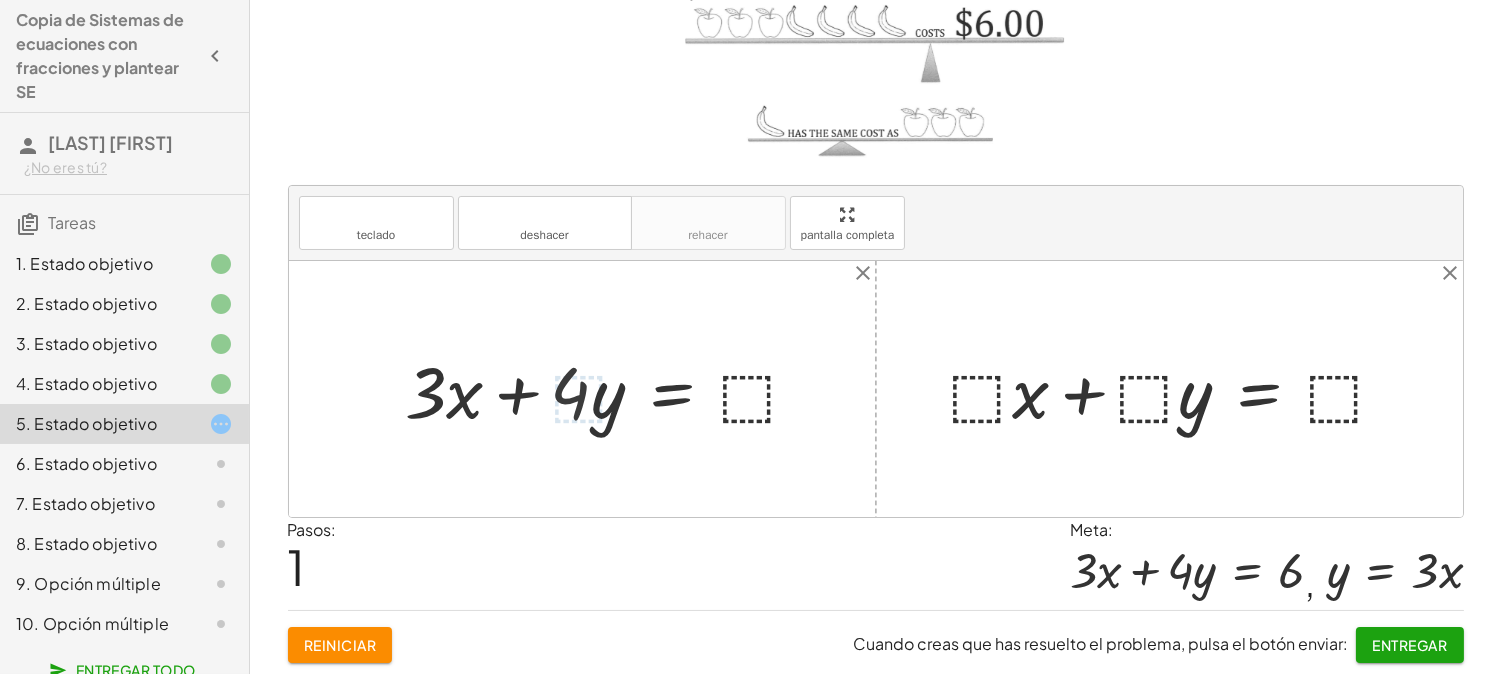 click at bounding box center [611, 389] 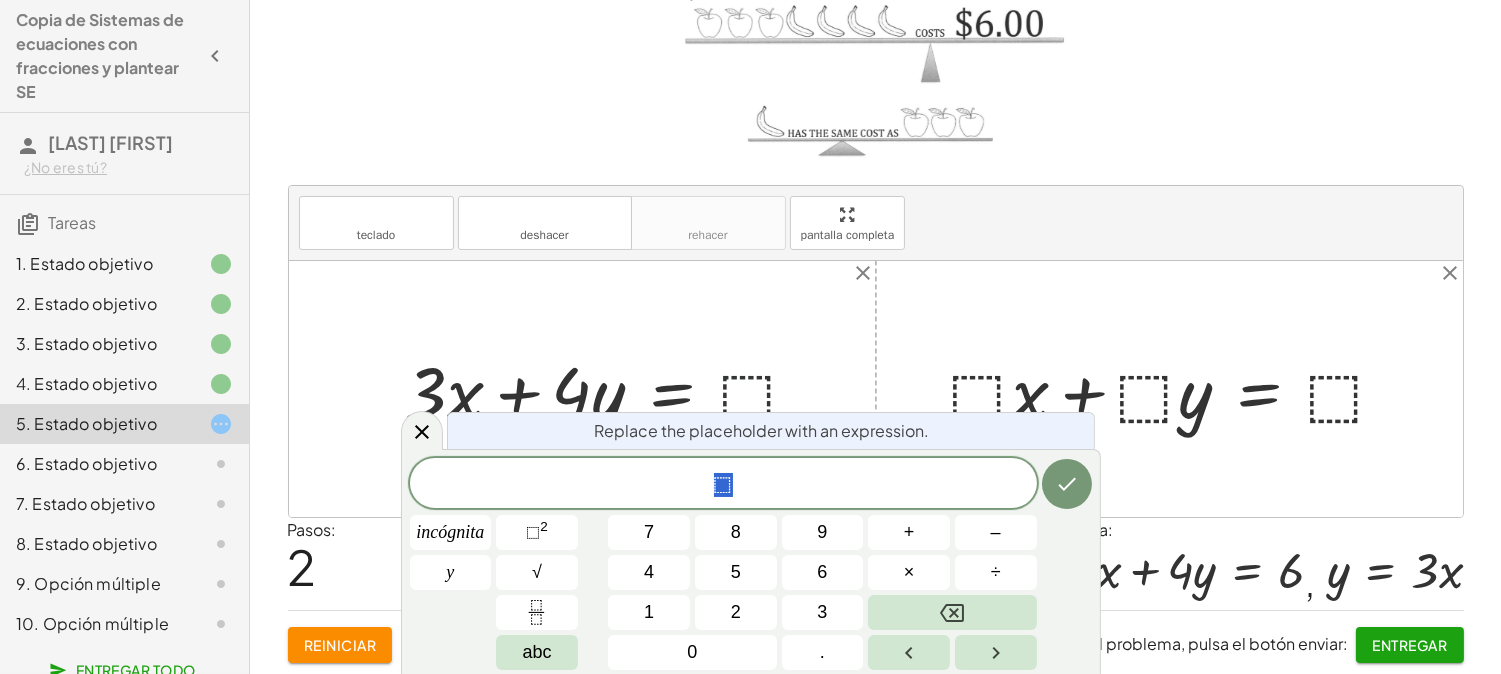 click at bounding box center [611, 389] 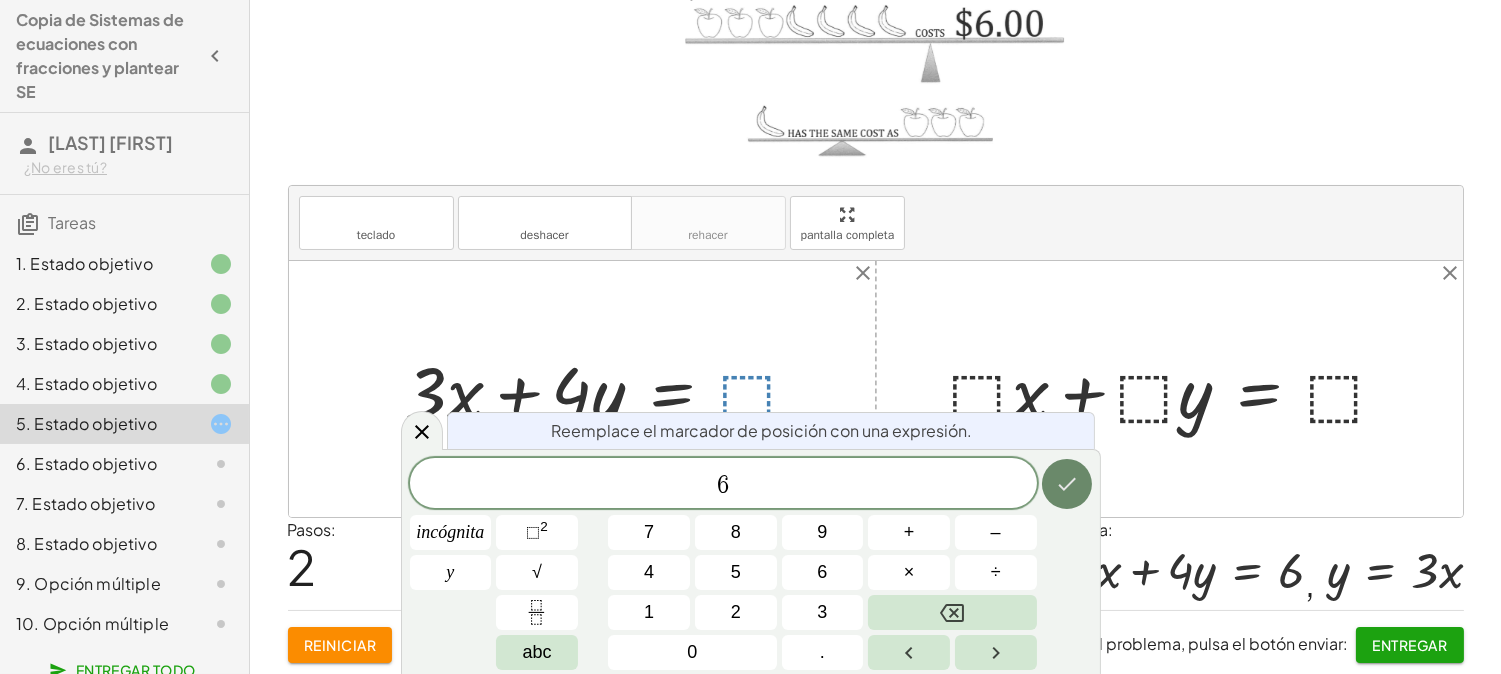 click 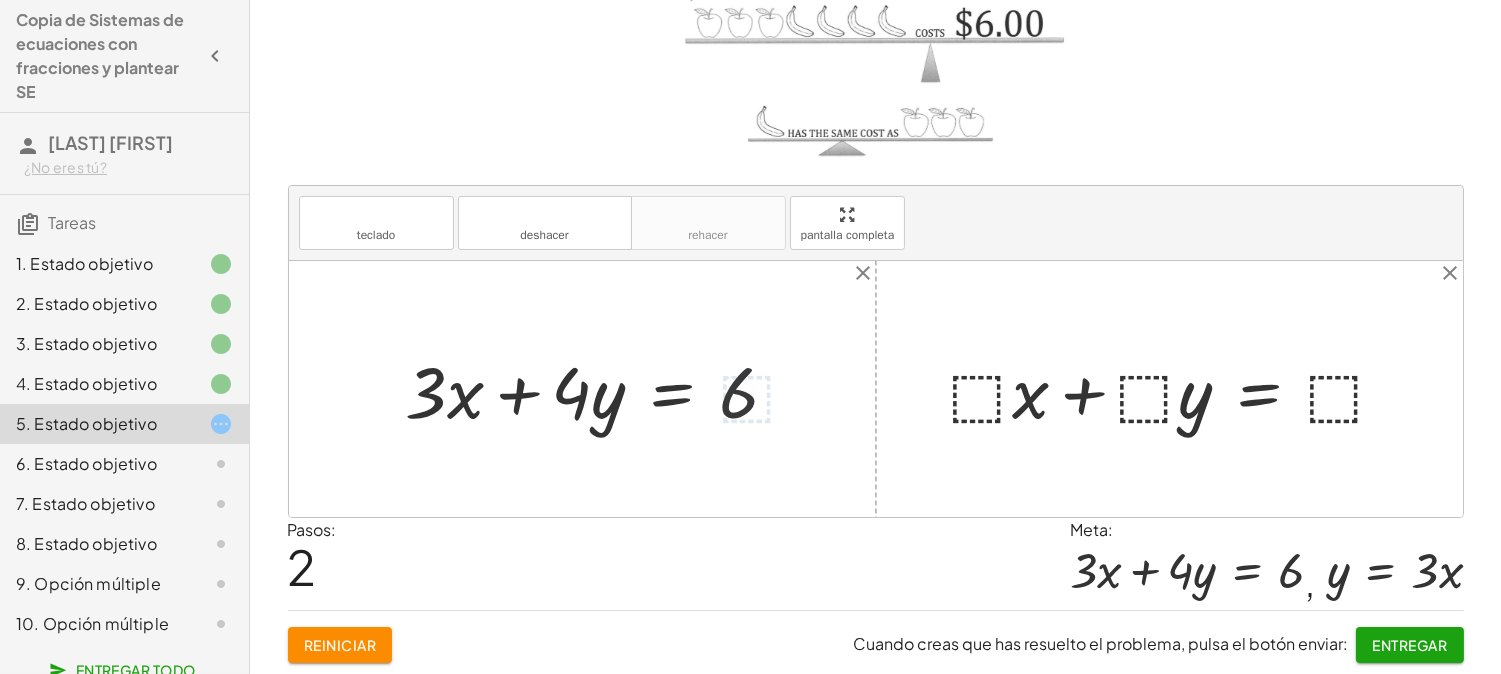 click at bounding box center [1177, 389] 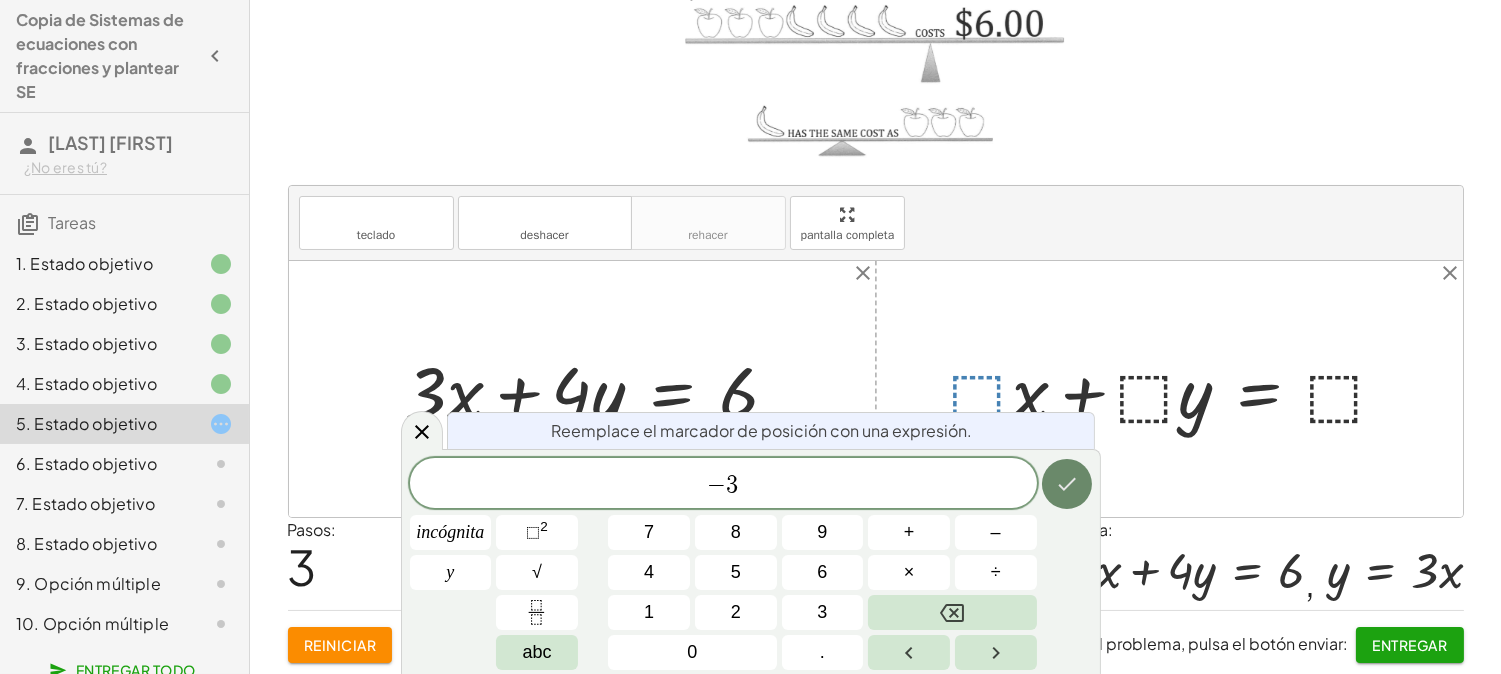 click 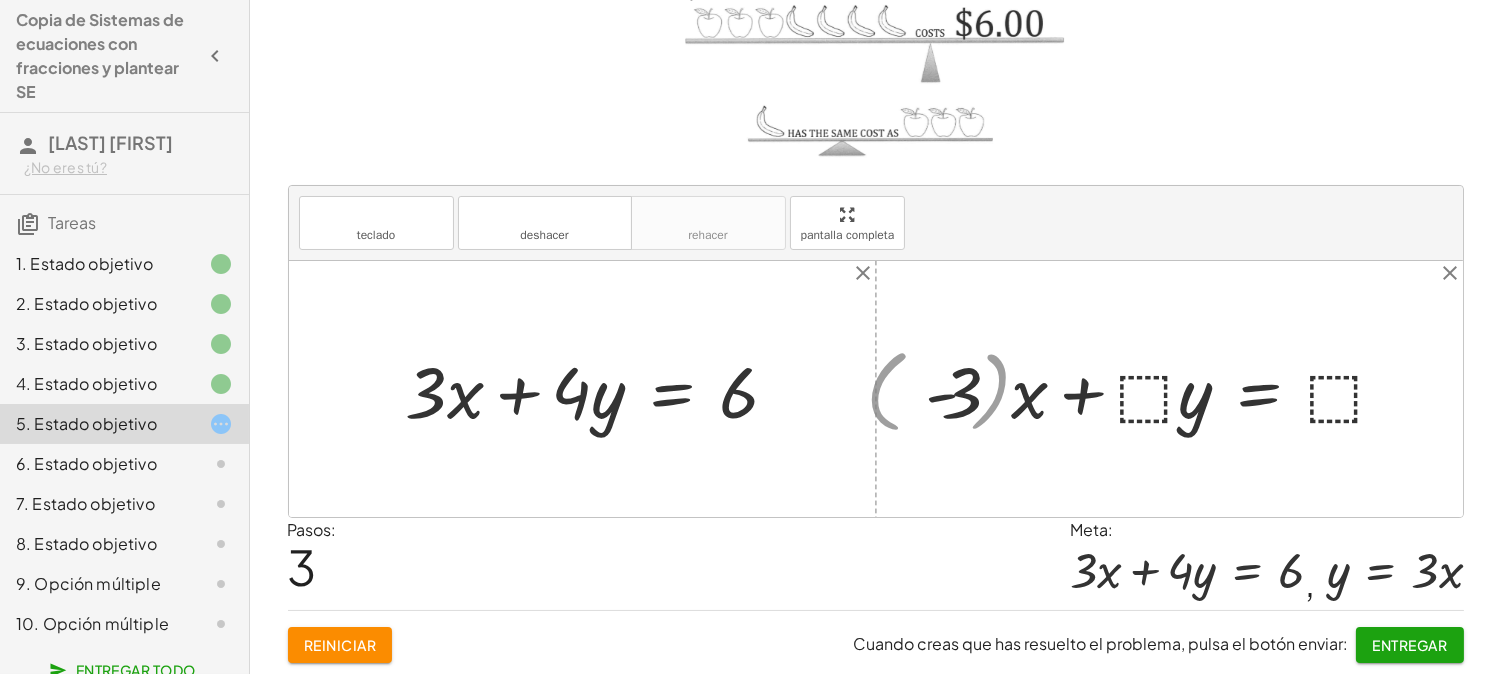 click at bounding box center [1135, 388] 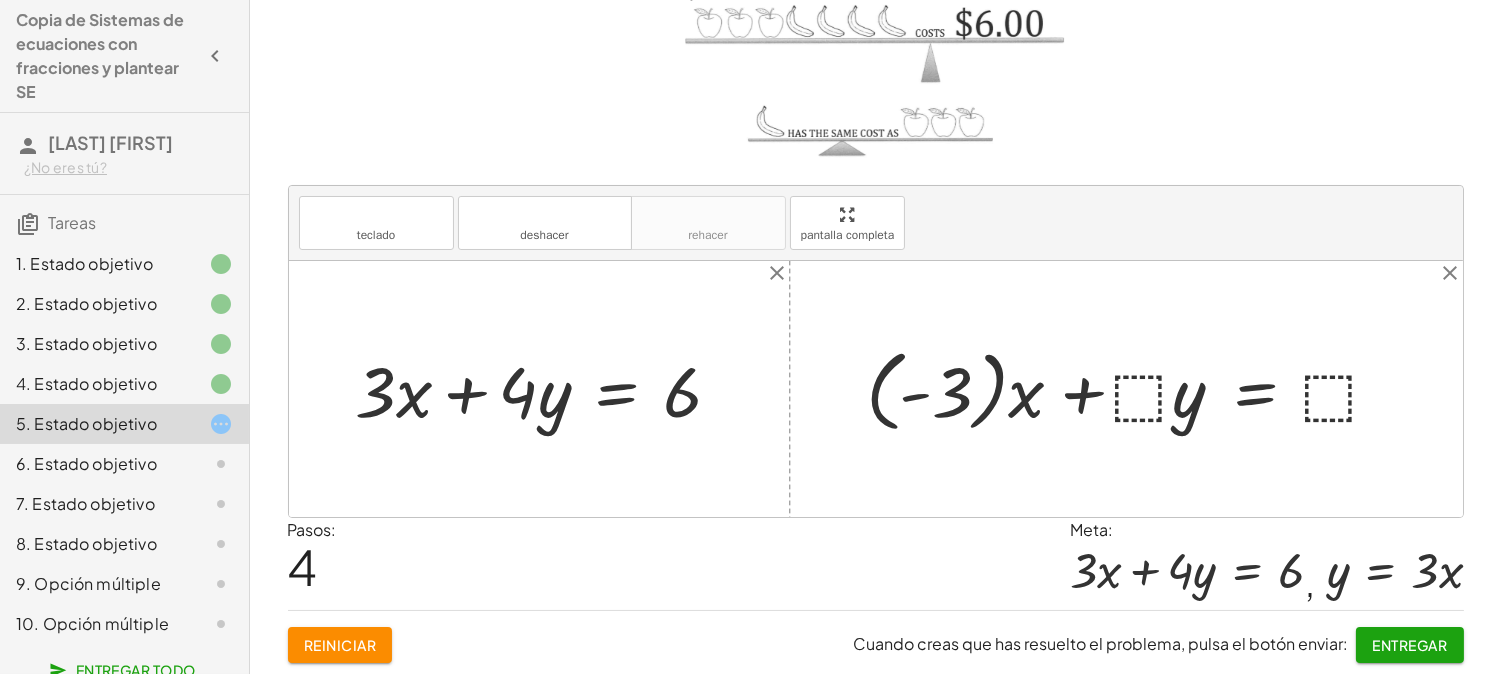 click at bounding box center (1134, 388) 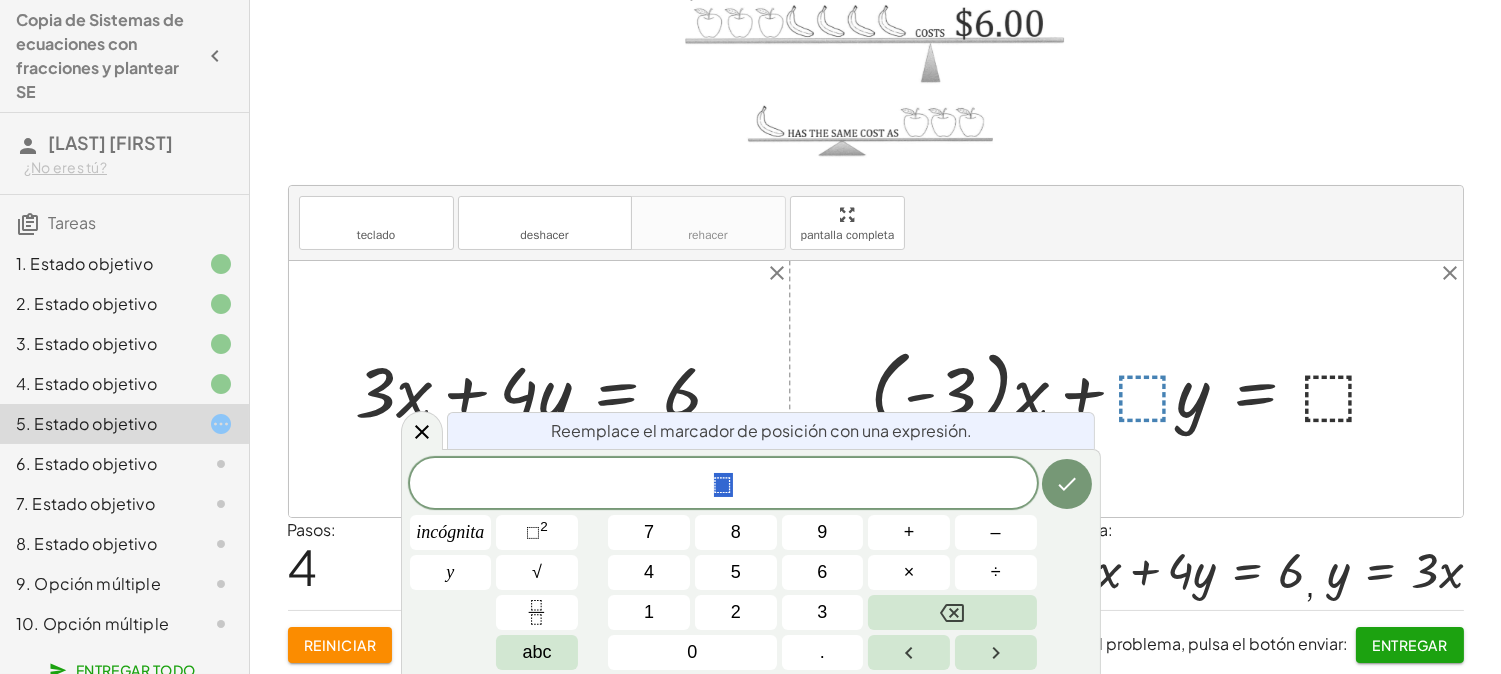 drag, startPoint x: 882, startPoint y: 475, endPoint x: 682, endPoint y: 455, distance: 200.99751 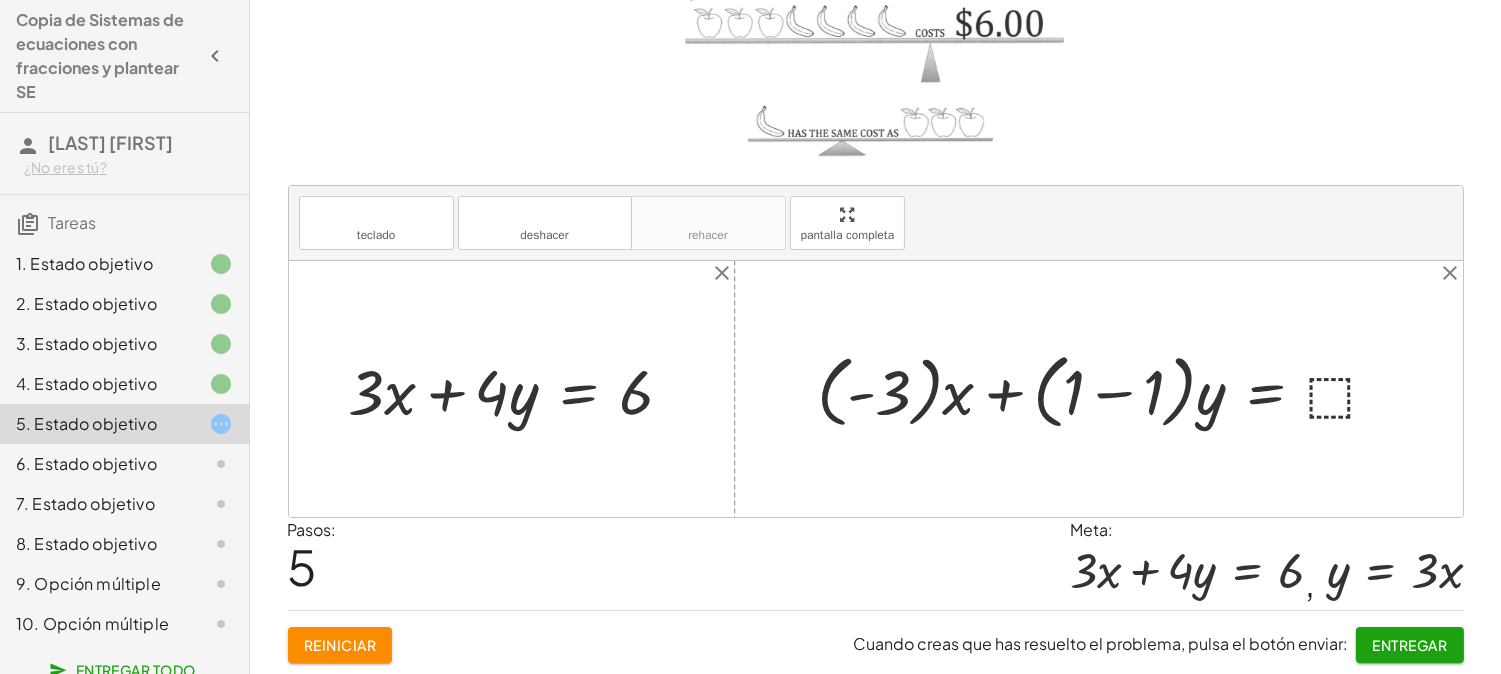 click at bounding box center [1106, 389] 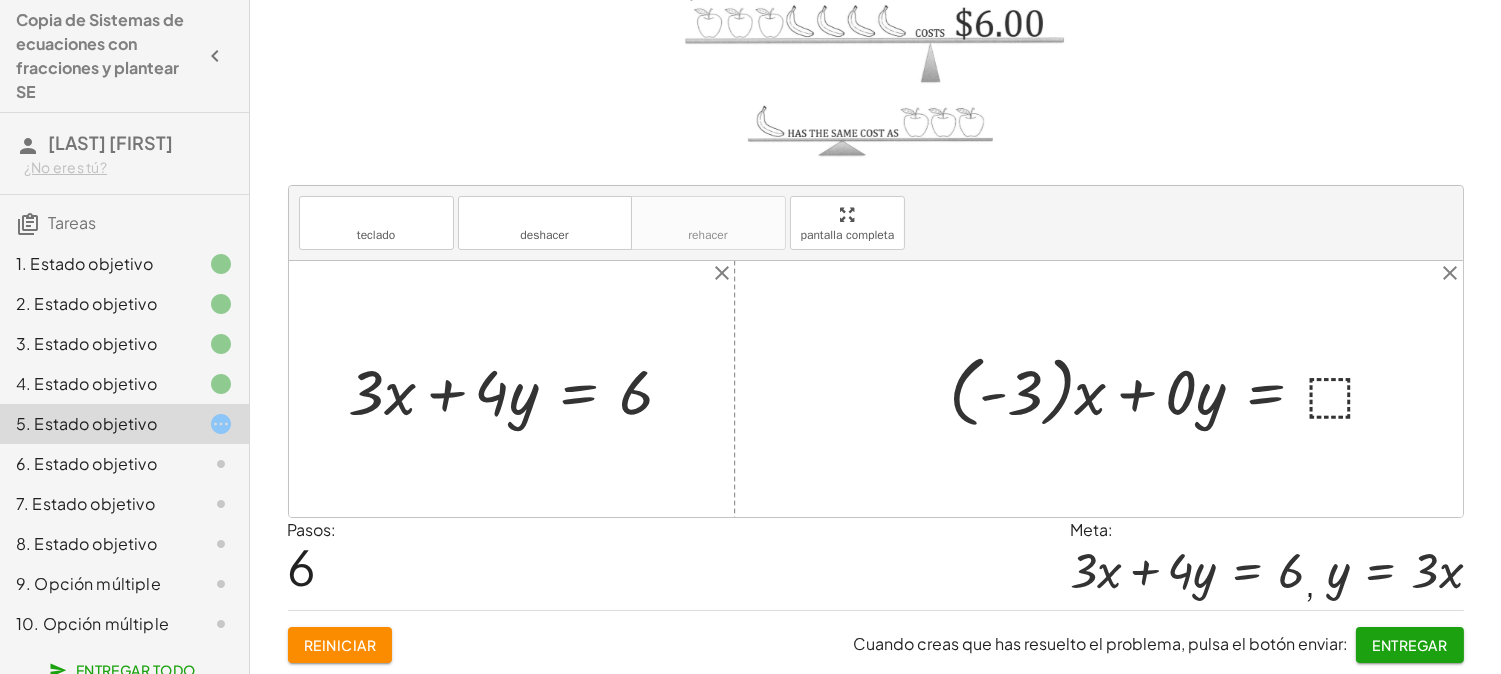 click at bounding box center (1172, 389) 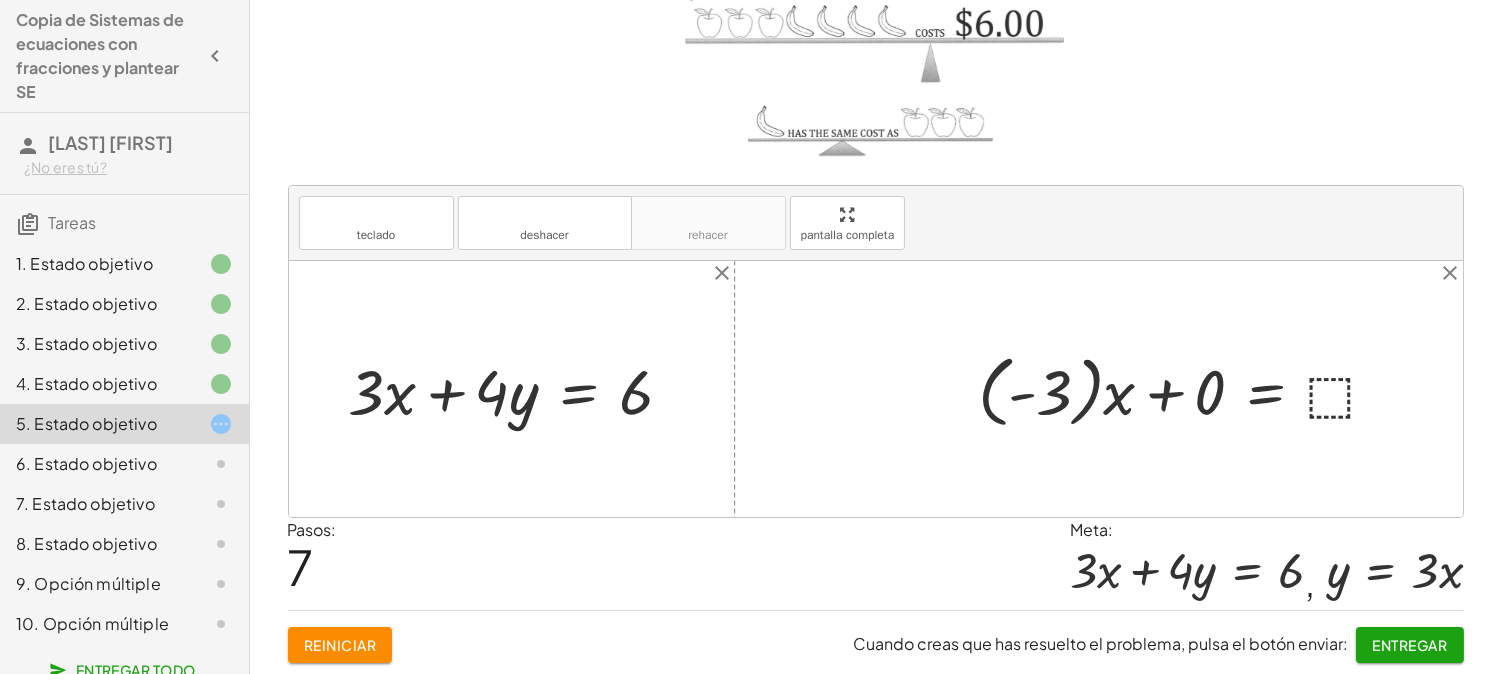 click at bounding box center (1186, 389) 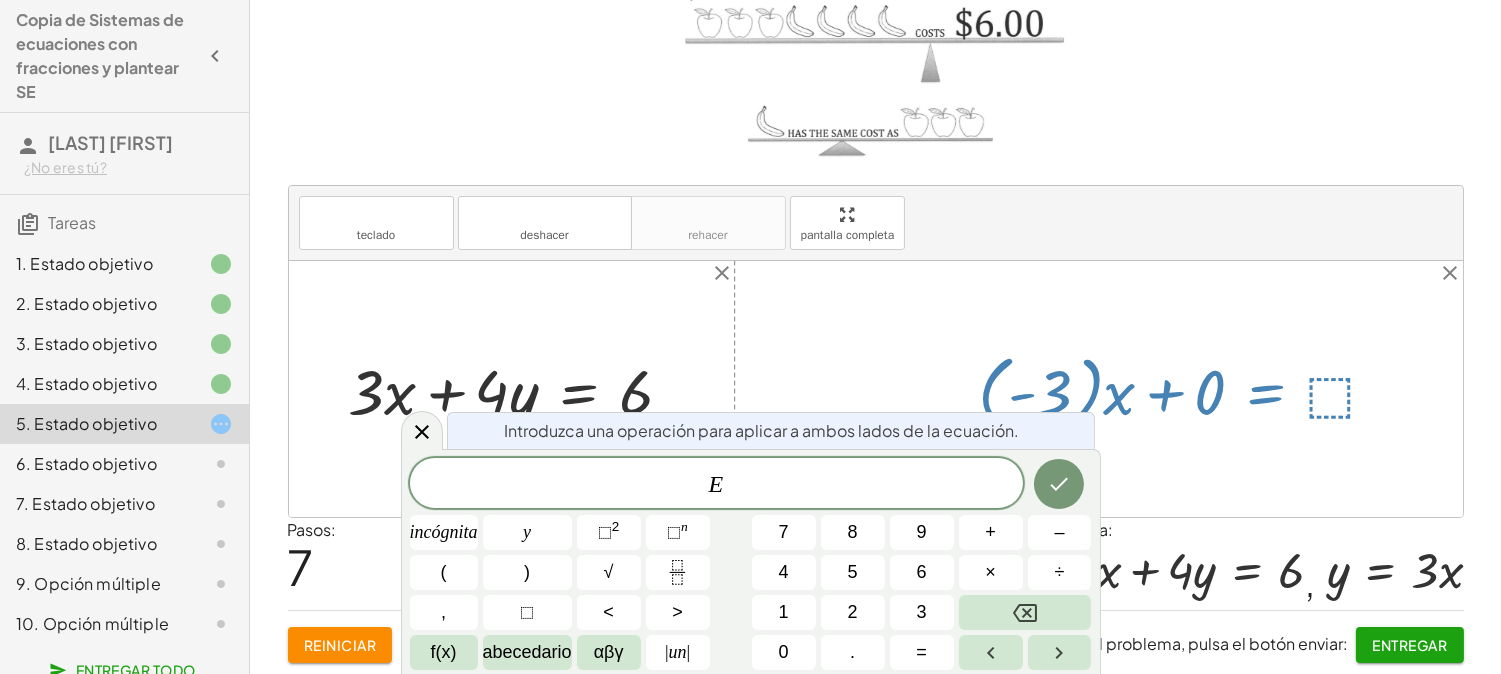 click at bounding box center [1186, 389] 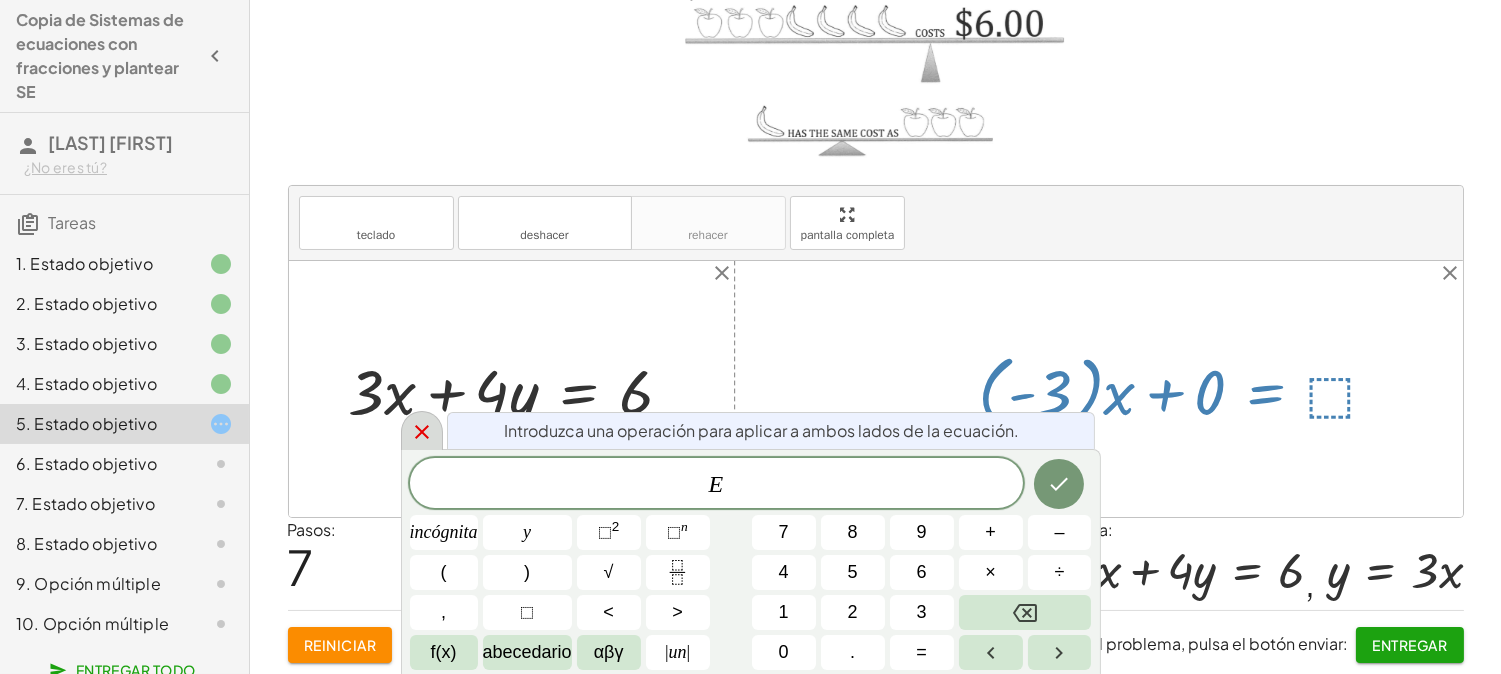 click 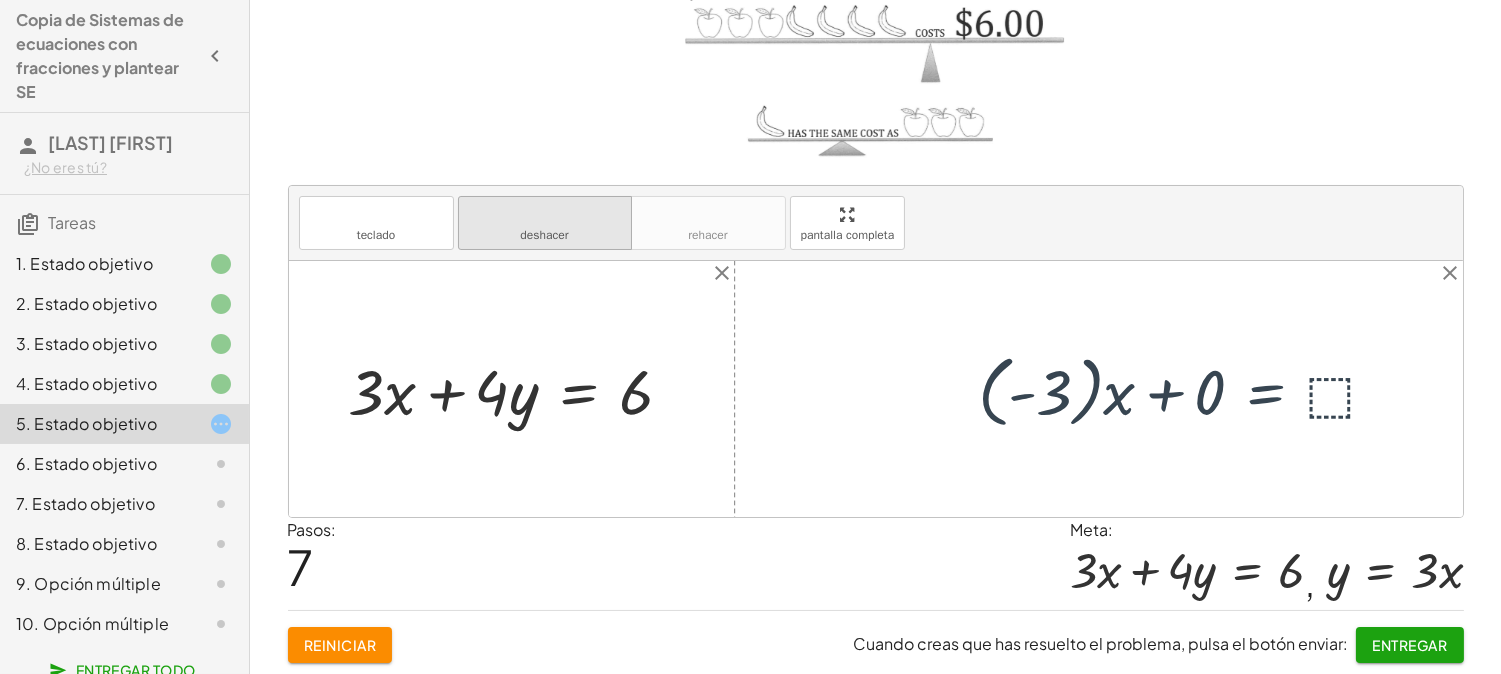 click on "deshacer" at bounding box center (544, 235) 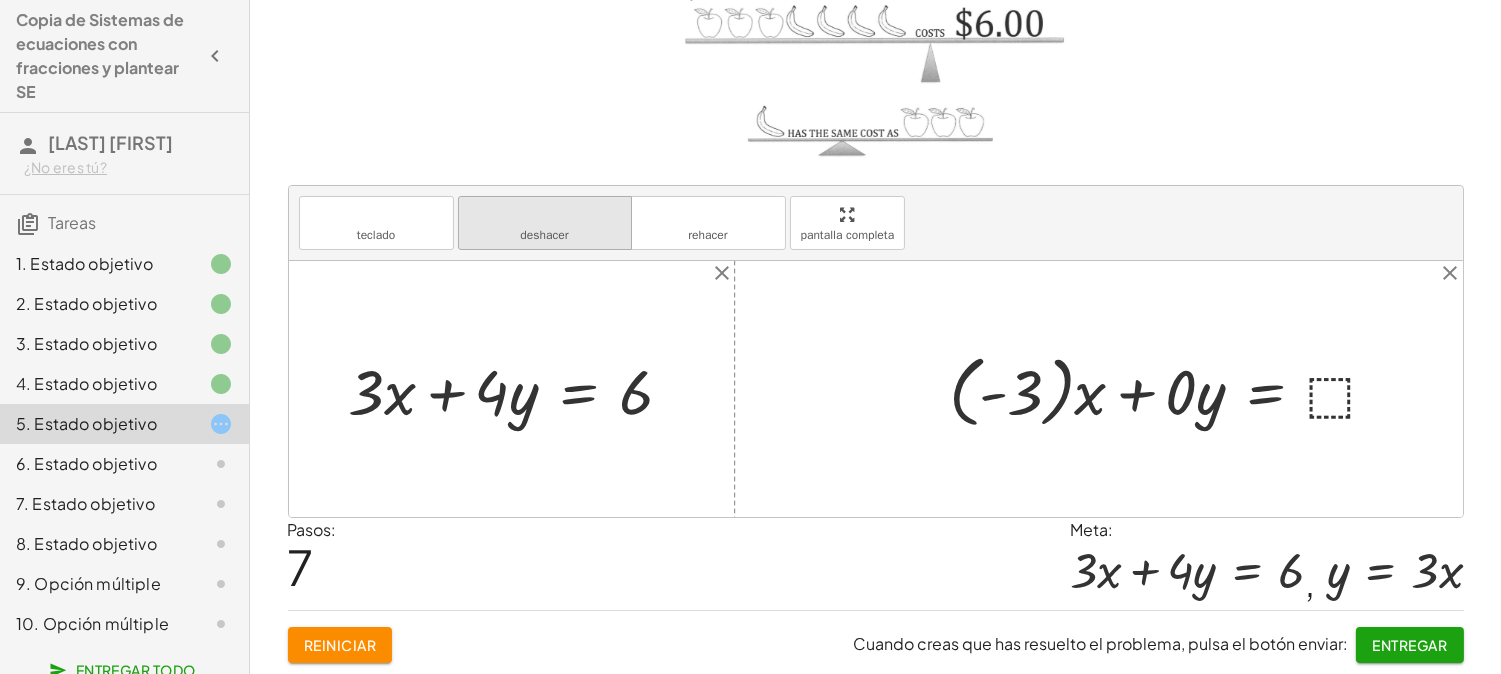 click on "deshacer deshacer" at bounding box center [545, 223] 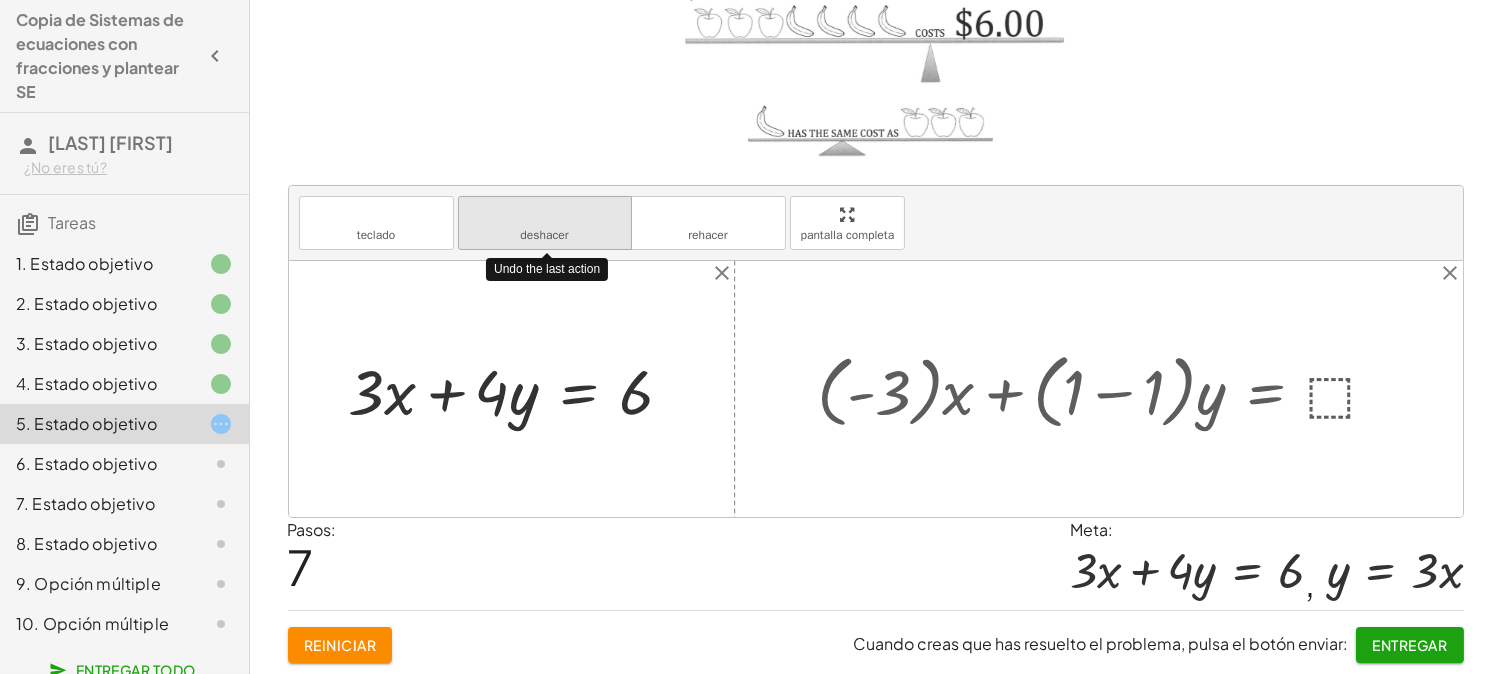click on "deshacer deshacer" at bounding box center [545, 223] 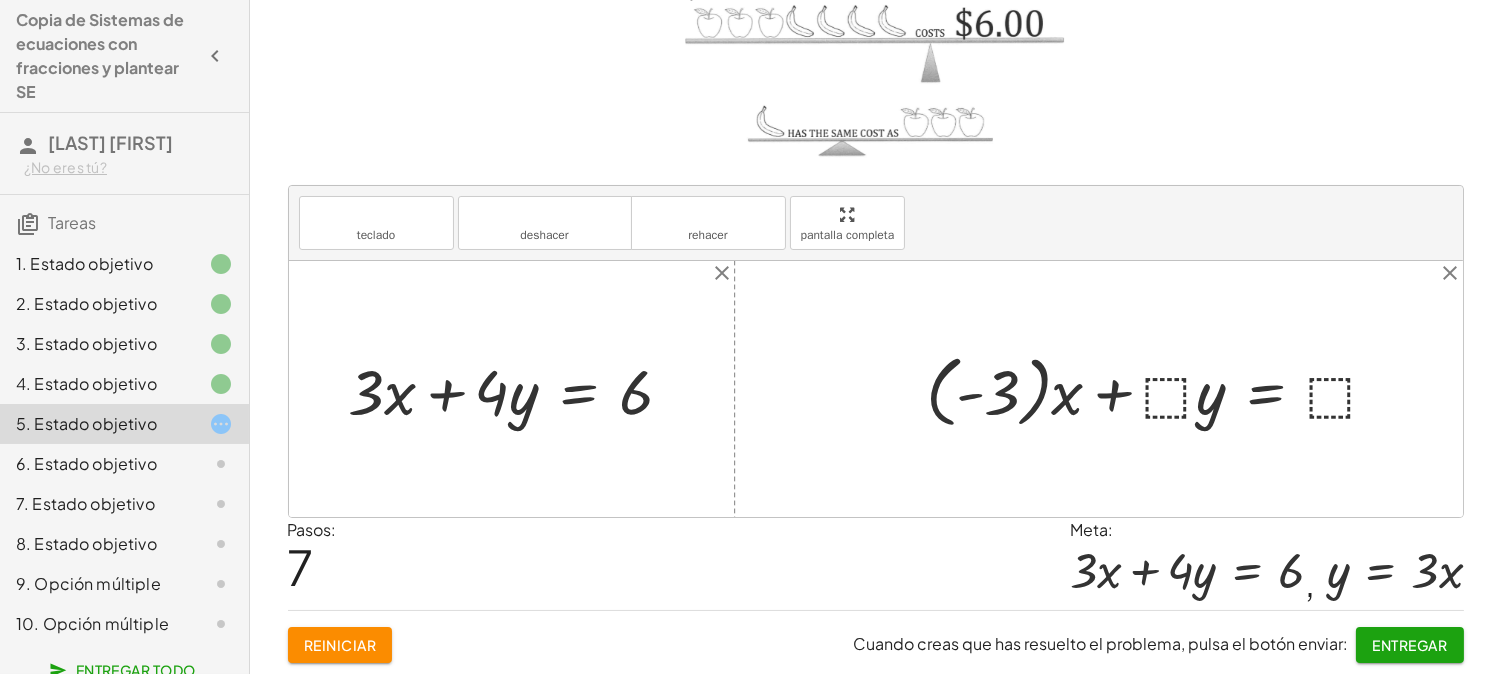 click at bounding box center [1160, 389] 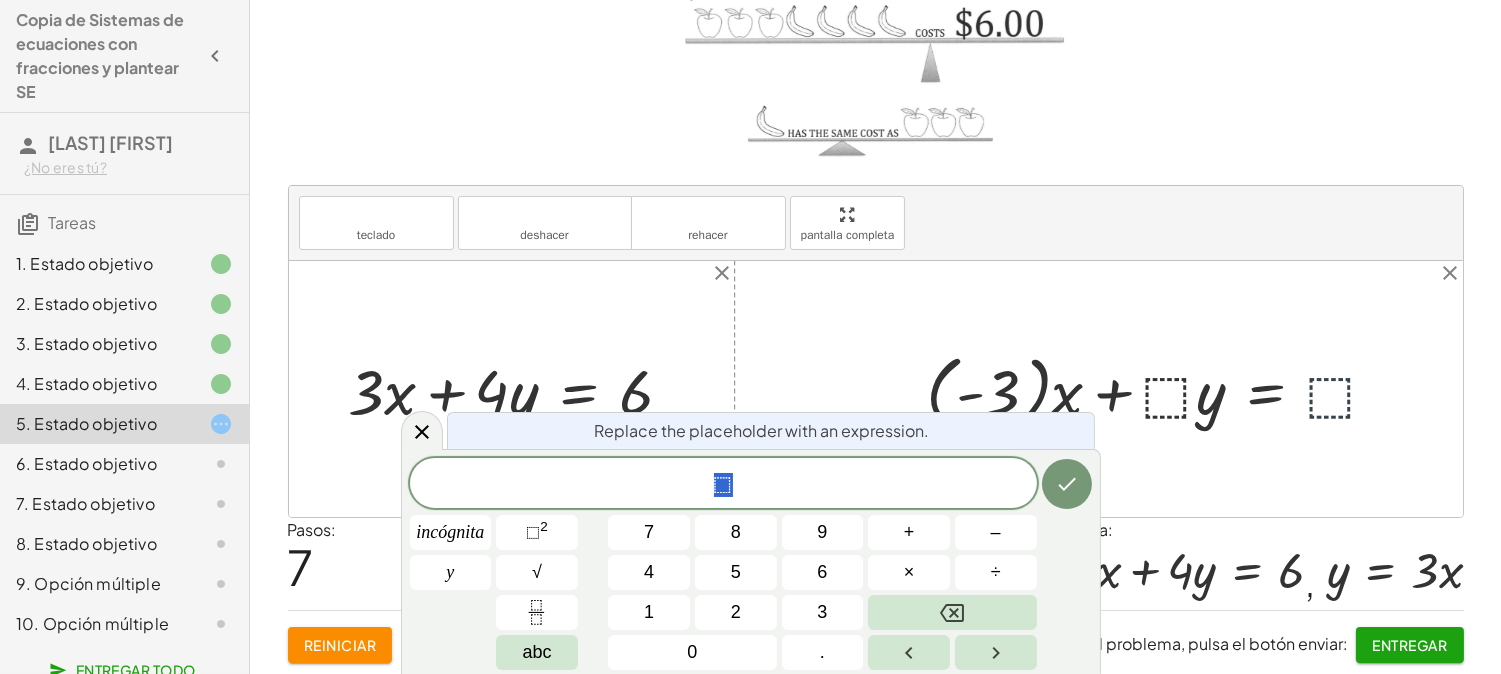 click at bounding box center [1160, 389] 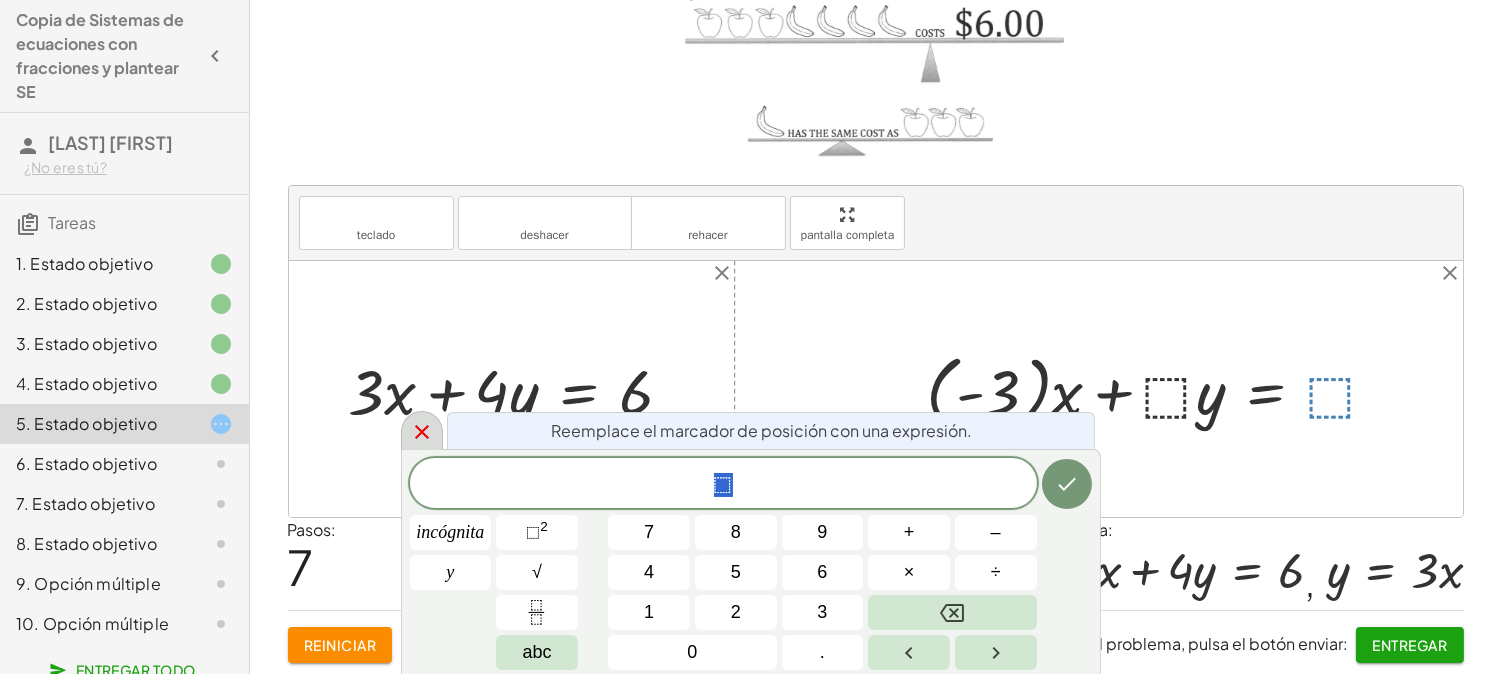 click at bounding box center (422, 430) 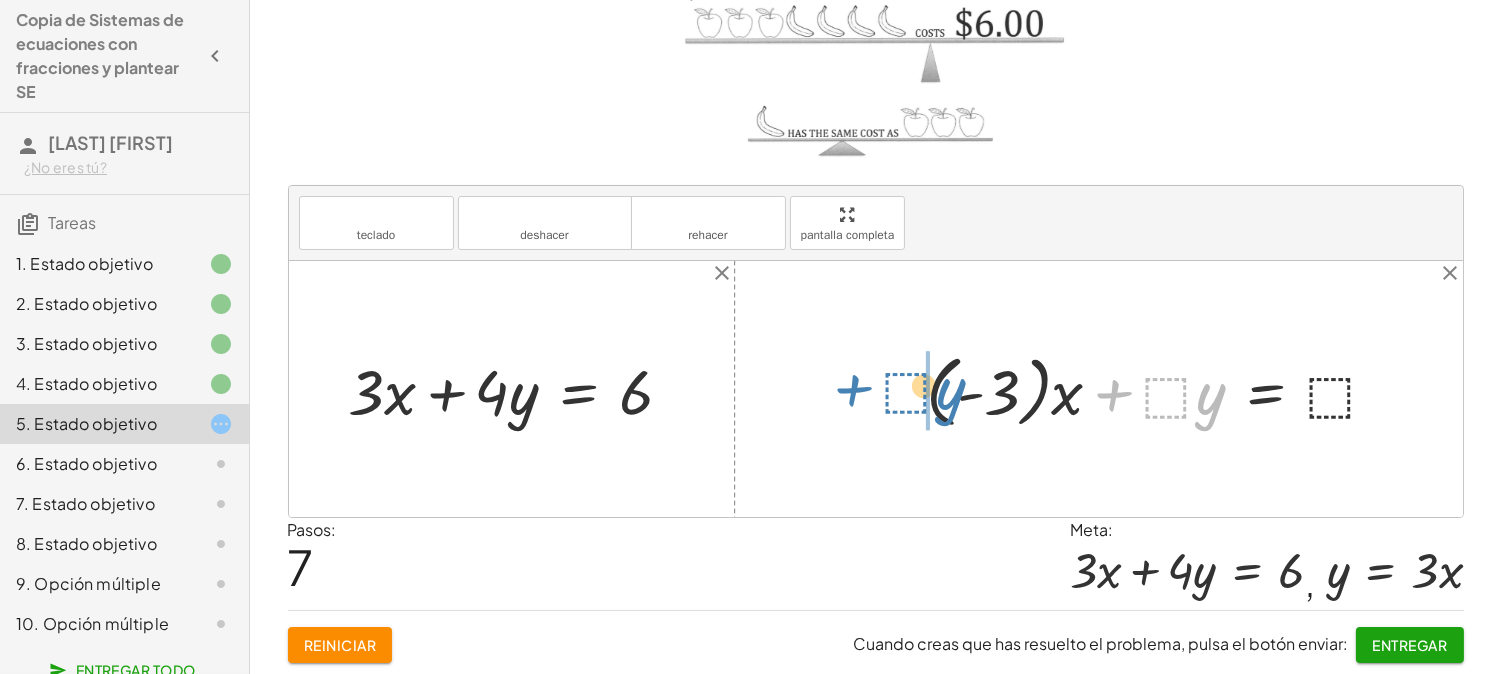 drag, startPoint x: 1105, startPoint y: 398, endPoint x: 861, endPoint y: 383, distance: 244.46063 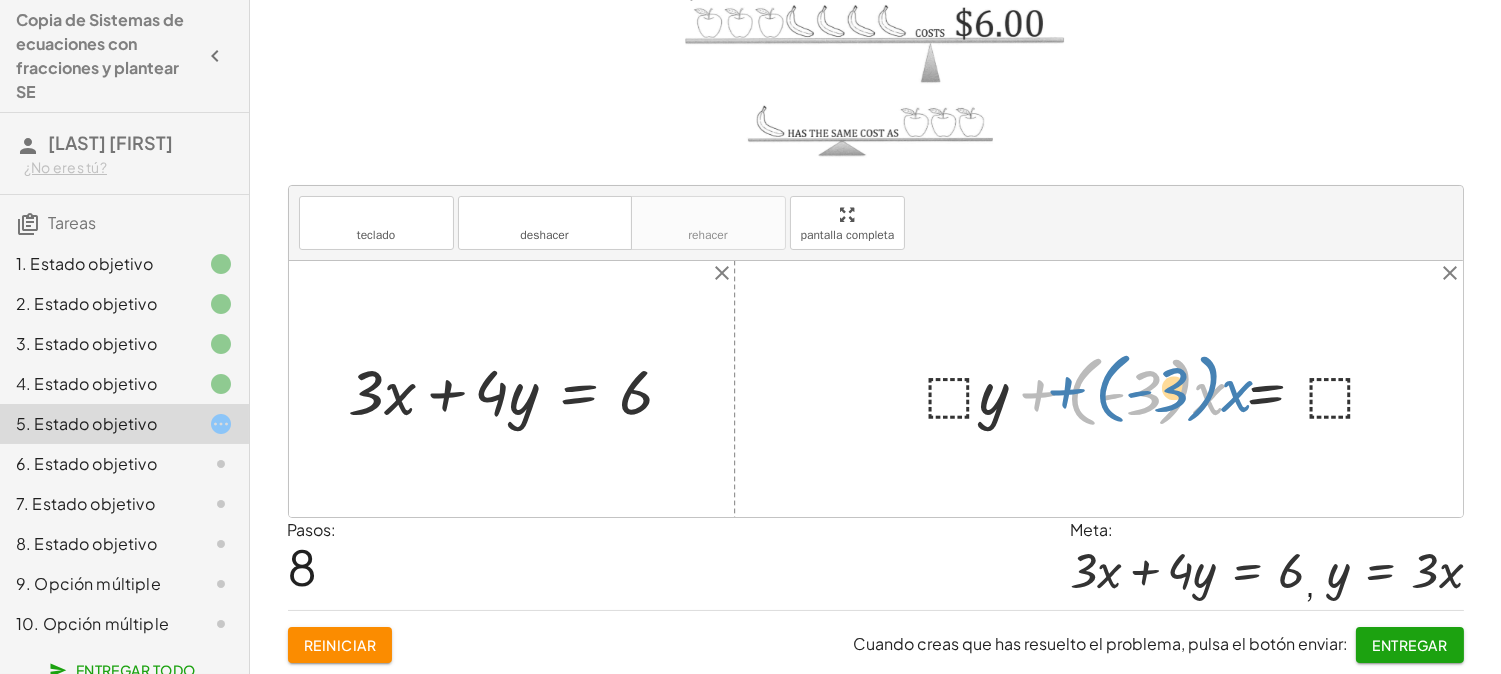 click at bounding box center (1160, 389) 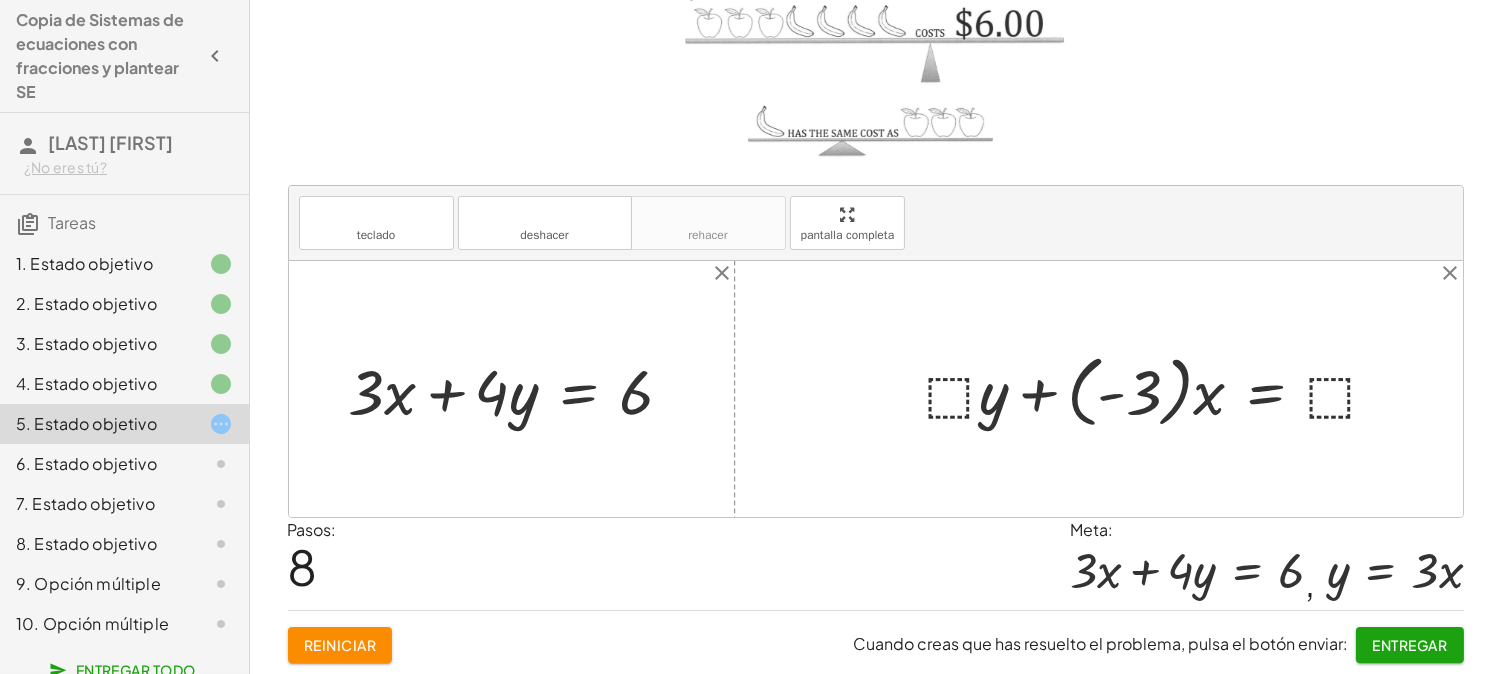 click at bounding box center [1160, 389] 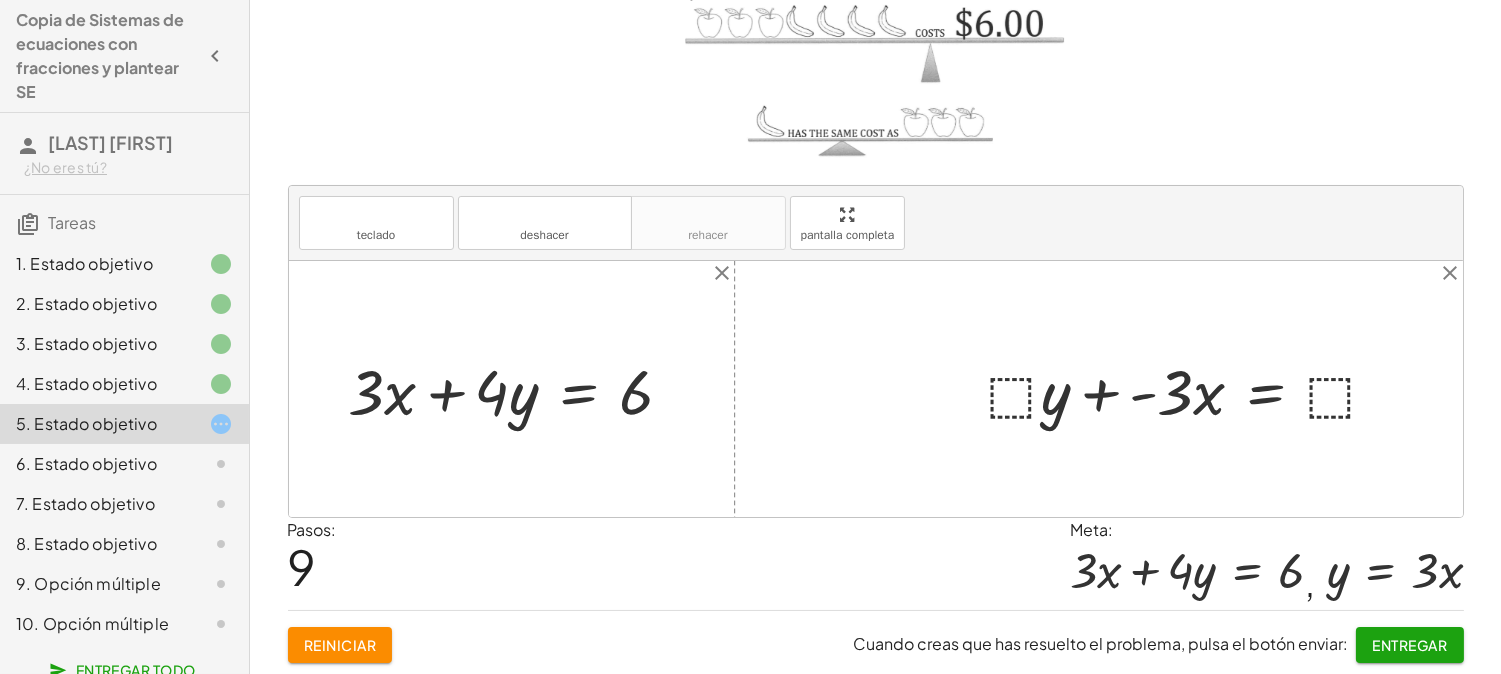 click at bounding box center [1192, 389] 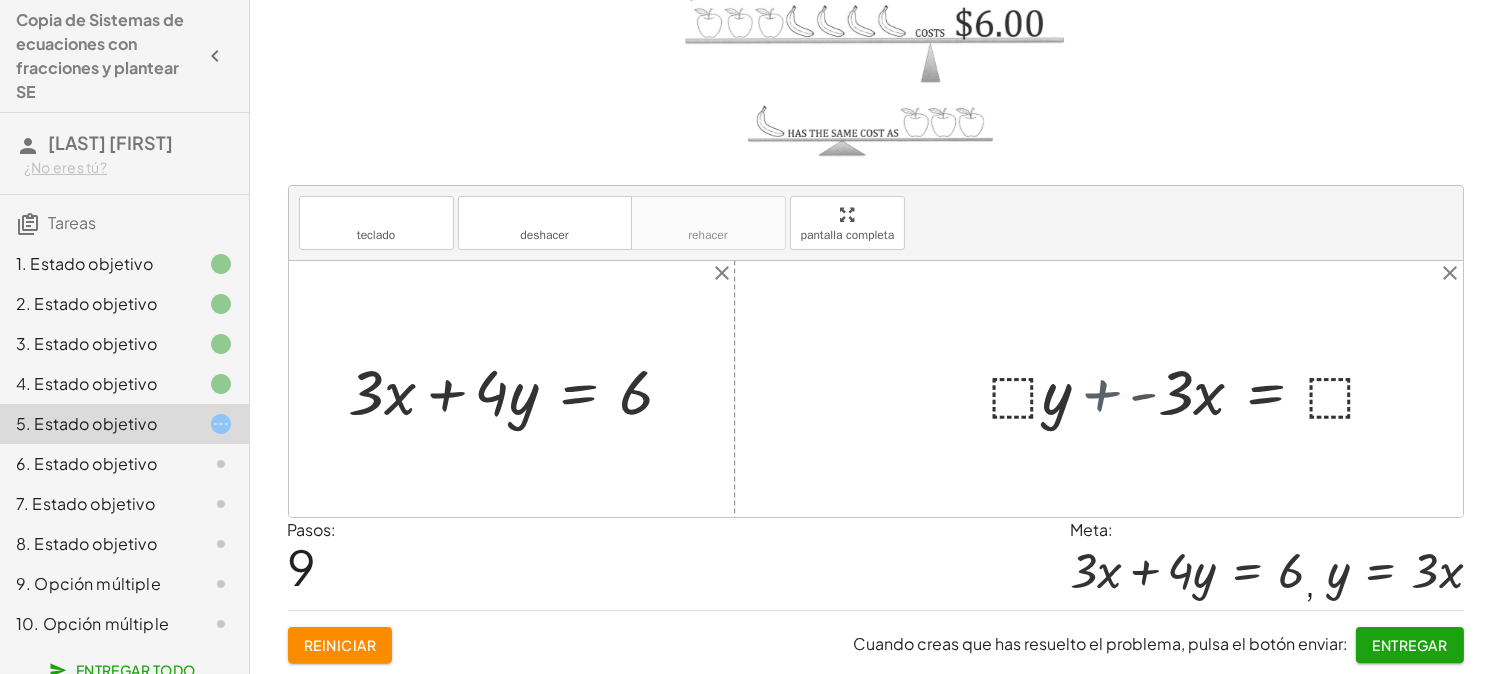 click at bounding box center (1206, 389) 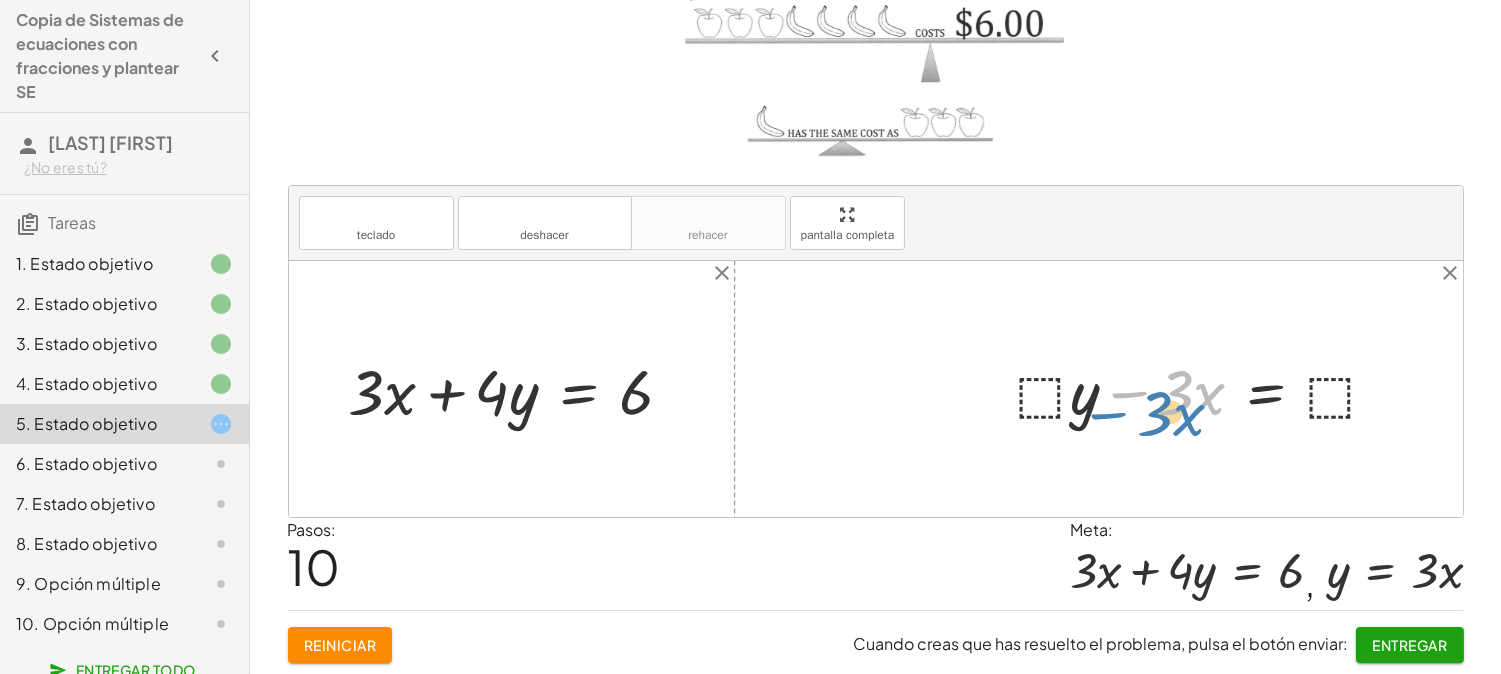 drag, startPoint x: 1172, startPoint y: 393, endPoint x: 1103, endPoint y: 415, distance: 72.42237 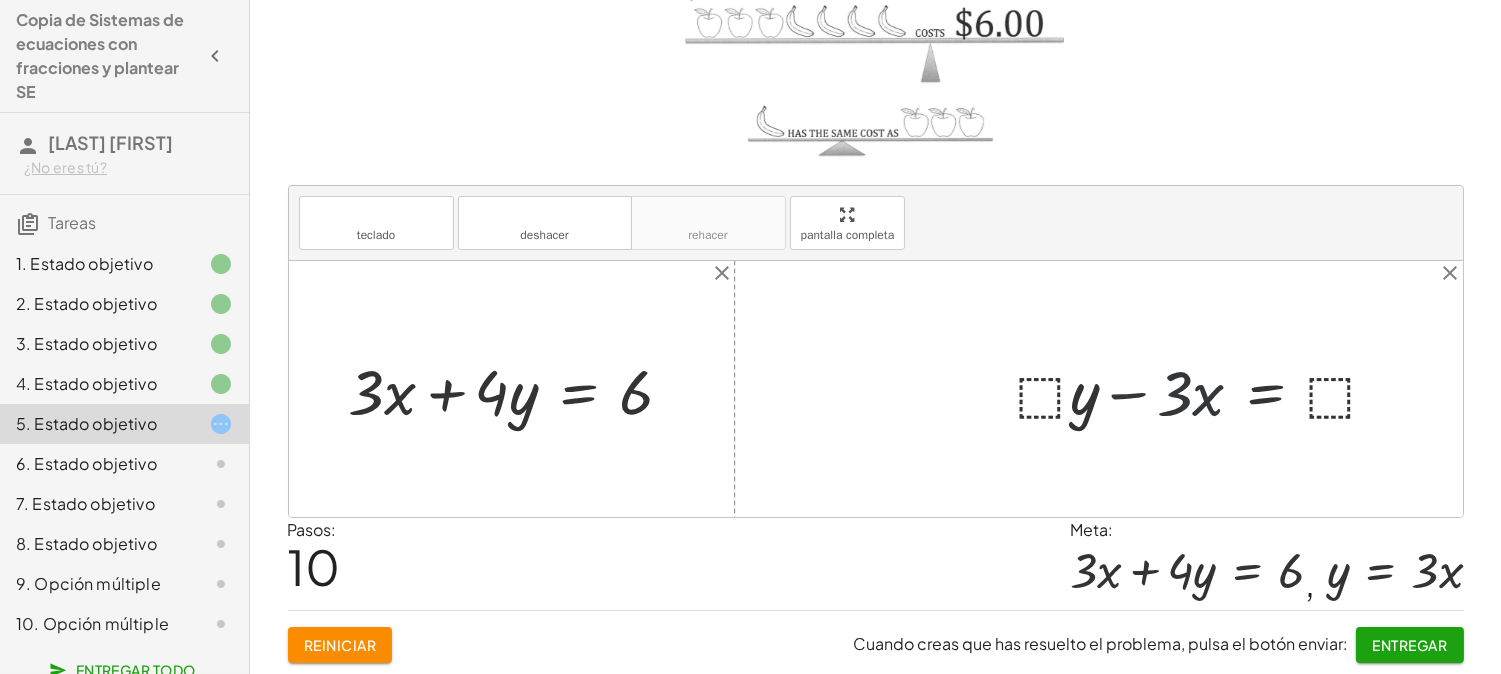 click at bounding box center [1206, 389] 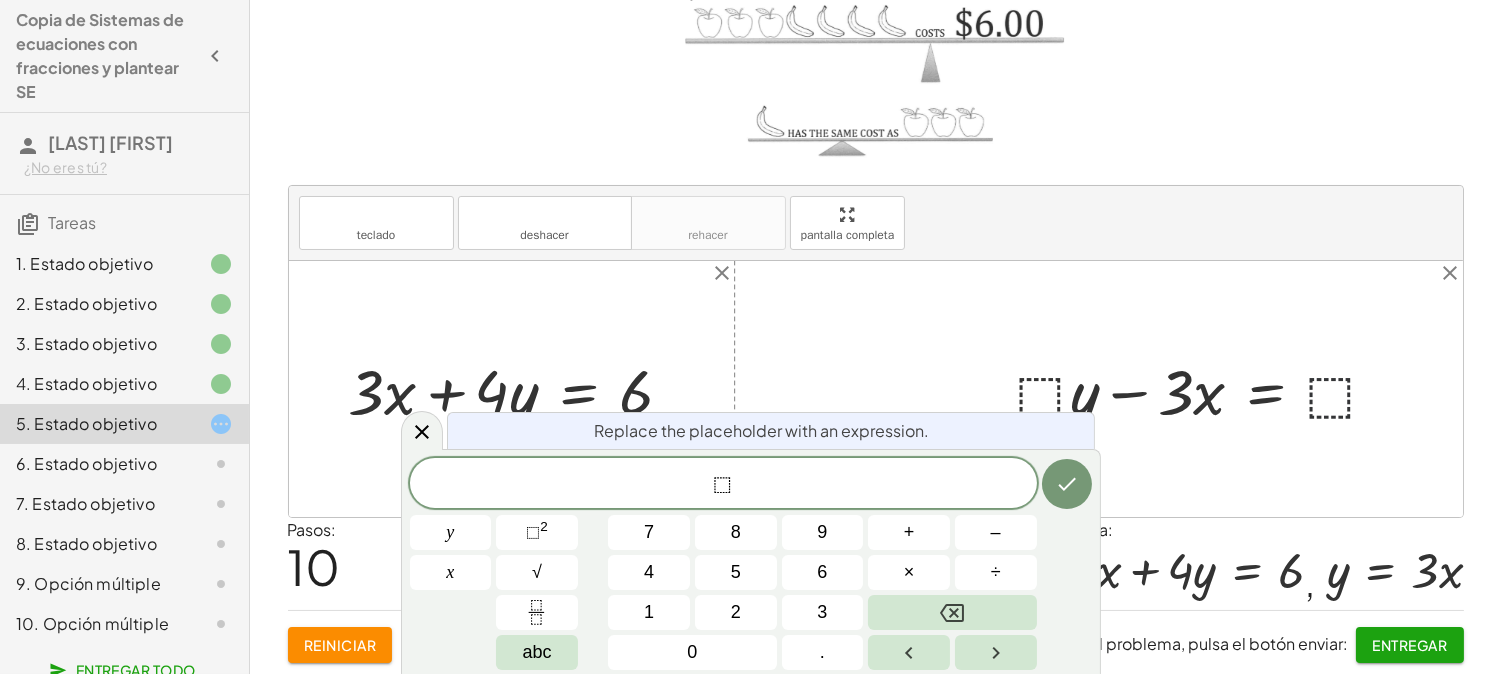 click at bounding box center [1206, 389] 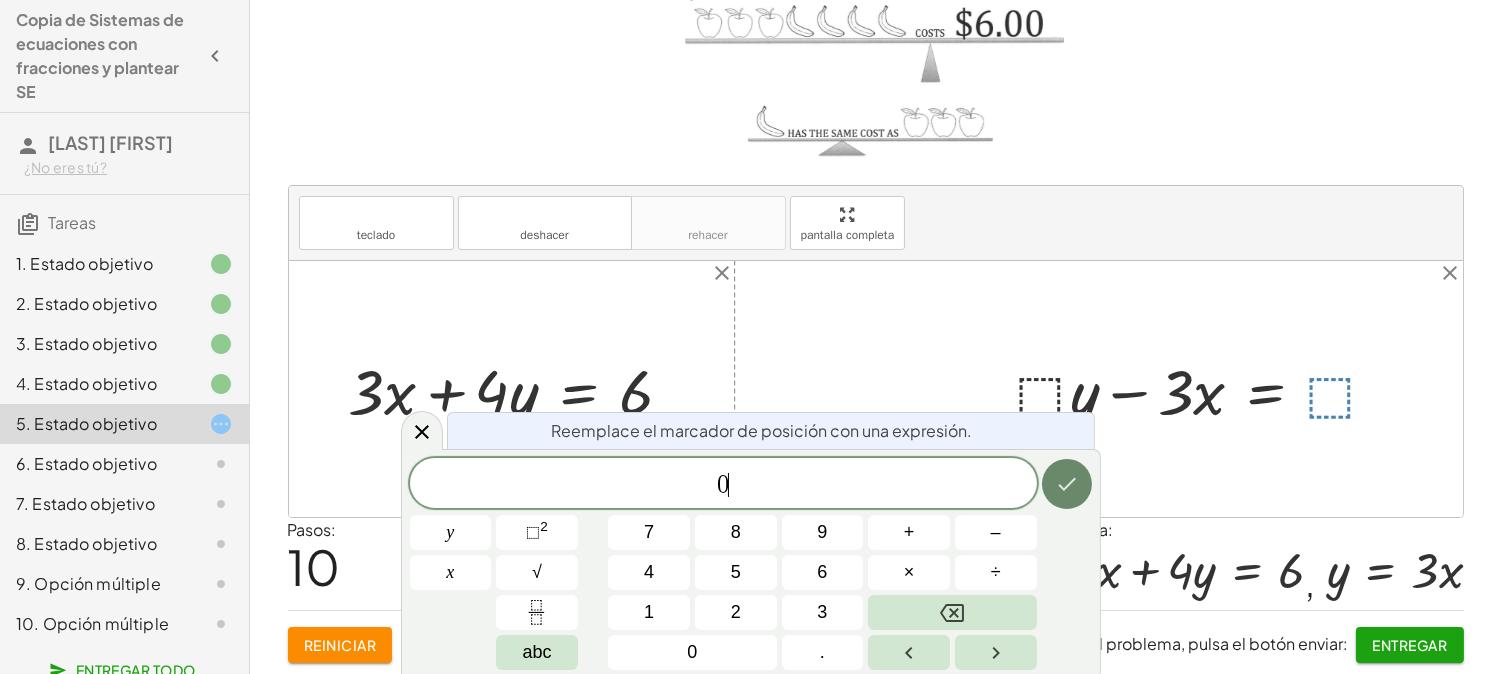 click 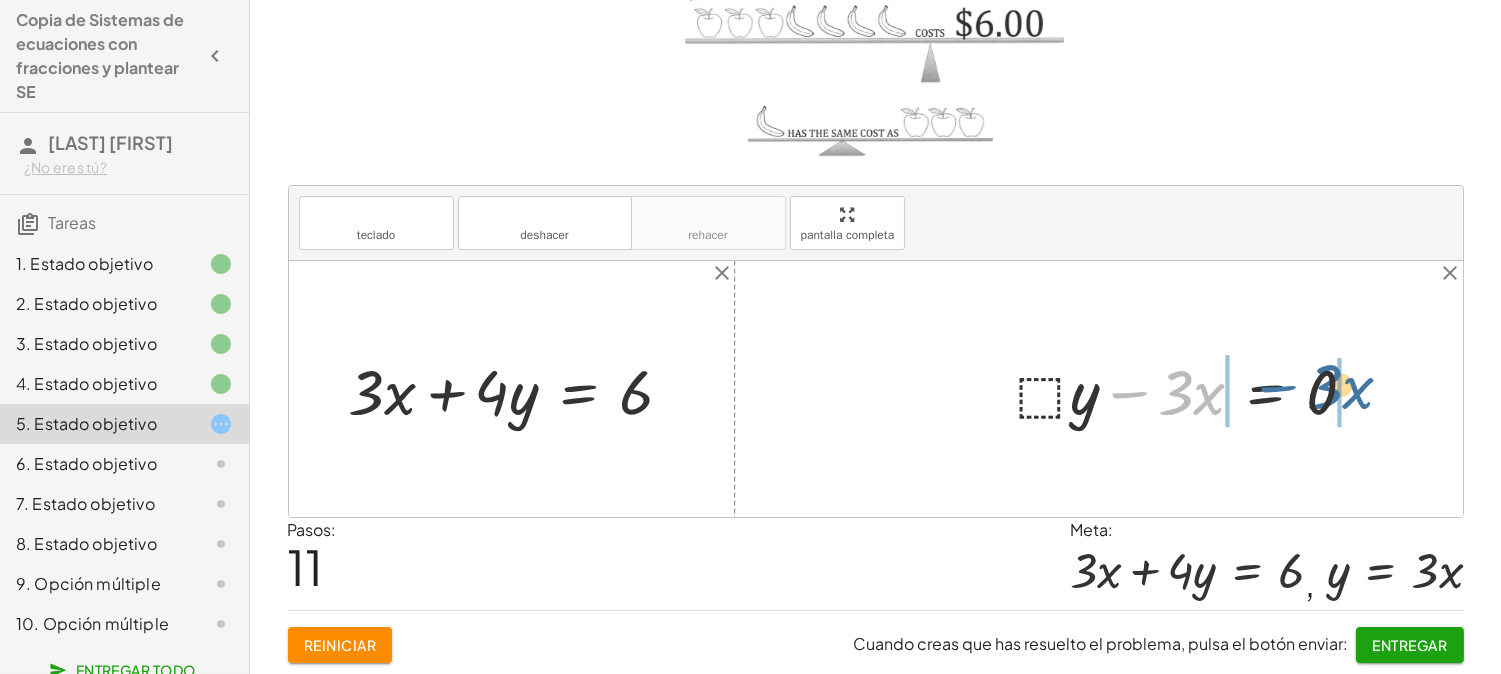drag, startPoint x: 1141, startPoint y: 393, endPoint x: 1295, endPoint y: 387, distance: 154.11684 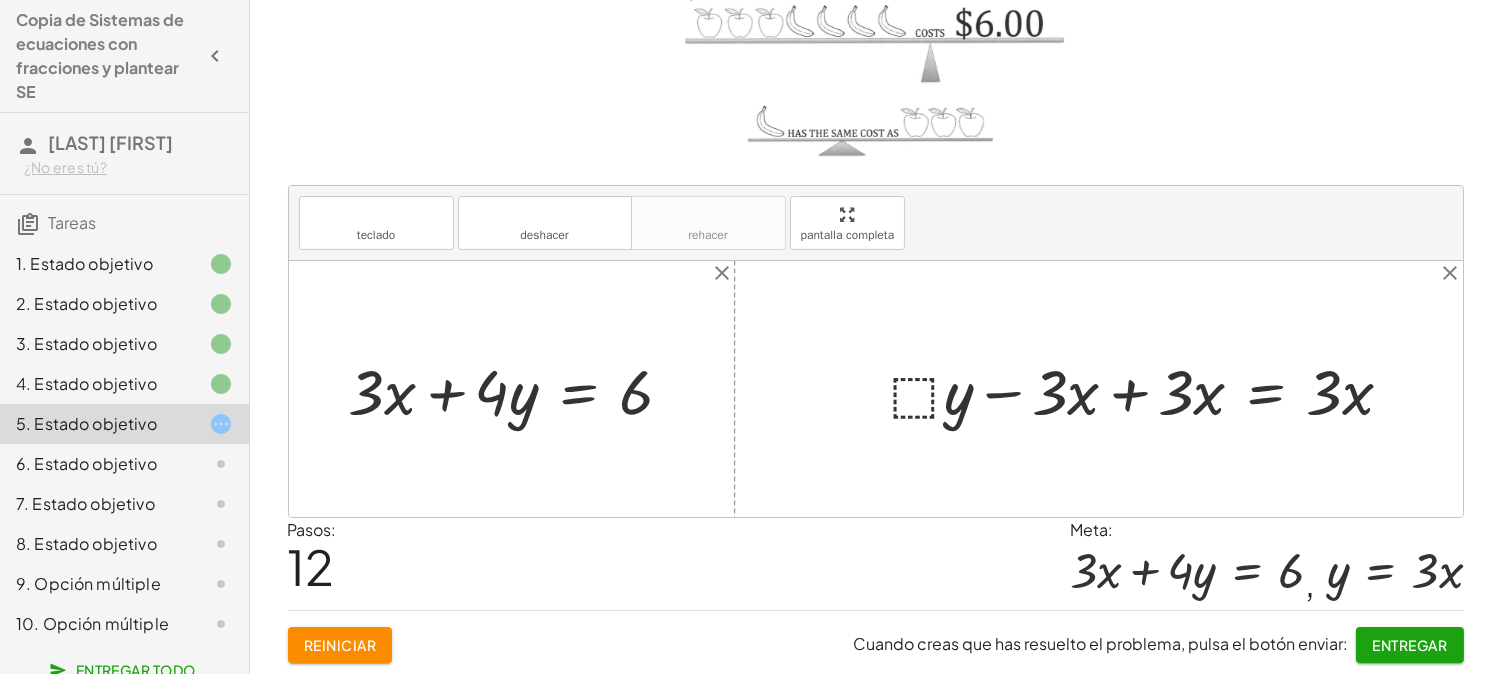 click at bounding box center [1150, 389] 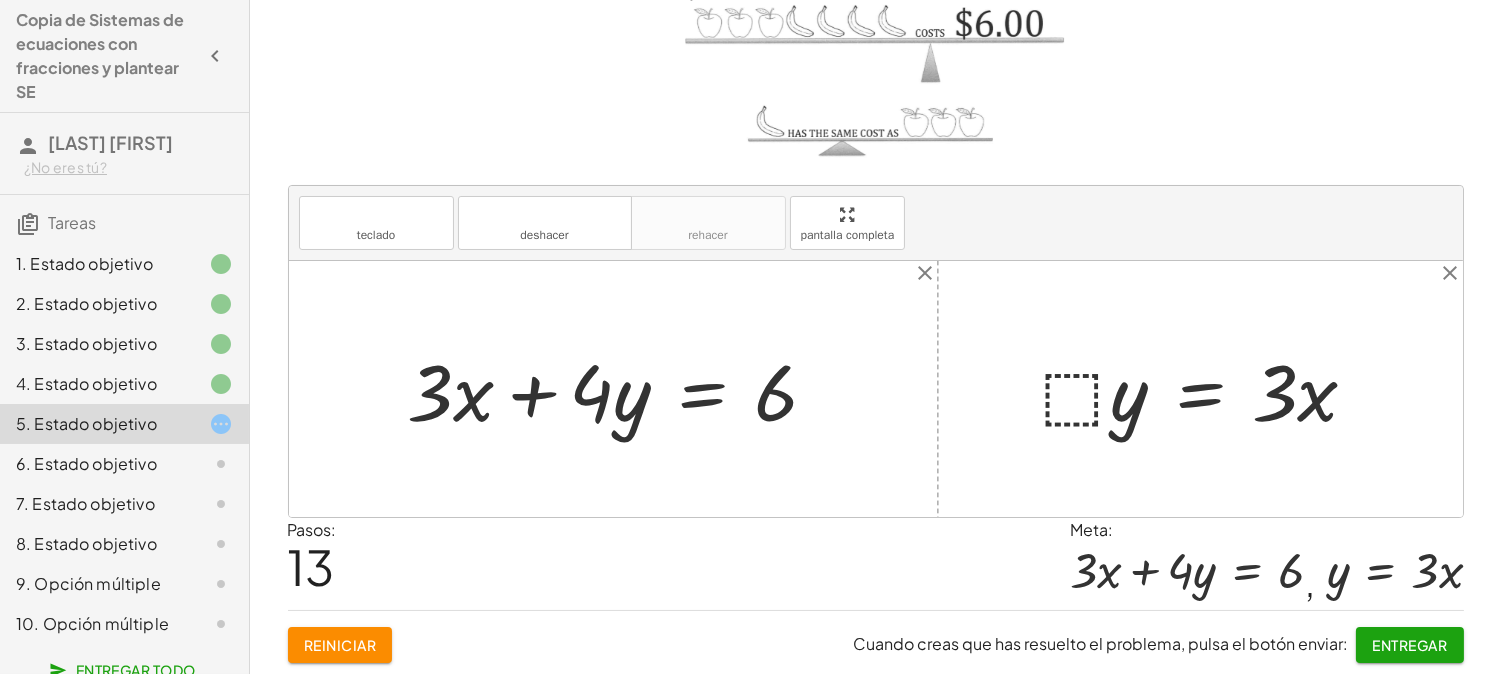 click at bounding box center [1208, 389] 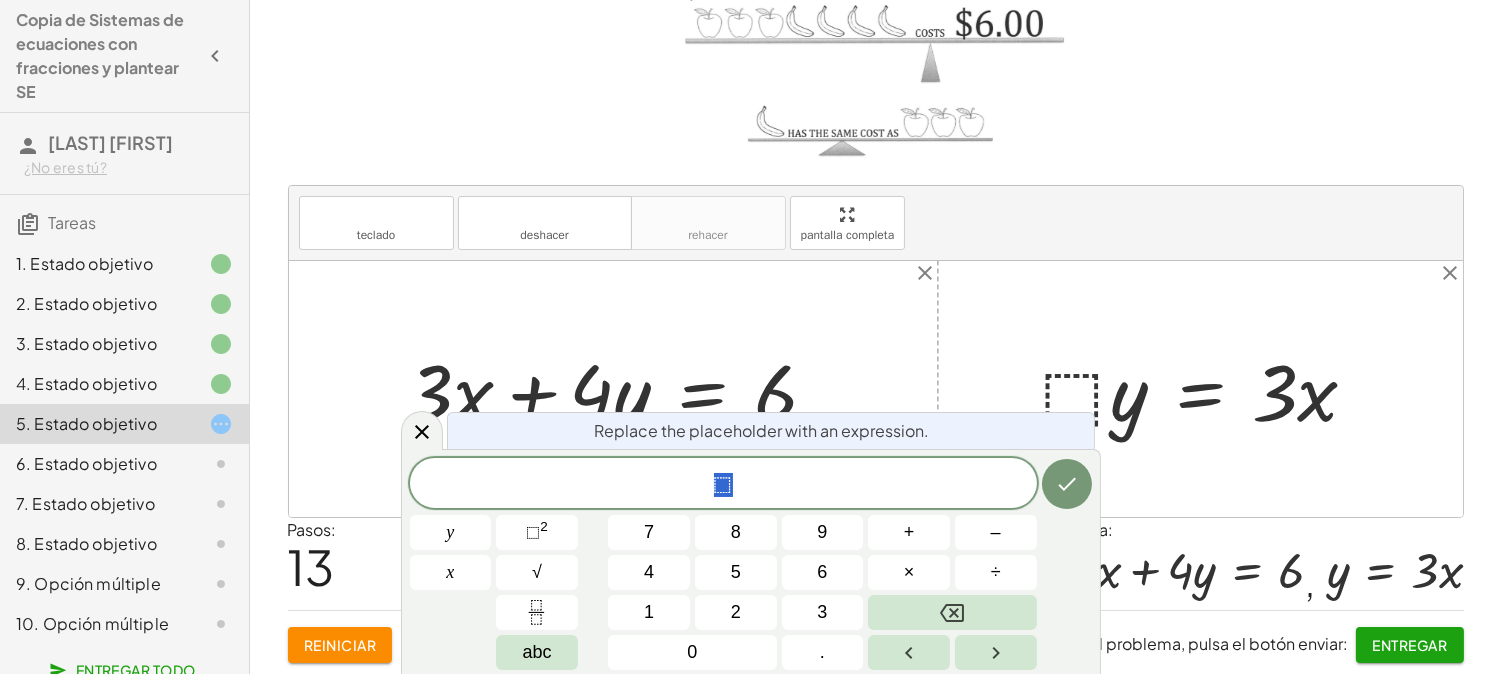 click at bounding box center [1208, 389] 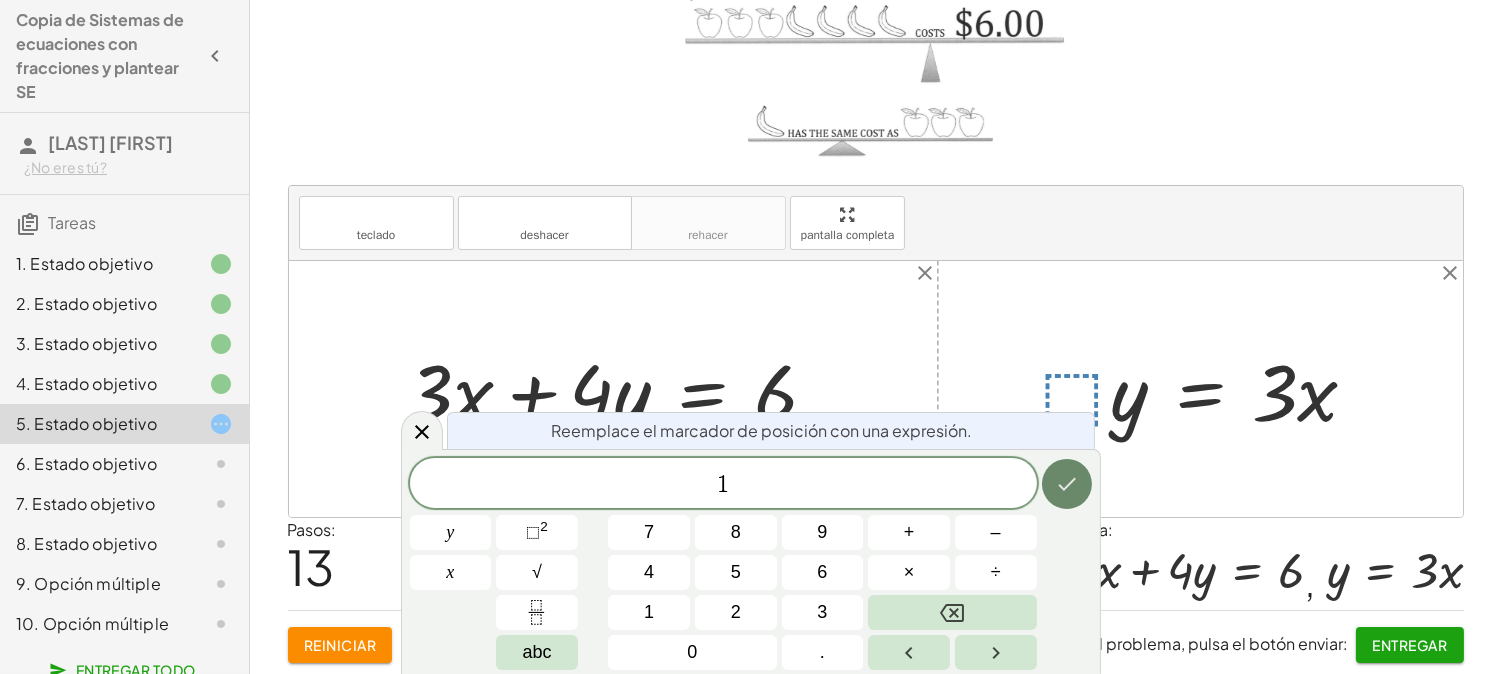 click at bounding box center (1067, 484) 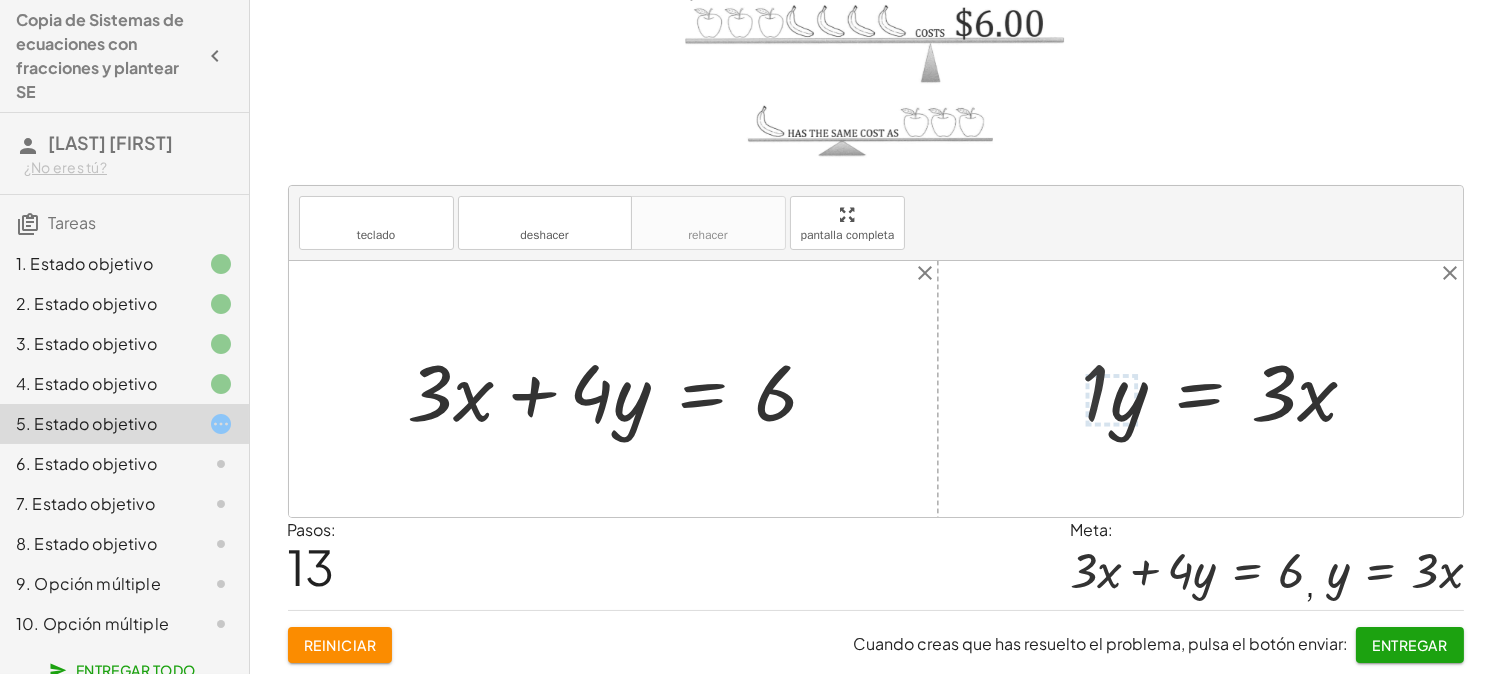 click at bounding box center (1228, 389) 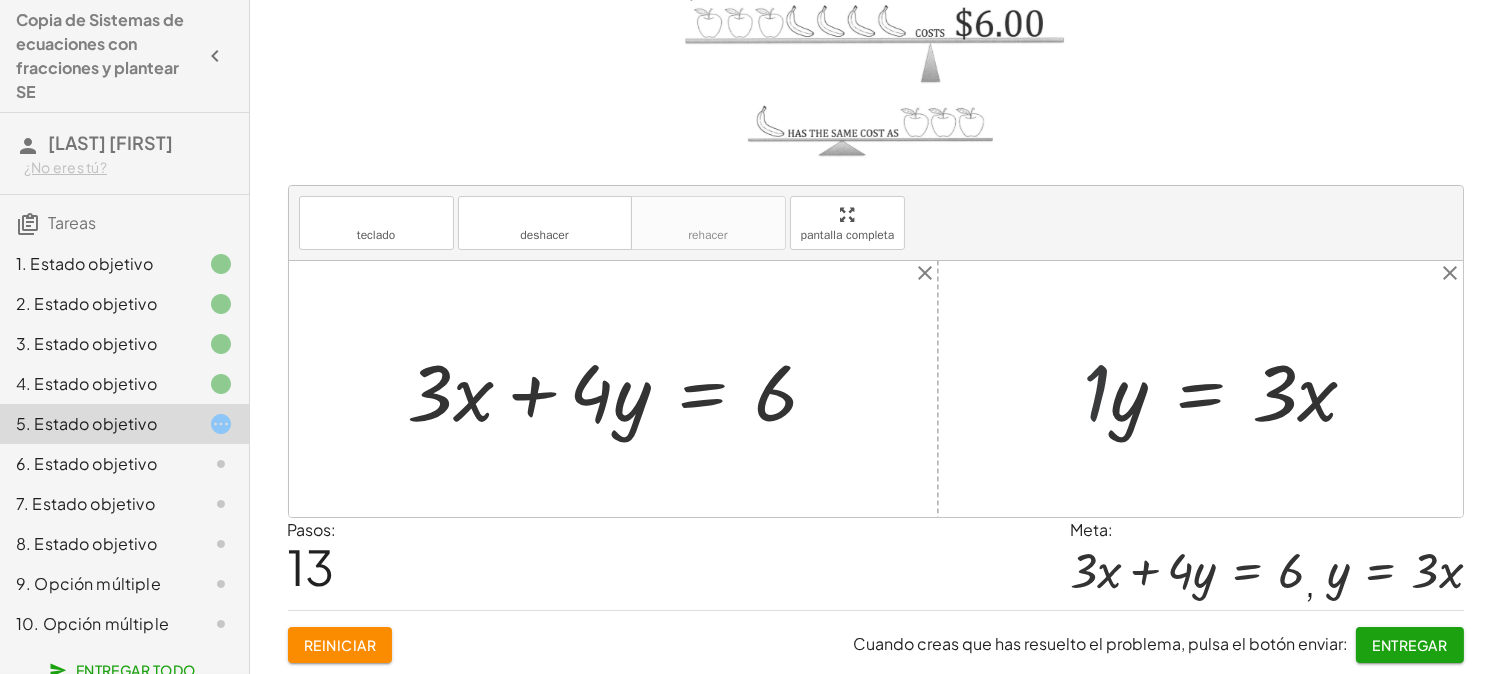 click at bounding box center (1242, 389) 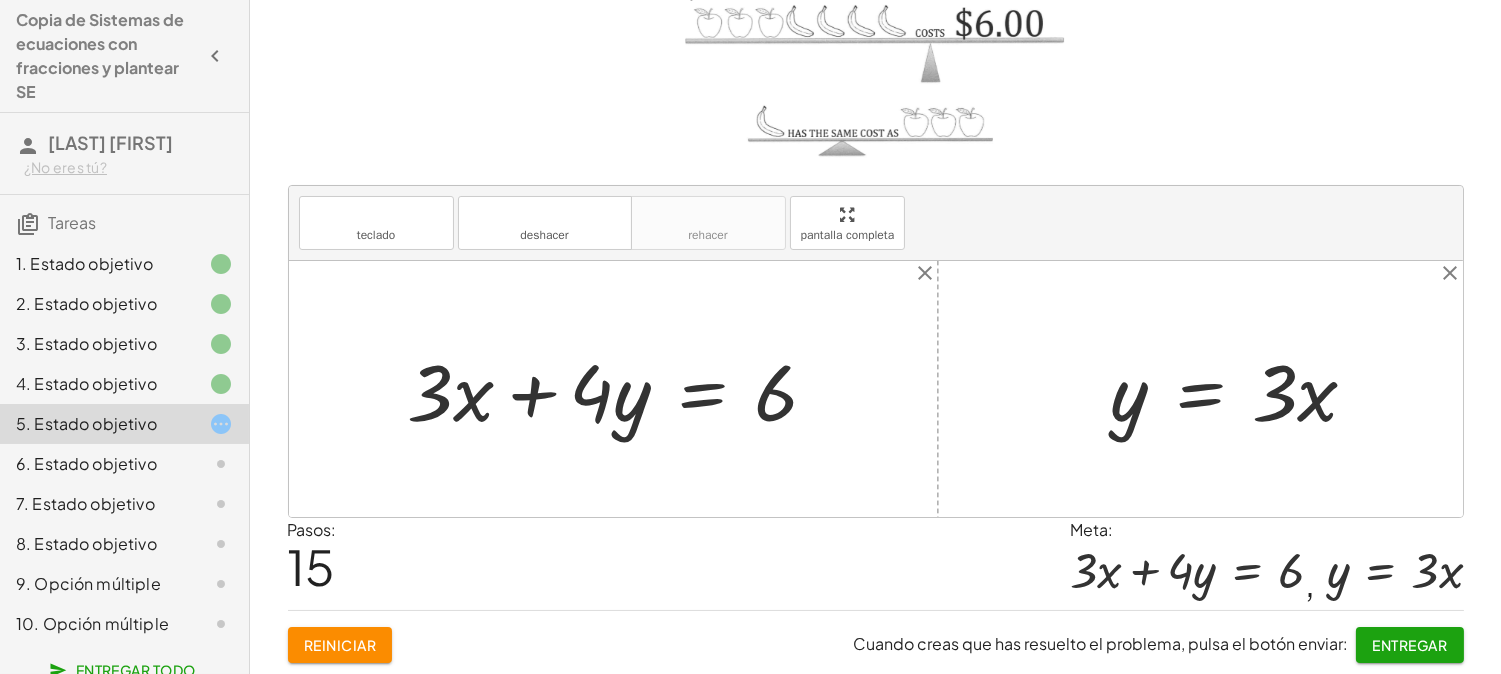 click on "Entregar" at bounding box center (1410, 645) 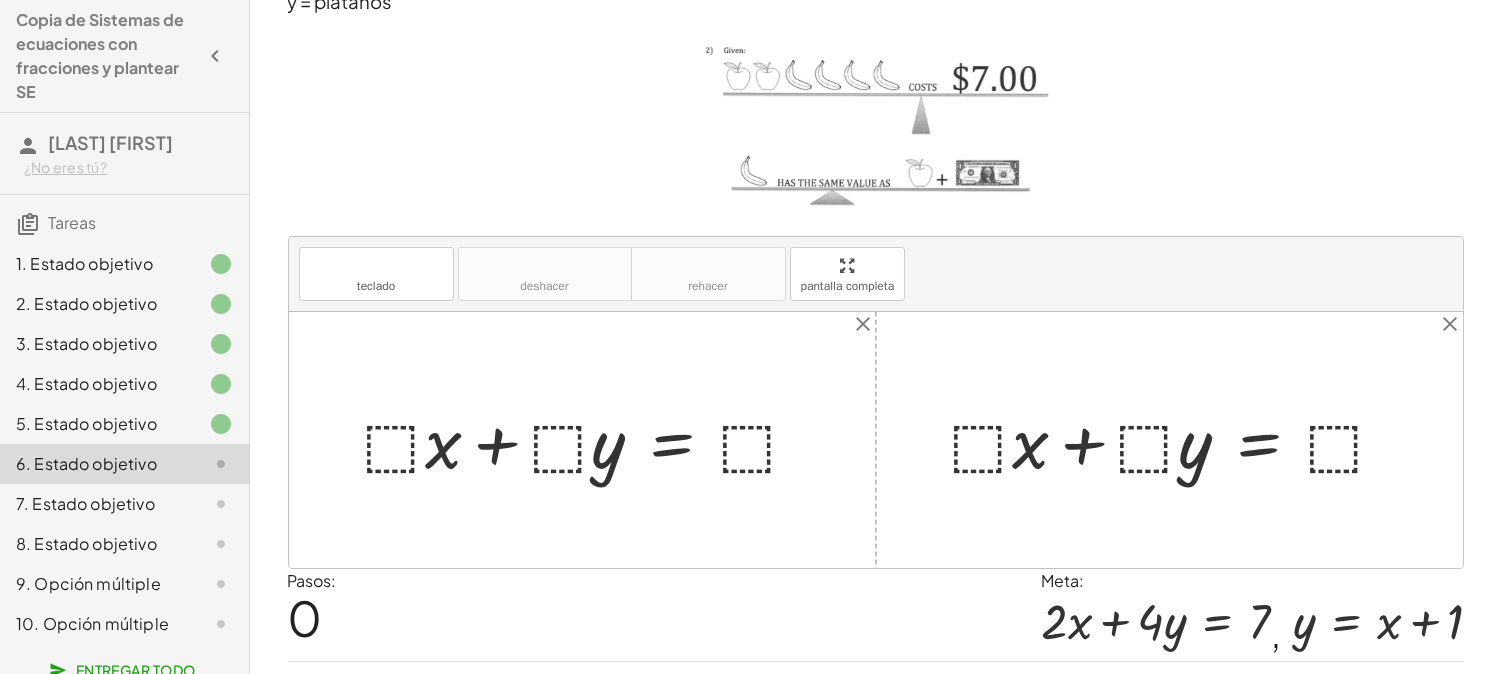 scroll, scrollTop: 170, scrollLeft: 0, axis: vertical 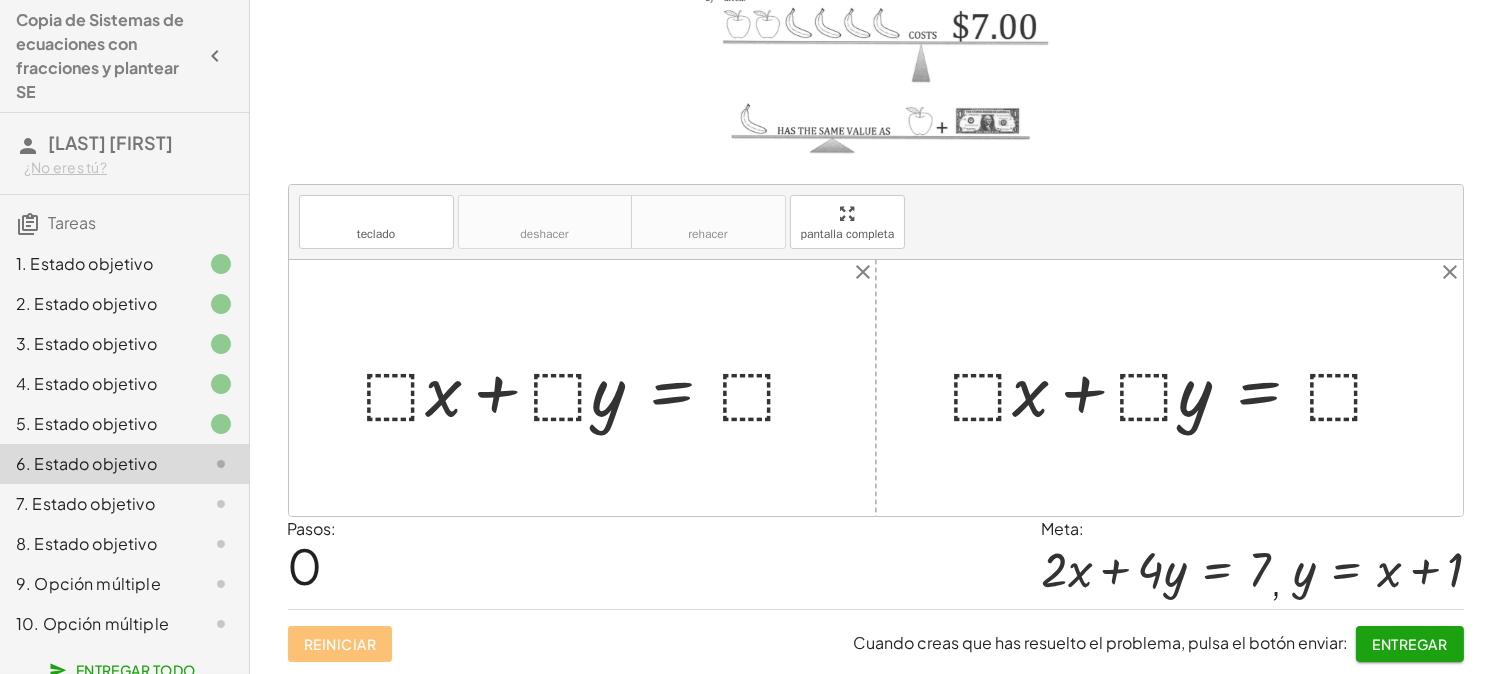 click at bounding box center [1177, 387] 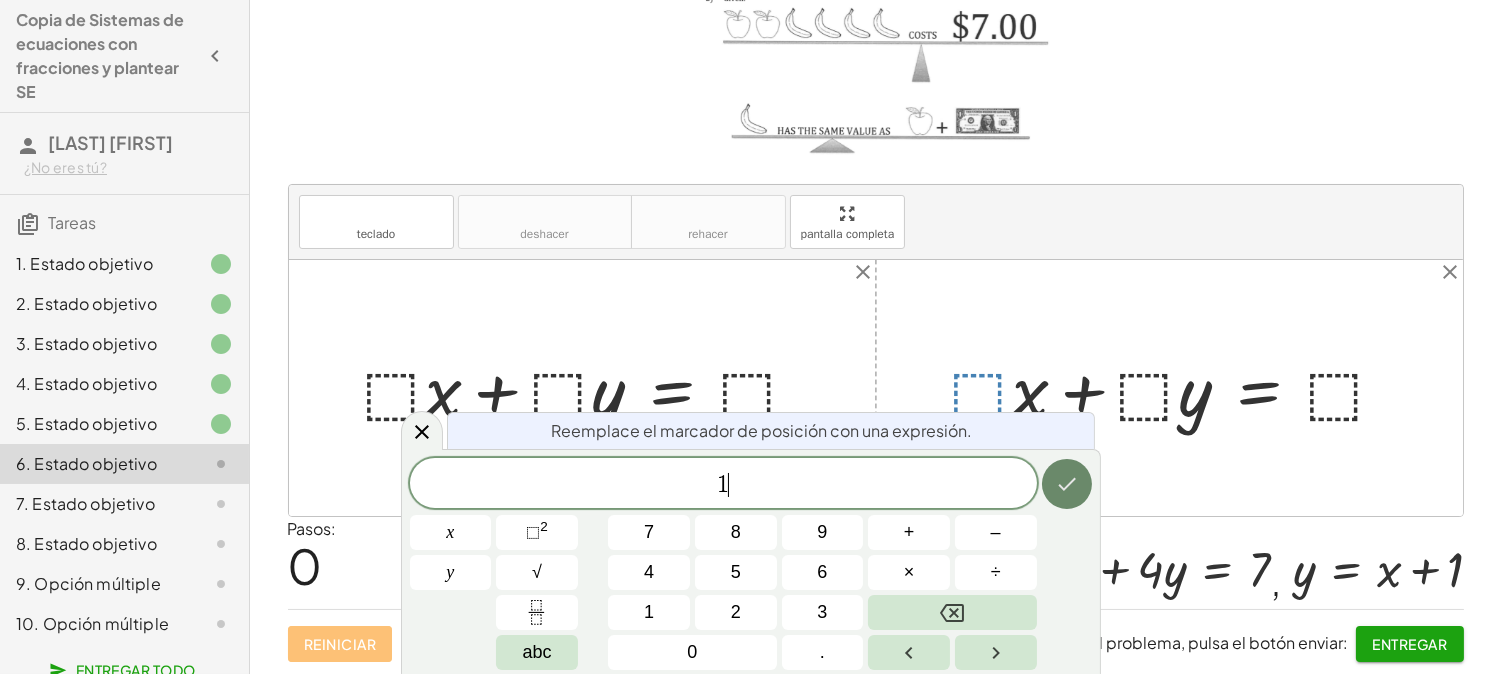 click 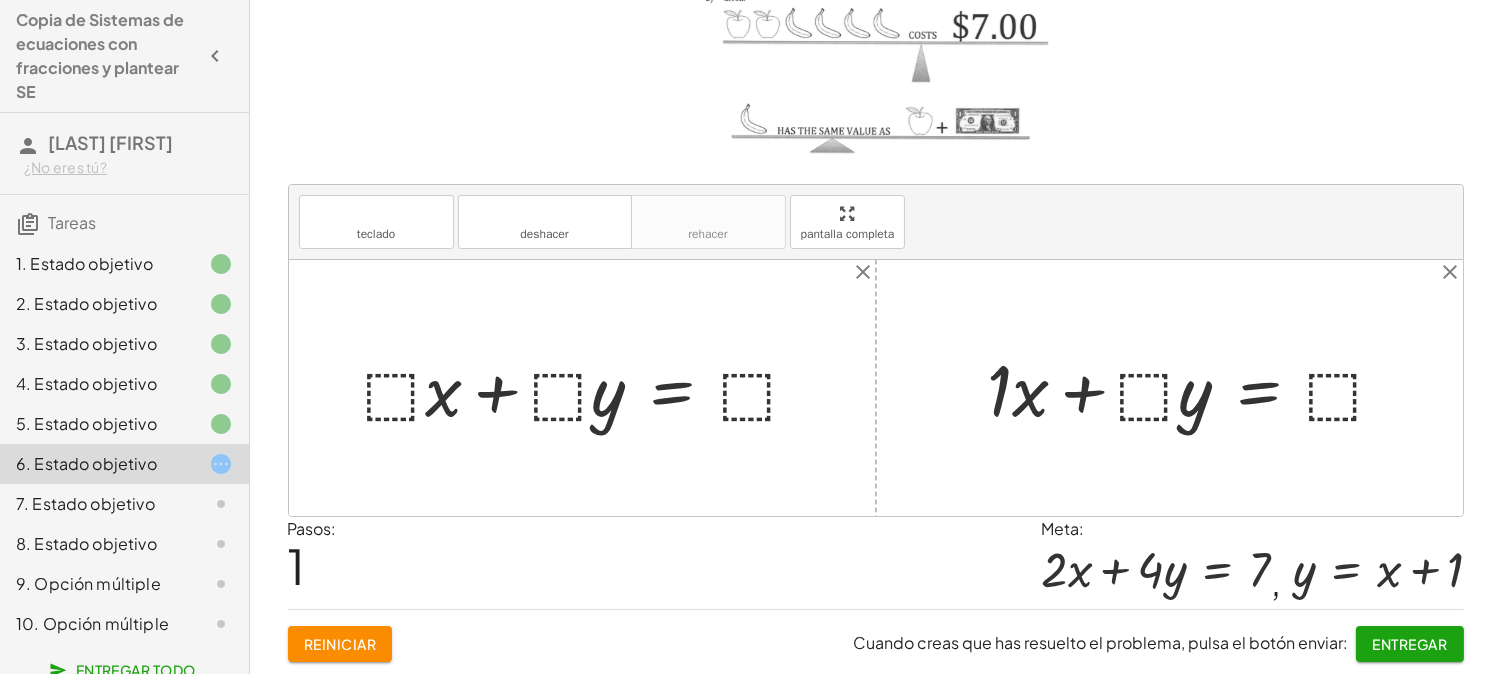 click at bounding box center [1195, 387] 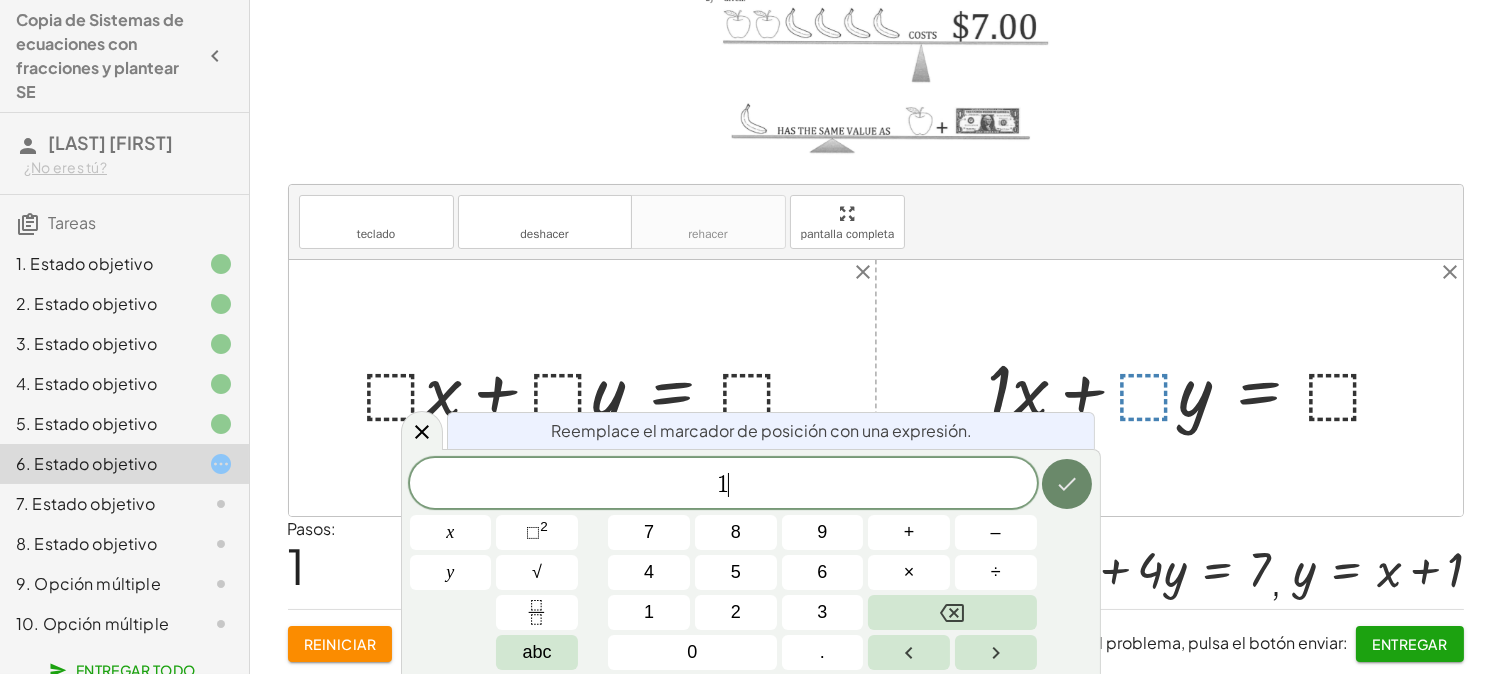 click 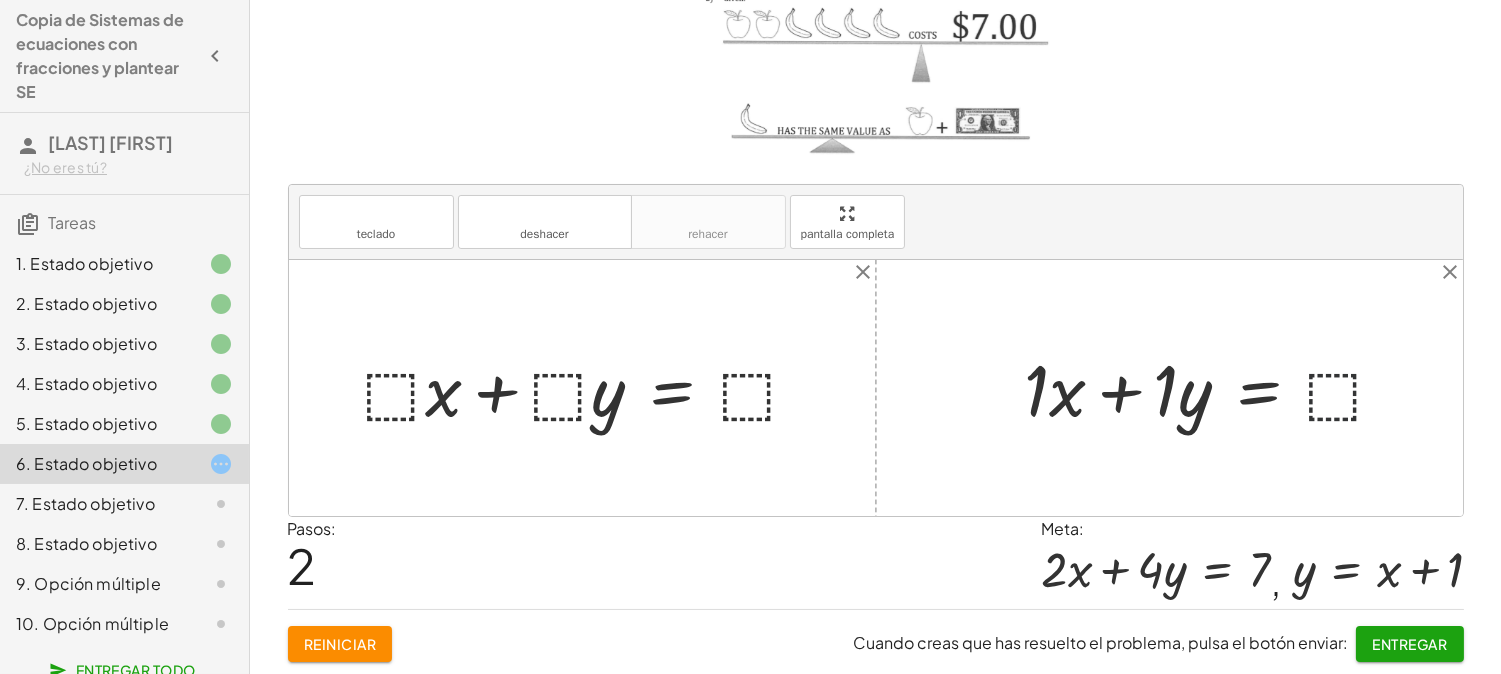 click at bounding box center (1214, 387) 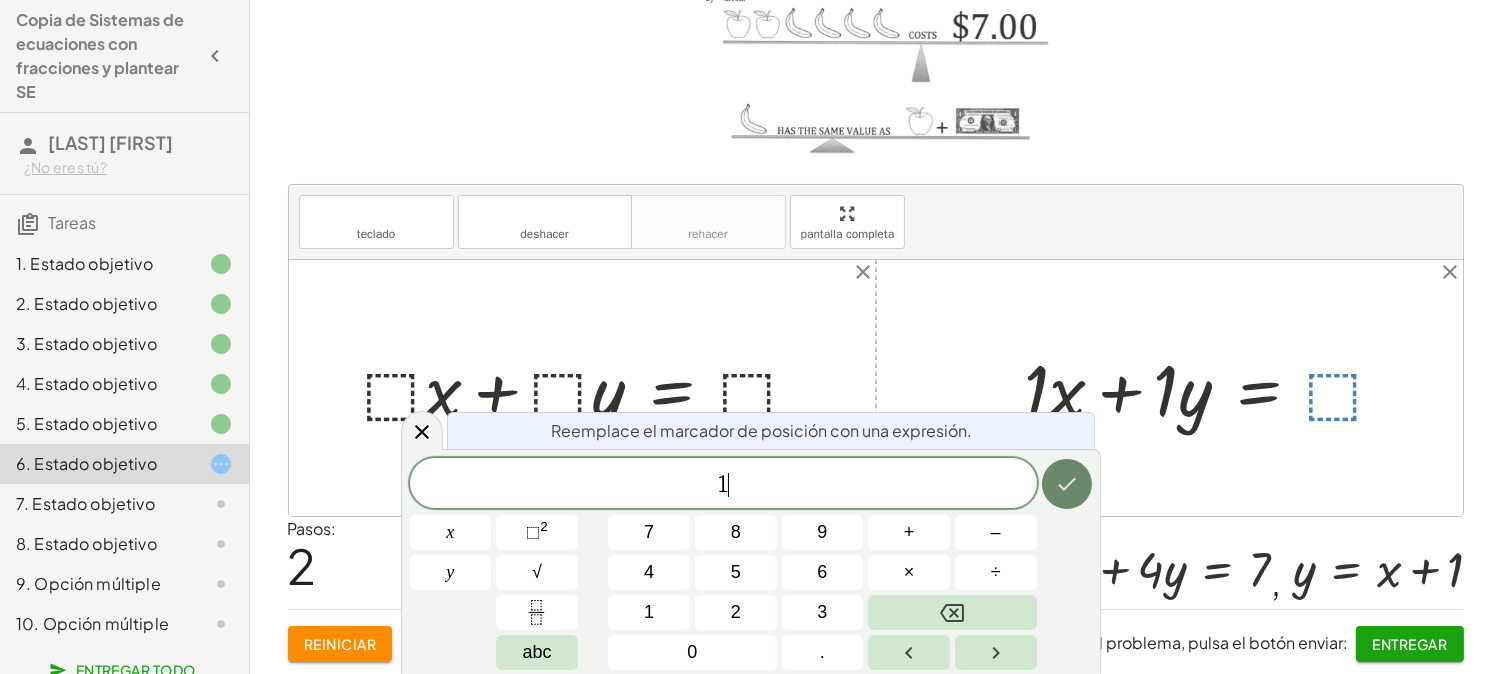 click at bounding box center (1067, 484) 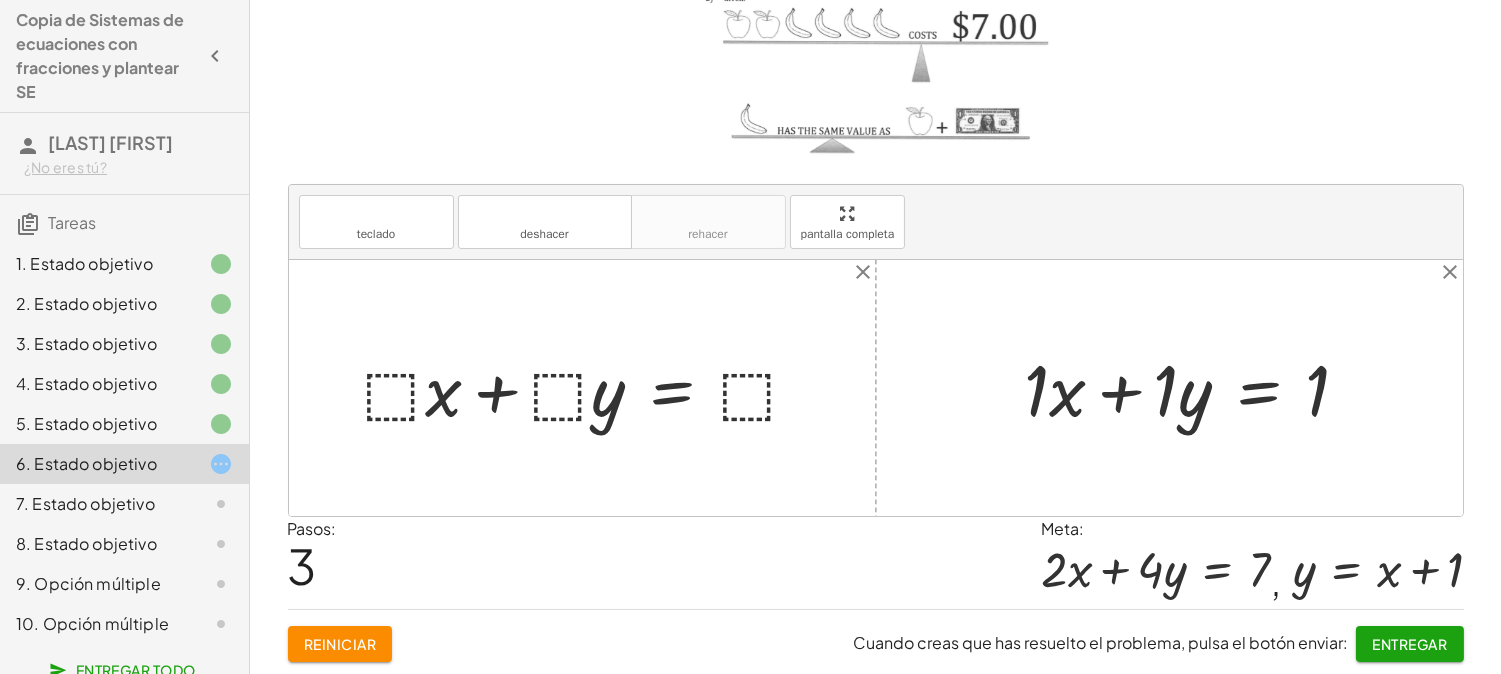 click on "Reiniciar" at bounding box center (340, 644) 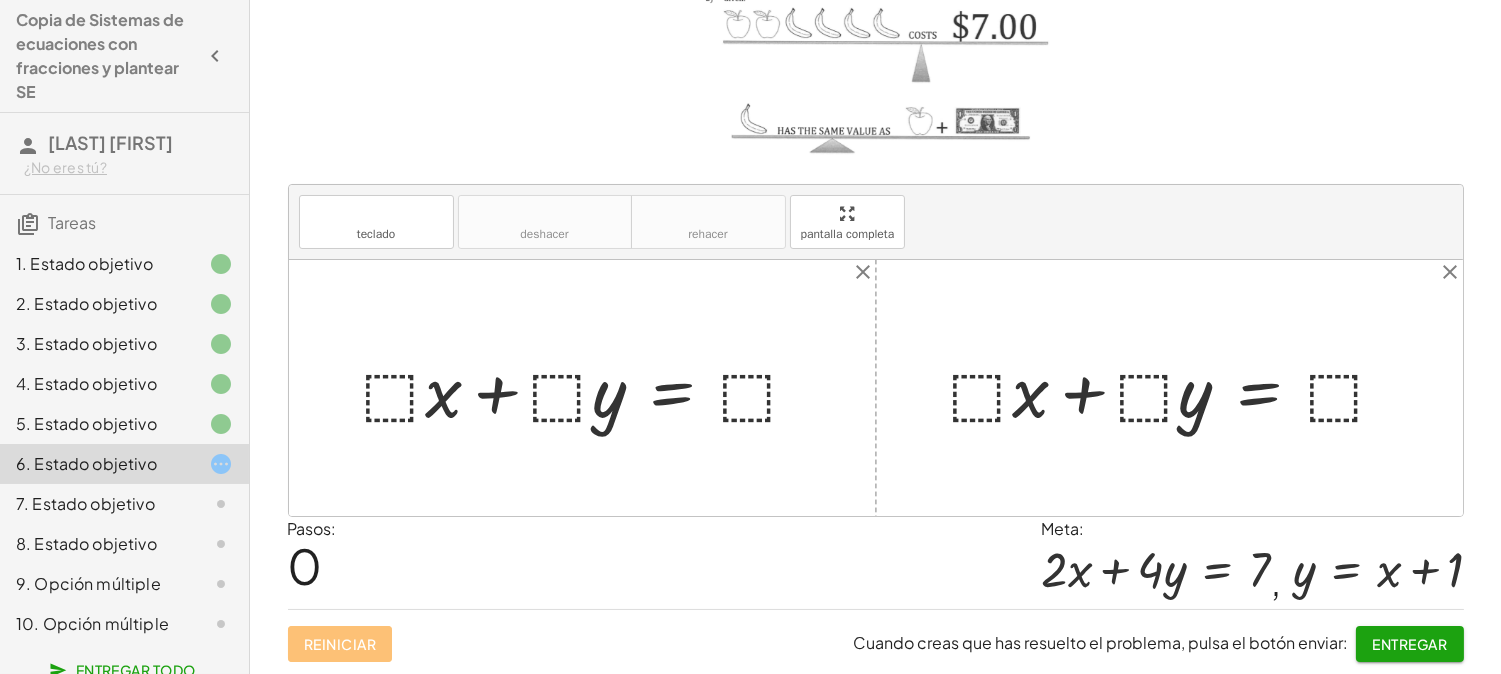 click at bounding box center (1177, 388) 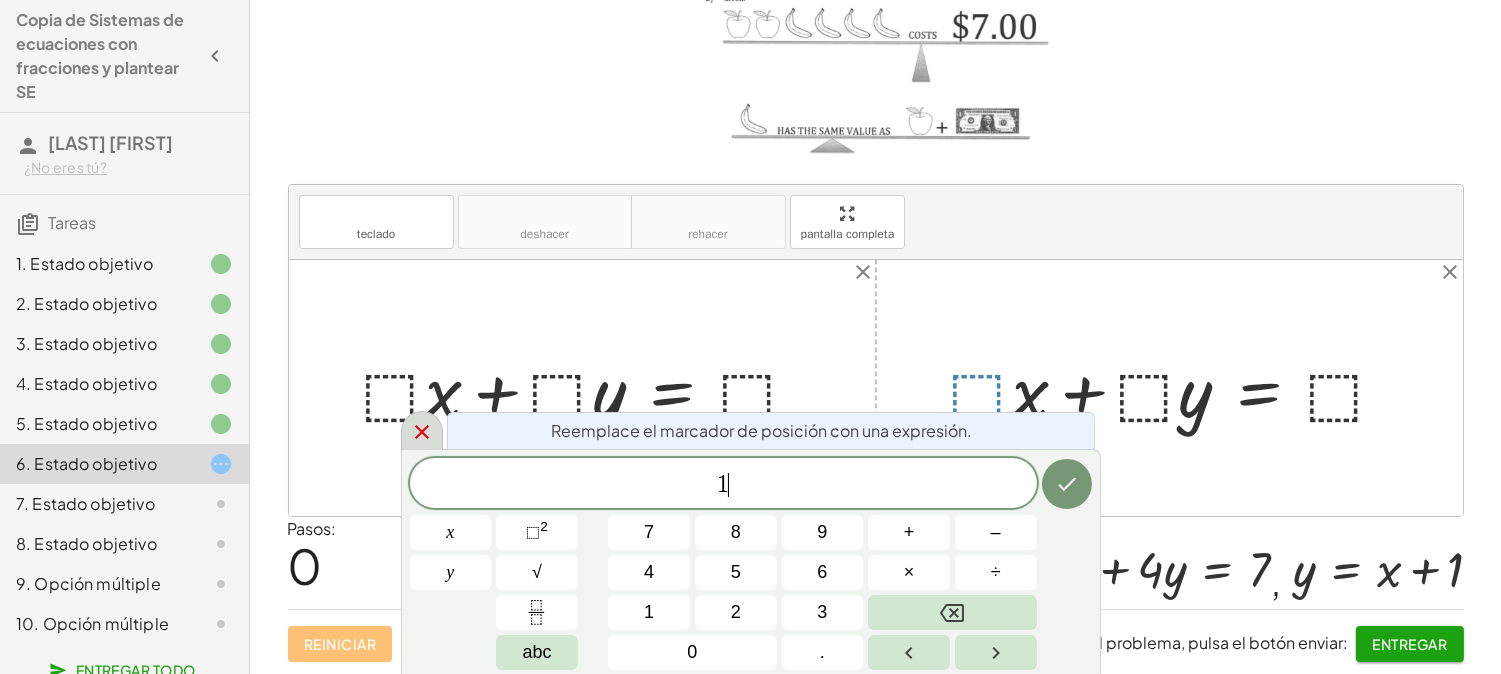 click 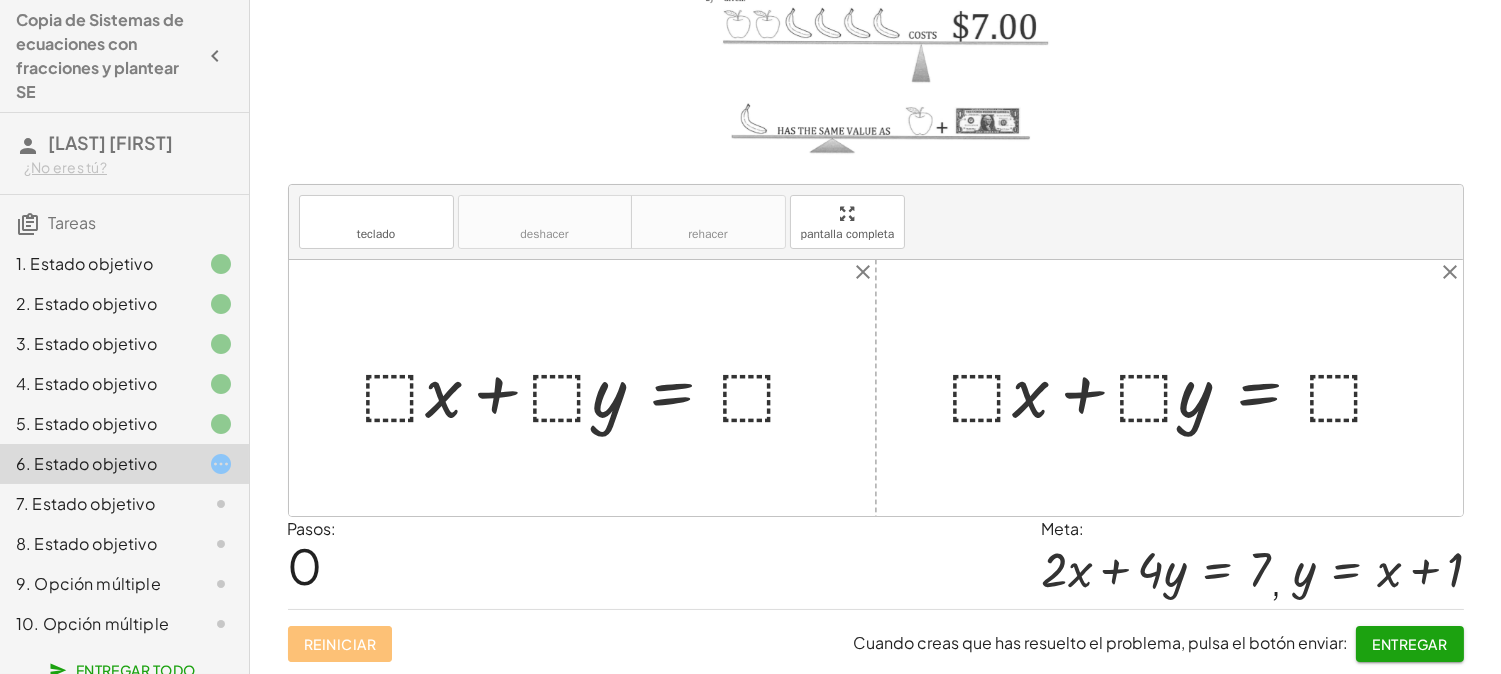 click at bounding box center [1177, 388] 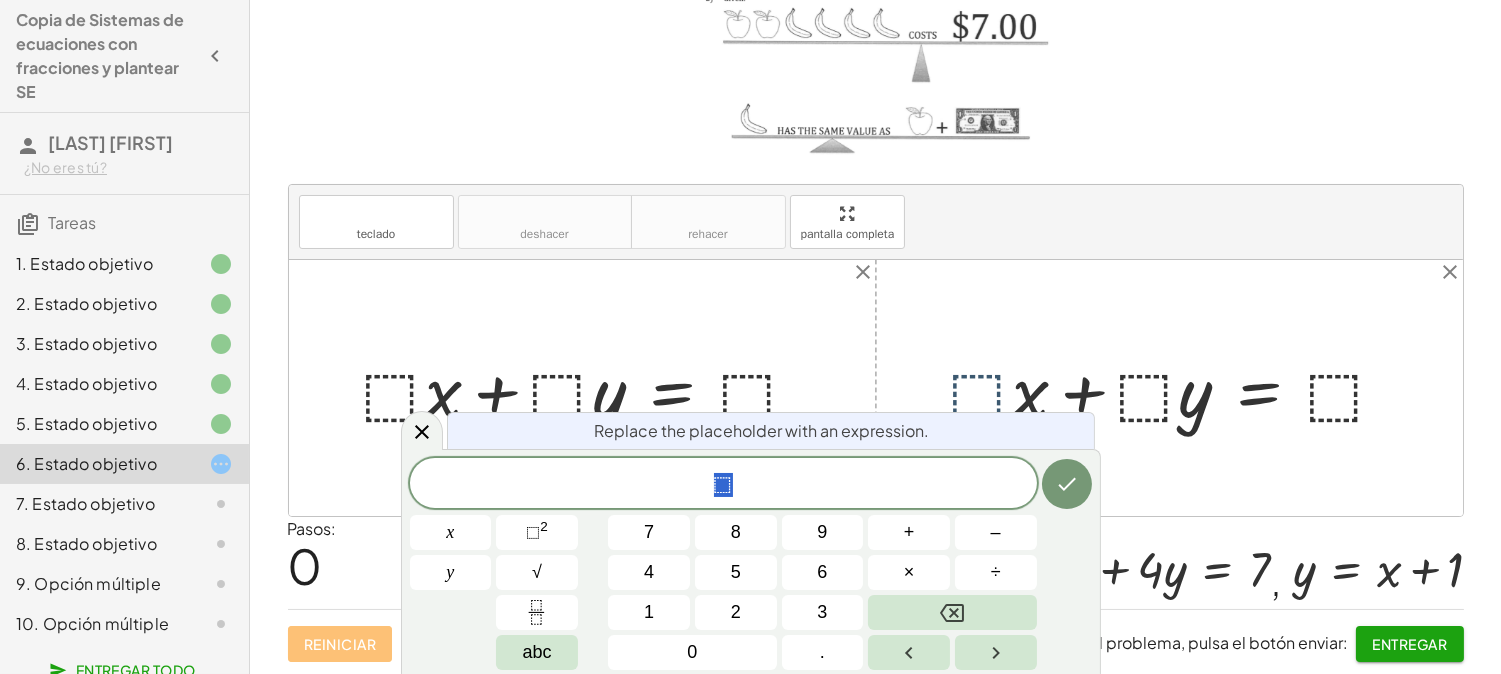 click at bounding box center (1177, 388) 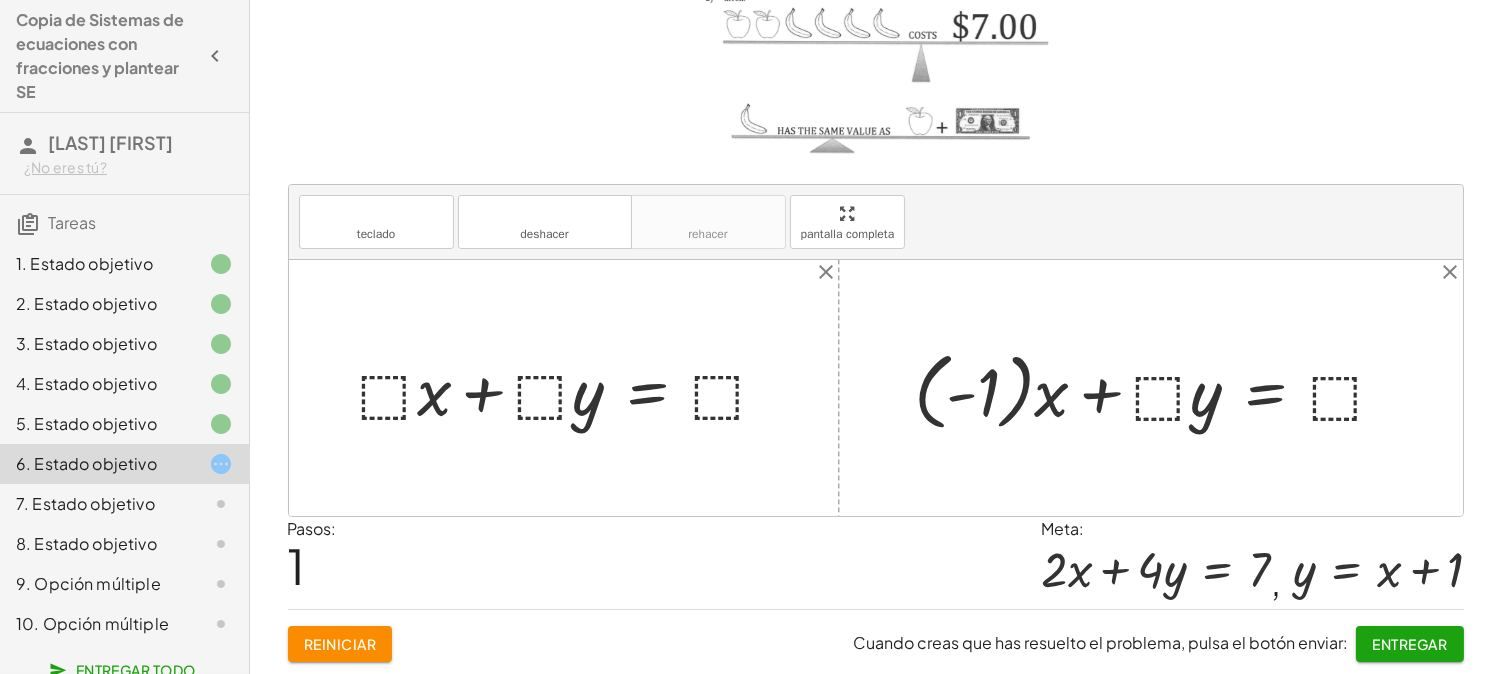 click at bounding box center (1158, 388) 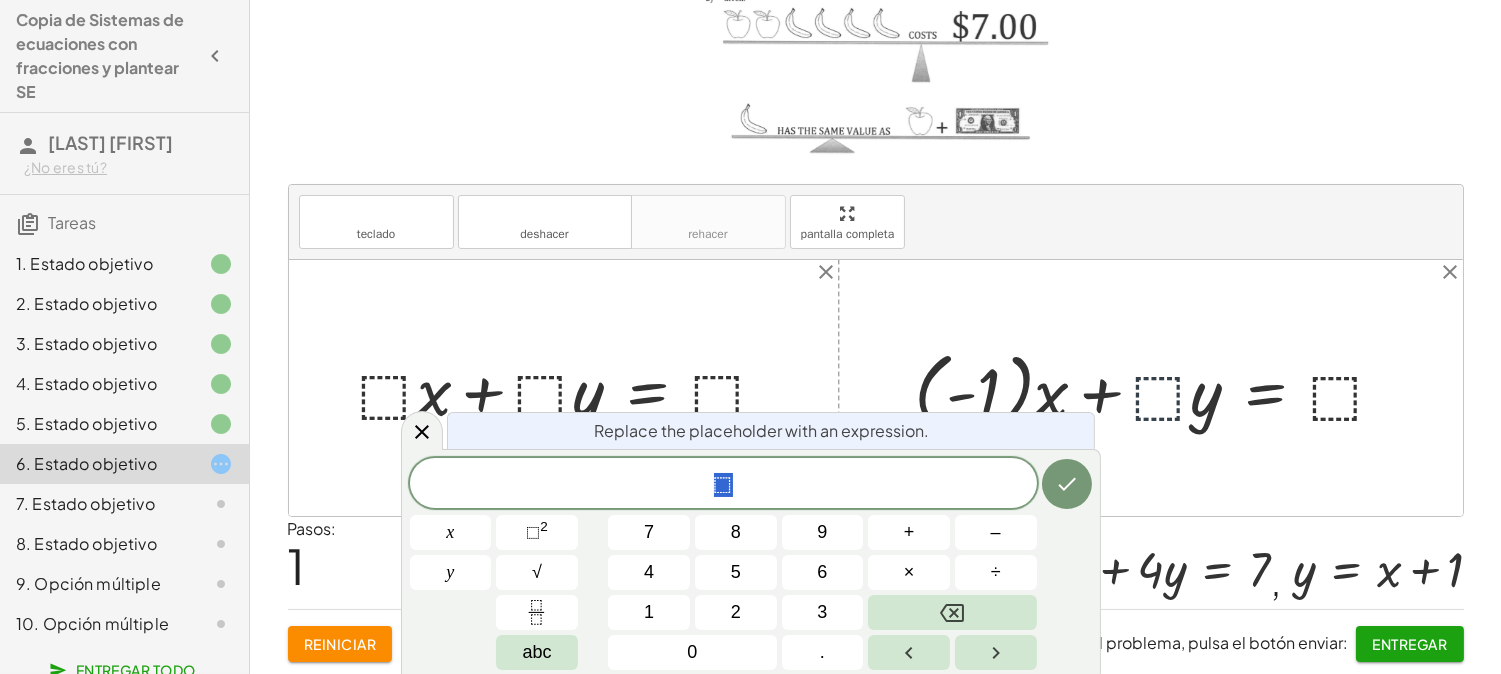 click at bounding box center [1158, 388] 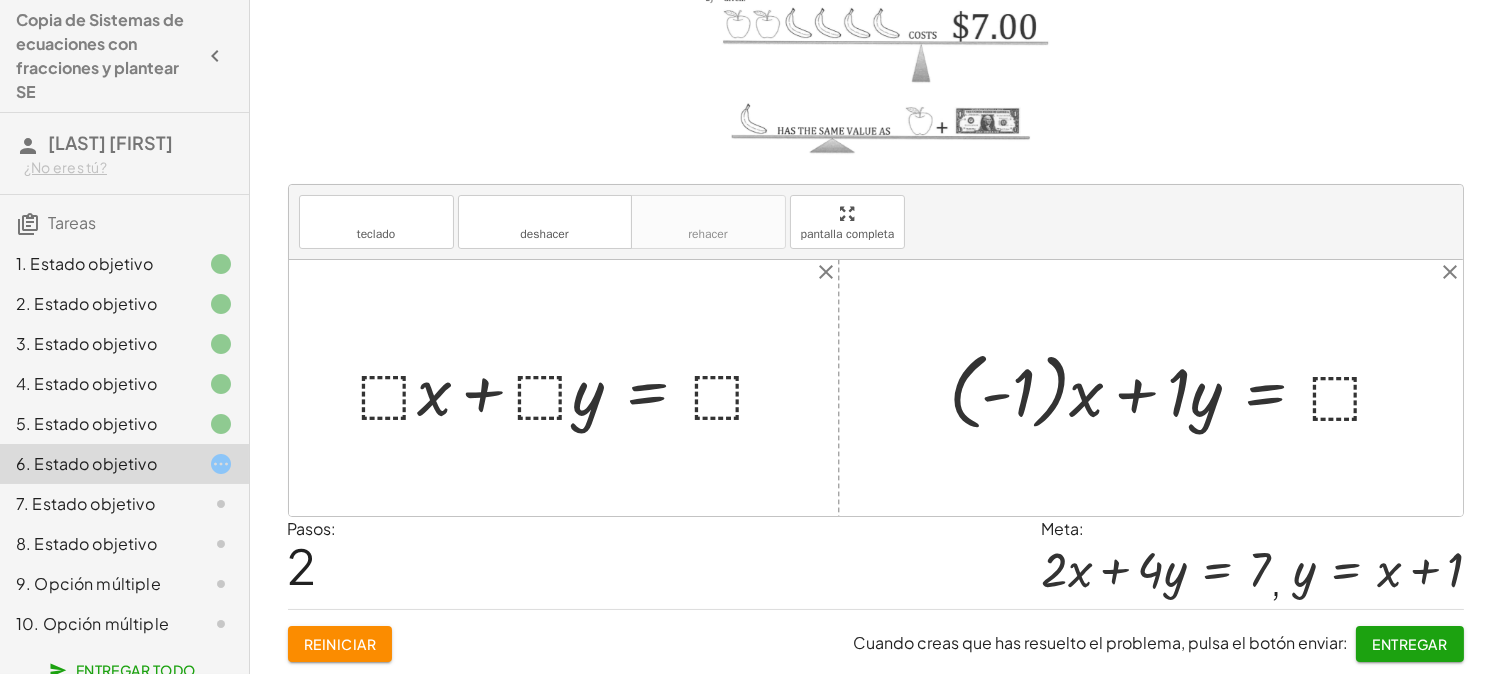click at bounding box center [1176, 388] 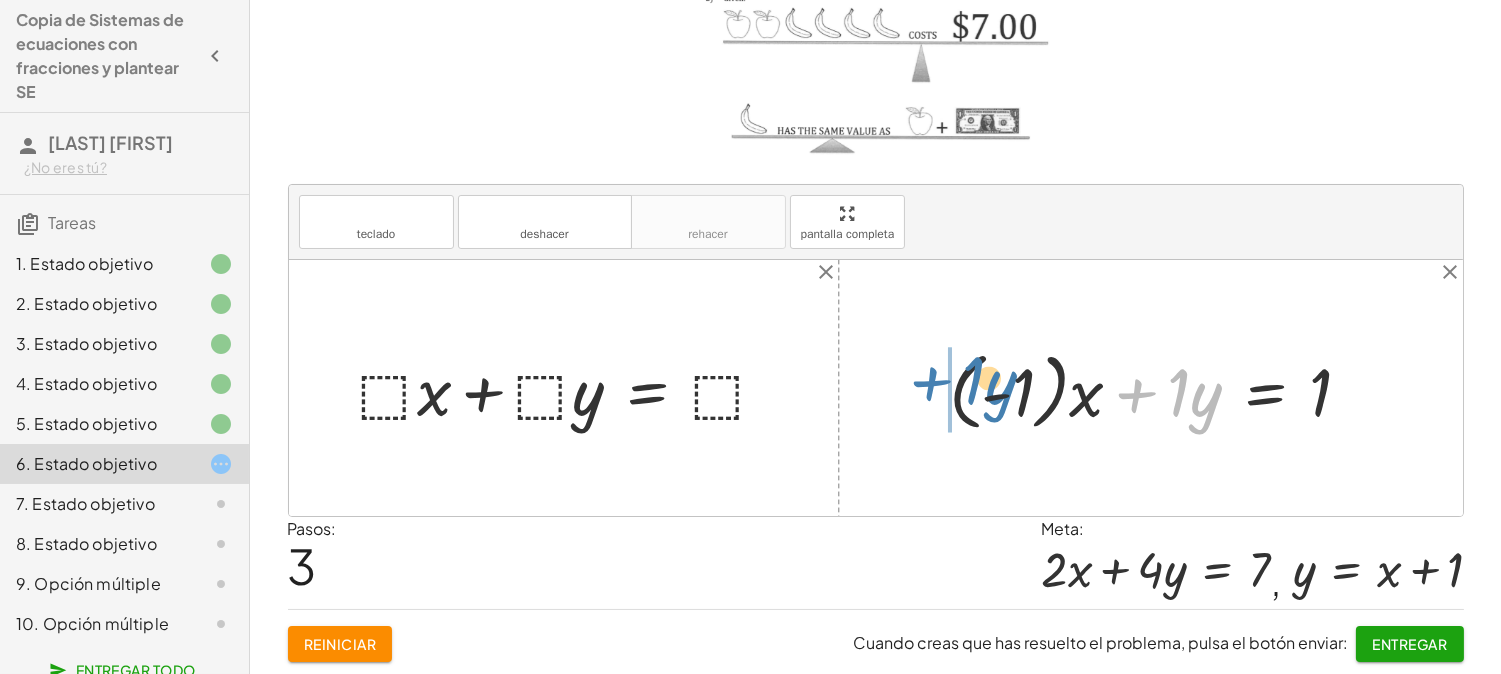 drag, startPoint x: 1134, startPoint y: 386, endPoint x: 927, endPoint y: 374, distance: 207.34753 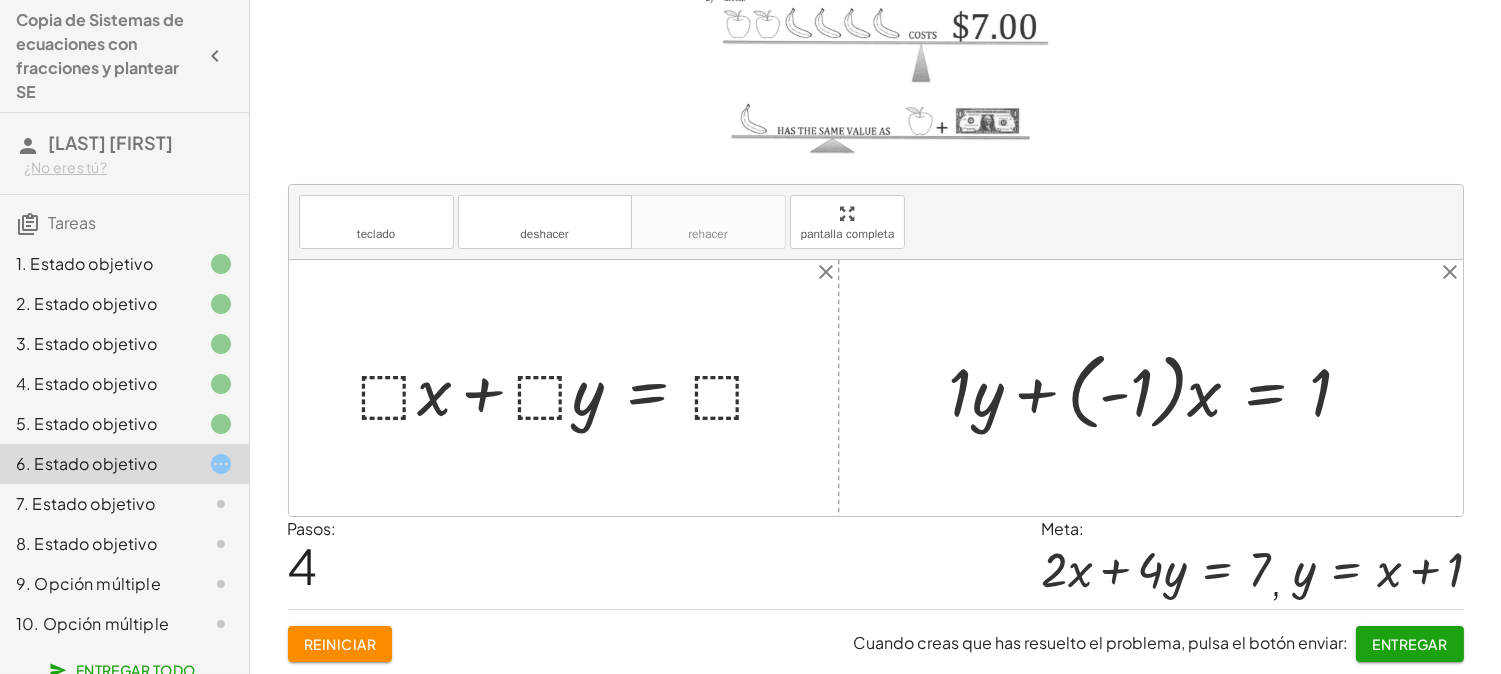 click at bounding box center (1158, 388) 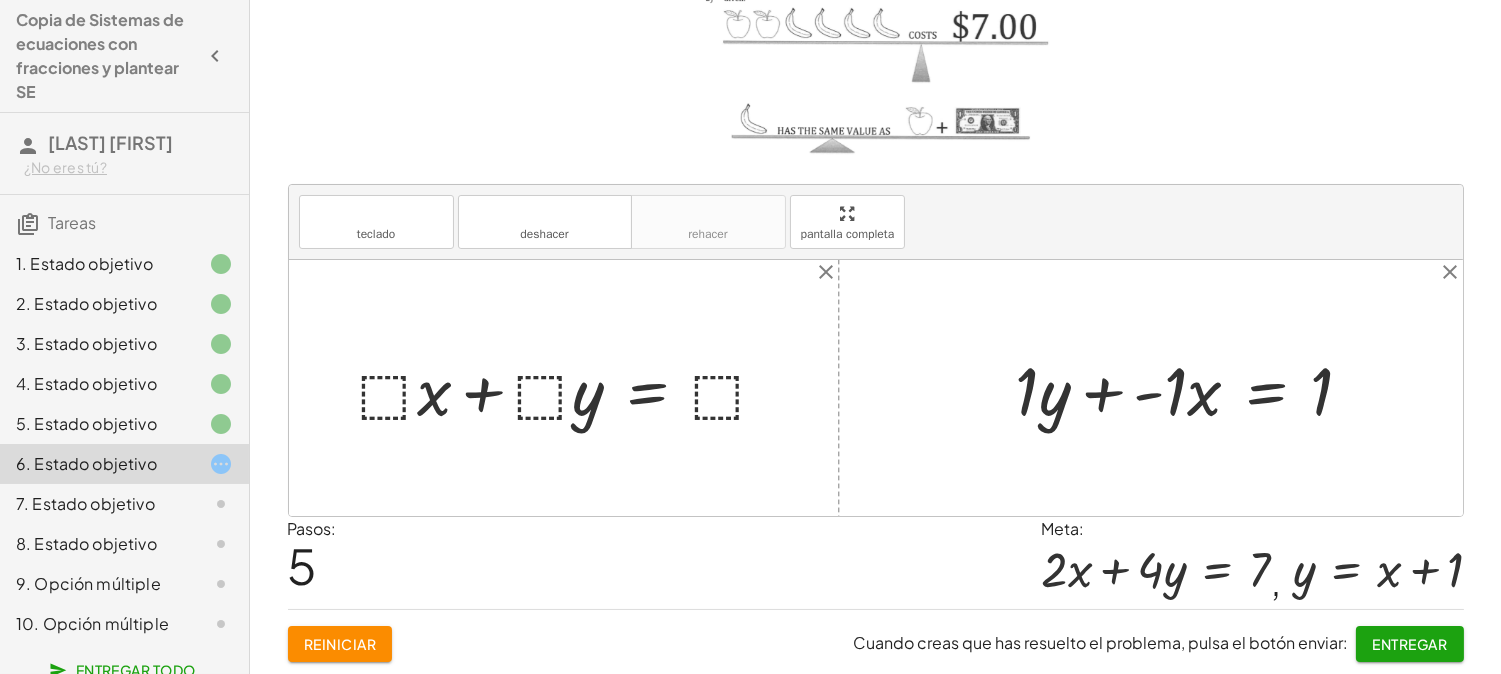 click at bounding box center [1192, 388] 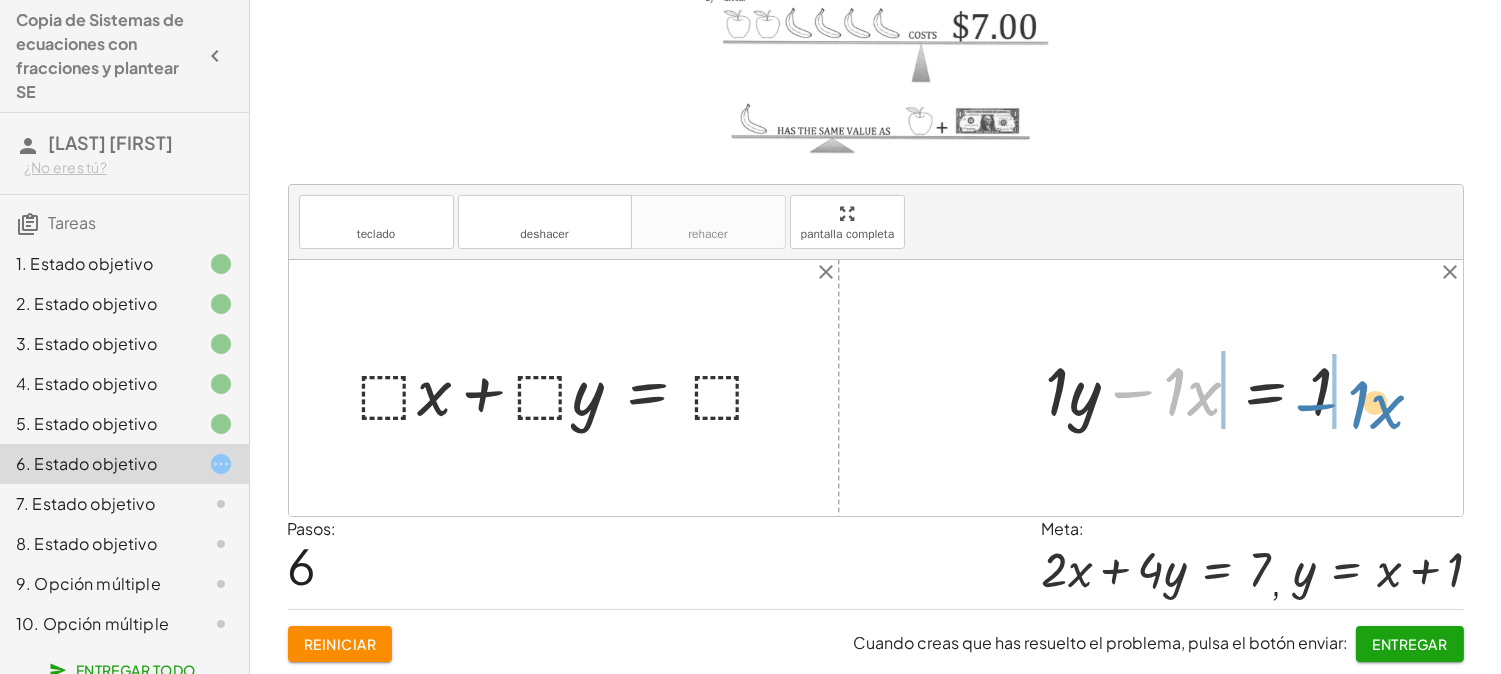 drag, startPoint x: 1142, startPoint y: 391, endPoint x: 1326, endPoint y: 404, distance: 184.45866 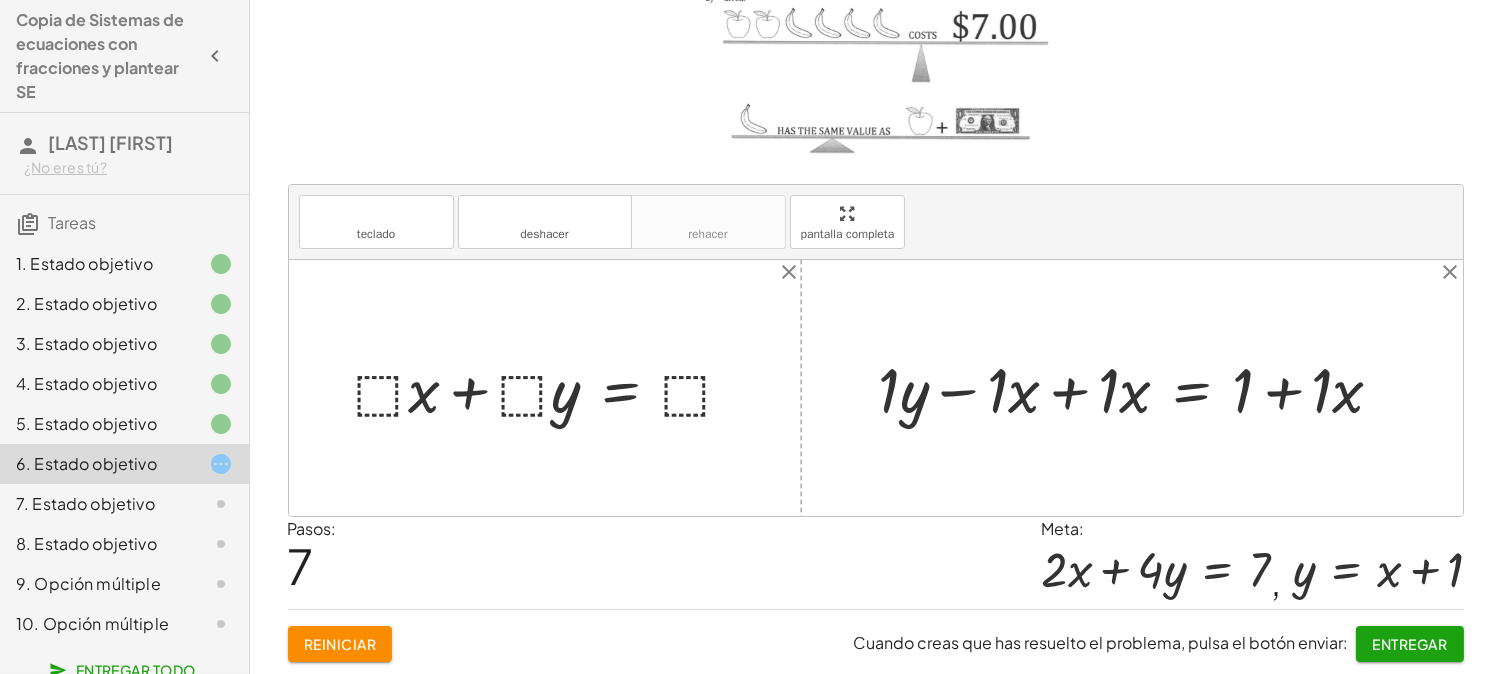 click at bounding box center [1139, 388] 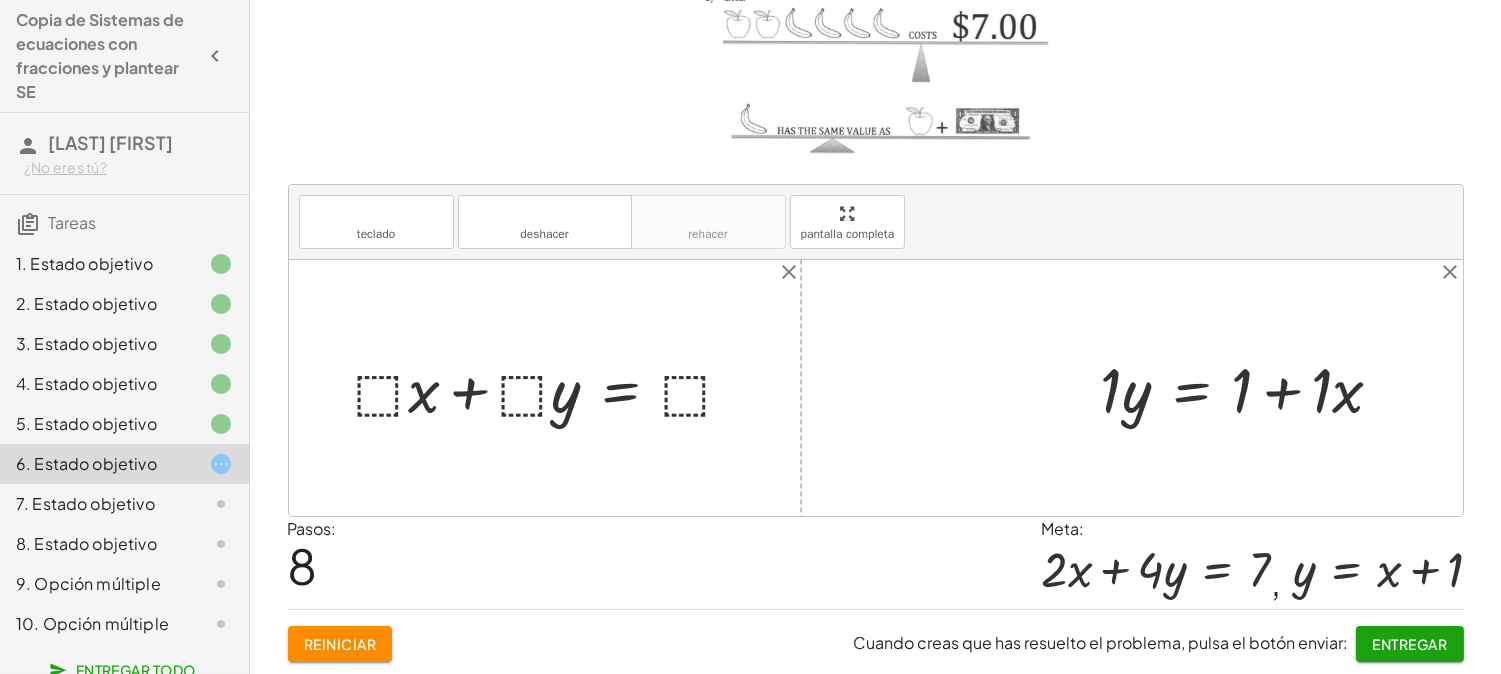 click at bounding box center [1250, 388] 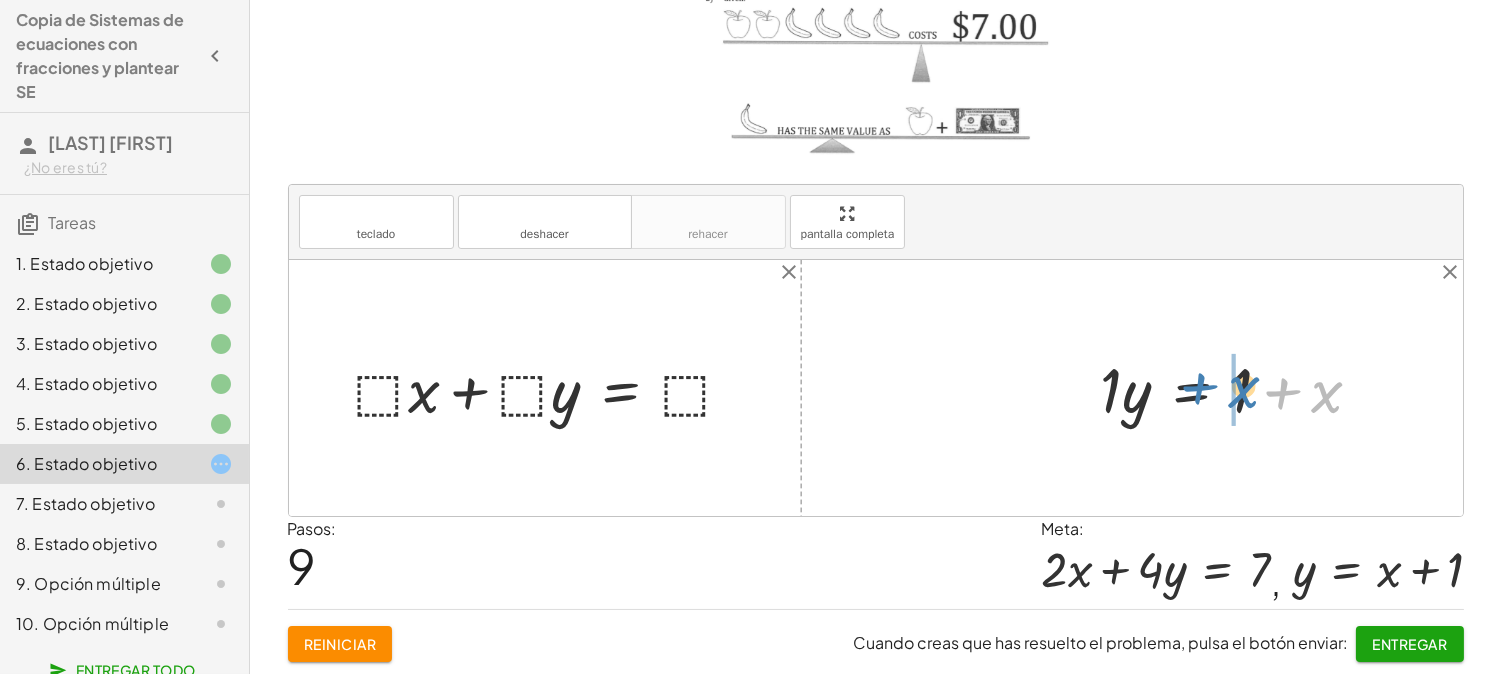 drag, startPoint x: 1285, startPoint y: 397, endPoint x: 1207, endPoint y: 392, distance: 78.160095 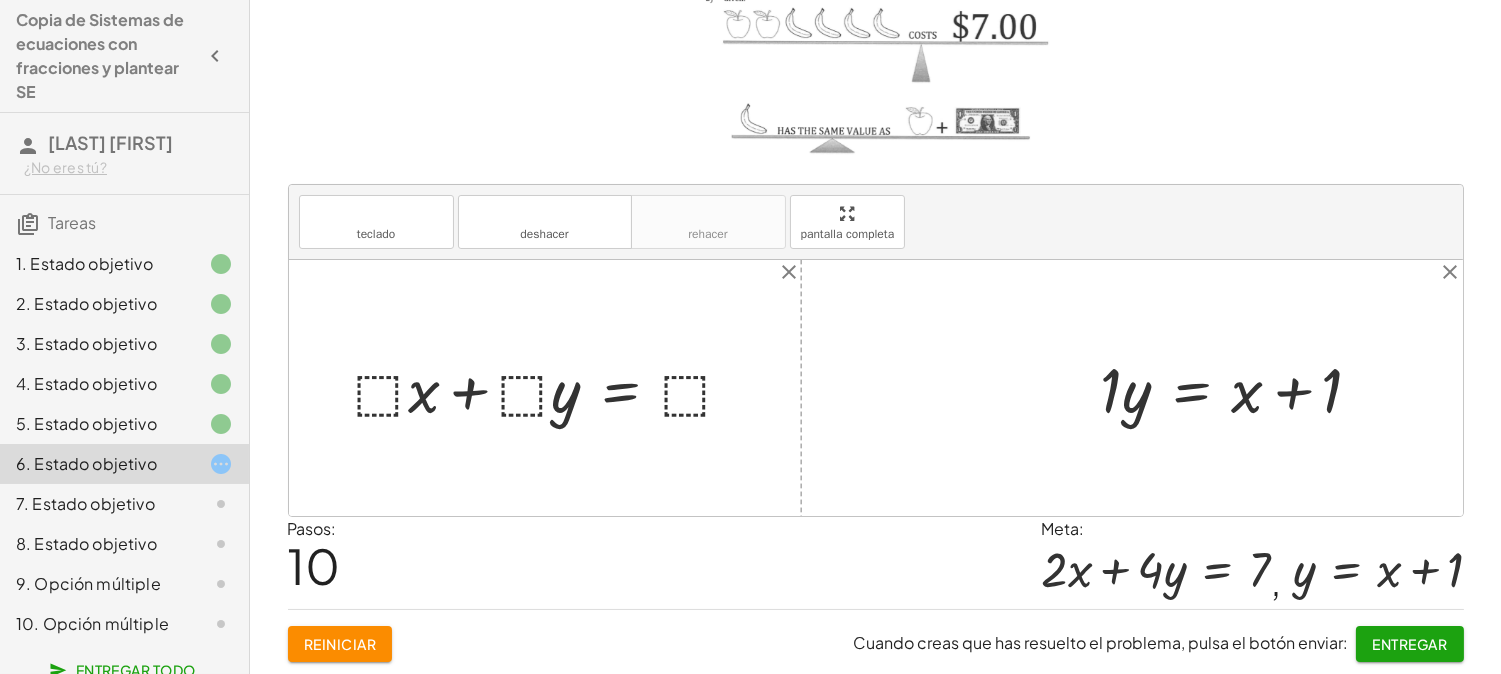 click at bounding box center (1239, 388) 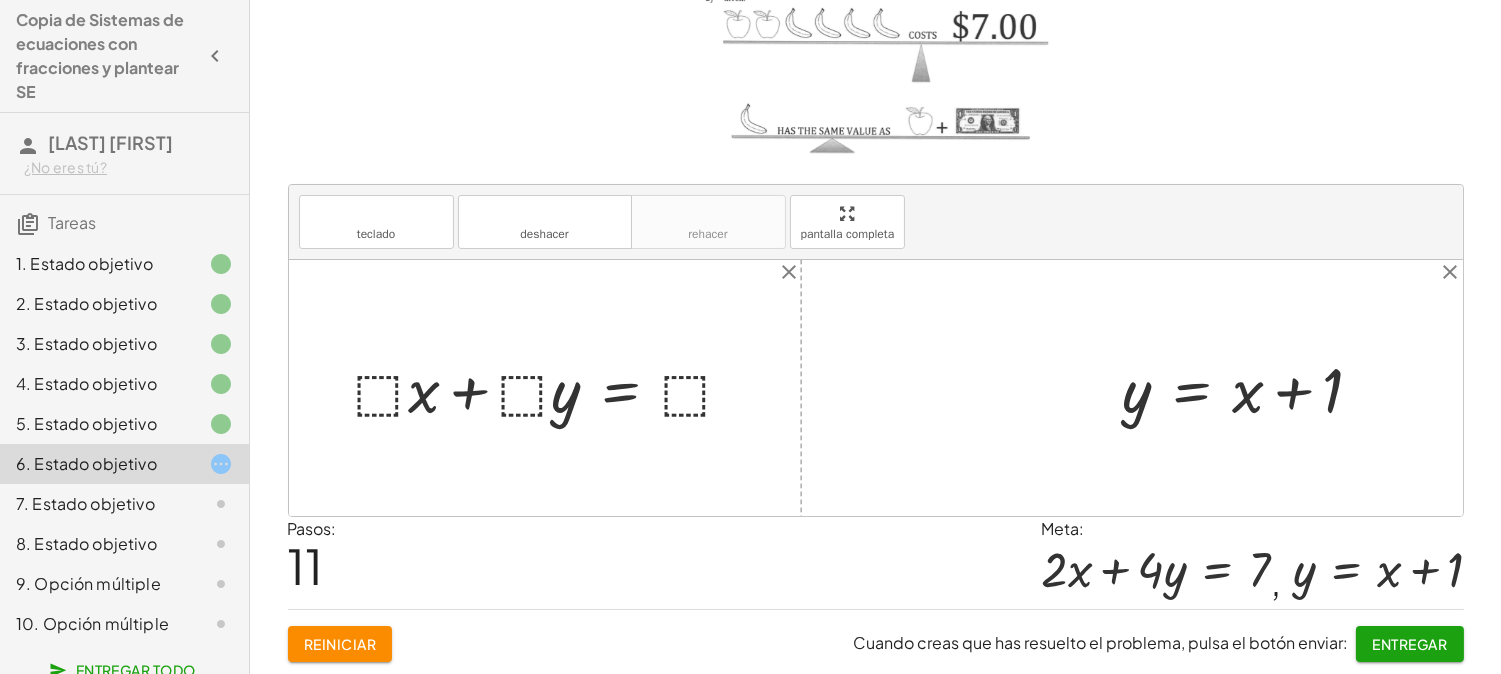 click at bounding box center (552, 388) 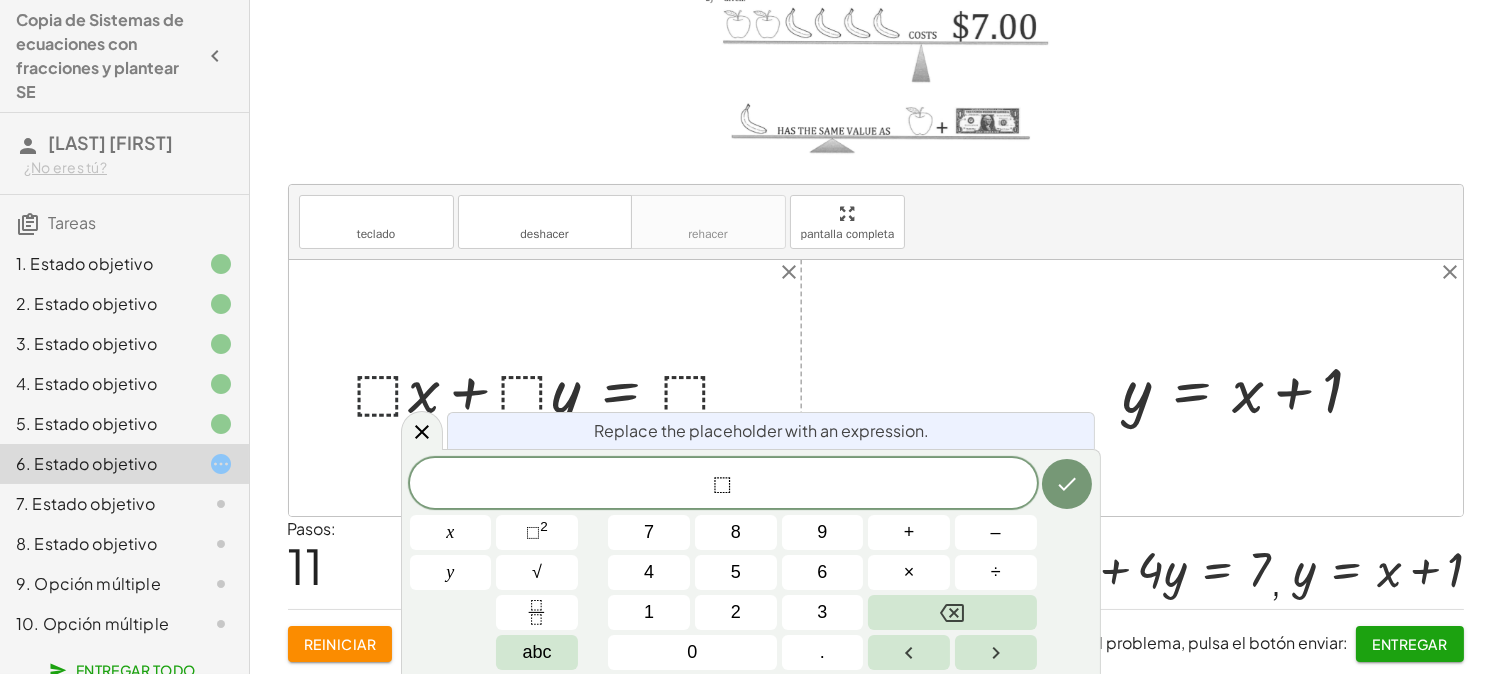 click at bounding box center (552, 388) 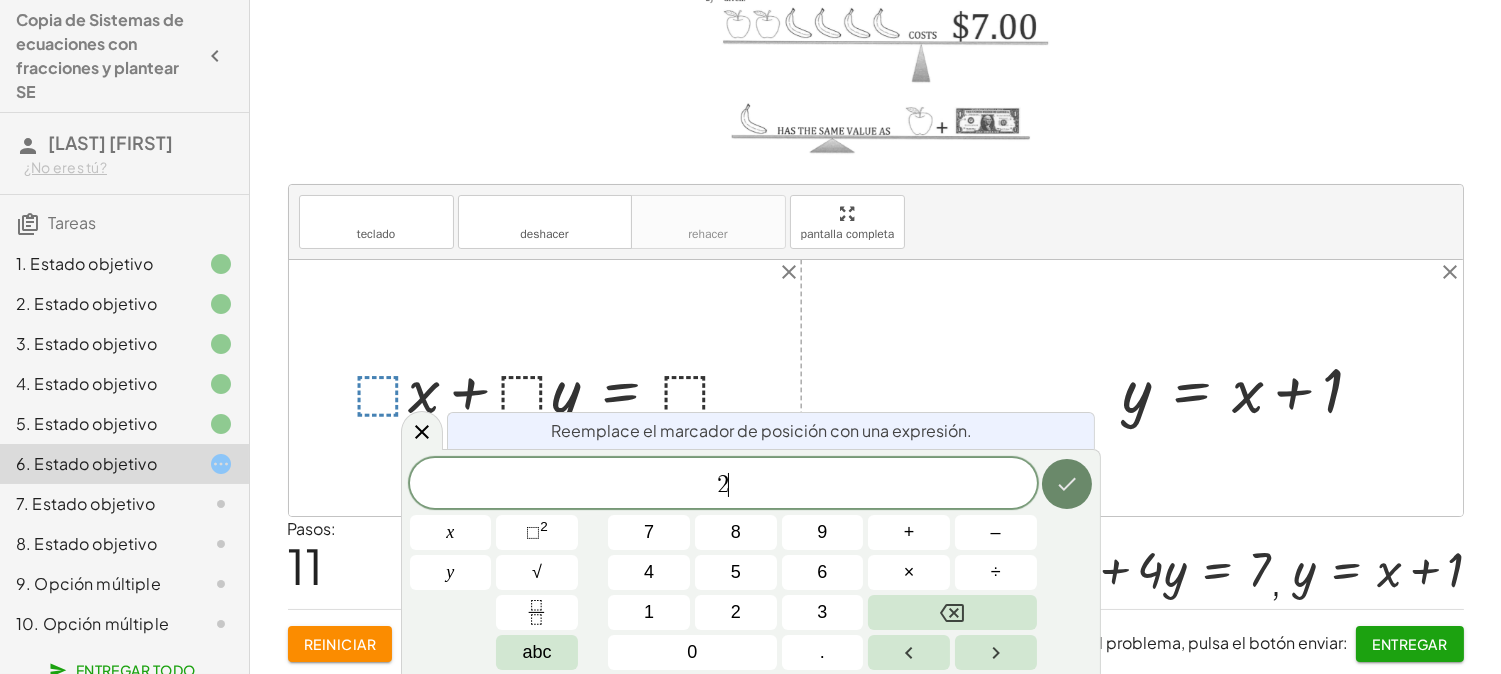 click at bounding box center (1067, 484) 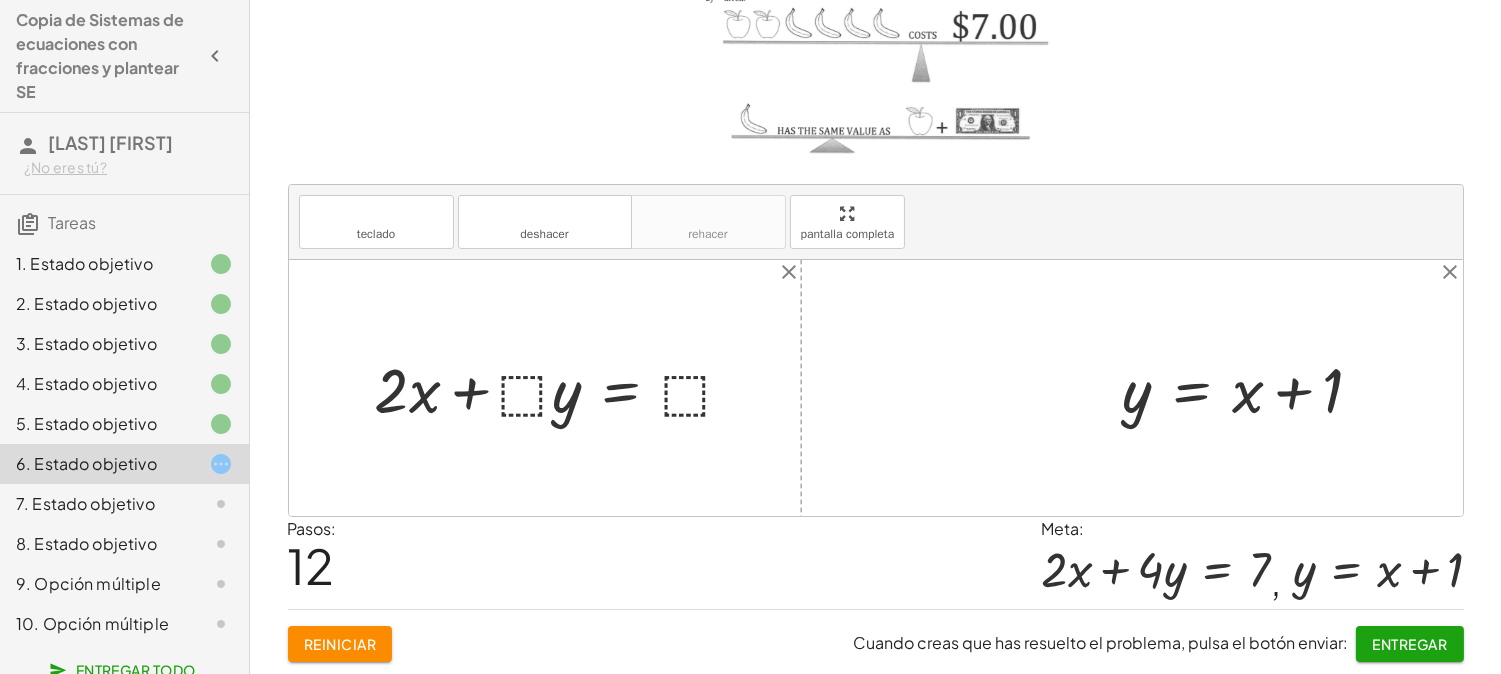 click at bounding box center [562, 388] 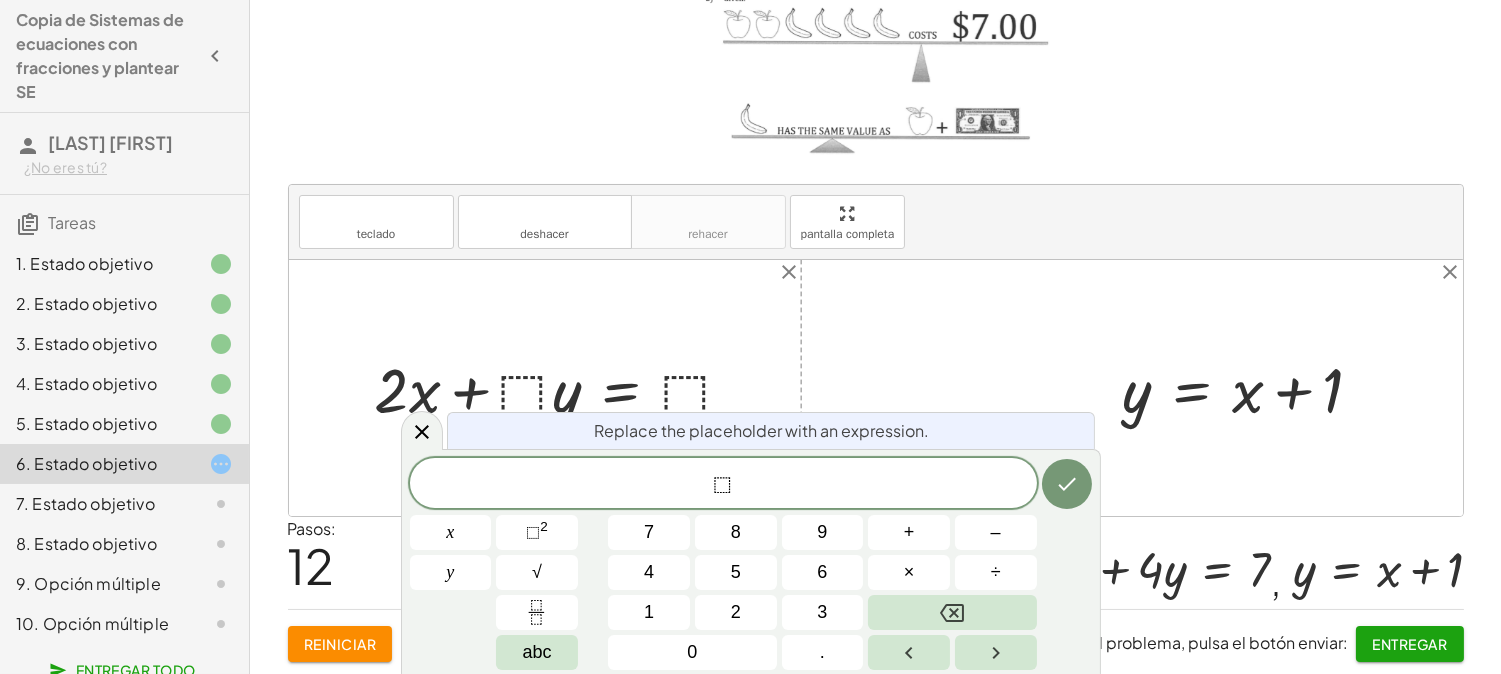 click at bounding box center (562, 388) 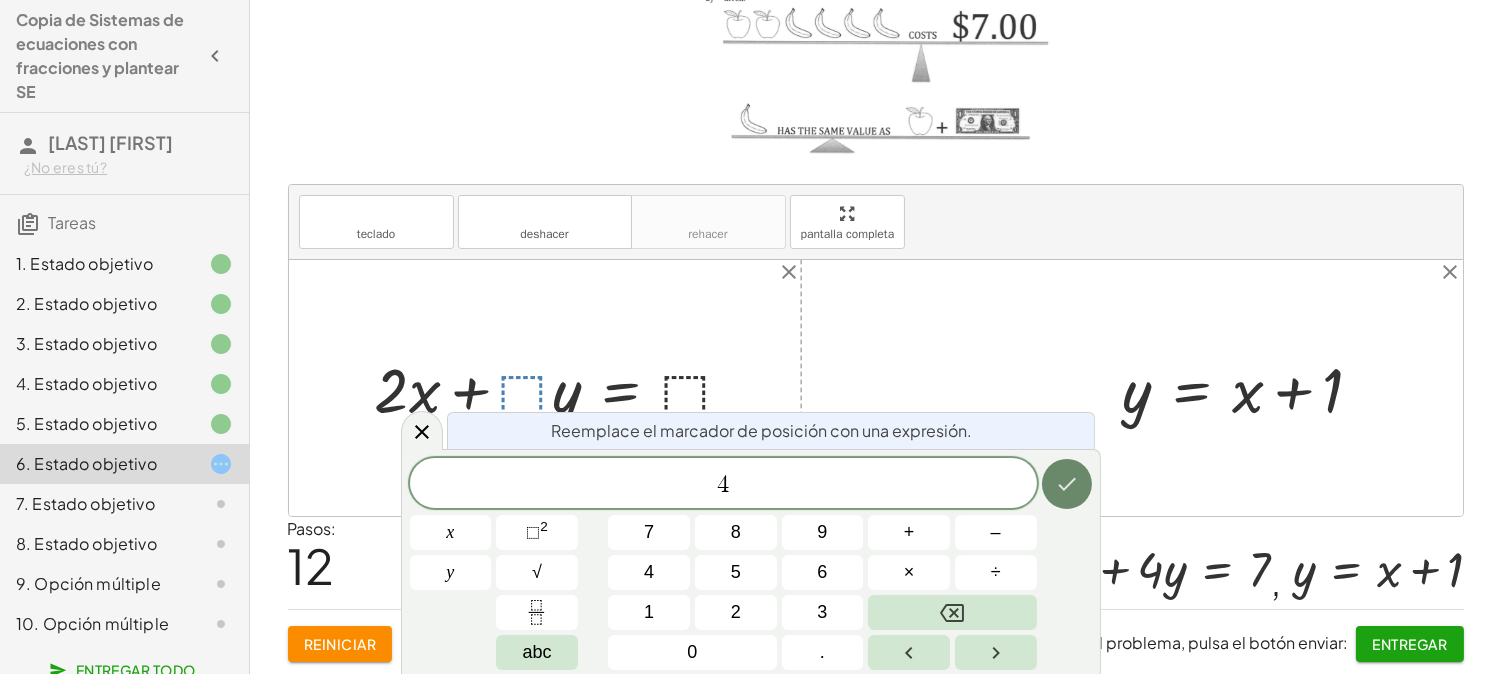 click at bounding box center [1067, 484] 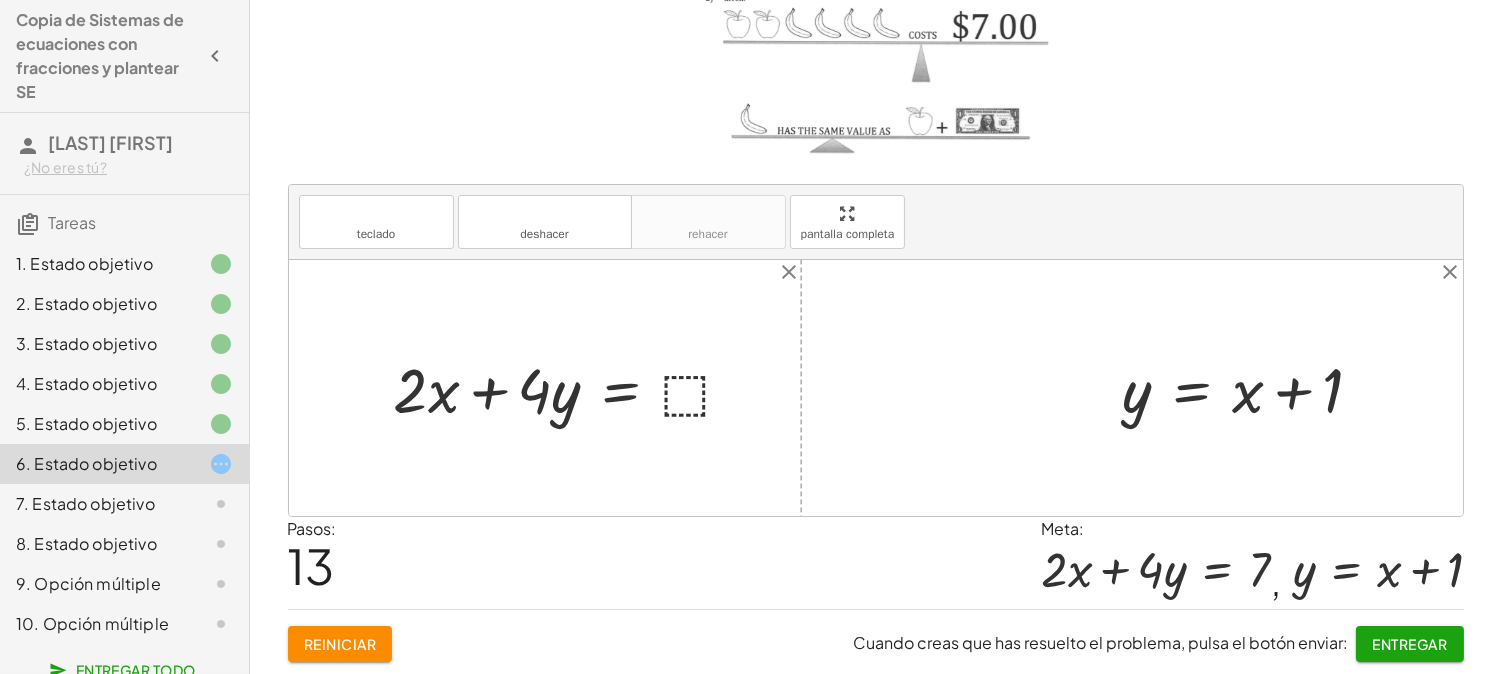 click at bounding box center (572, 388) 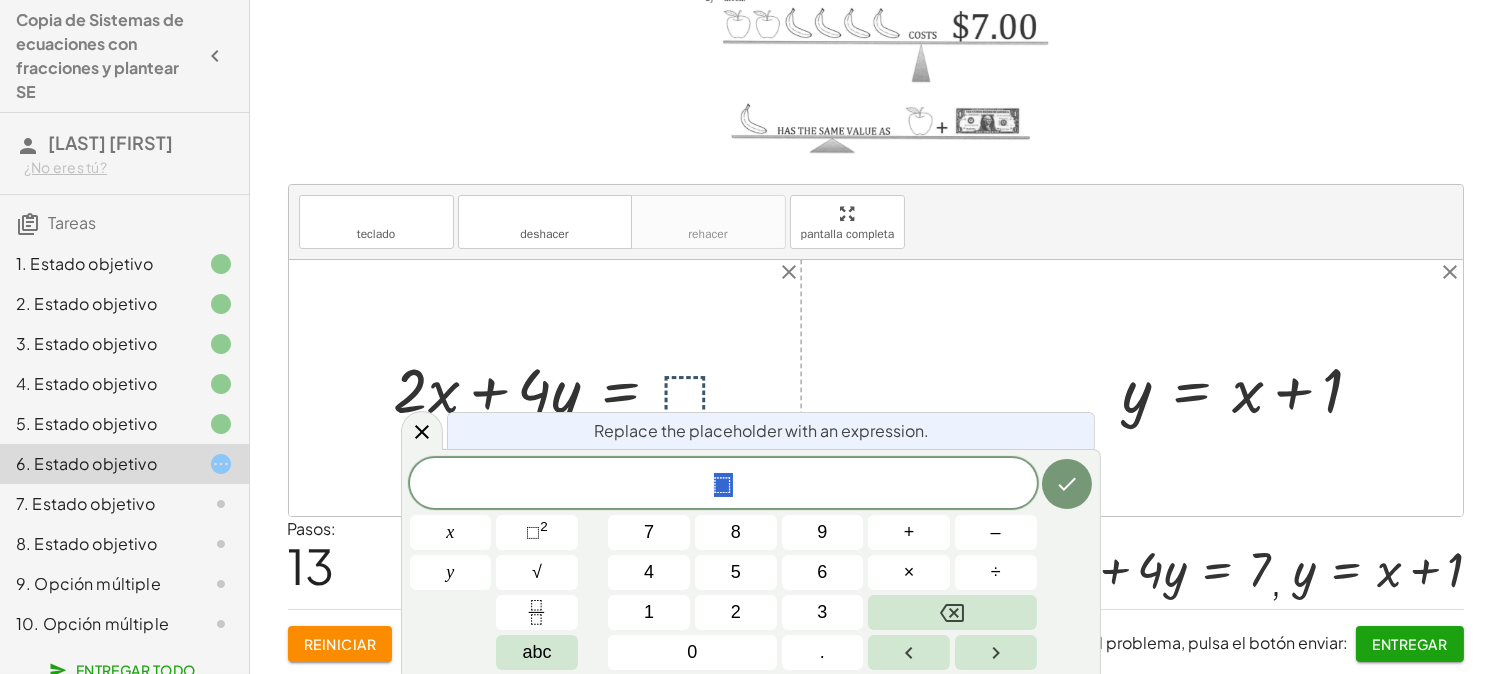 click at bounding box center [572, 388] 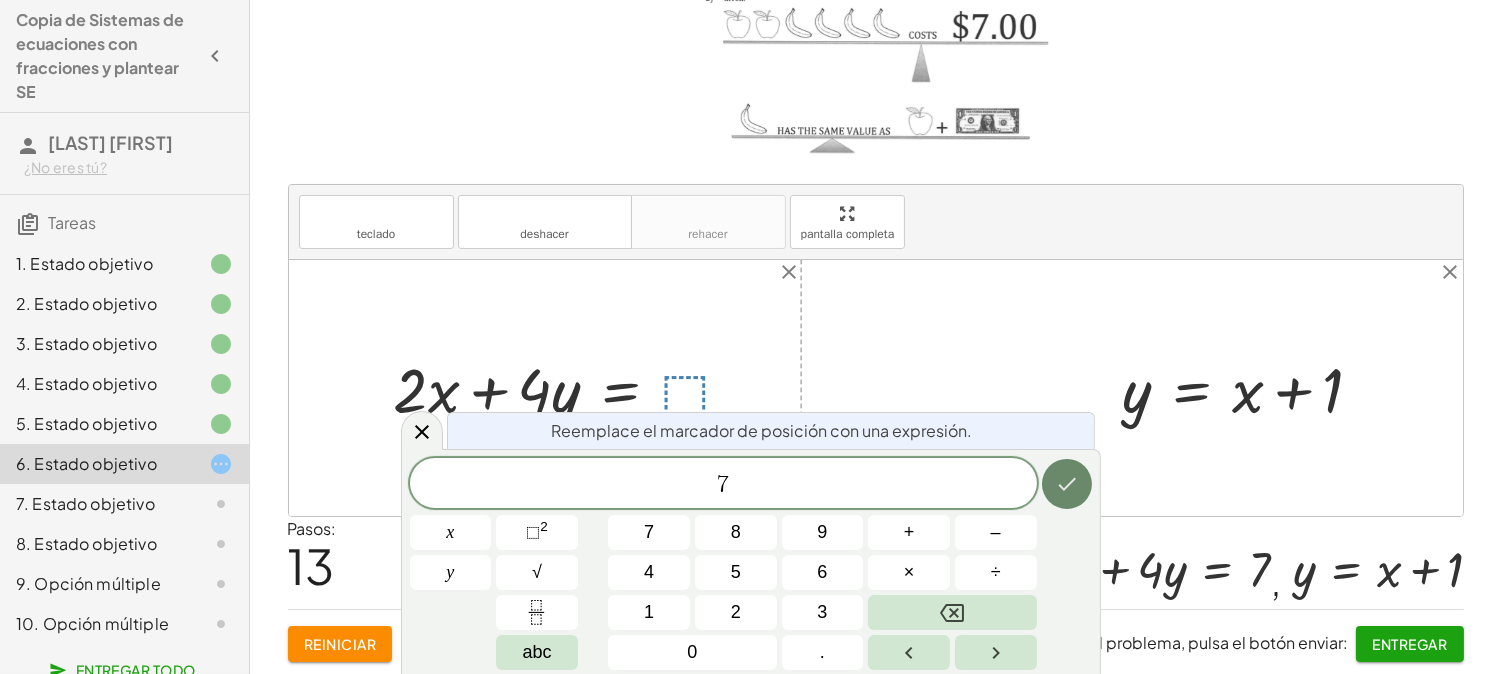 click 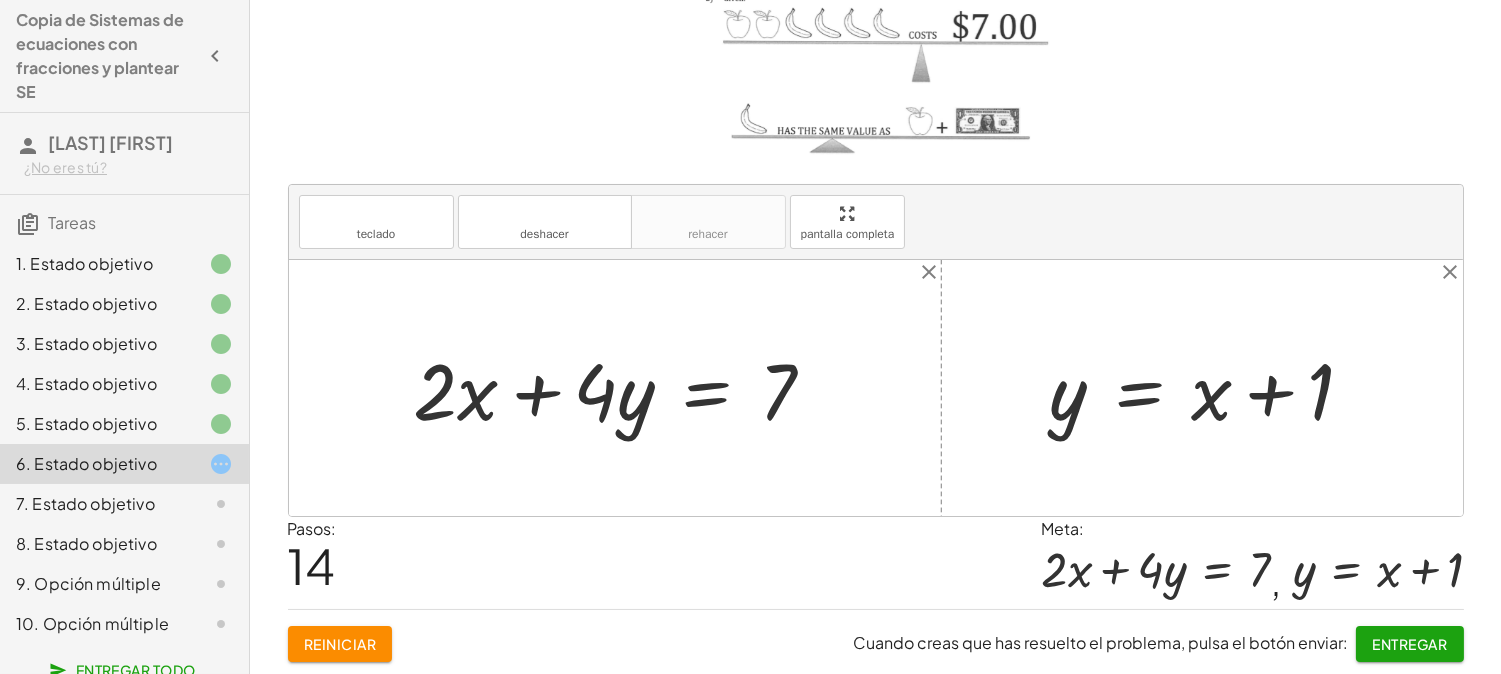 click on "Entregar" at bounding box center [1410, 644] 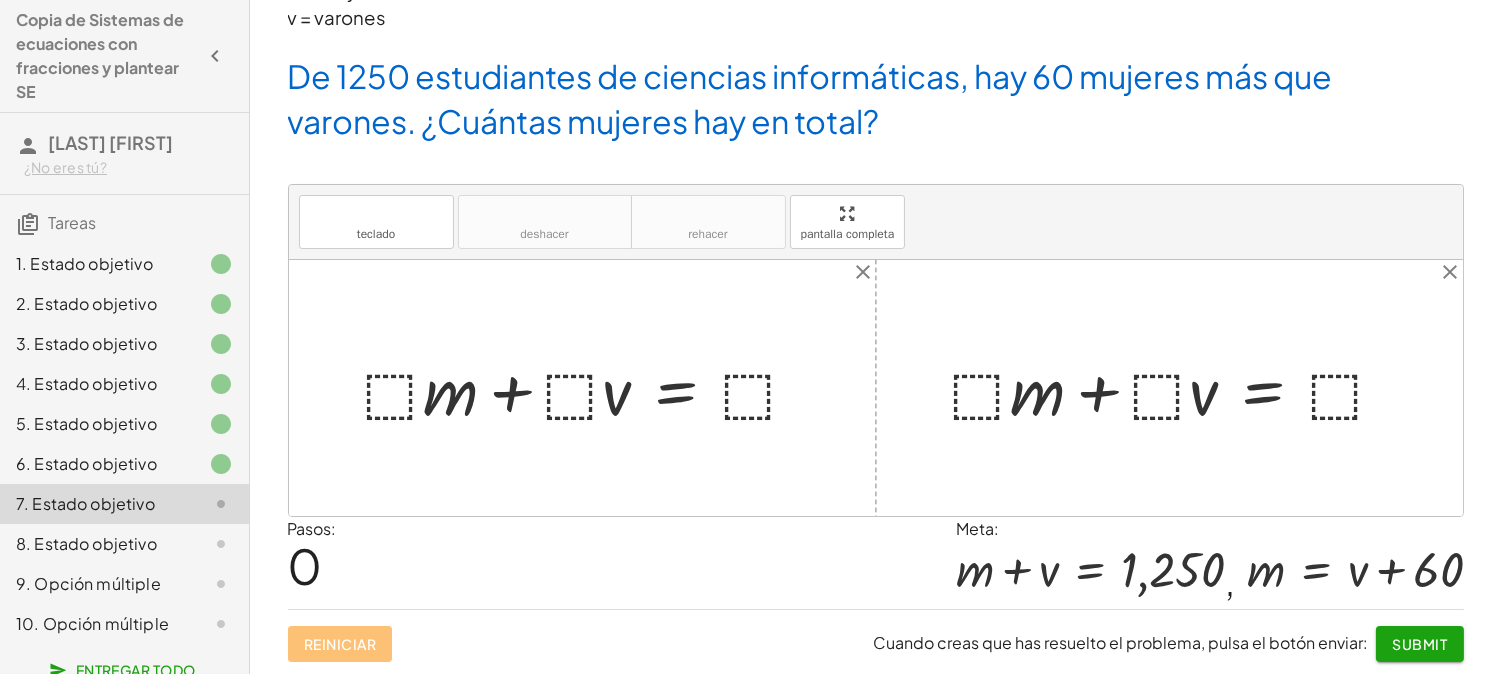 scroll, scrollTop: 102, scrollLeft: 0, axis: vertical 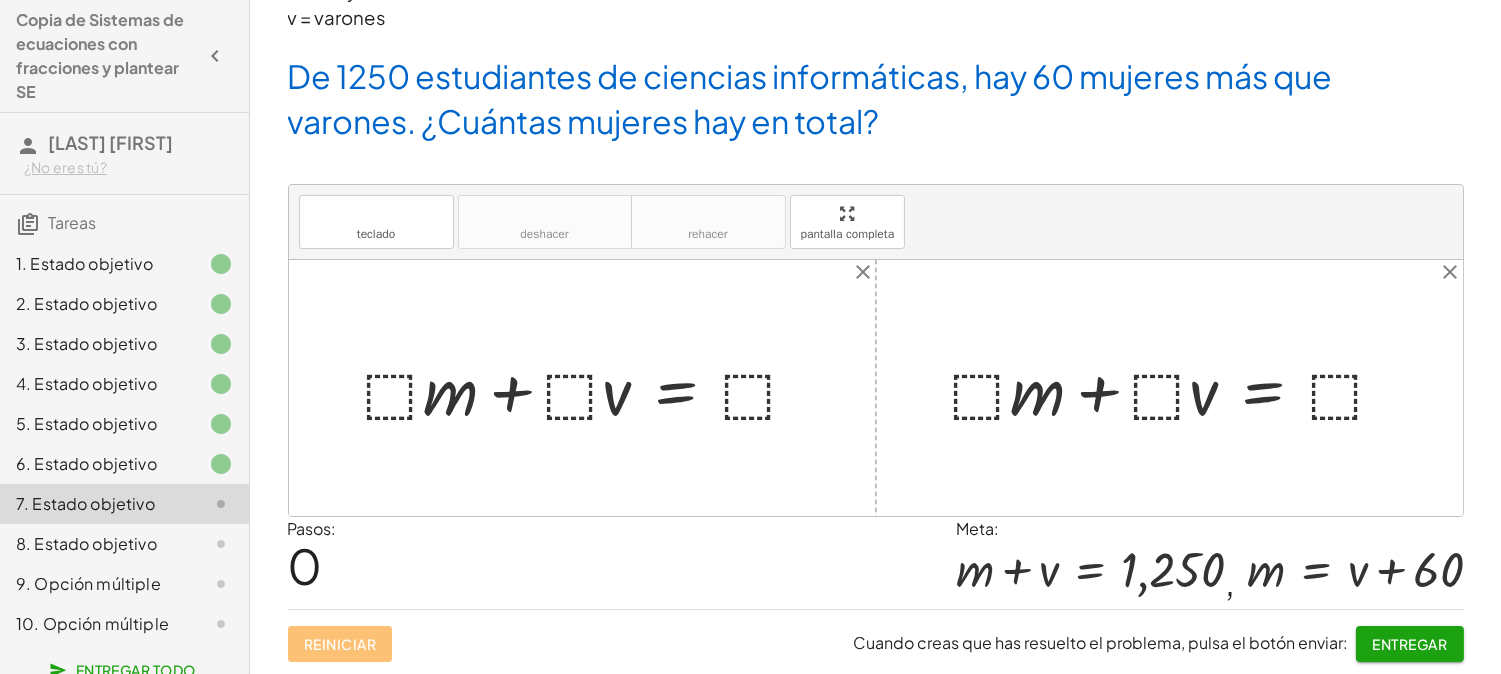 click at bounding box center [1177, 388] 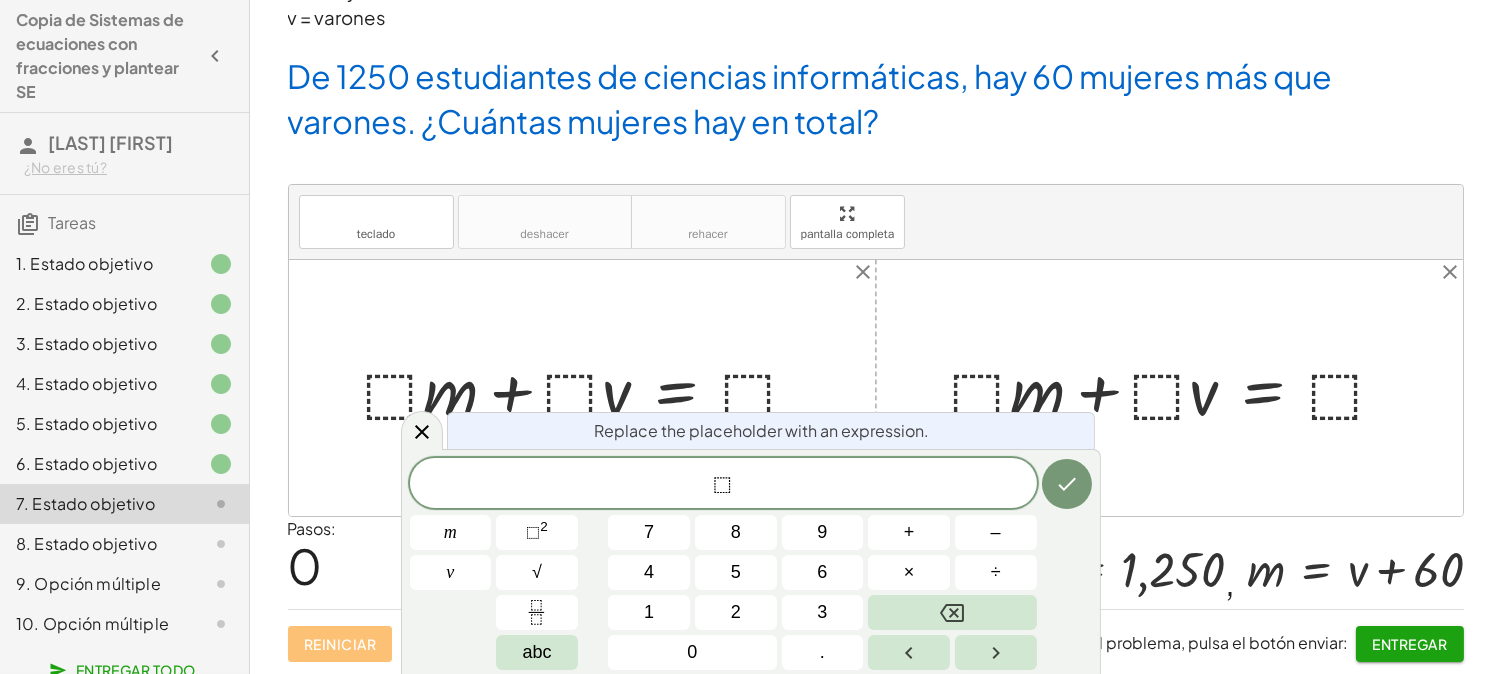 click at bounding box center [1177, 388] 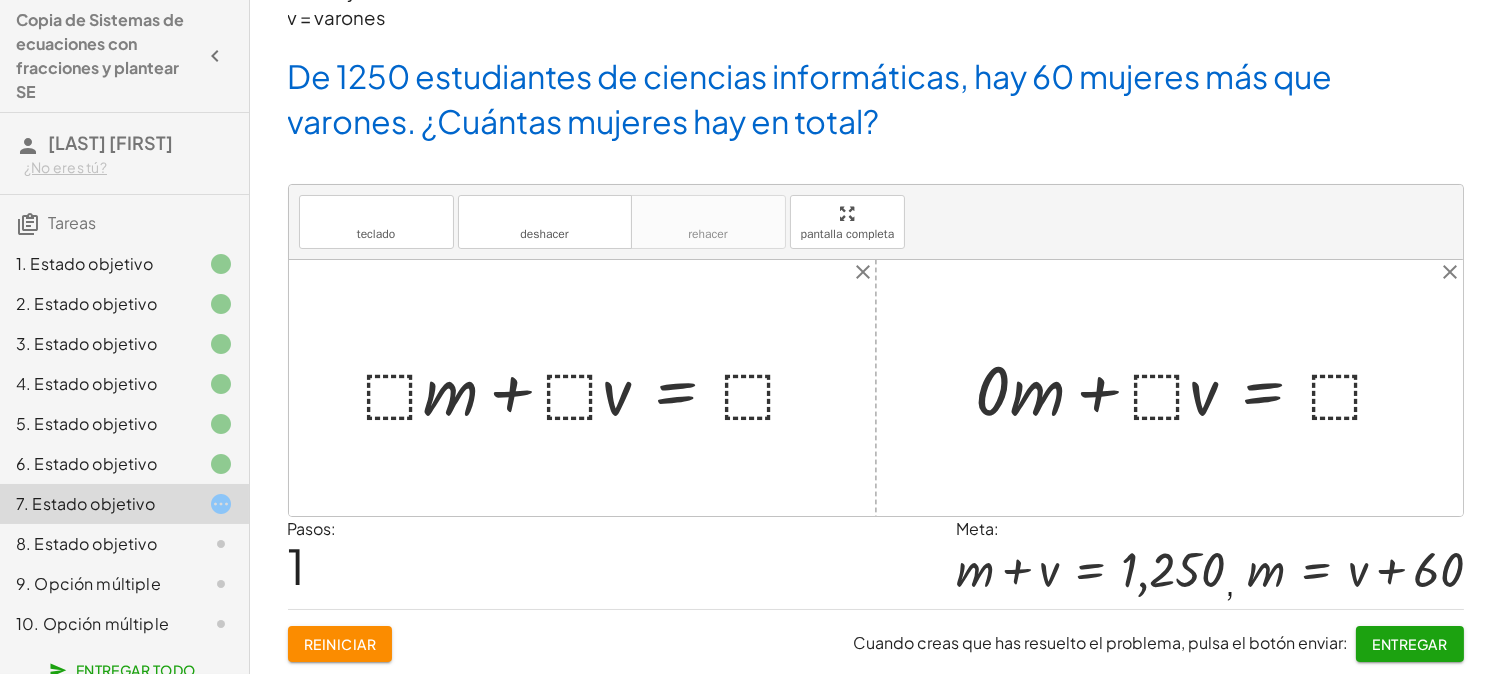 click at bounding box center [1189, 388] 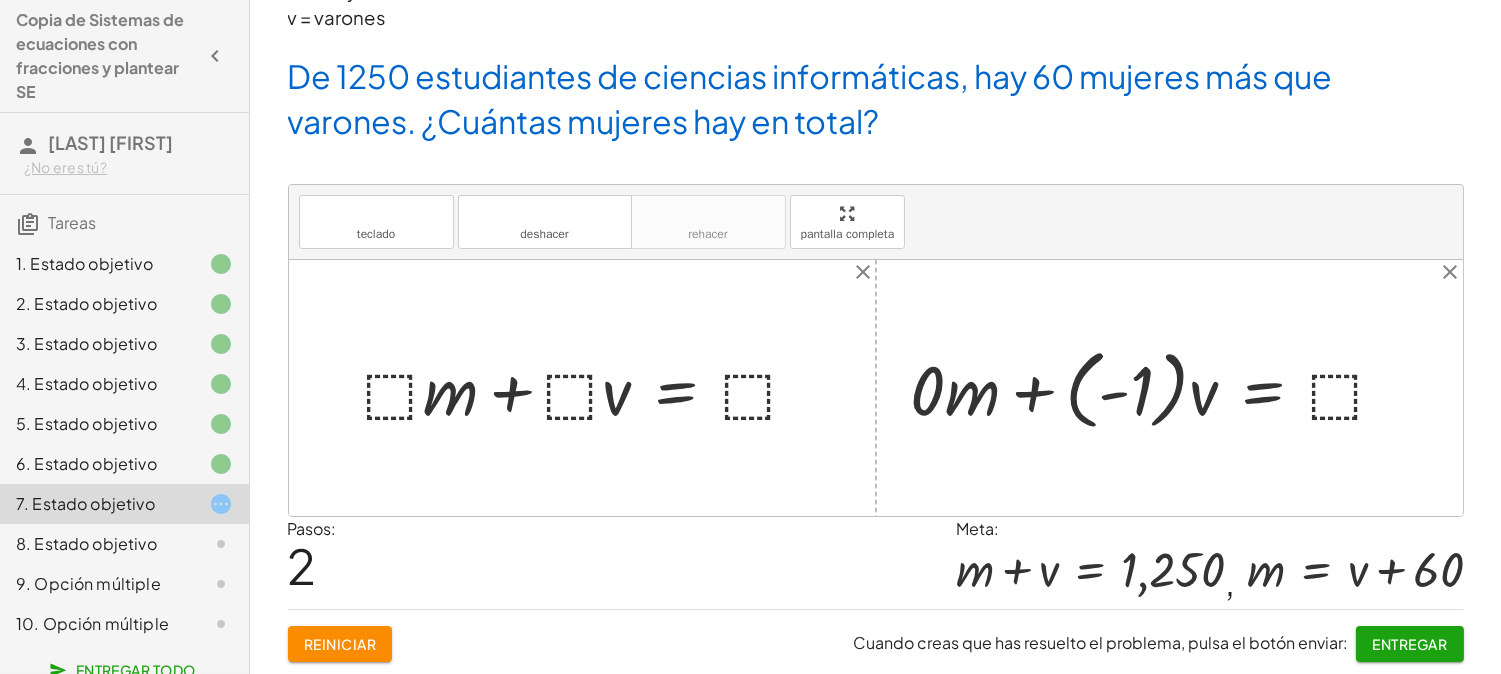 click at bounding box center [1157, 387] 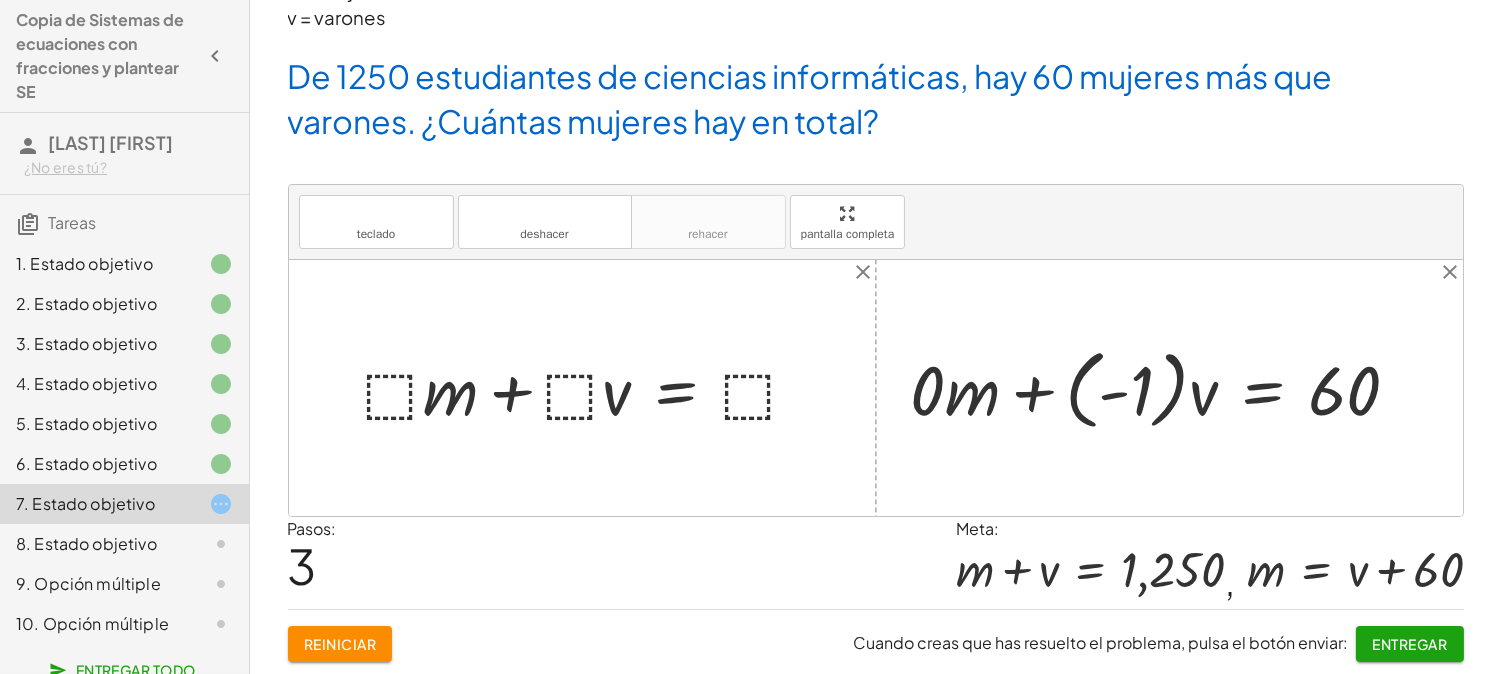 click at bounding box center [1163, 387] 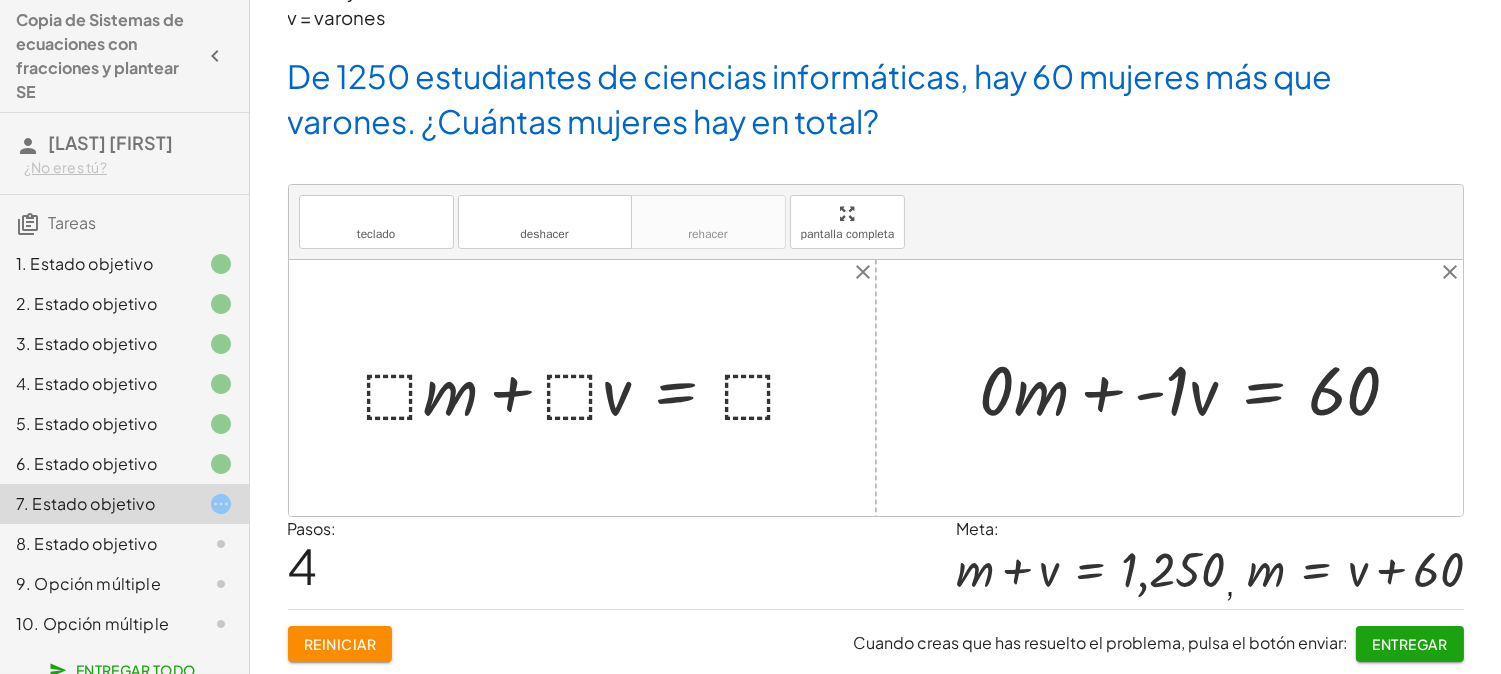 click at bounding box center [1198, 388] 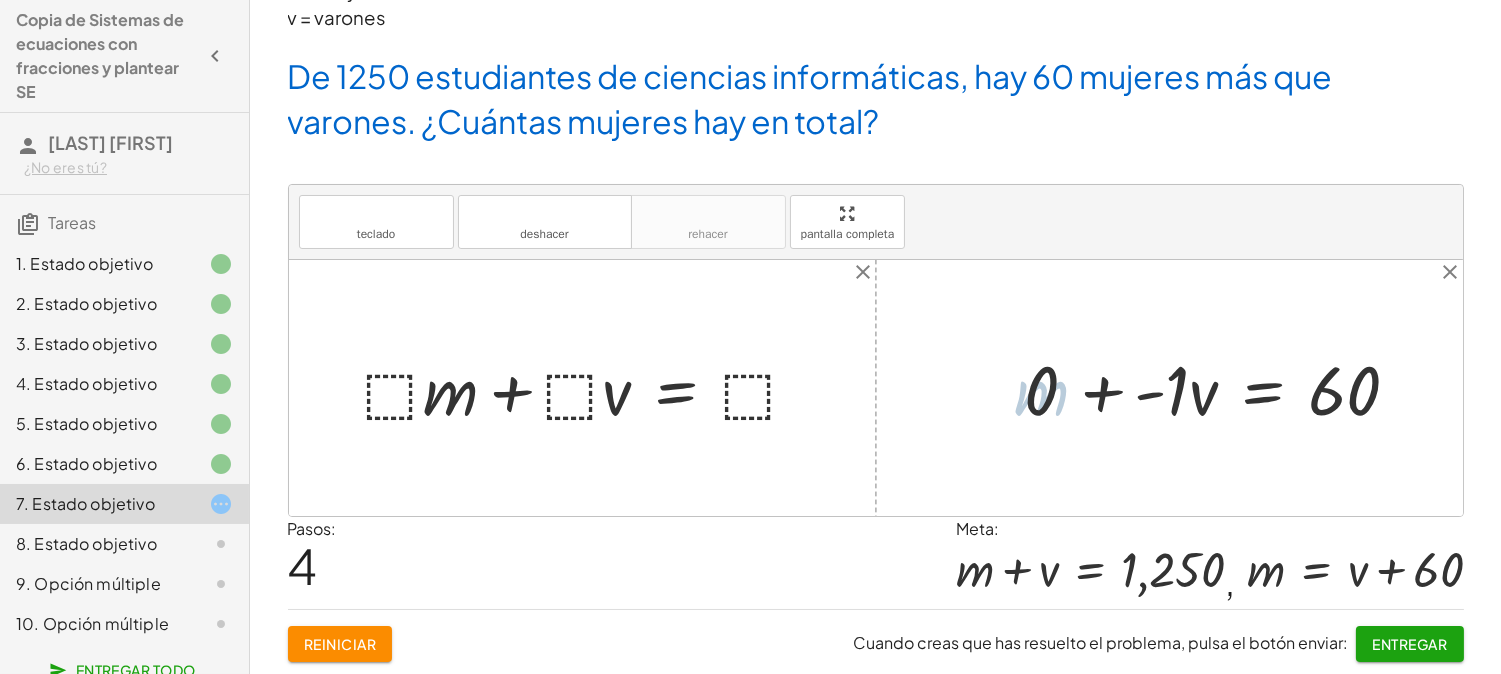 click at bounding box center [1226, 388] 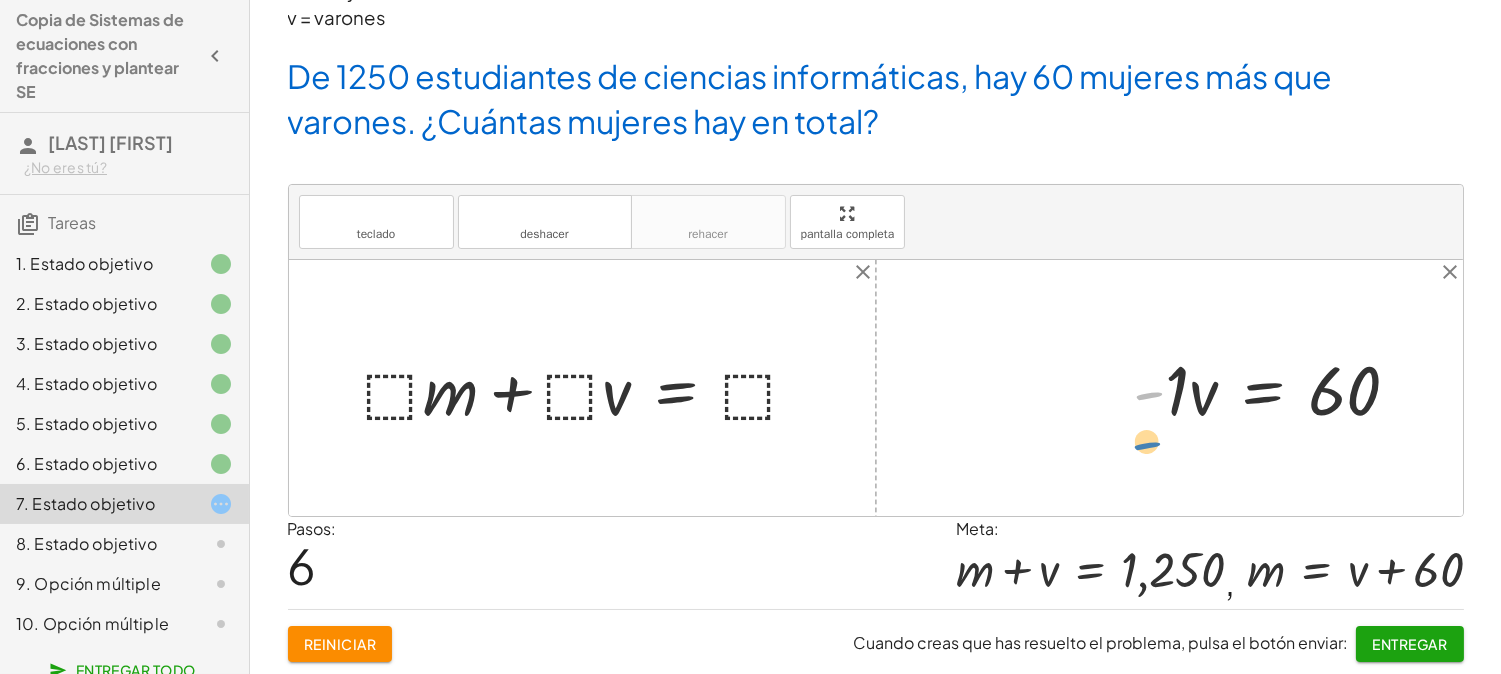 drag, startPoint x: 1143, startPoint y: 387, endPoint x: 1141, endPoint y: 438, distance: 51.0392 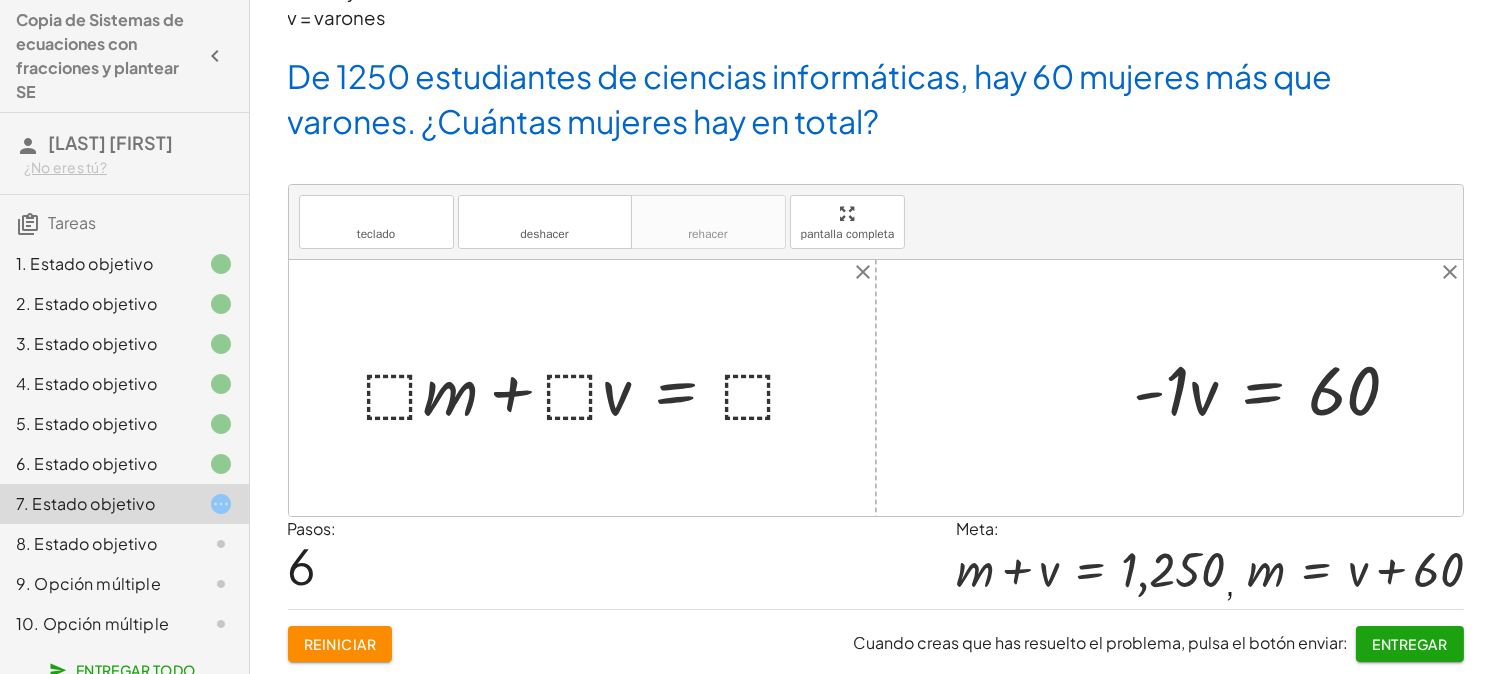 click at bounding box center [1275, 388] 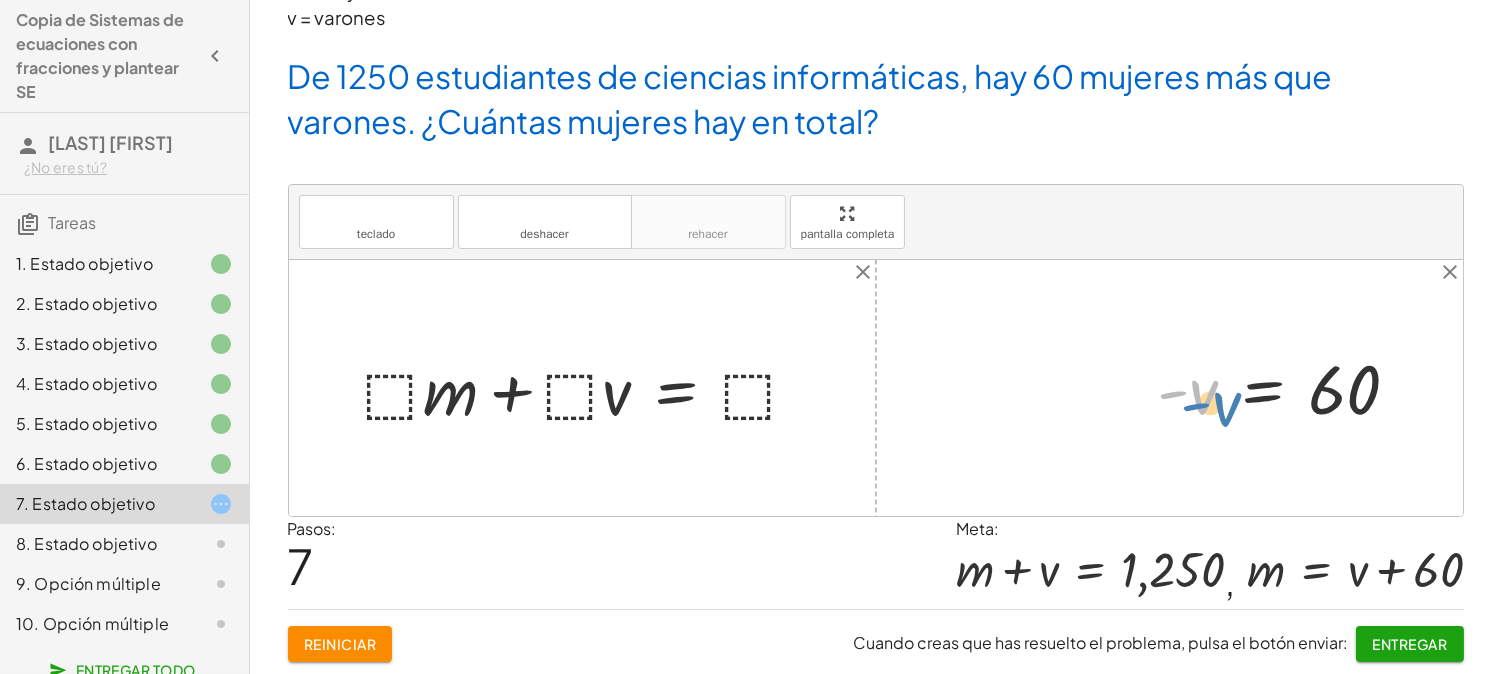 drag, startPoint x: 1200, startPoint y: 393, endPoint x: 1220, endPoint y: 406, distance: 23.853722 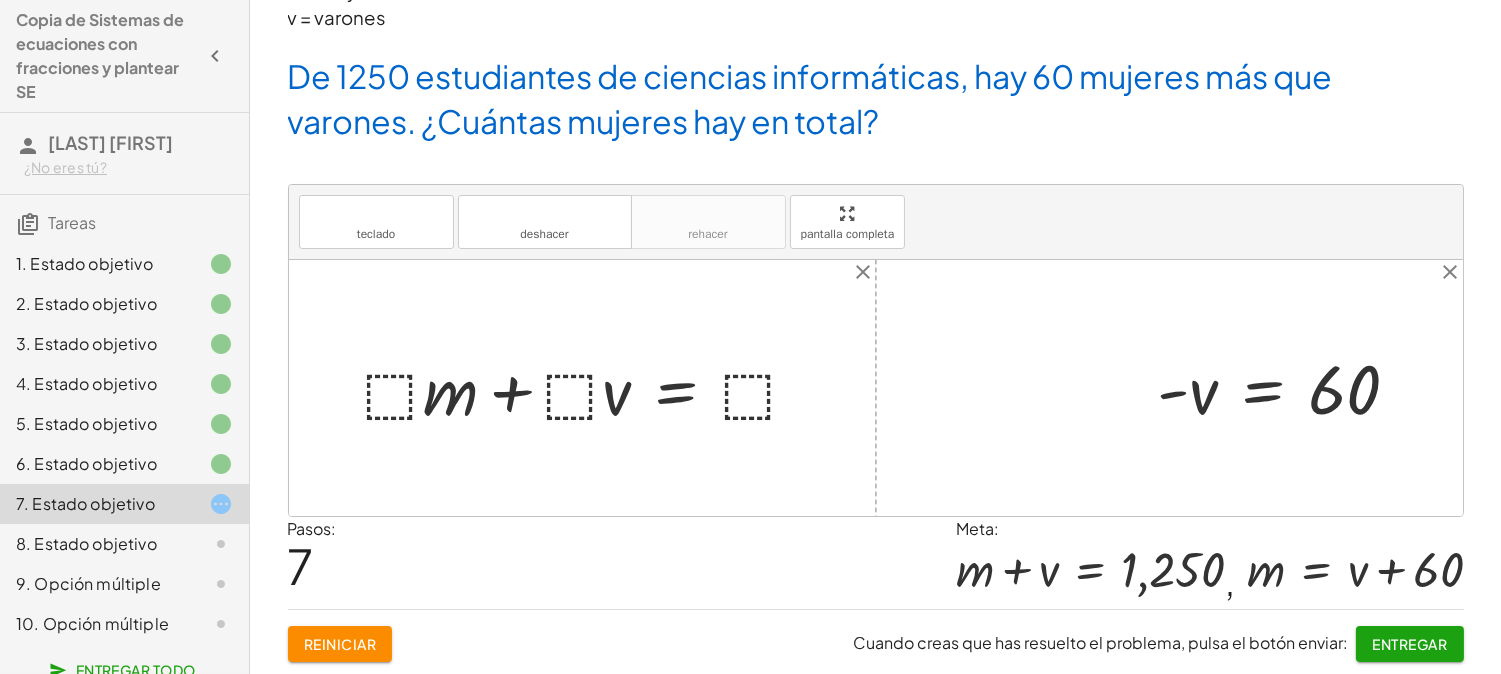 click on "Reiniciar" at bounding box center (340, 644) 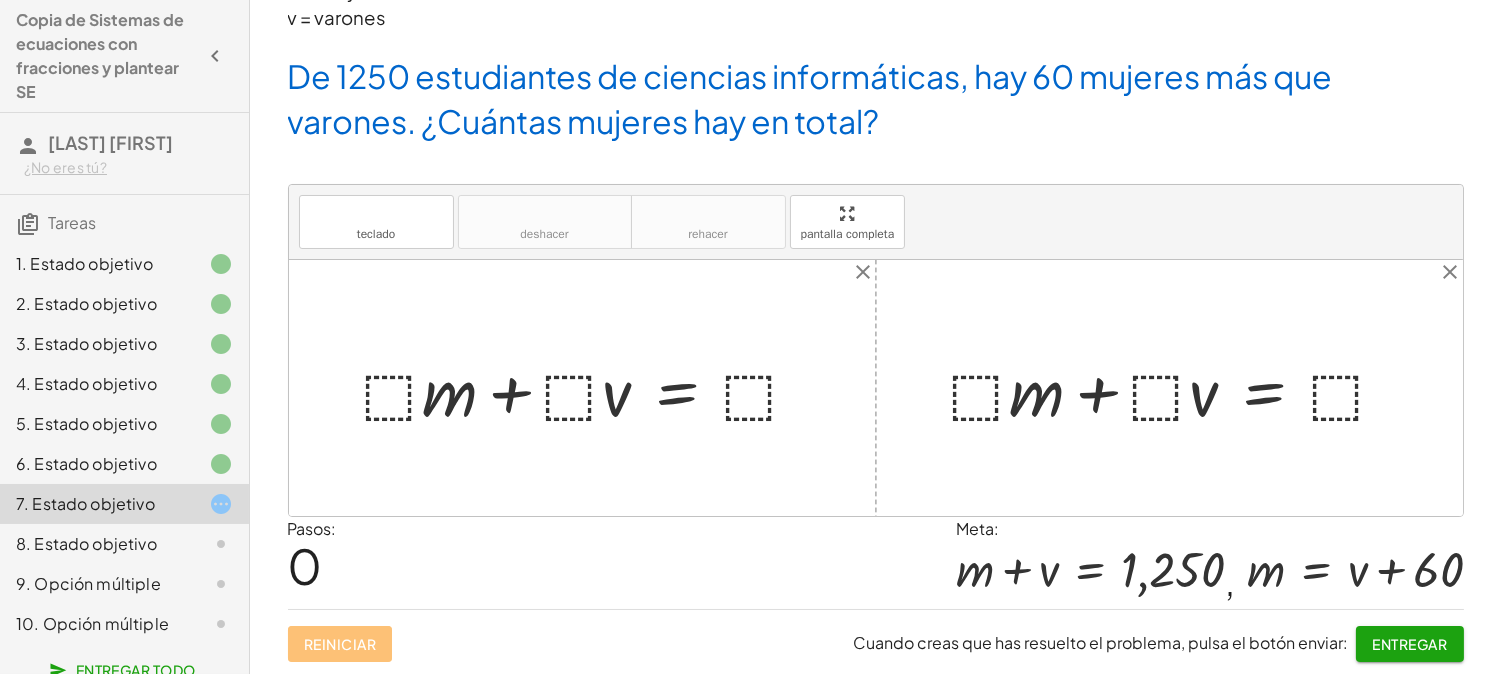 click at bounding box center [1177, 388] 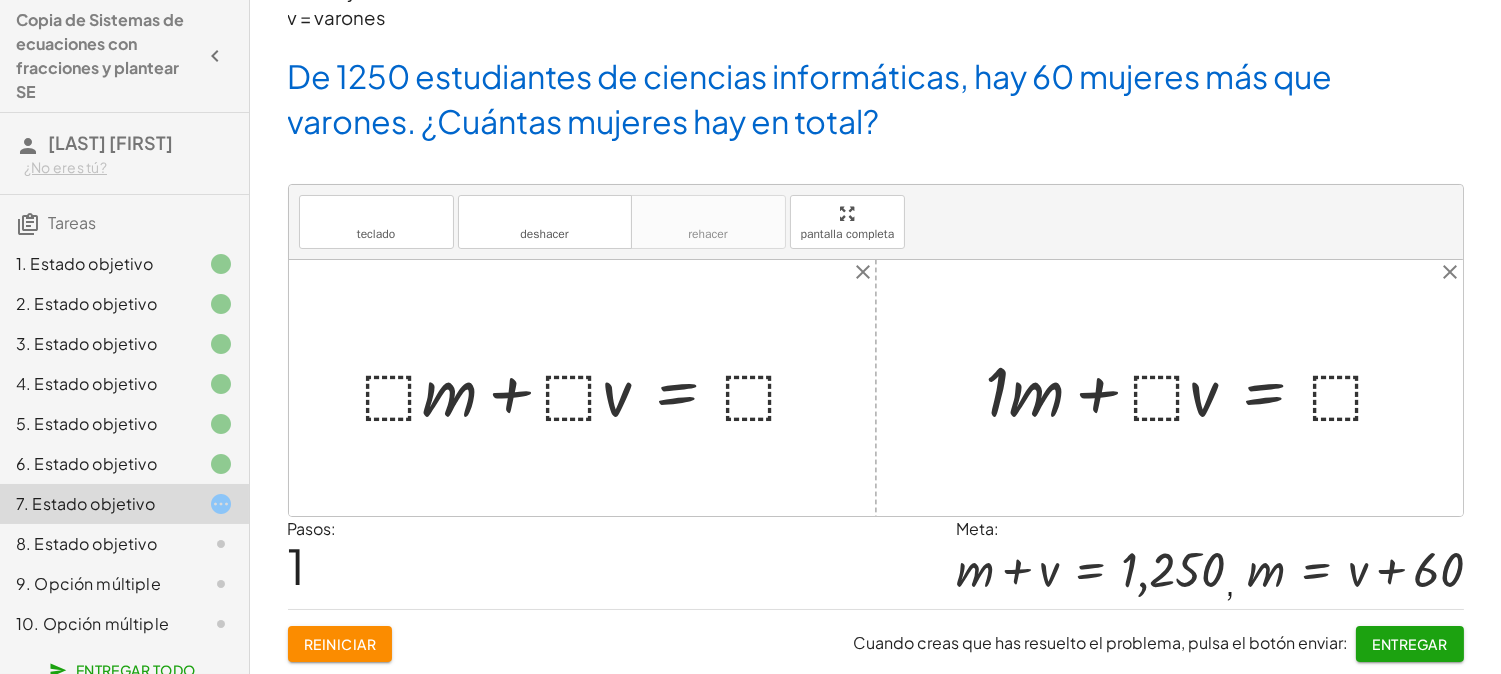 click at bounding box center (1195, 388) 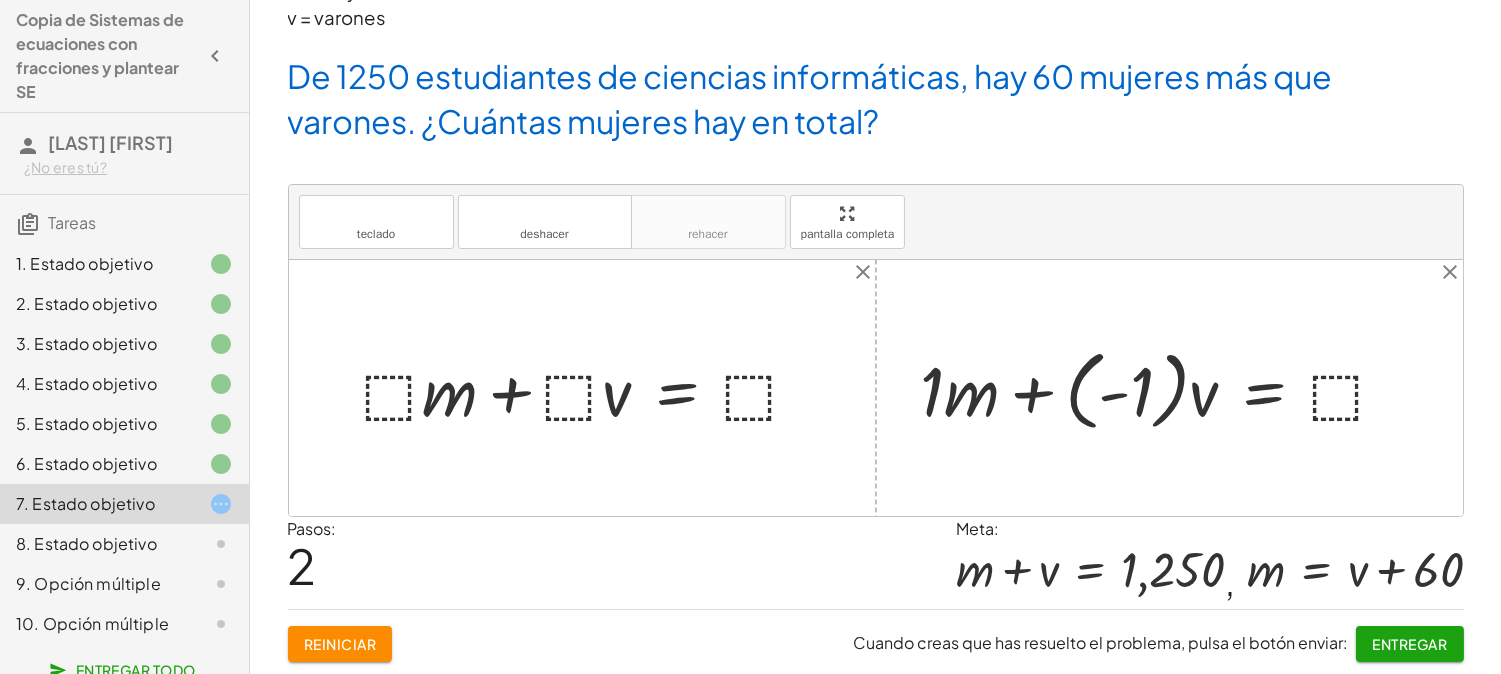 click at bounding box center (1162, 387) 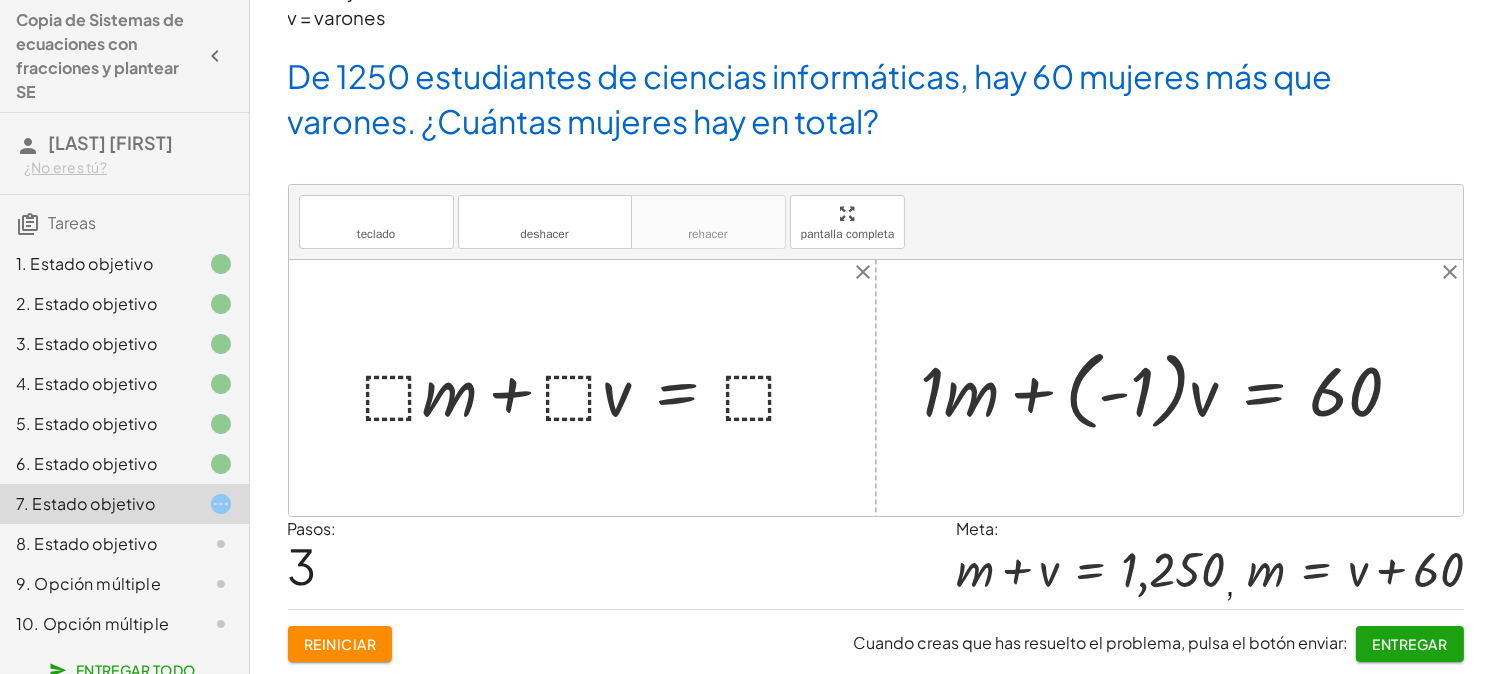 click at bounding box center [1169, 387] 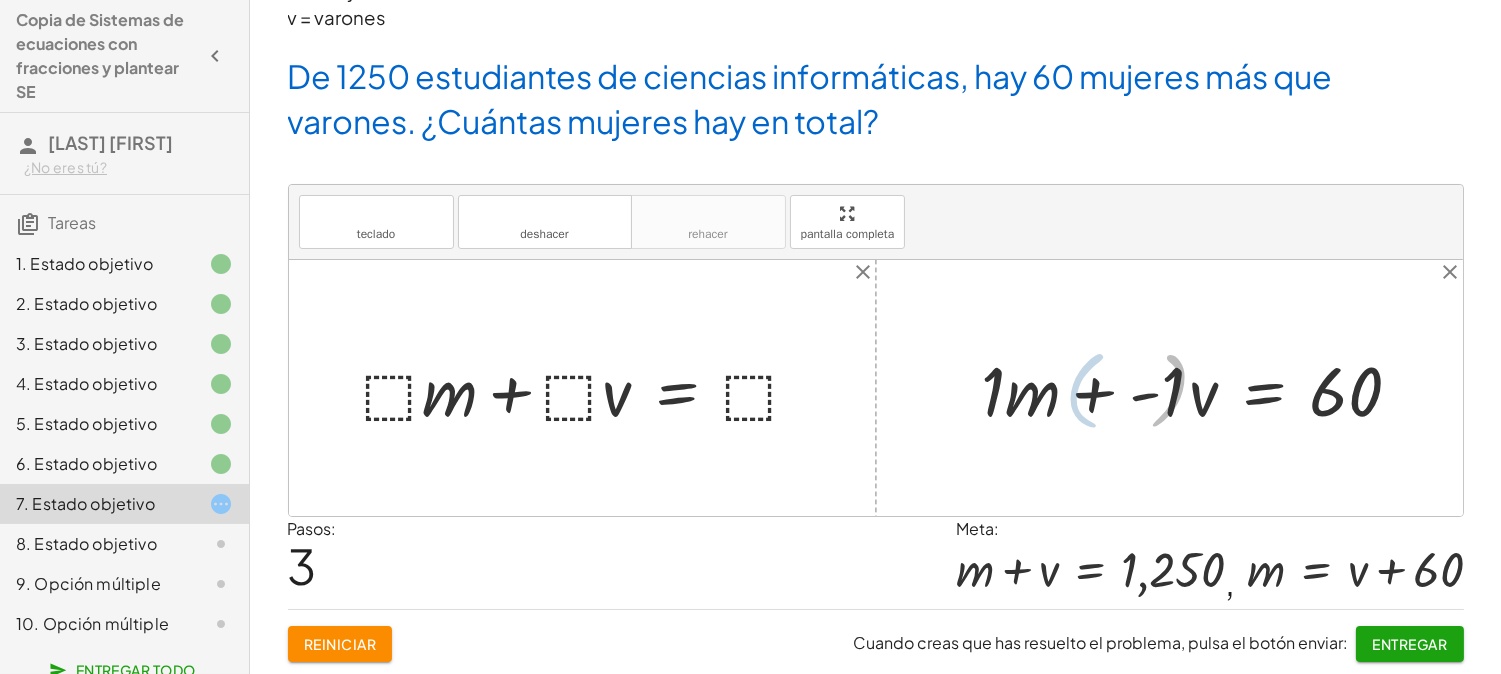 drag, startPoint x: 1082, startPoint y: 391, endPoint x: 1092, endPoint y: 392, distance: 10.049875 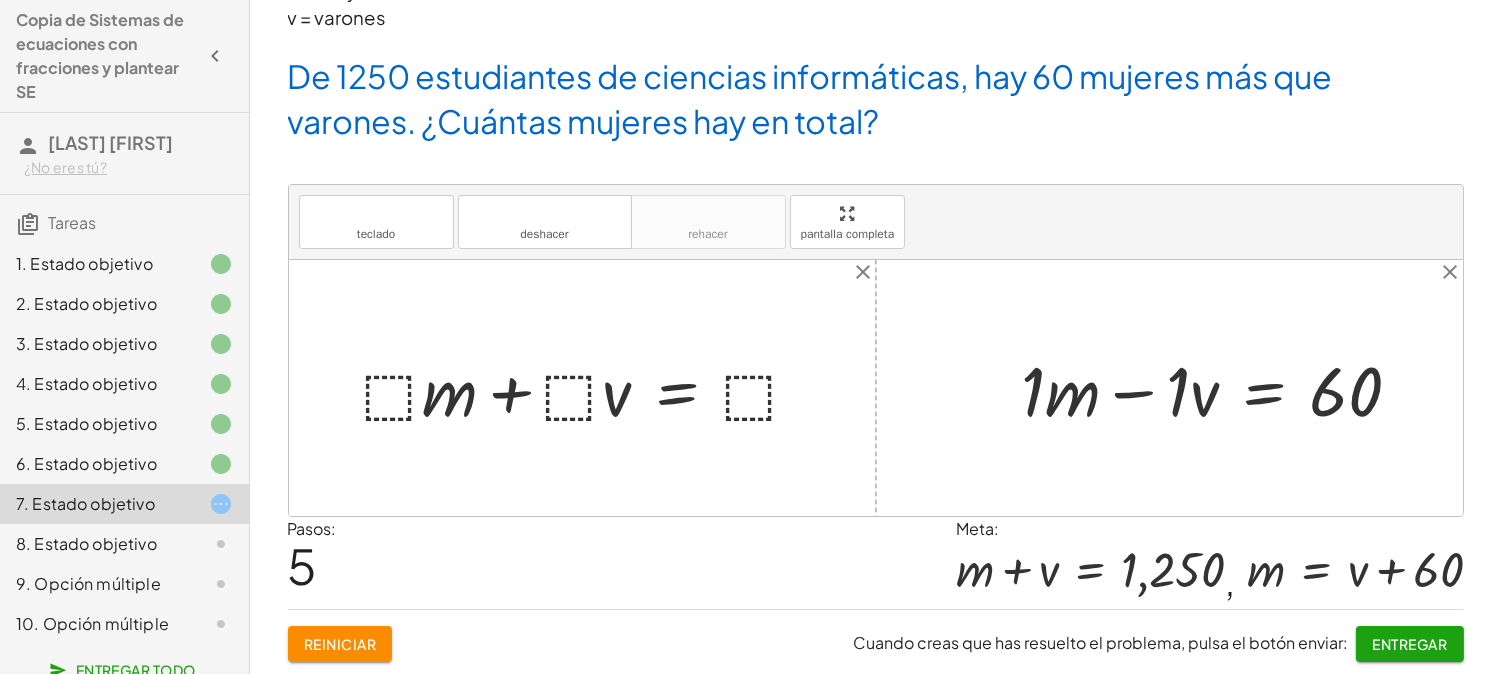 click at bounding box center [1220, 388] 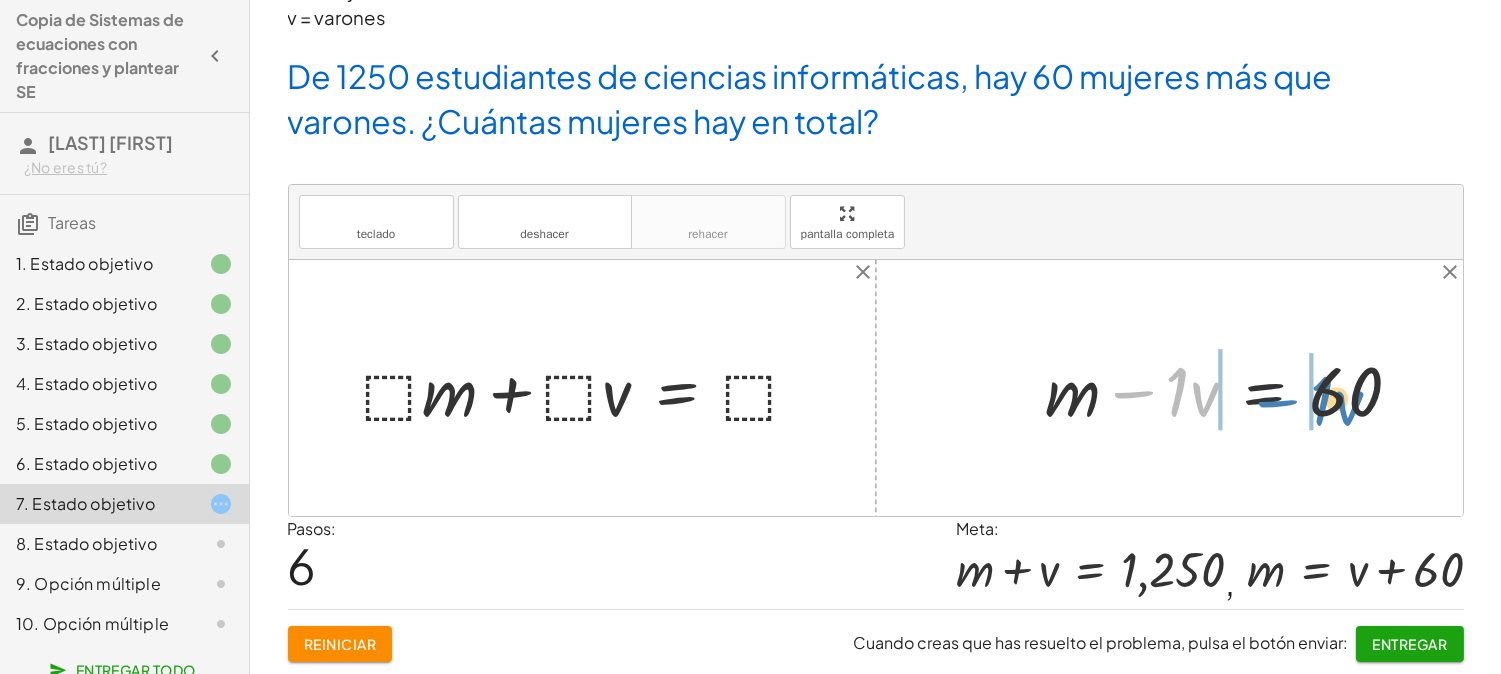 drag, startPoint x: 1187, startPoint y: 400, endPoint x: 1277, endPoint y: 402, distance: 90.02222 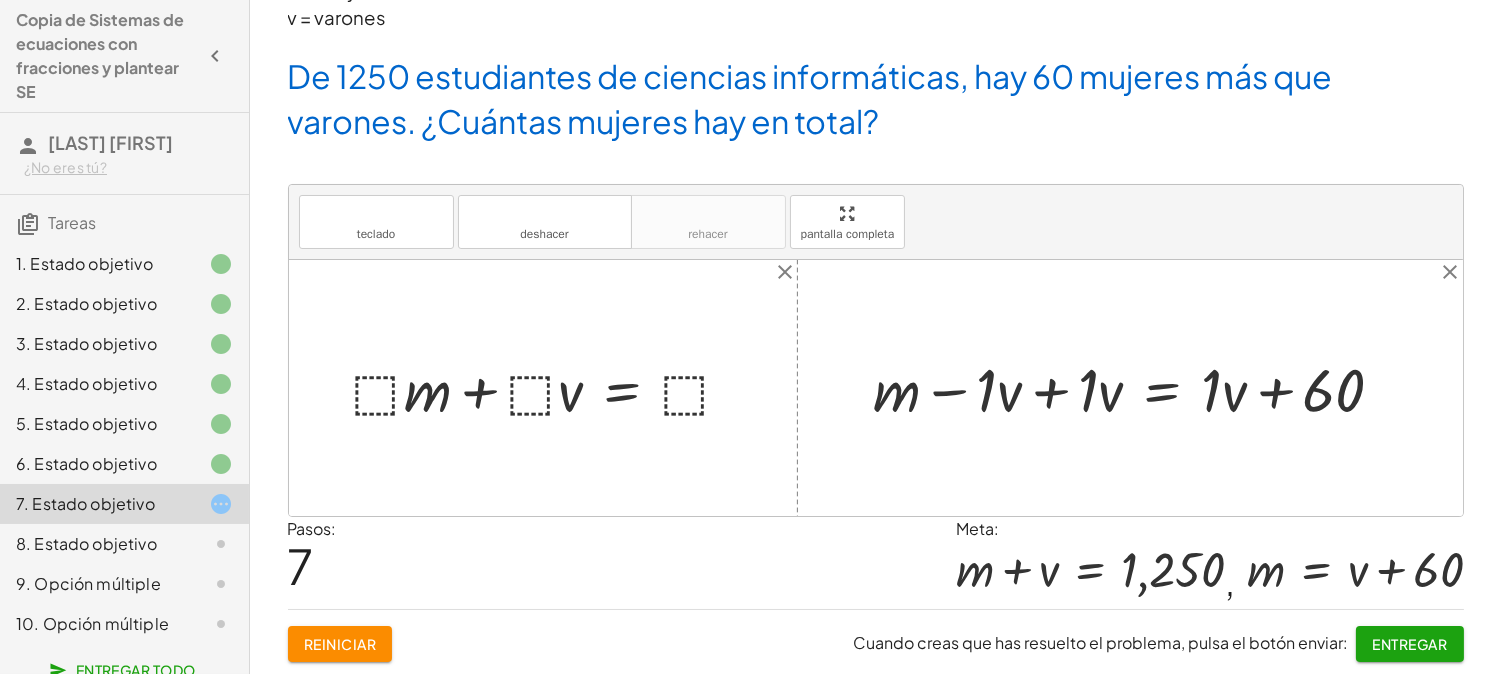 click at bounding box center [1137, 387] 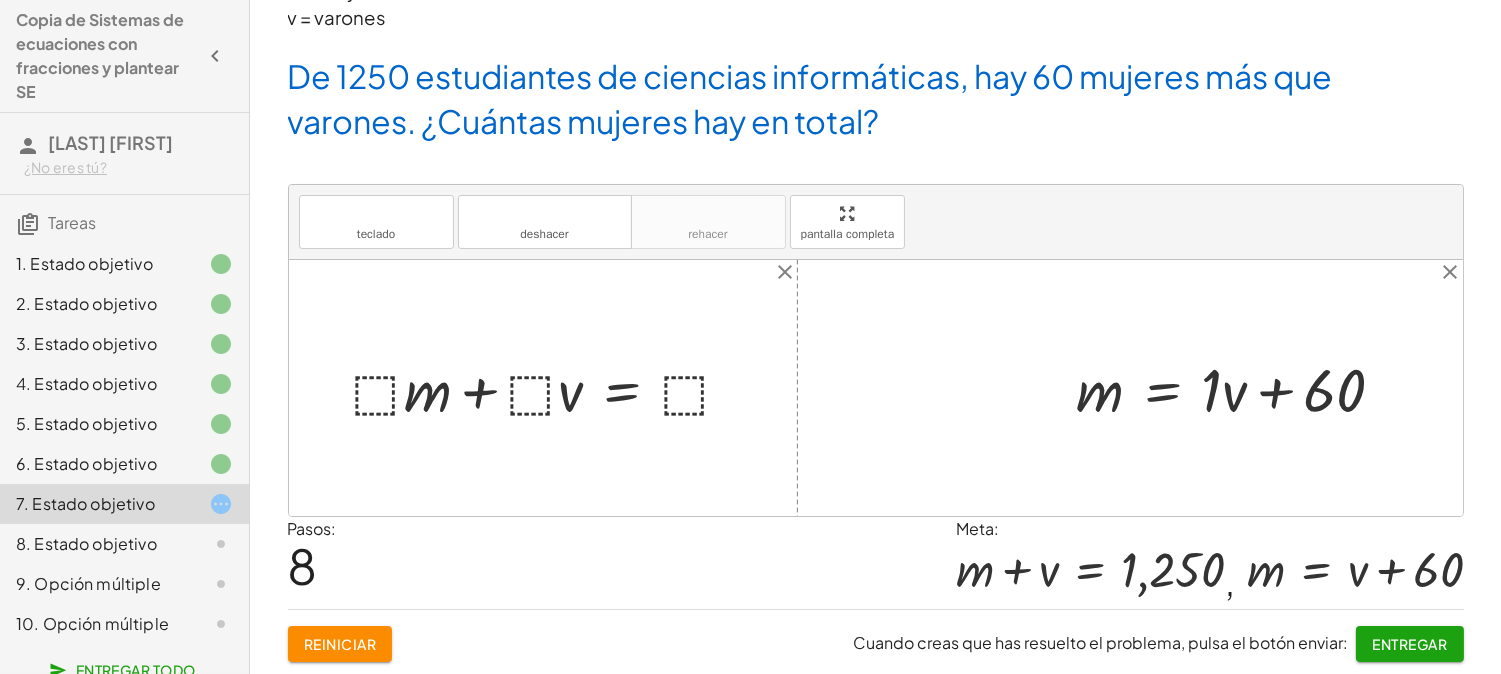 click at bounding box center (1239, 387) 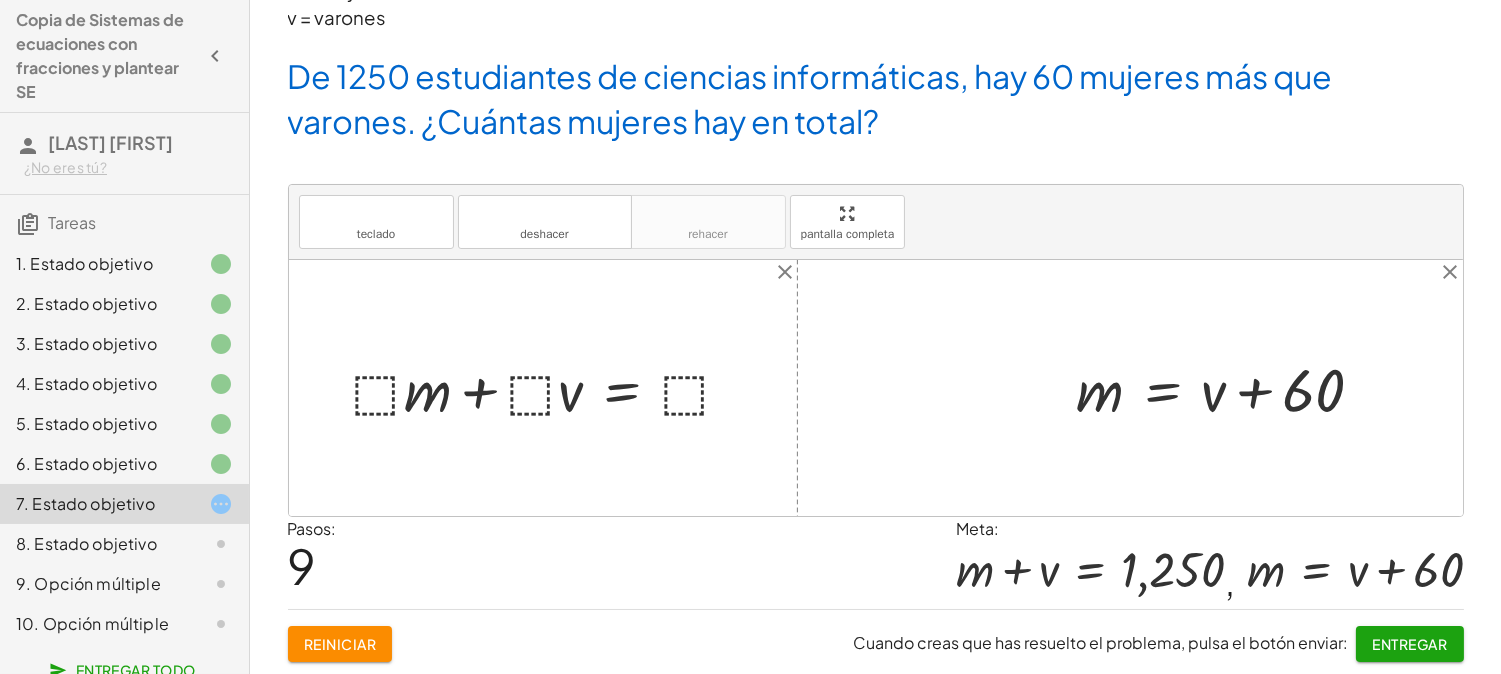 click at bounding box center [550, 387] 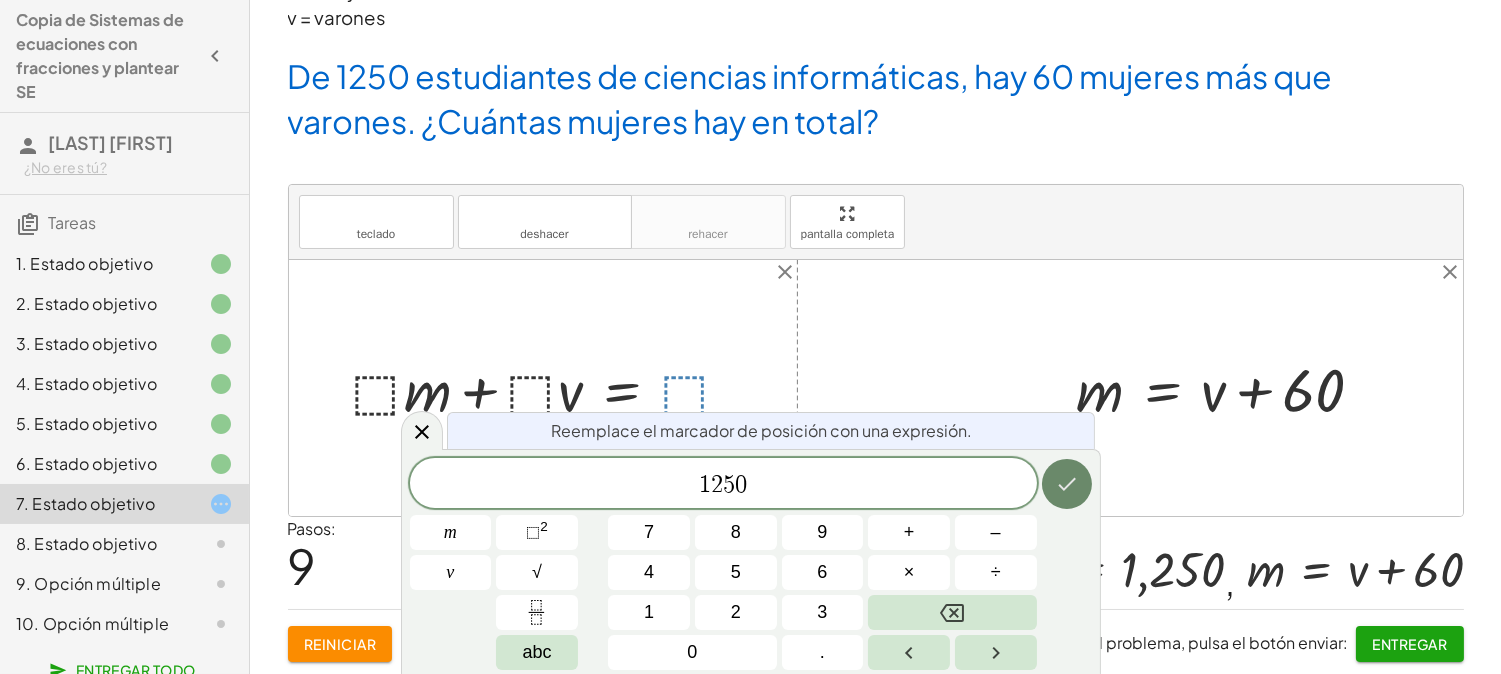 click 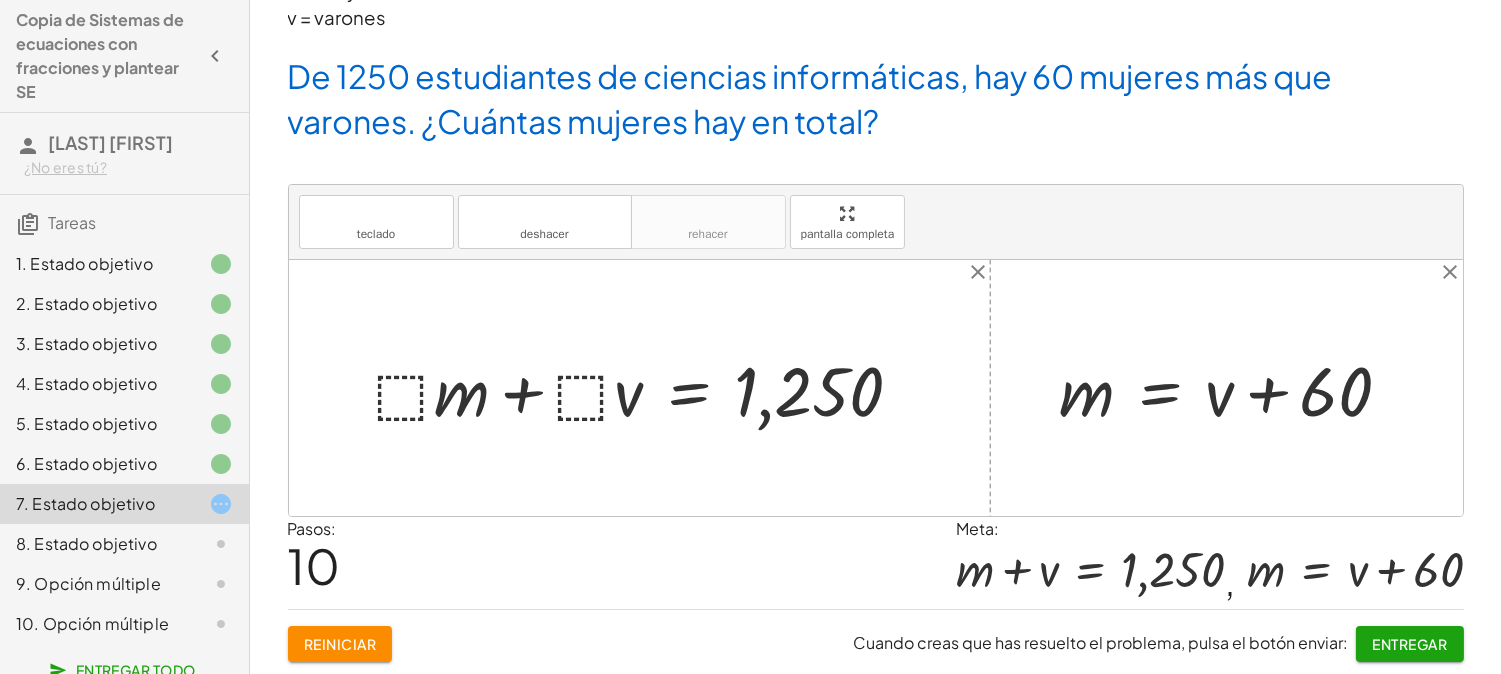 click at bounding box center [647, 388] 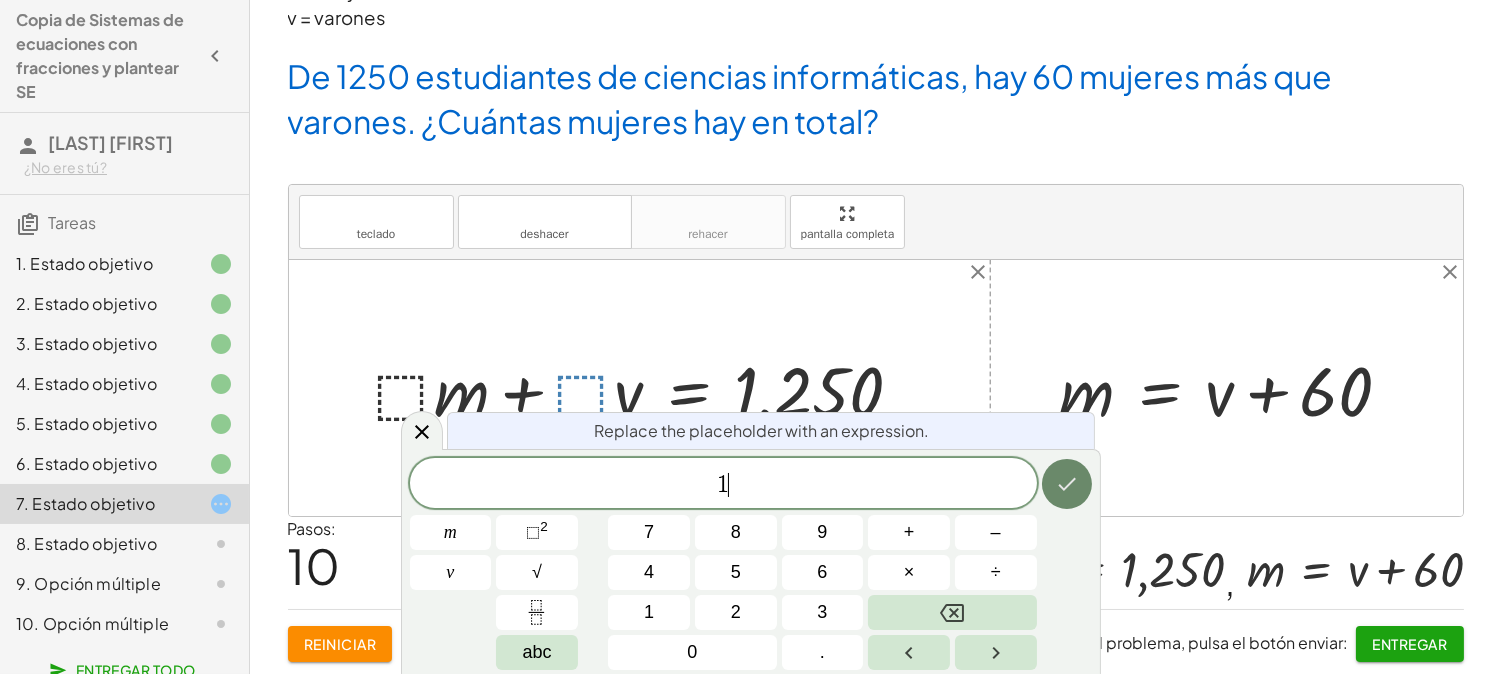 click at bounding box center (1067, 484) 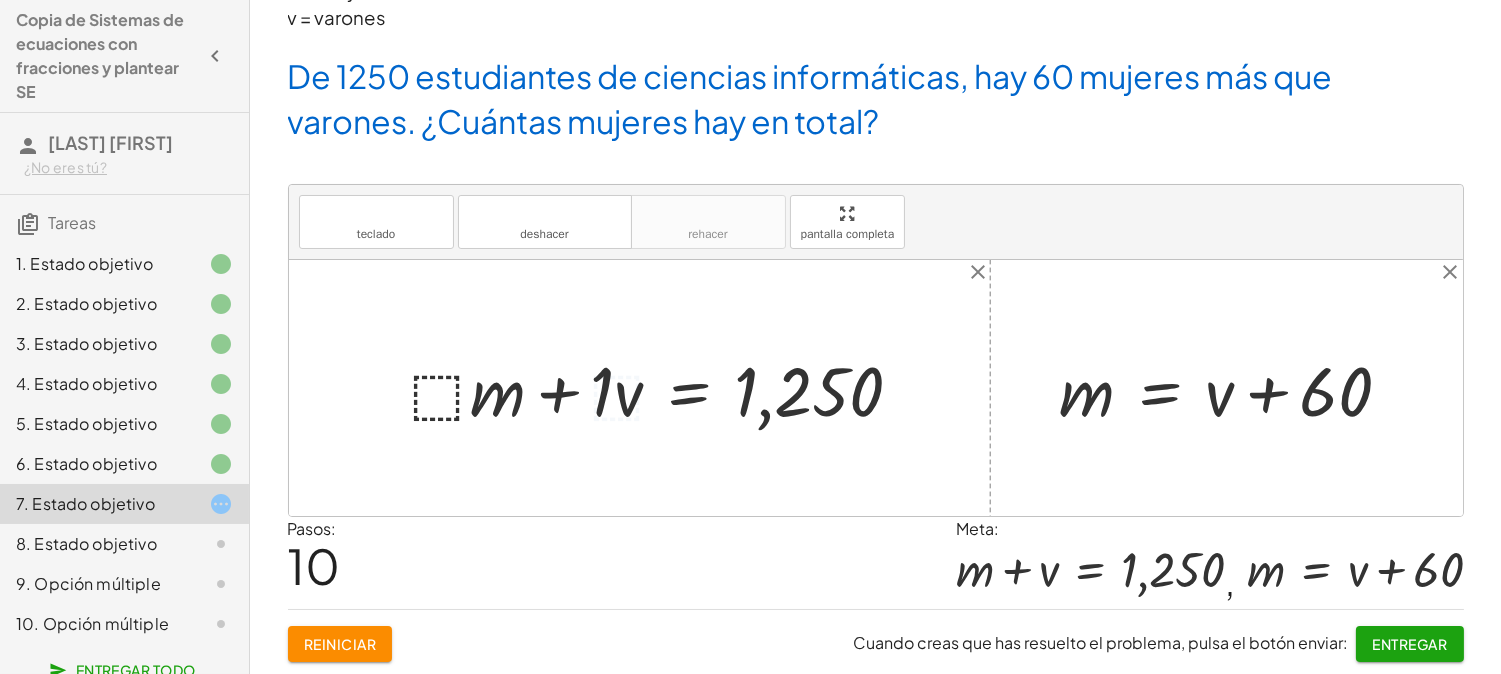 click at bounding box center (665, 388) 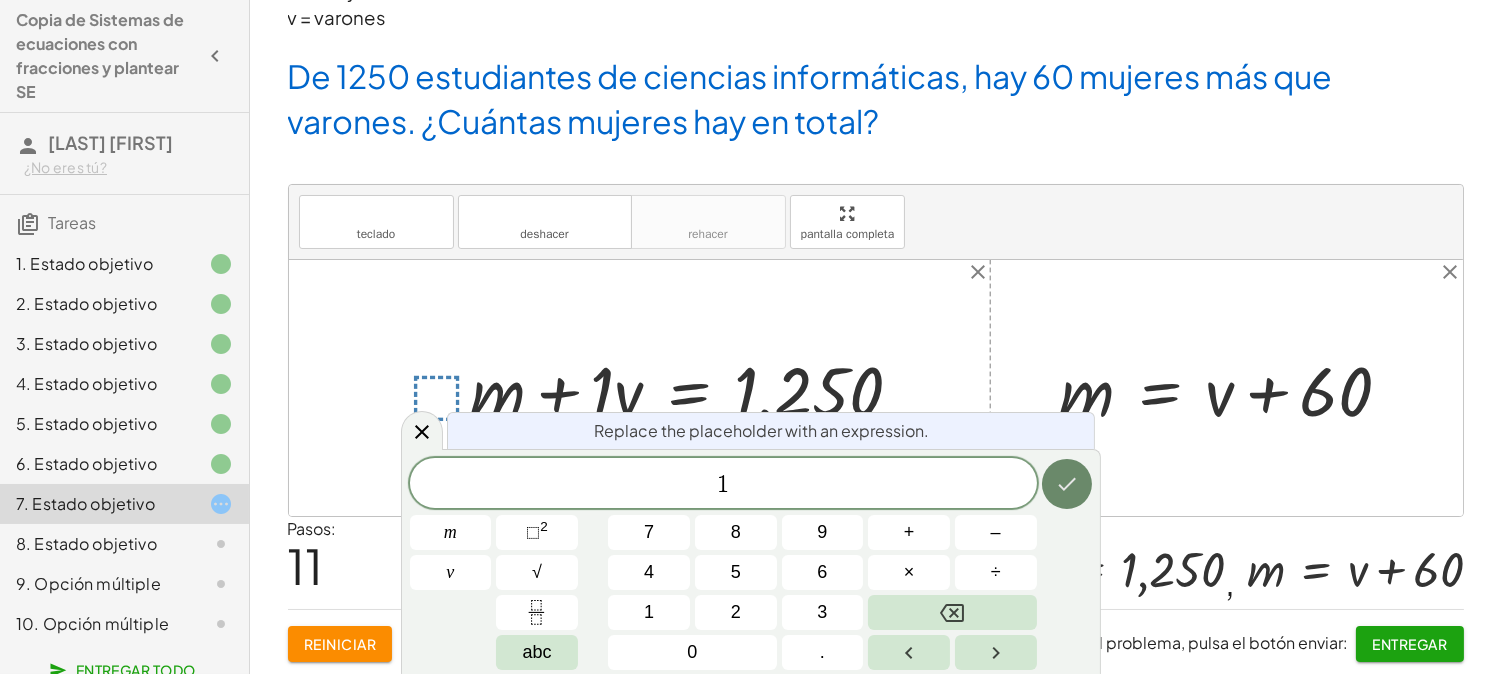click at bounding box center (1067, 484) 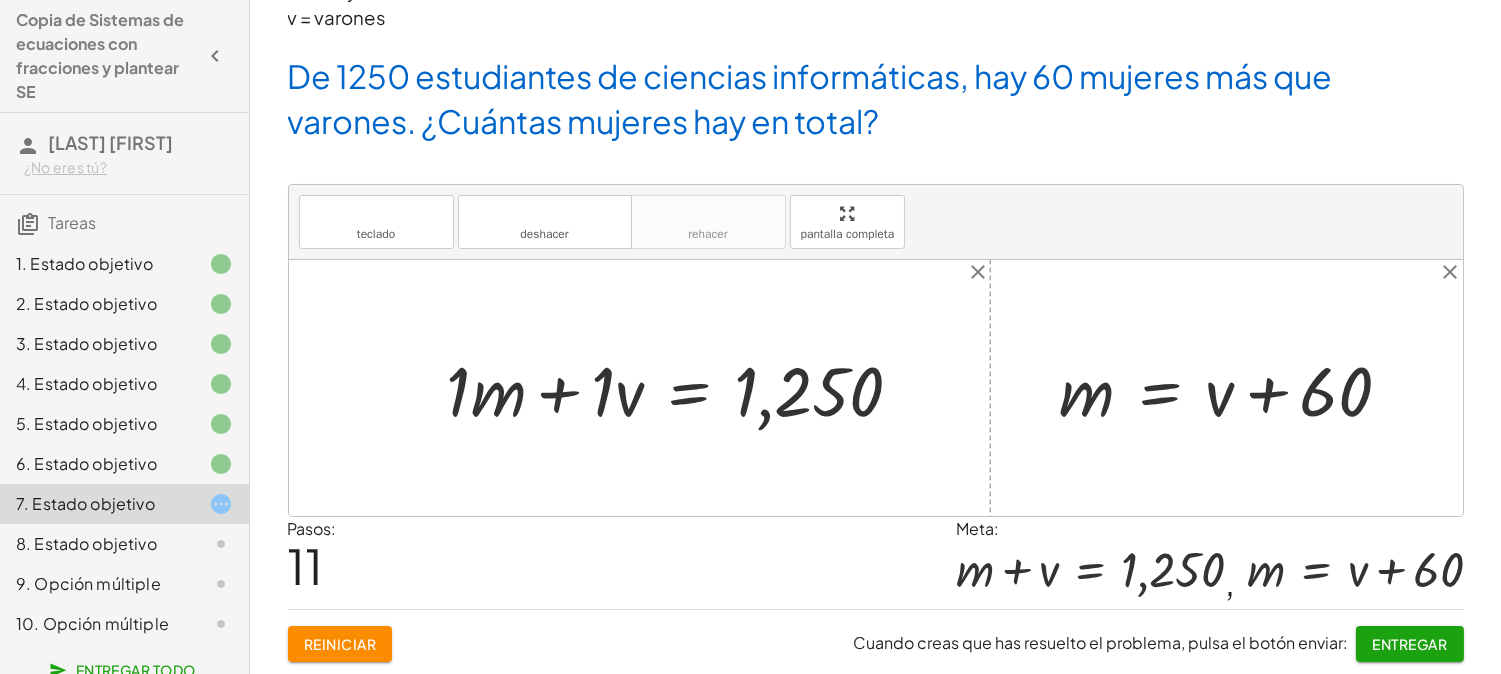 click at bounding box center (683, 388) 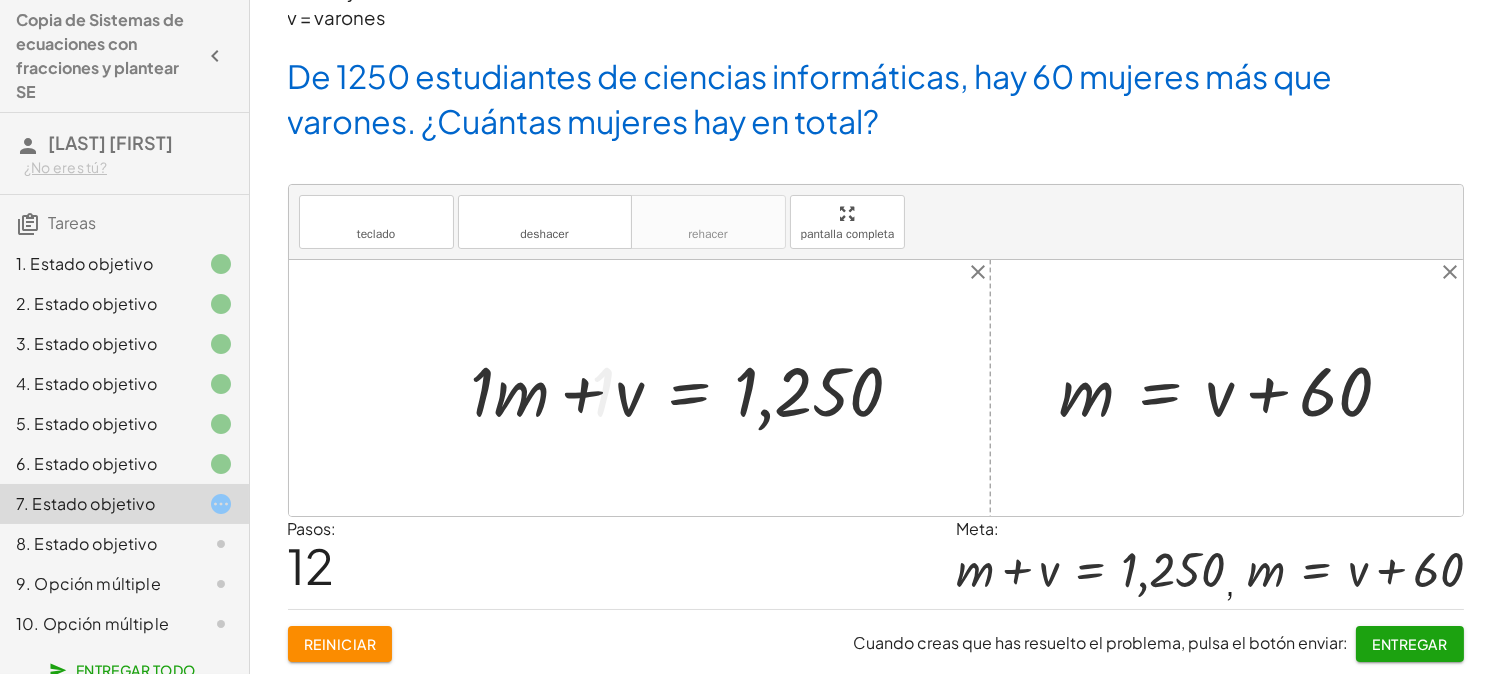 click at bounding box center (695, 388) 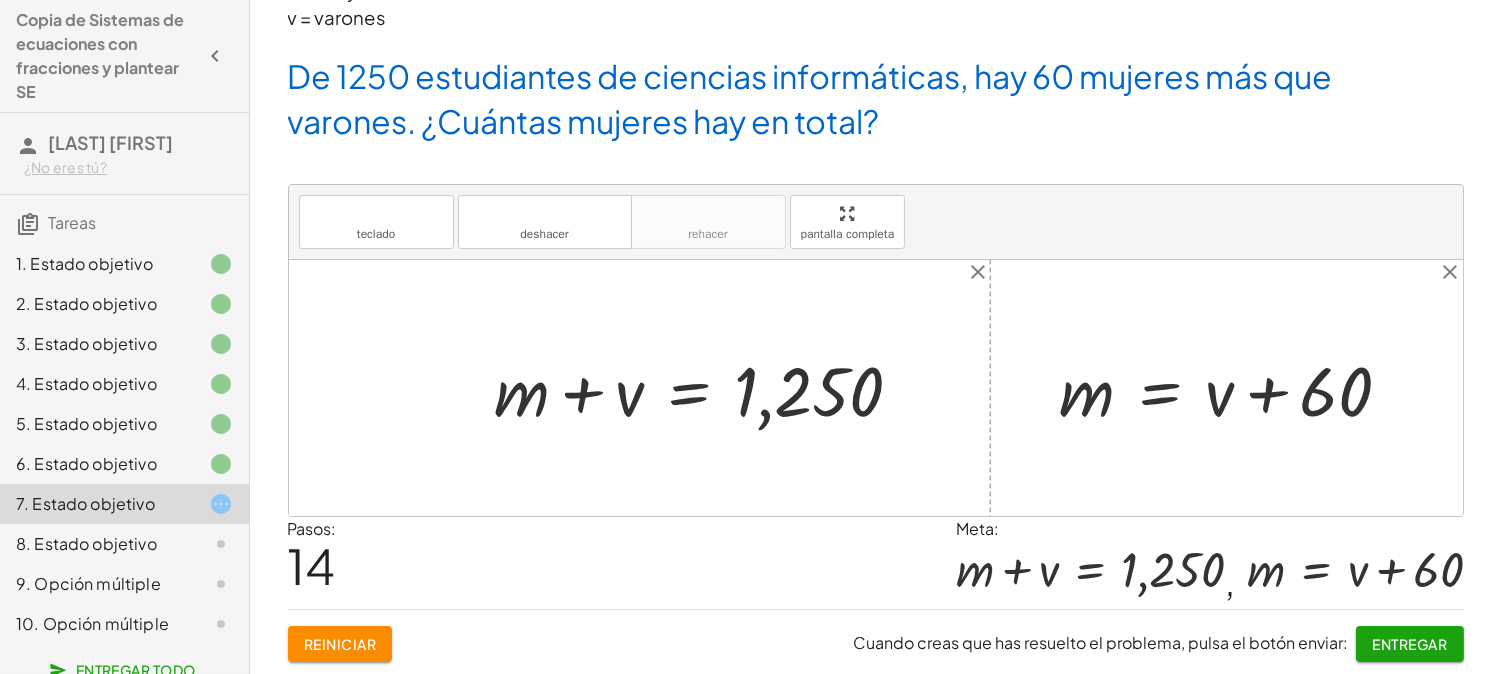 click on "Entregar" at bounding box center (1409, 644) 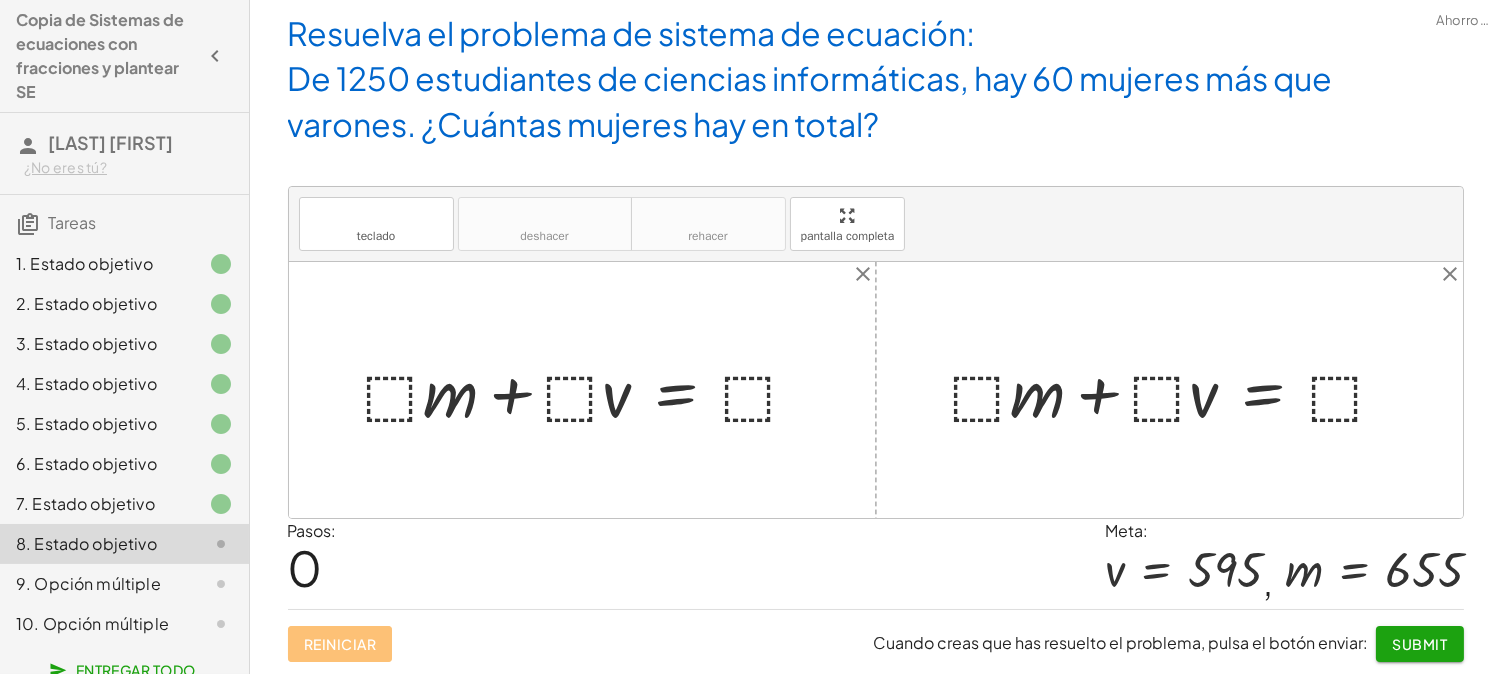 scroll, scrollTop: 1, scrollLeft: 0, axis: vertical 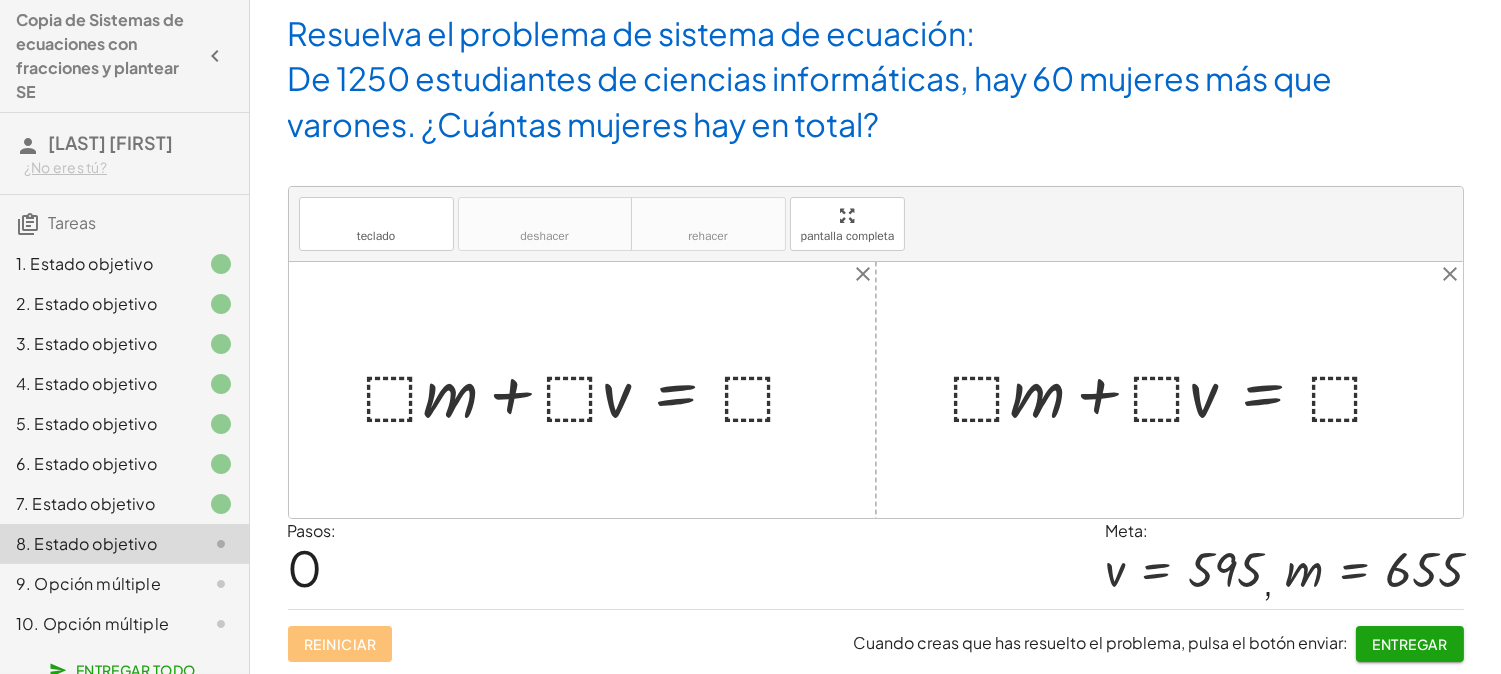 click at bounding box center (590, 390) 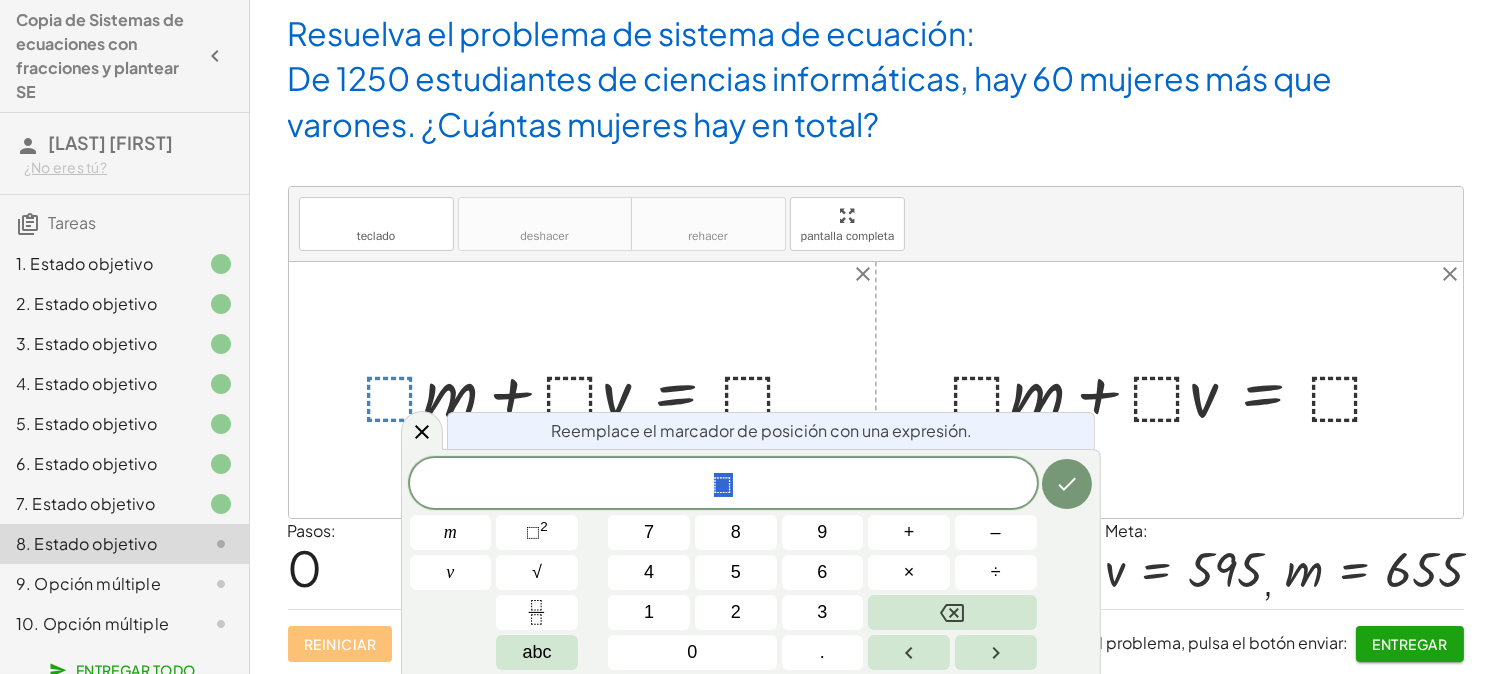 click at bounding box center [590, 390] 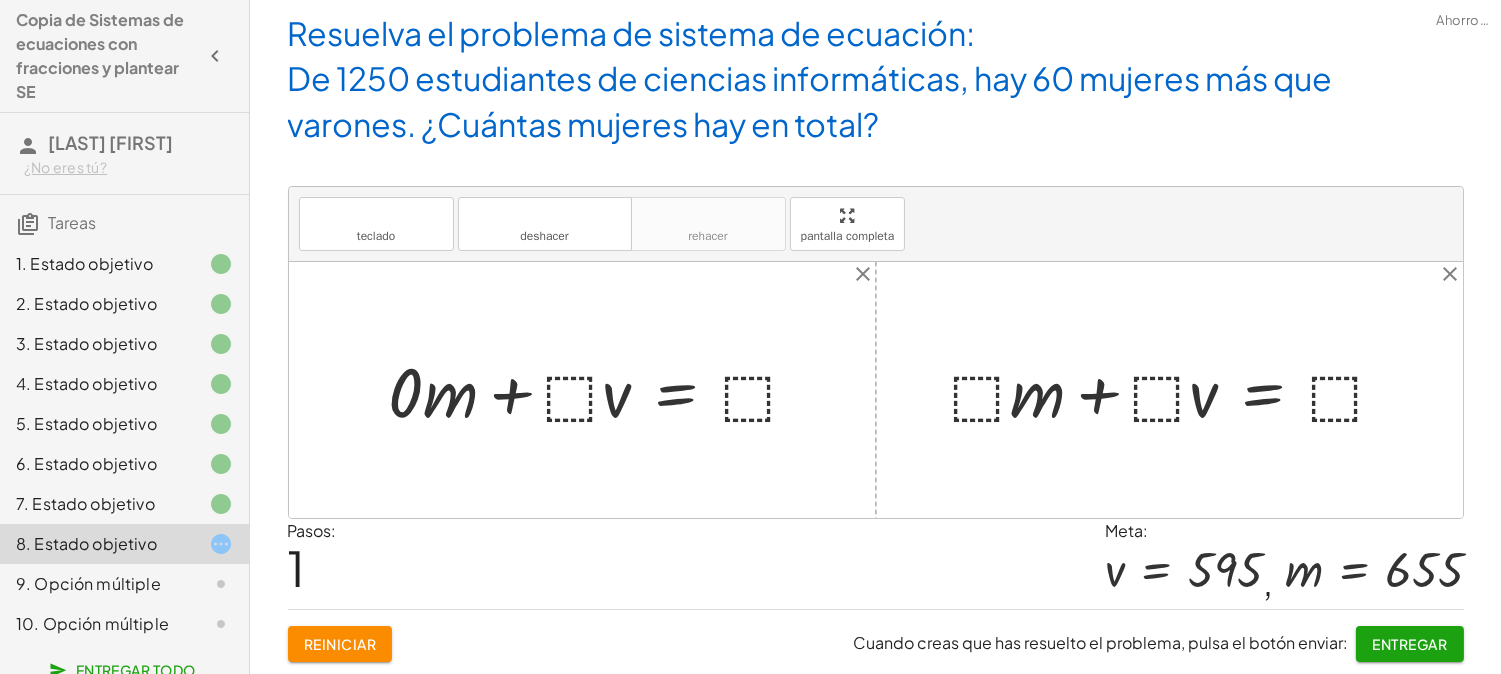 click at bounding box center [602, 390] 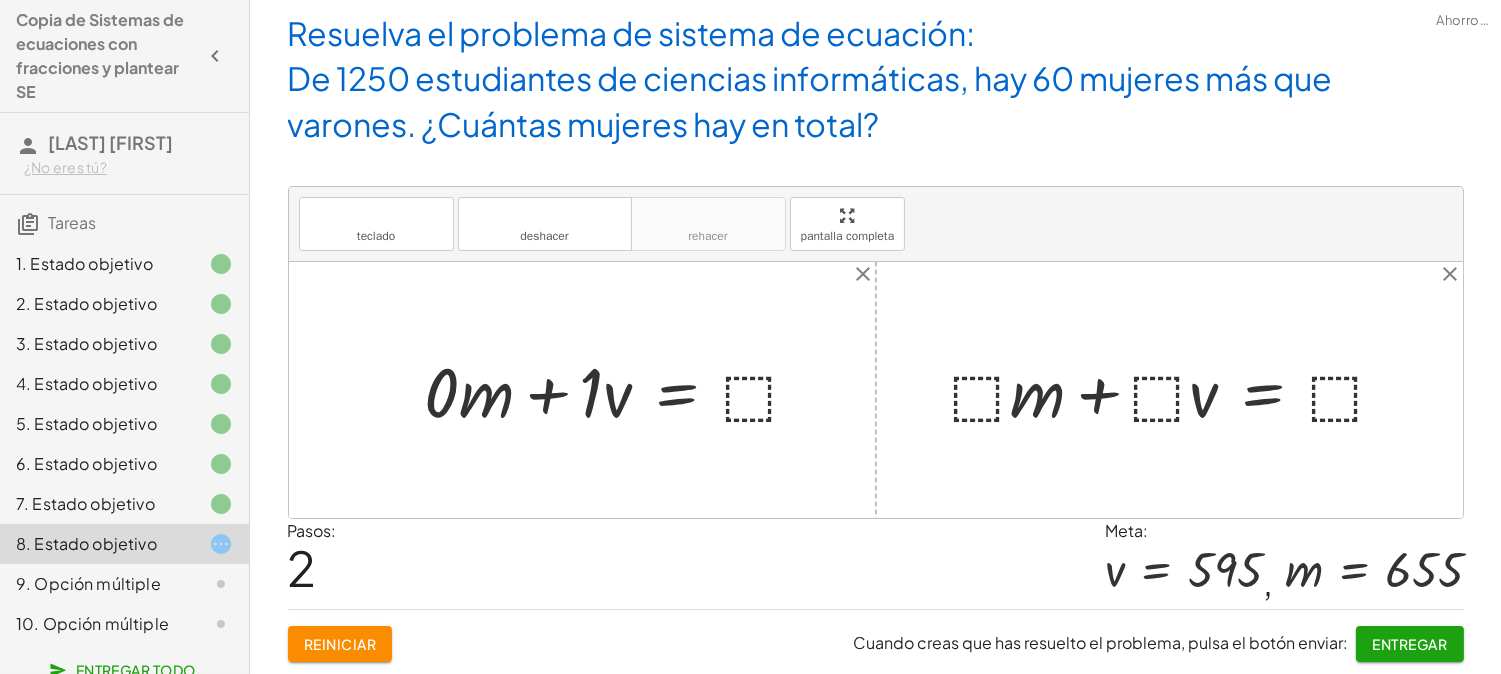 click at bounding box center (621, 390) 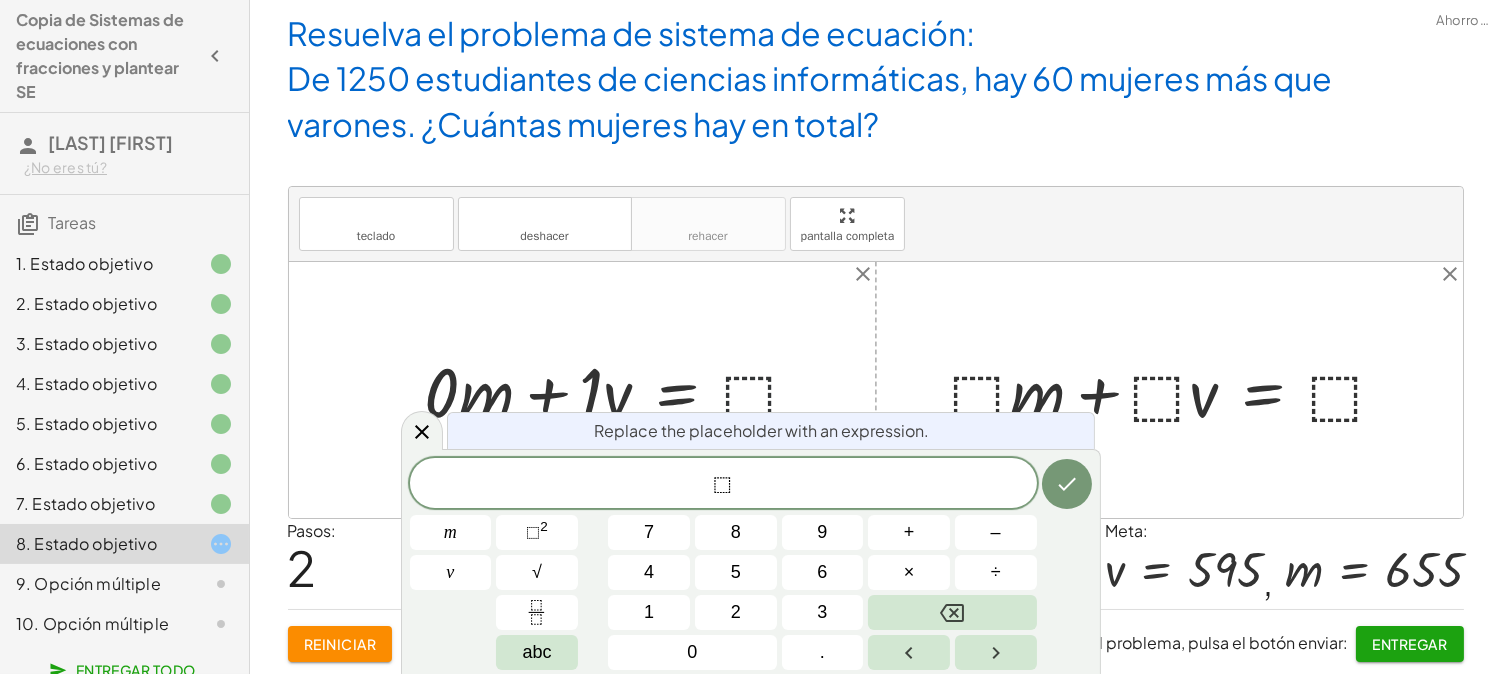 click at bounding box center [621, 390] 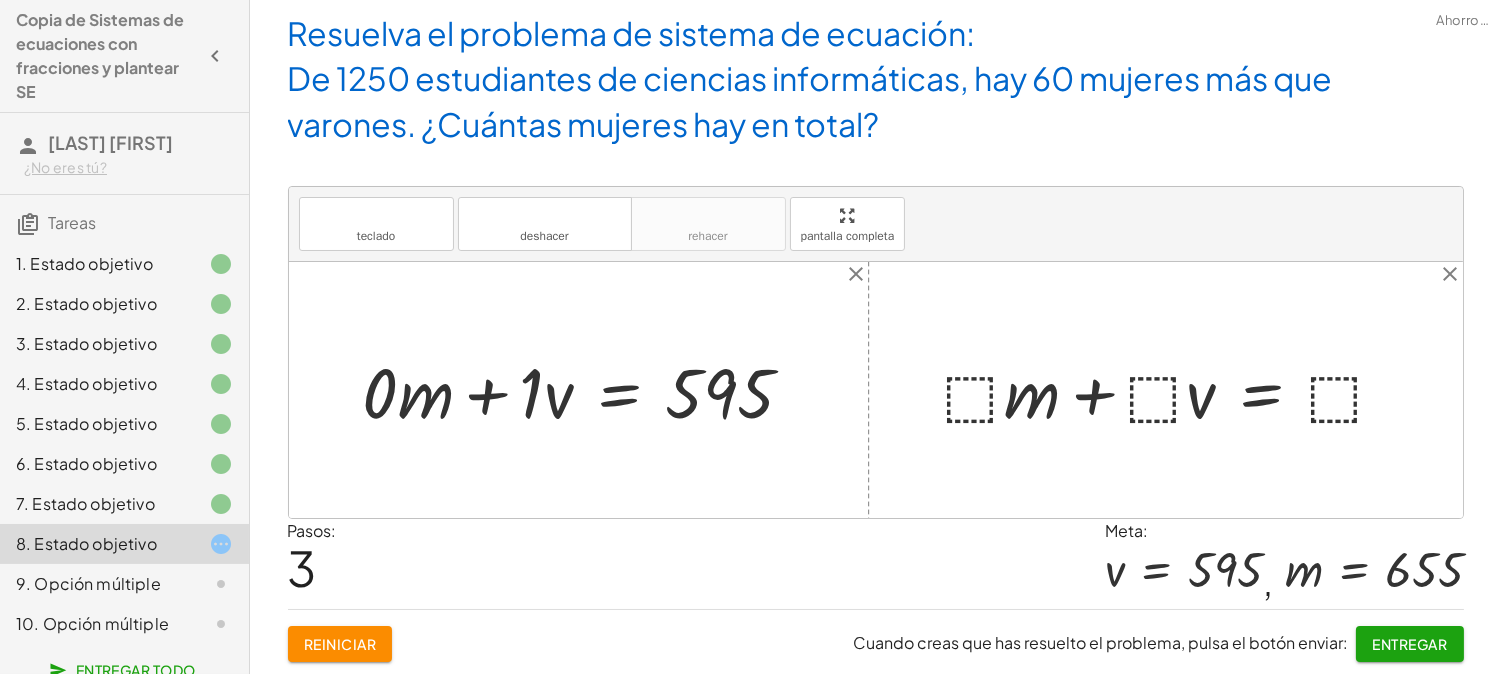 click at bounding box center (586, 390) 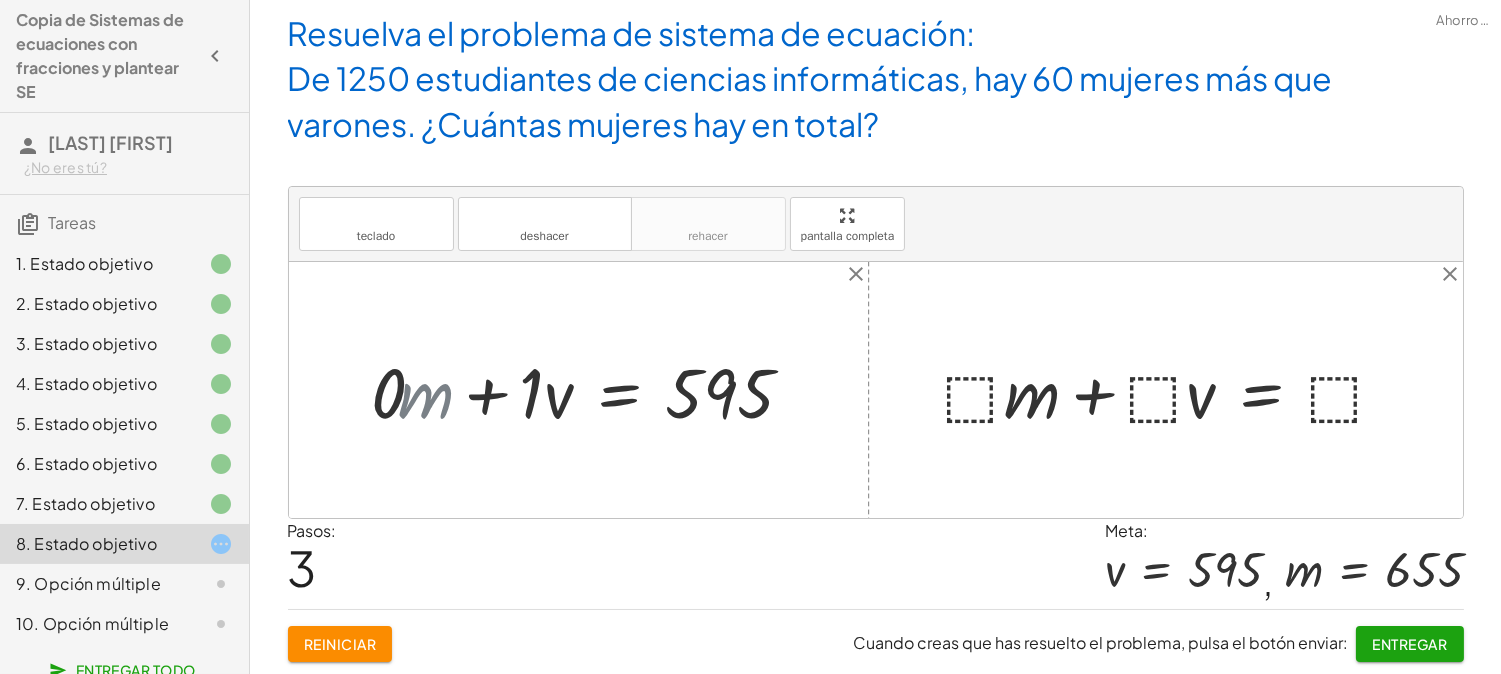 click at bounding box center [614, 390] 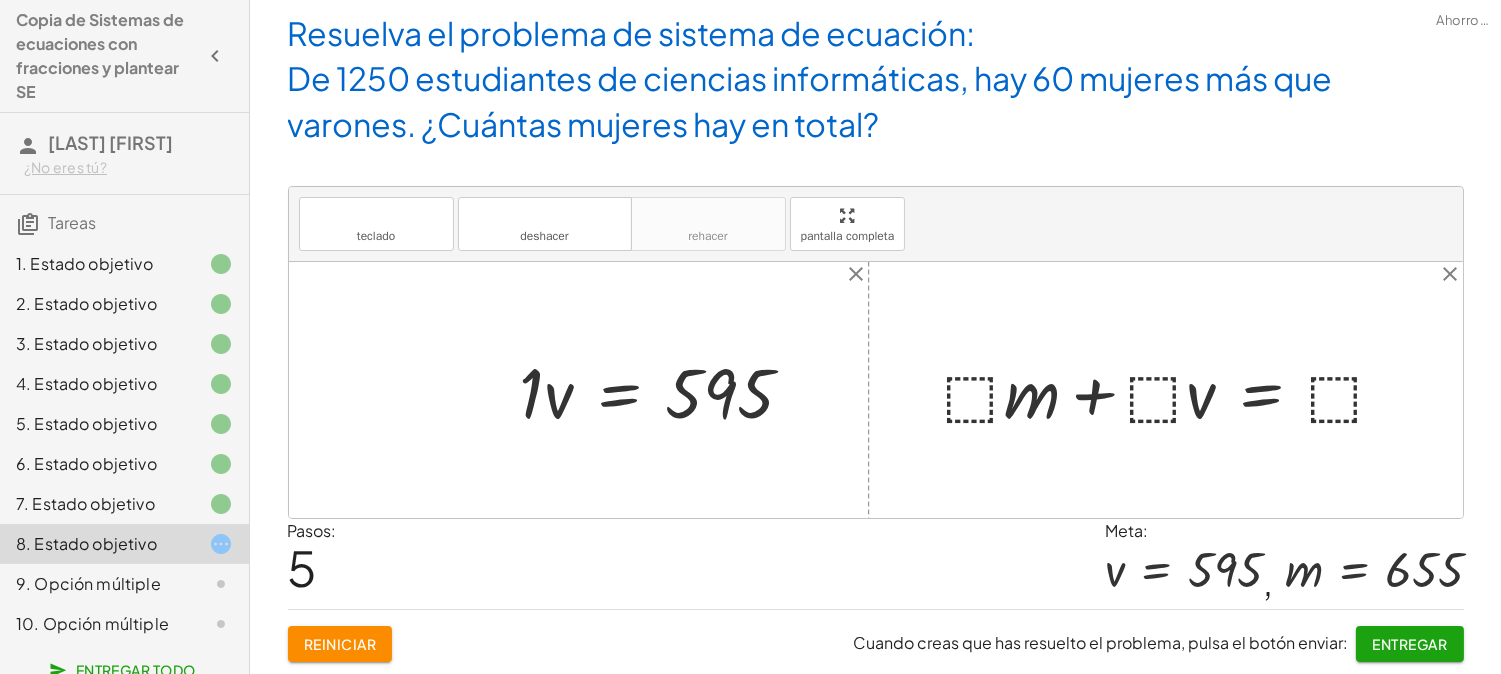 click at bounding box center [665, 390] 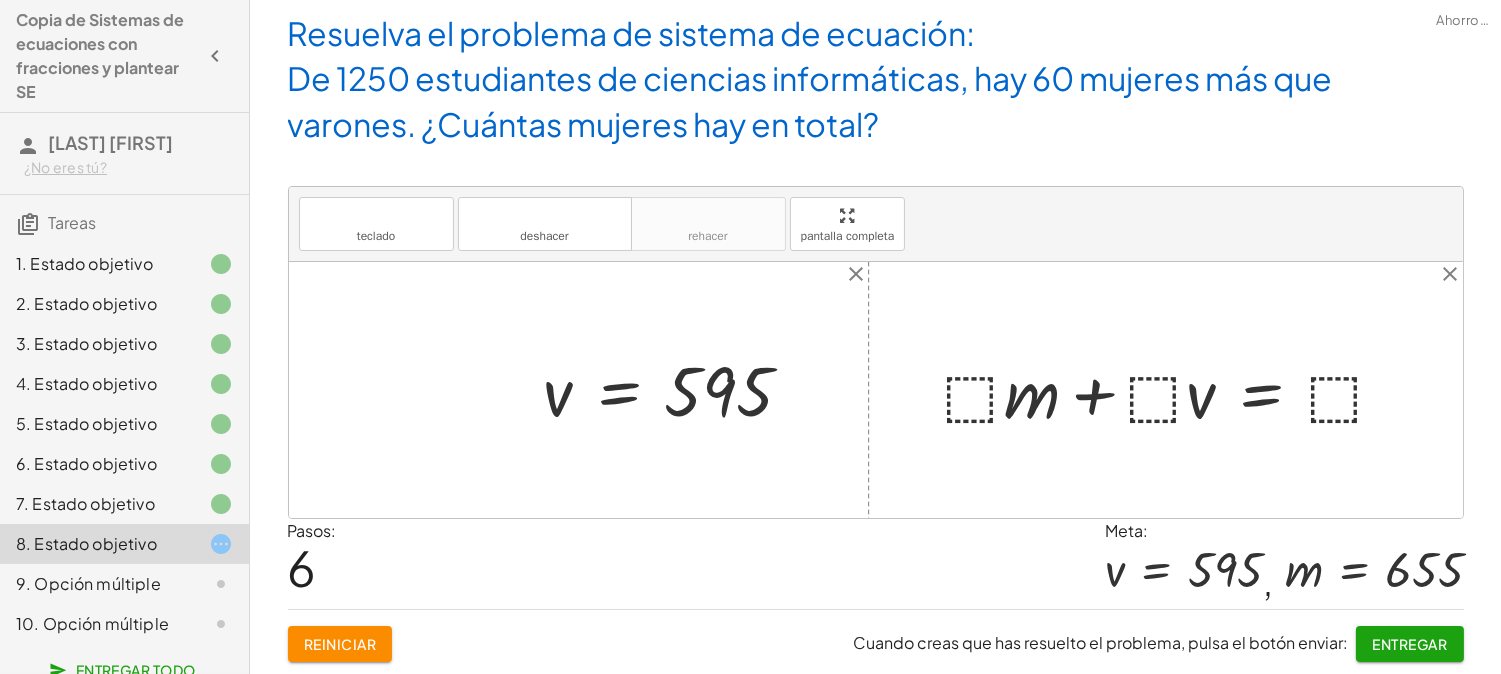 click at bounding box center (1173, 390) 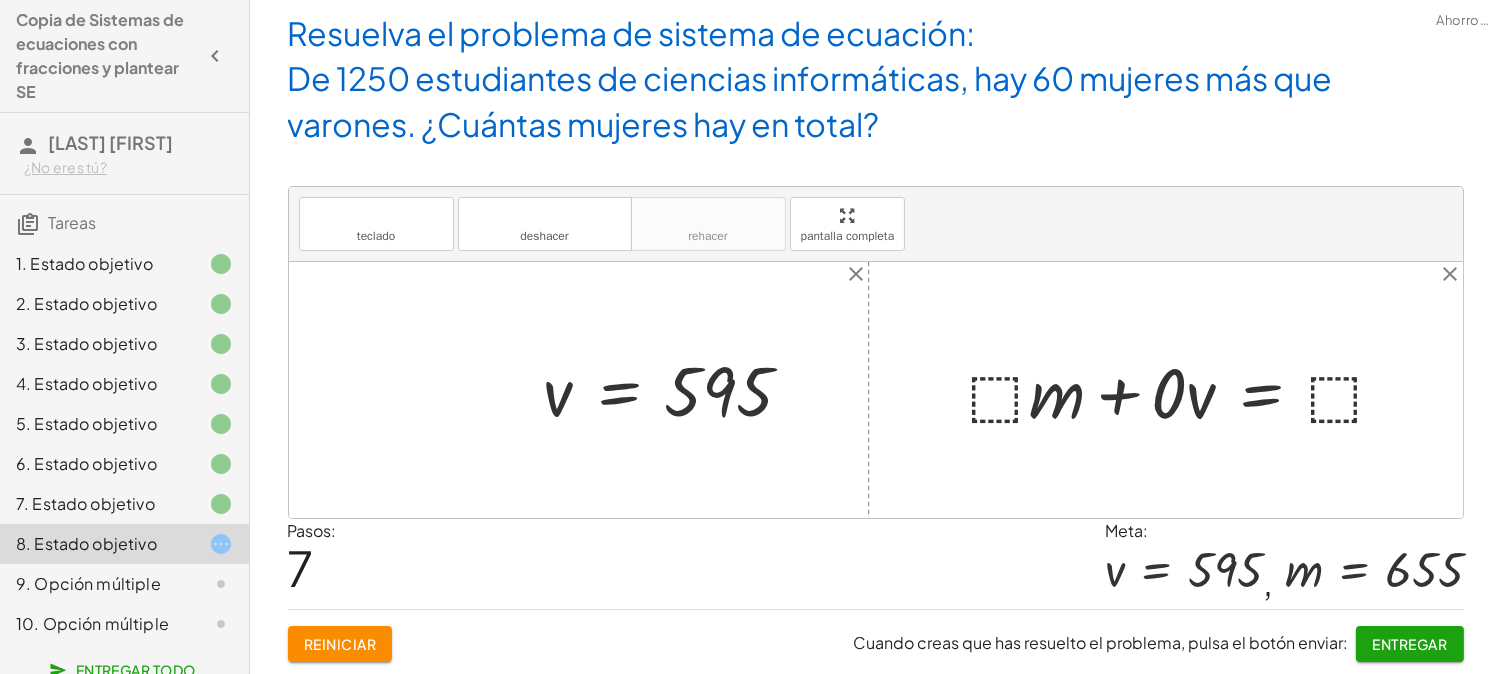 click at bounding box center (1186, 390) 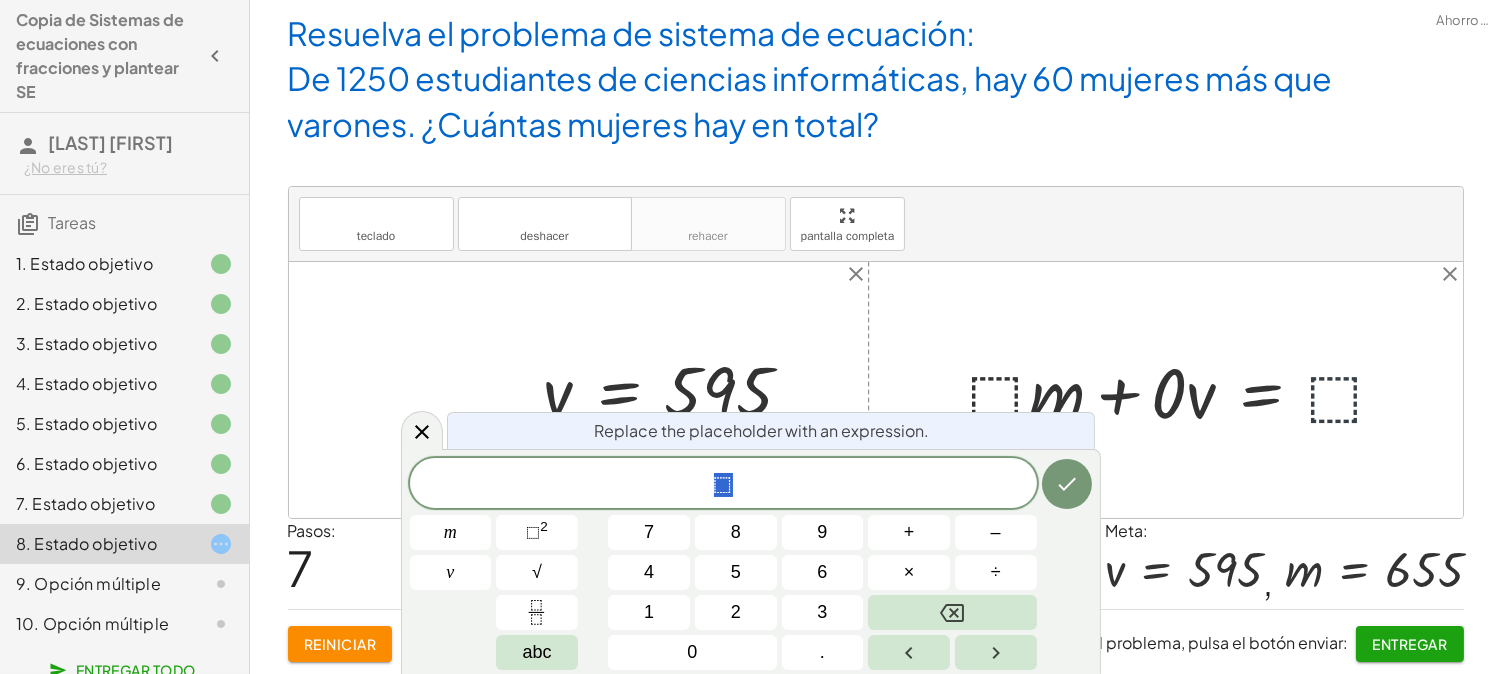 click at bounding box center [1186, 390] 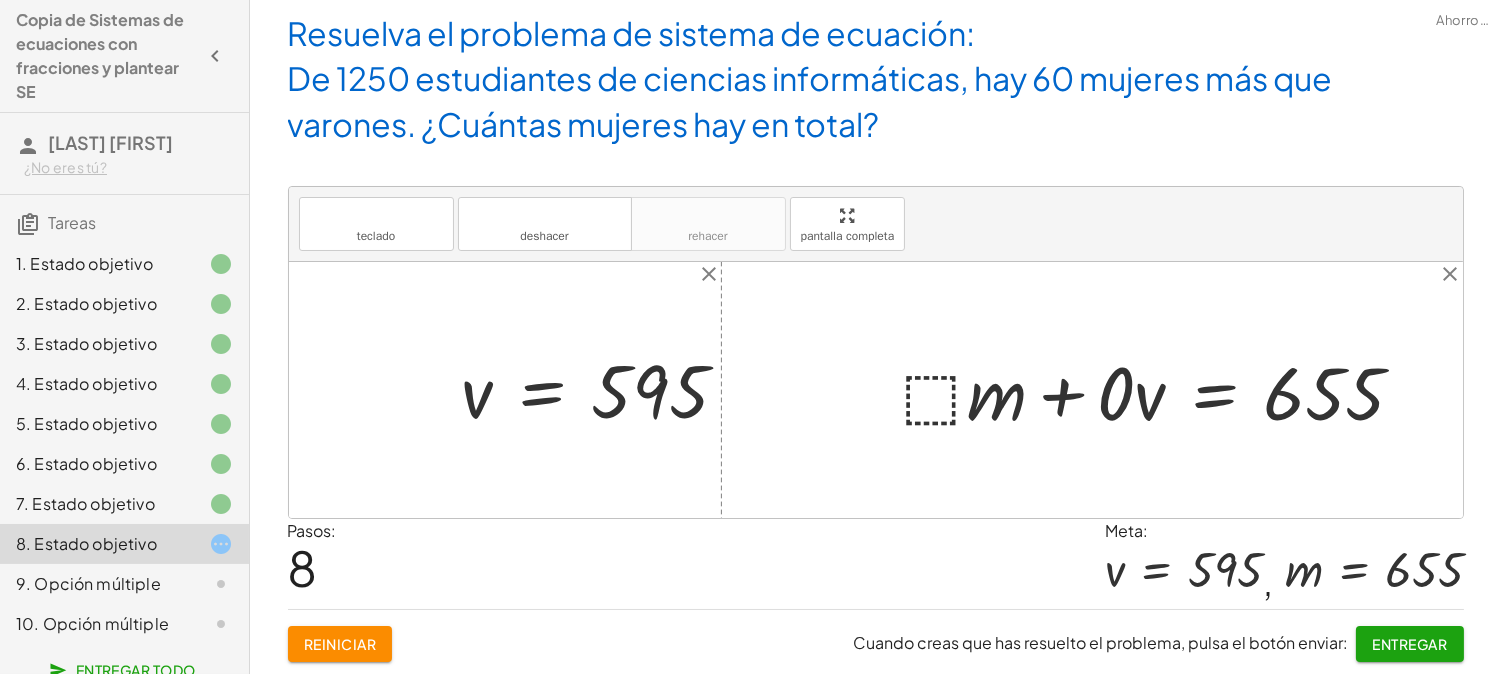click at bounding box center (1157, 390) 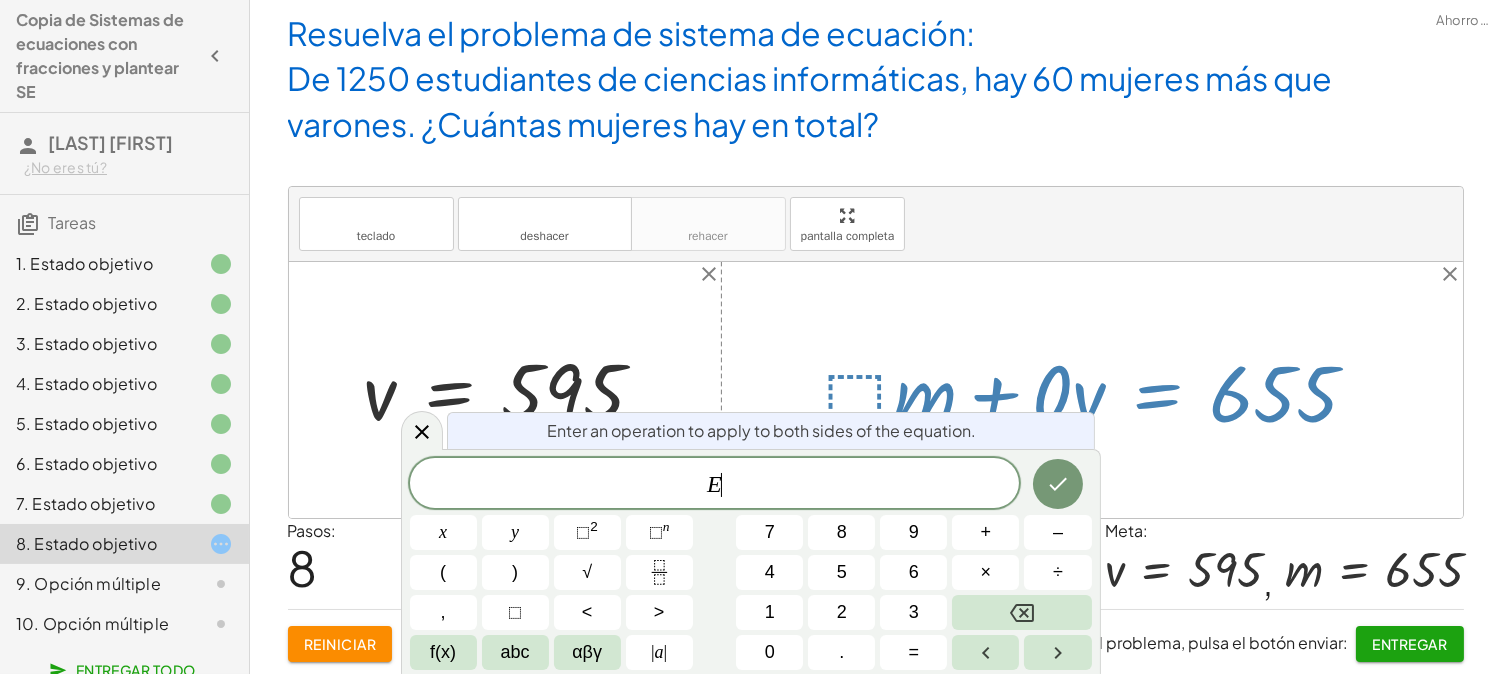 click at bounding box center [1100, 390] 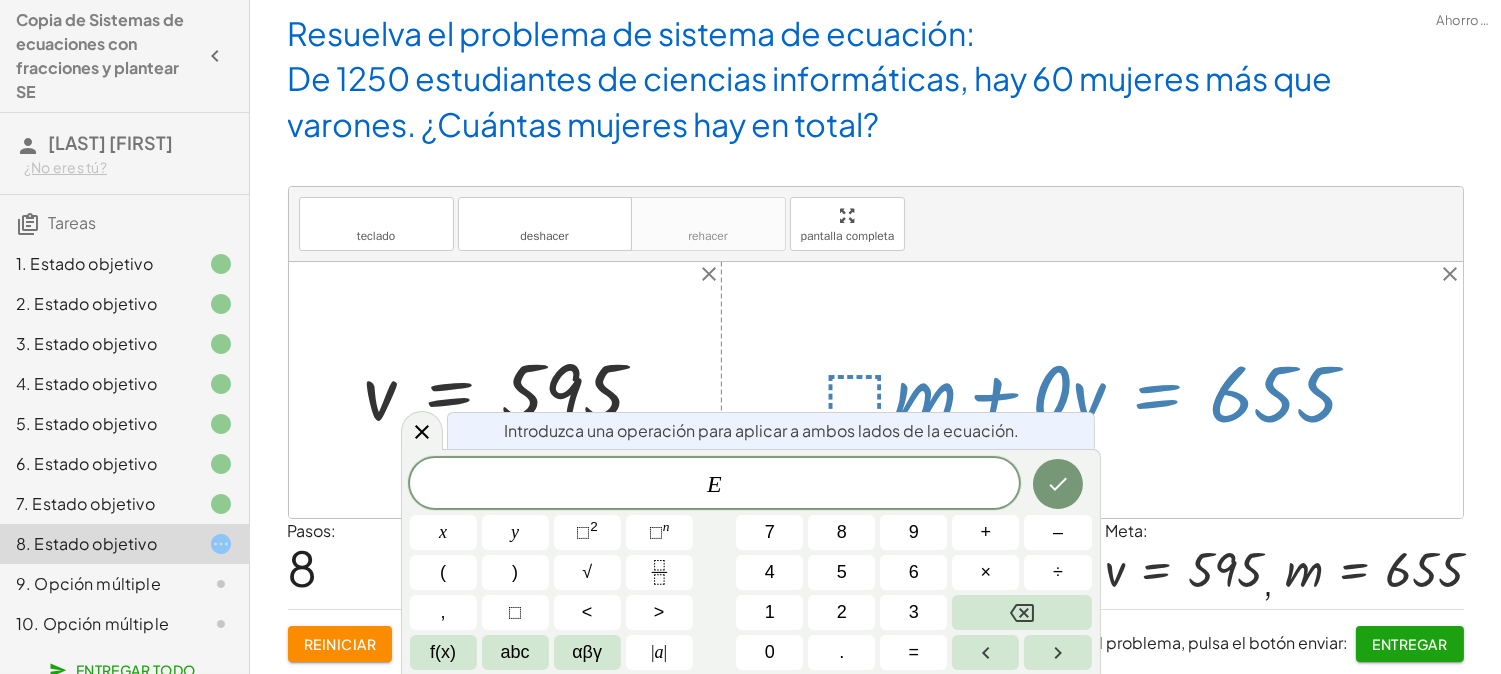 click at bounding box center [1100, 390] 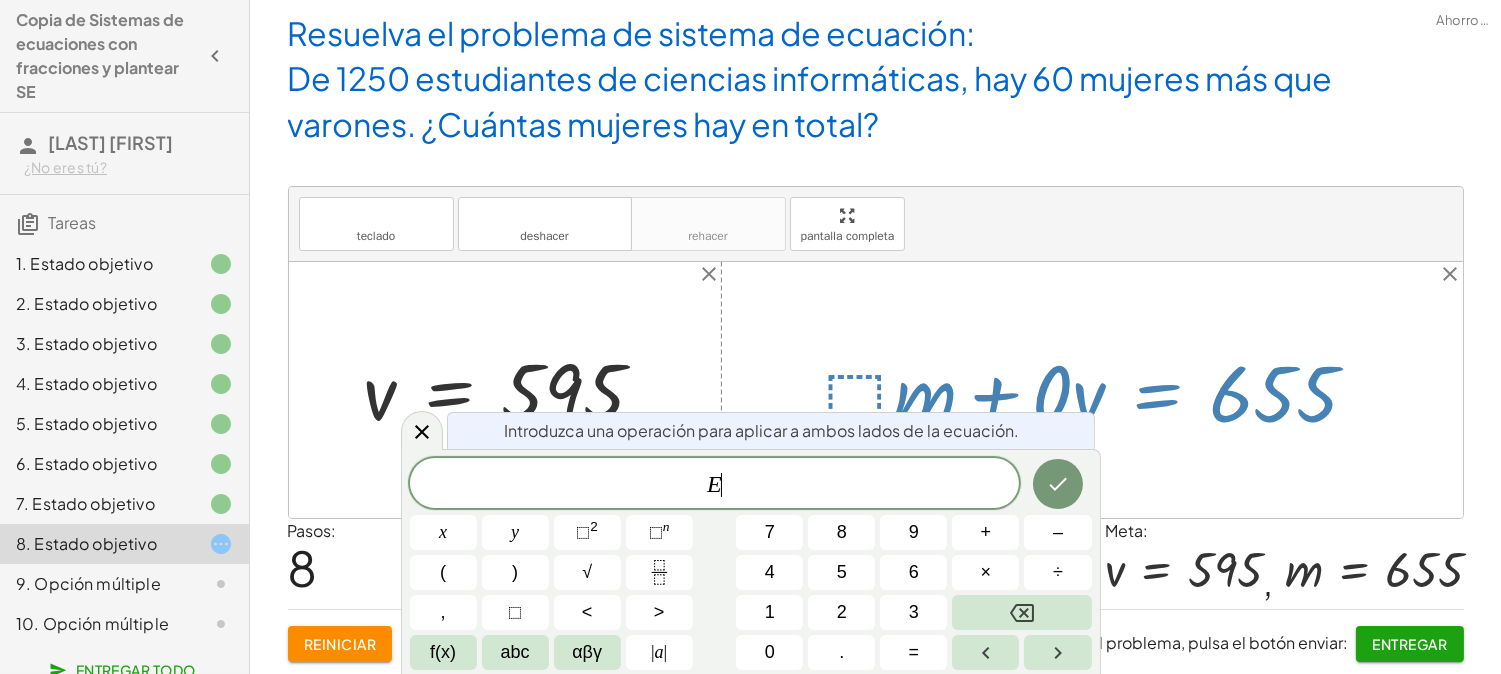 click at bounding box center (876, 390) 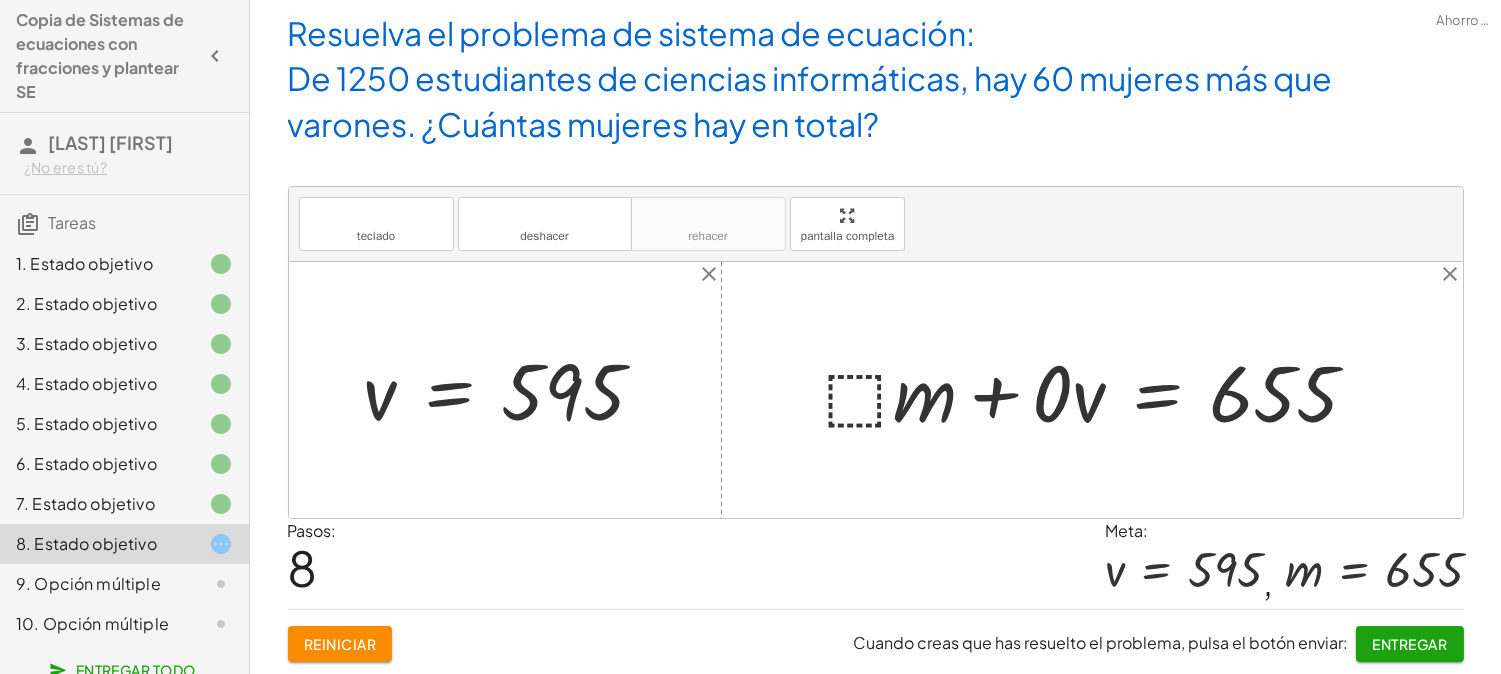 click at bounding box center [1100, 390] 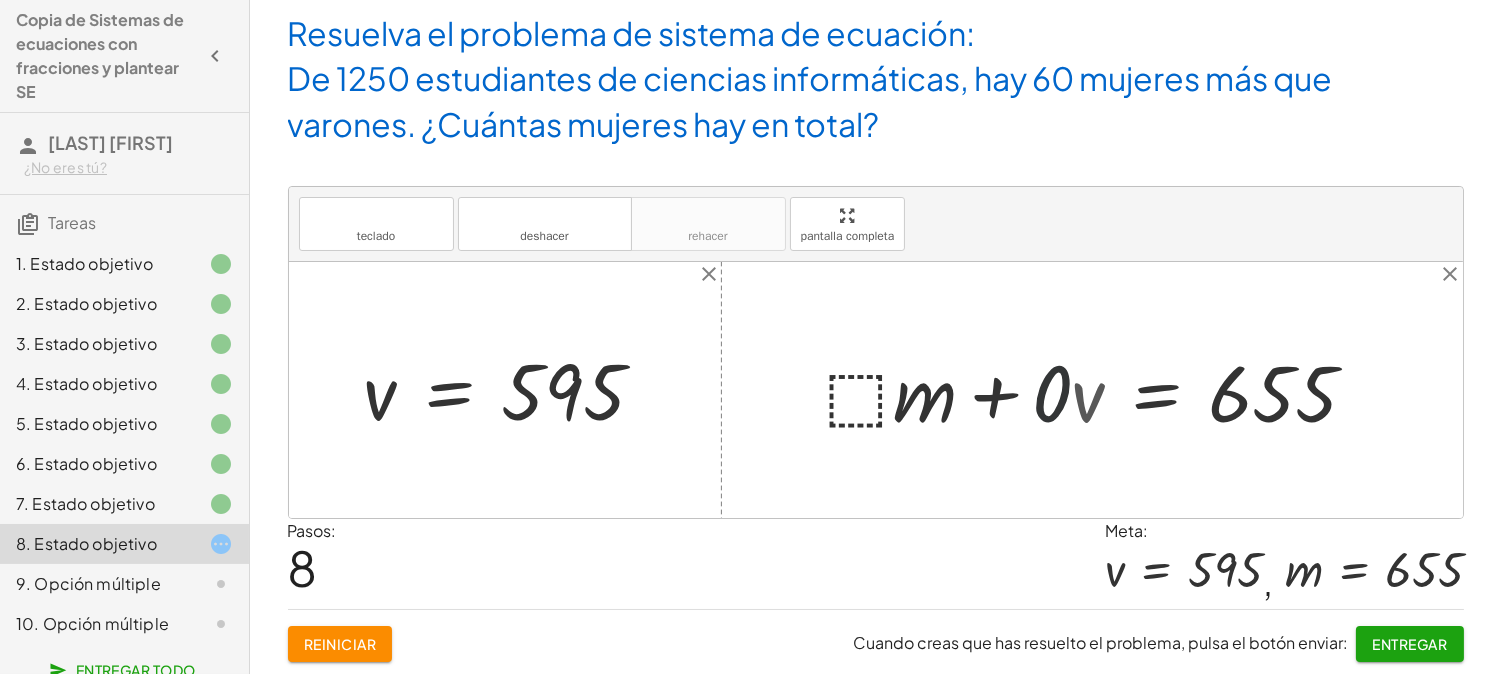 click at bounding box center [1116, 390] 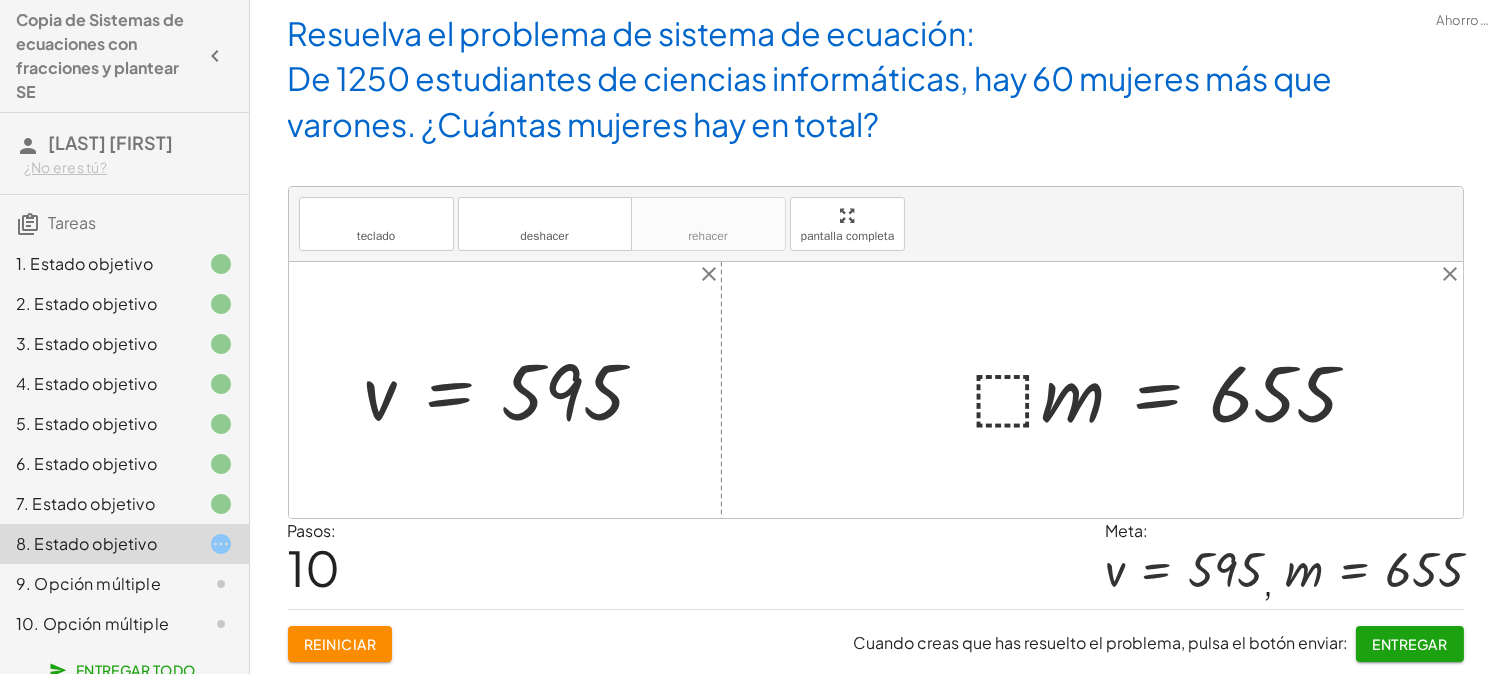click at bounding box center [1174, 390] 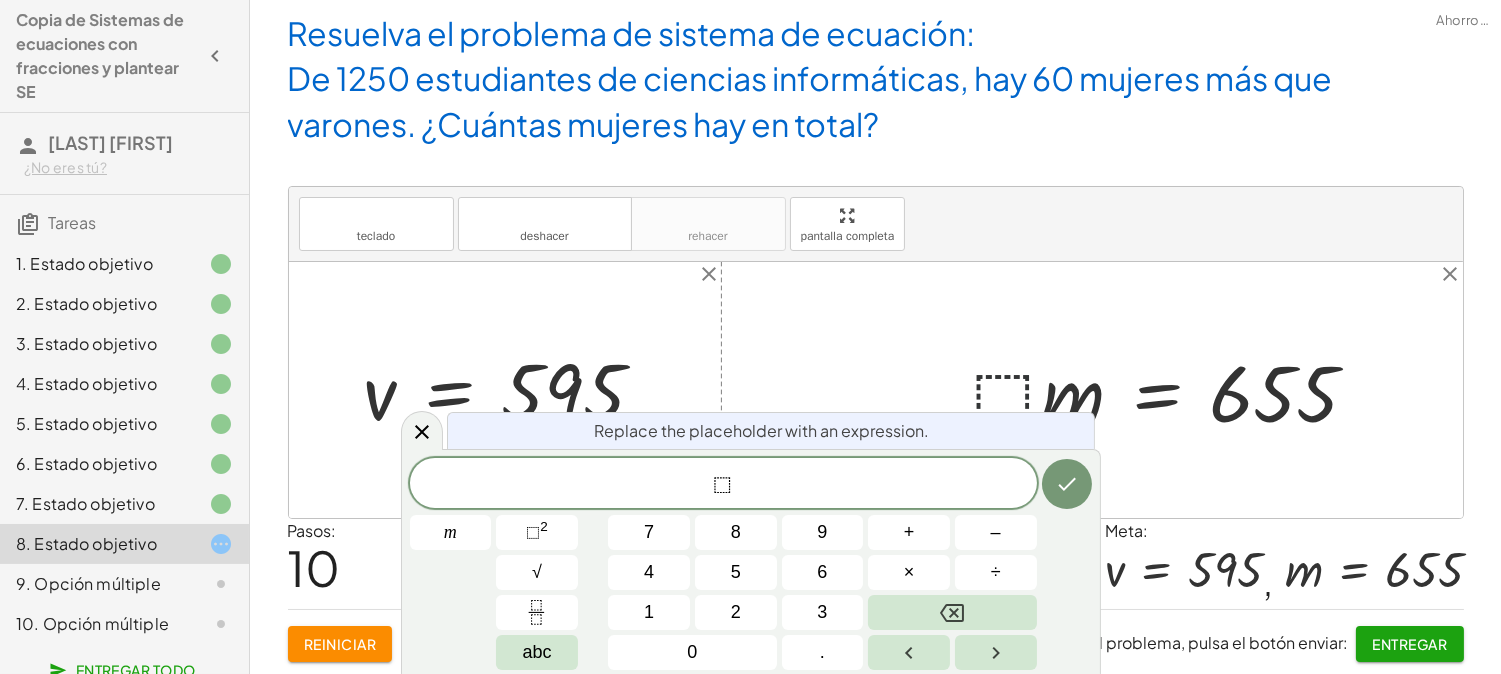 click at bounding box center [1174, 390] 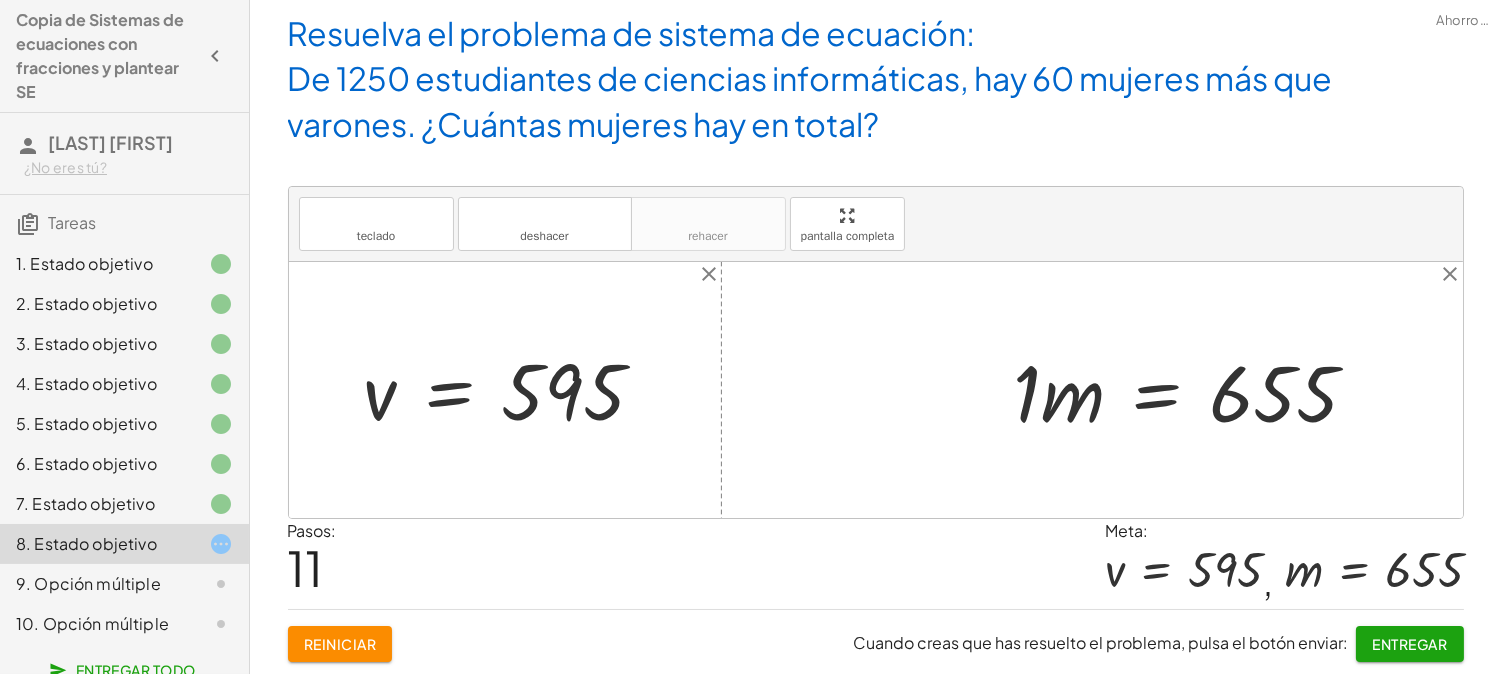 click at bounding box center [1194, 390] 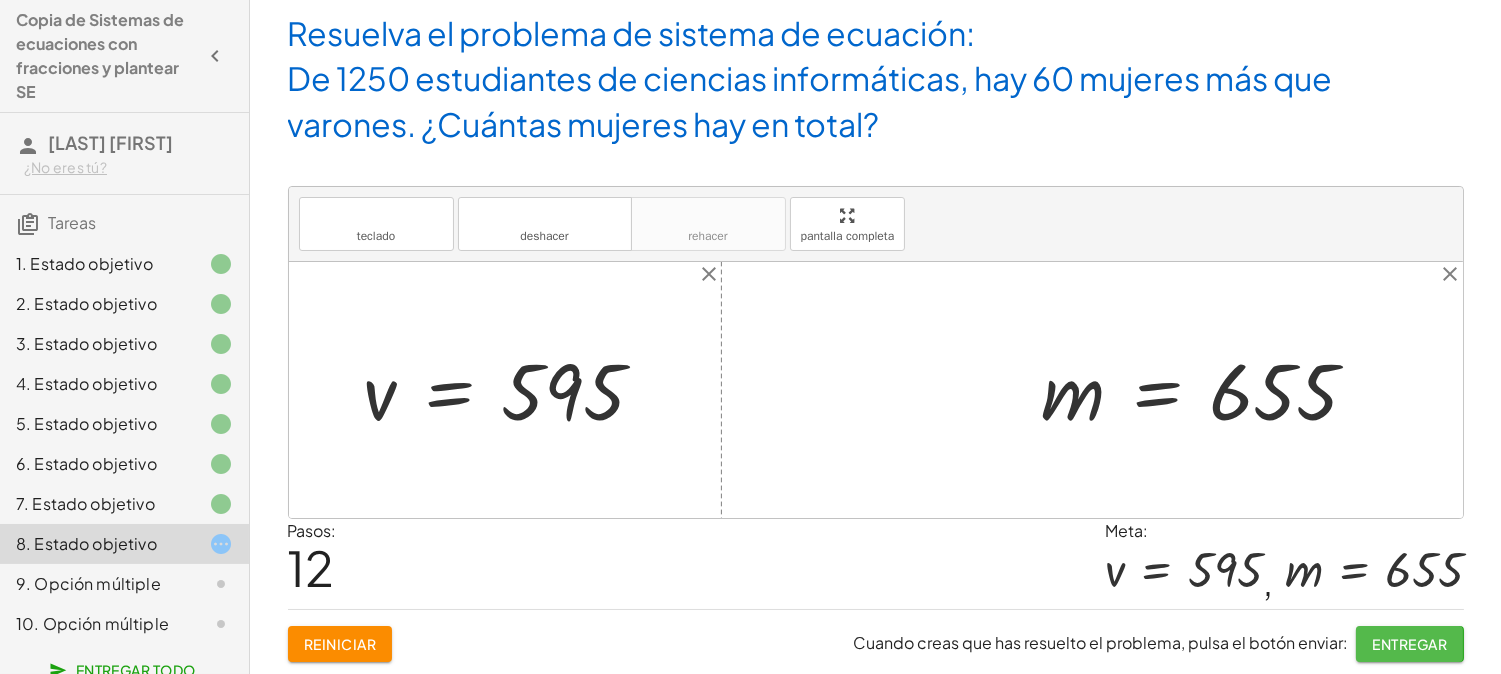 click on "Entregar" at bounding box center (1410, 644) 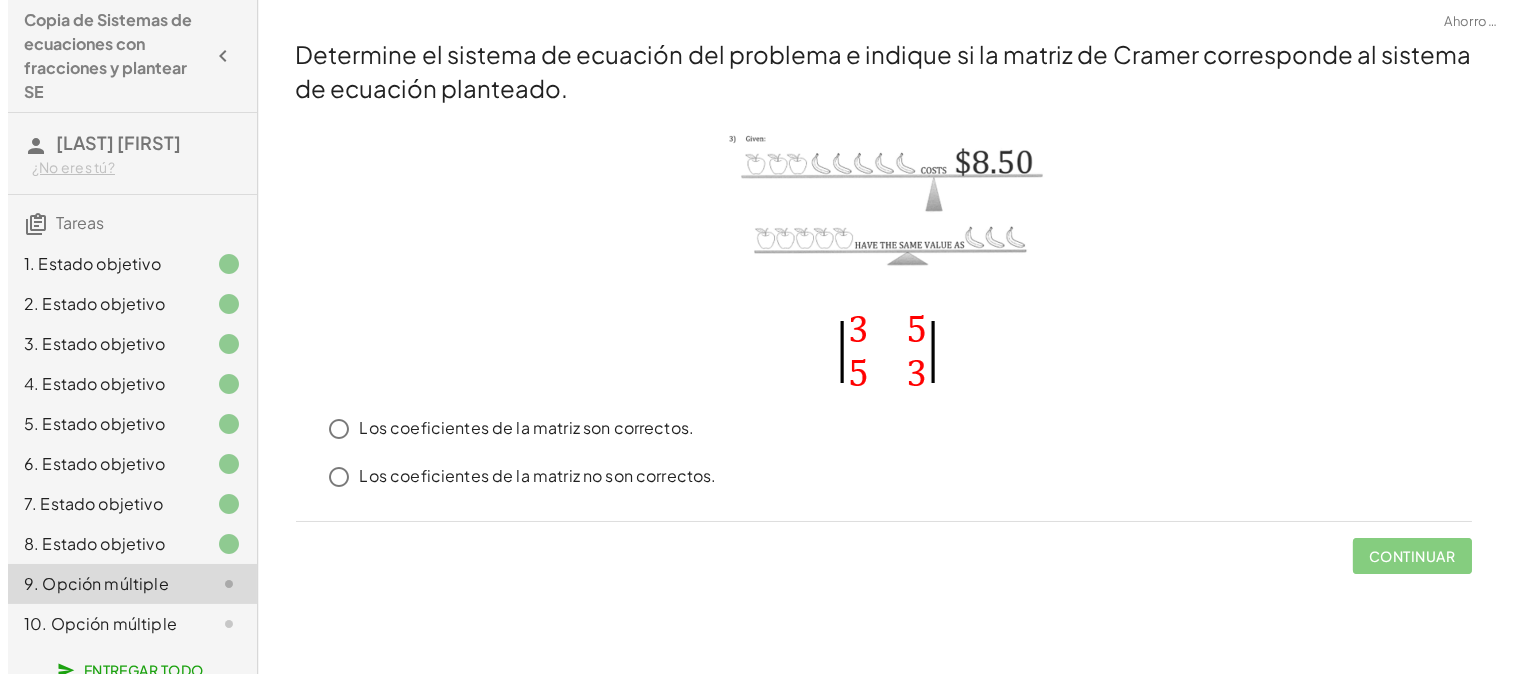 scroll, scrollTop: 0, scrollLeft: 0, axis: both 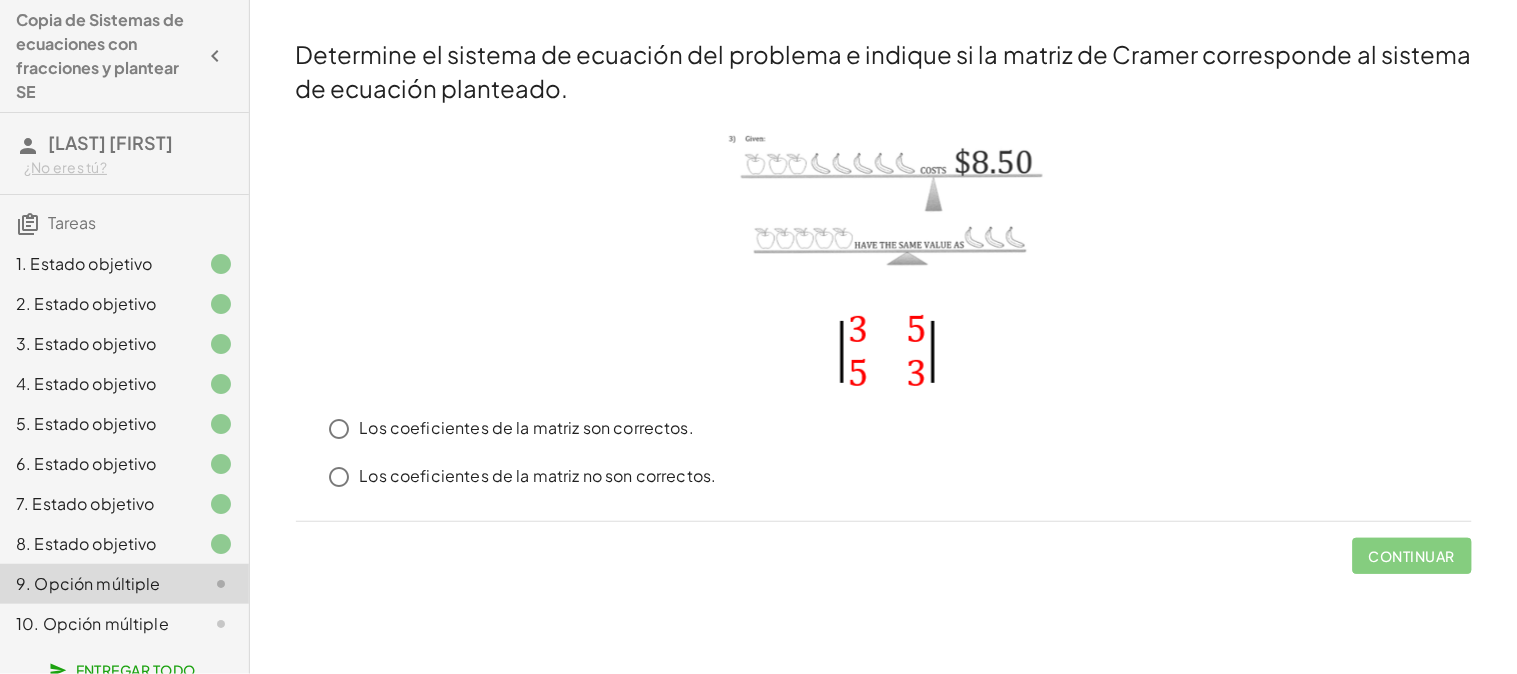 click on "TORO SERGIO ¿No eres tú?" 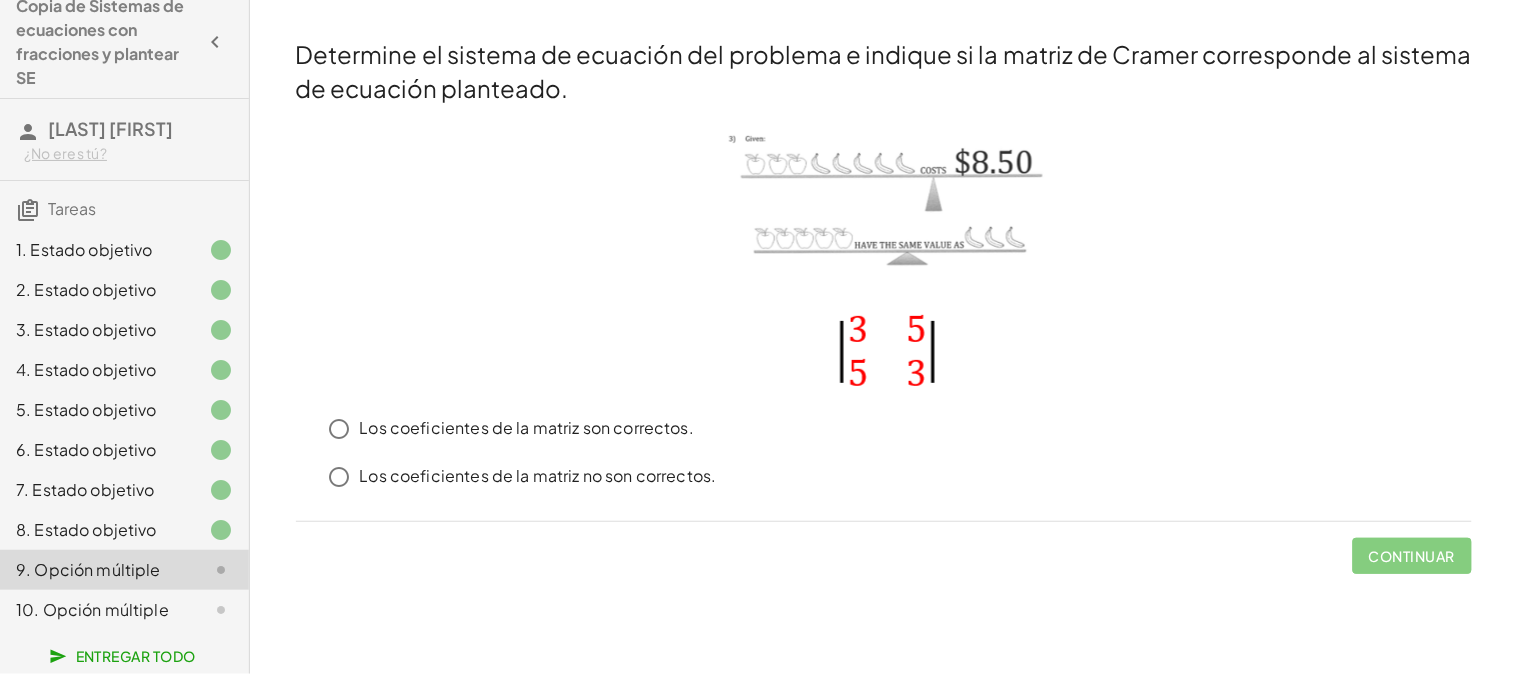 scroll, scrollTop: 30, scrollLeft: 0, axis: vertical 